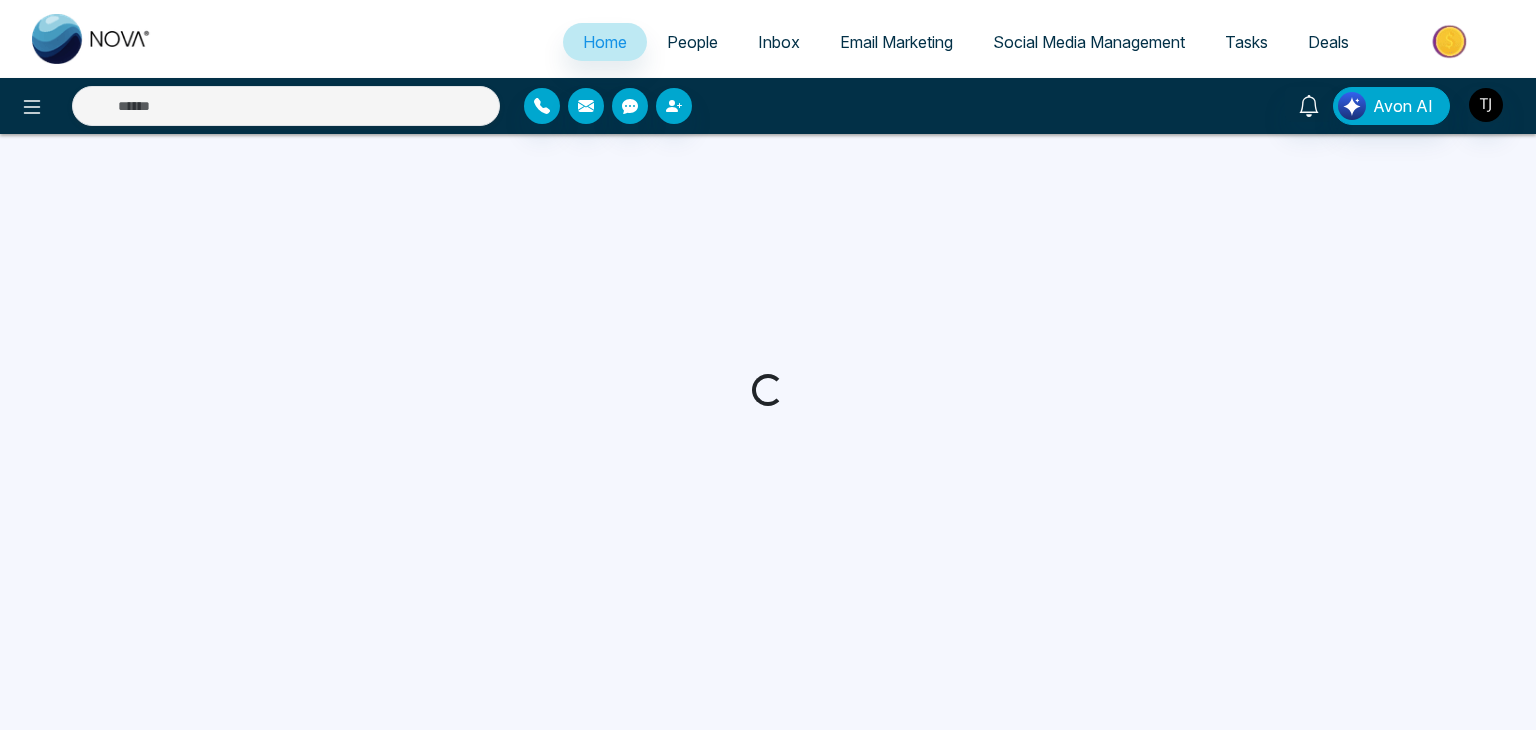select on "*" 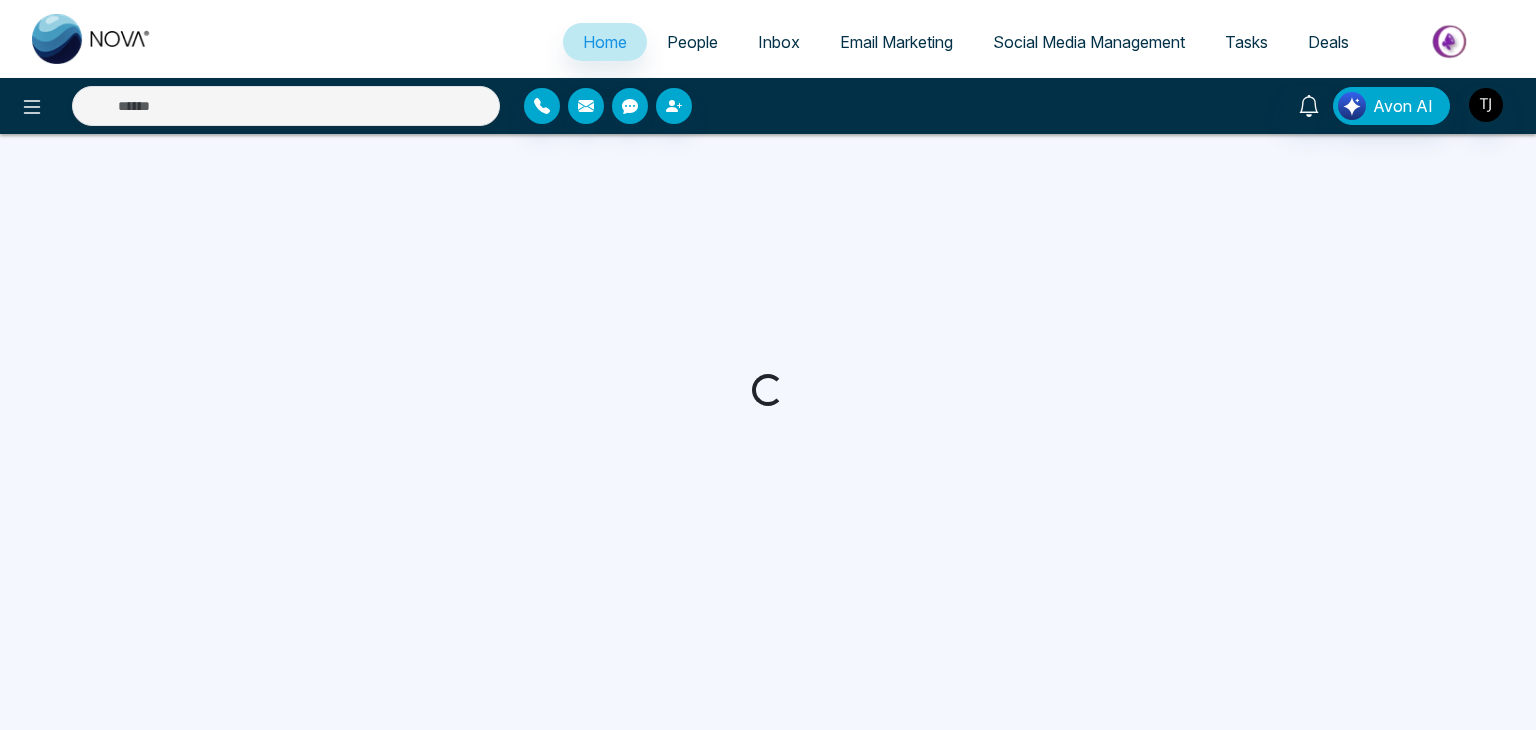 select on "*" 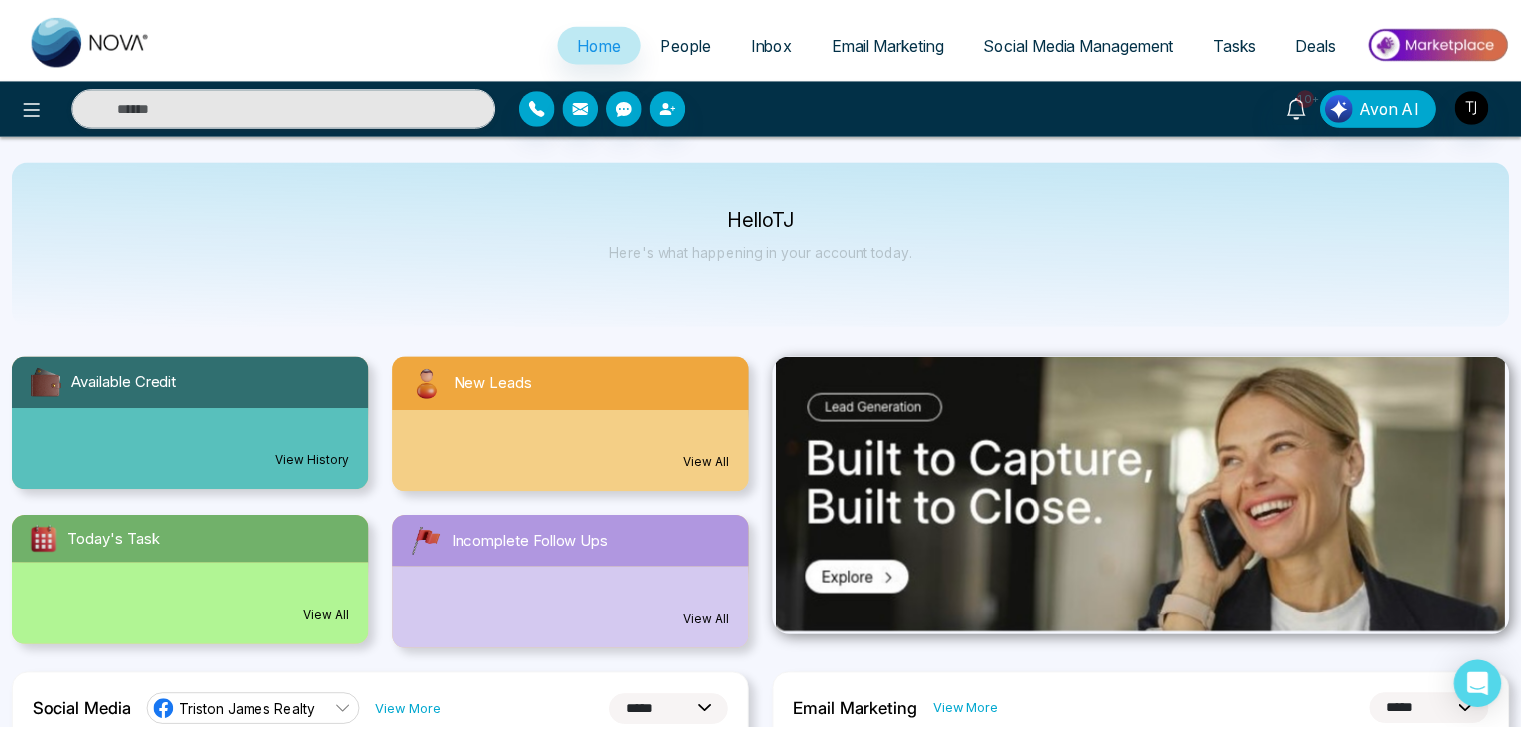 scroll, scrollTop: 0, scrollLeft: 0, axis: both 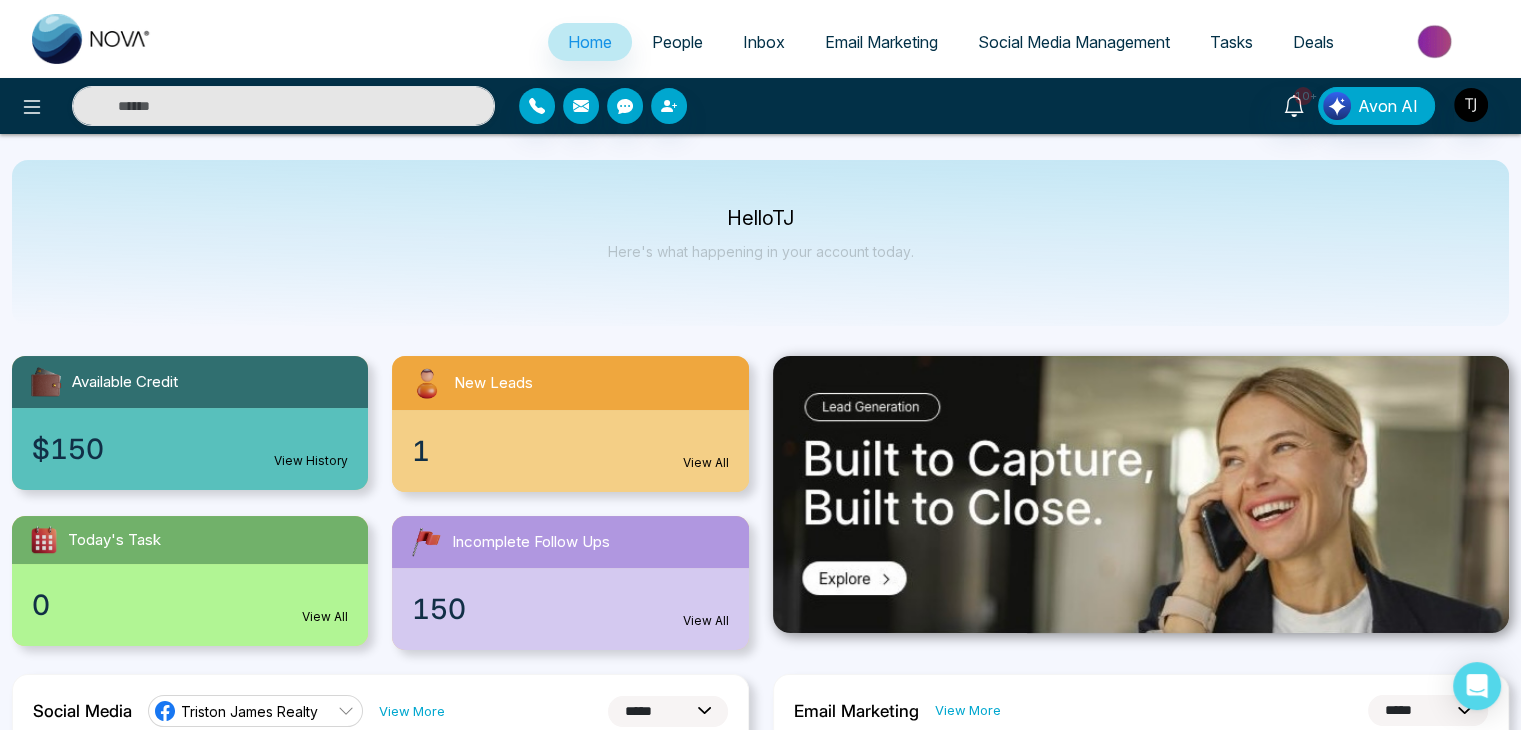 click on "People" at bounding box center (677, 42) 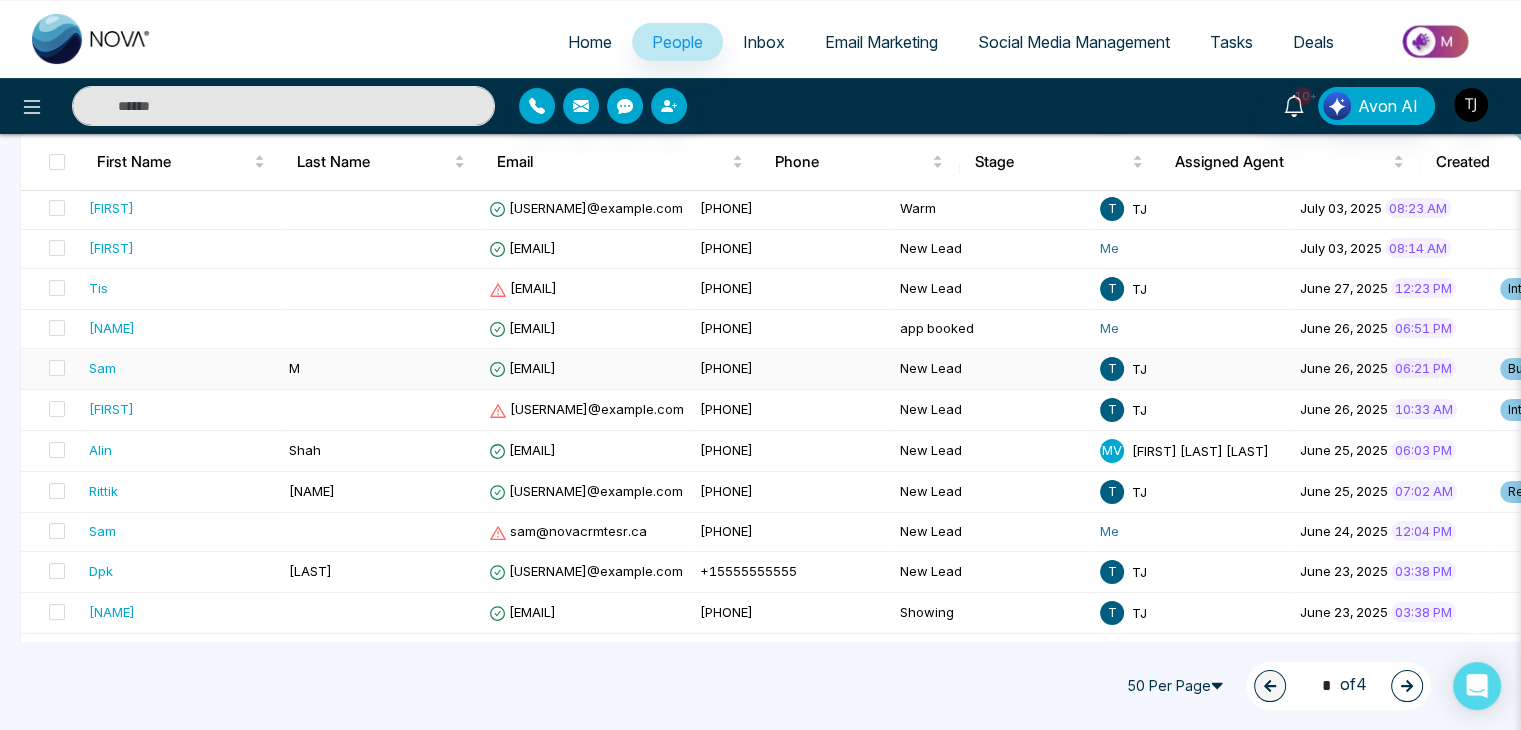 scroll, scrollTop: 412, scrollLeft: 0, axis: vertical 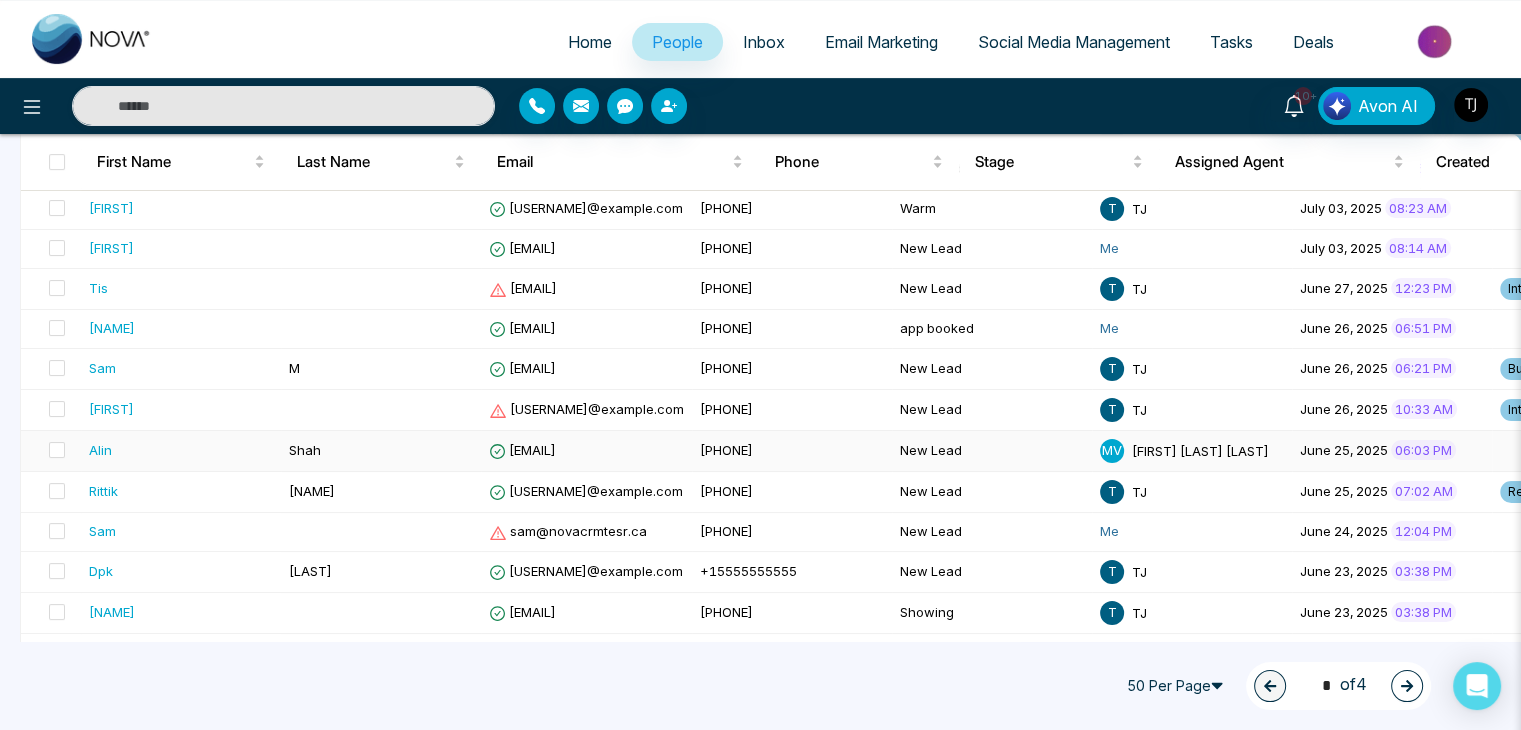 click on "Alin" at bounding box center (181, 450) 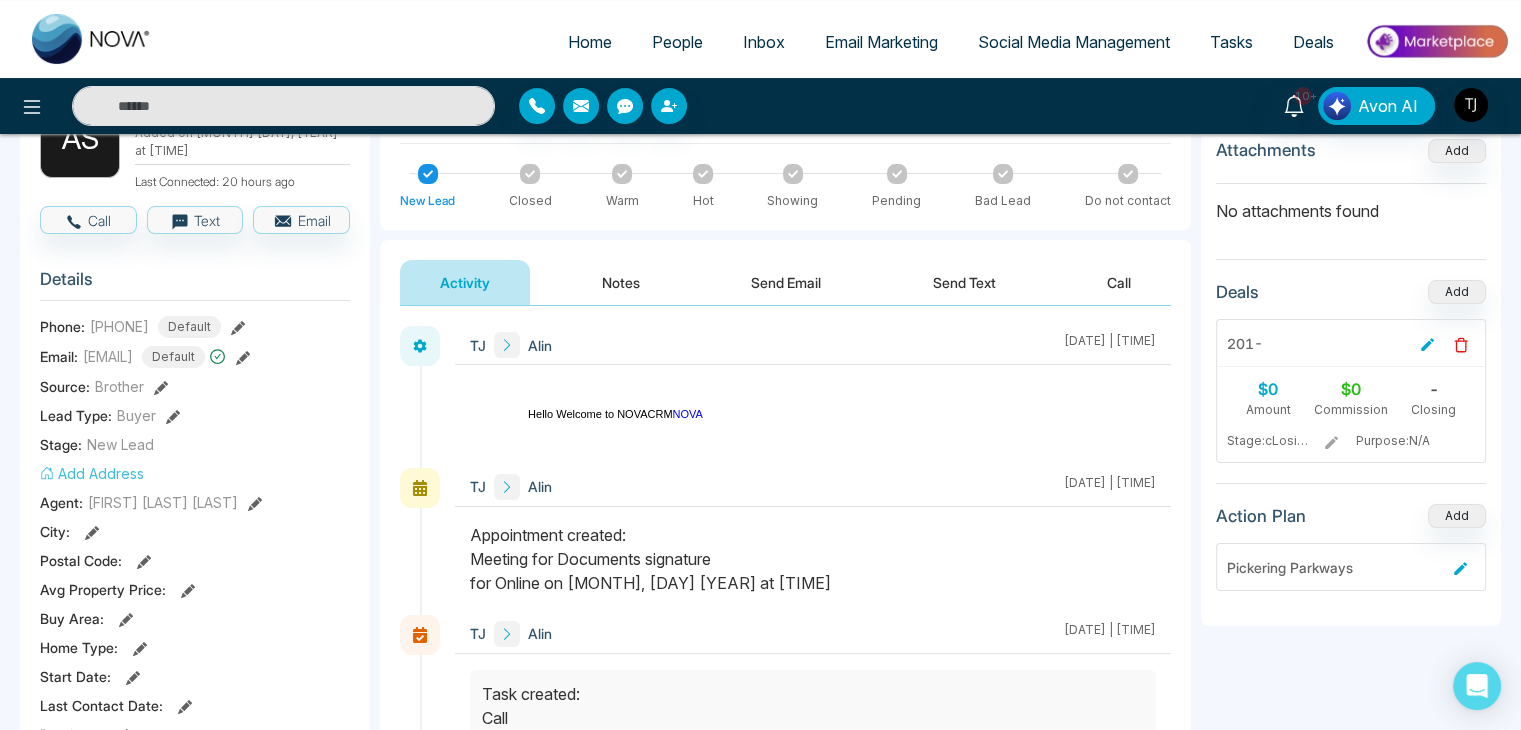 scroll, scrollTop: 156, scrollLeft: 0, axis: vertical 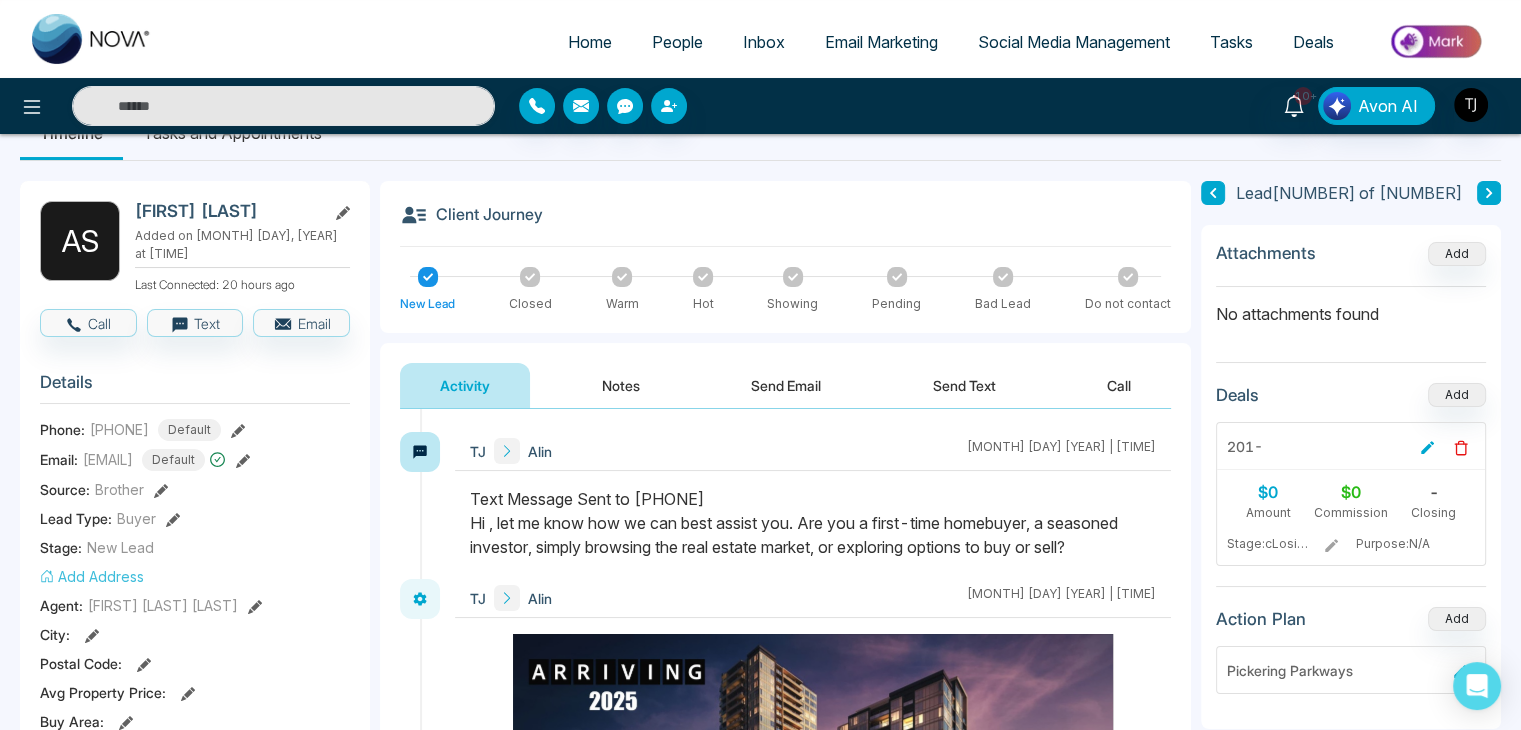 click on "Home" at bounding box center (590, 42) 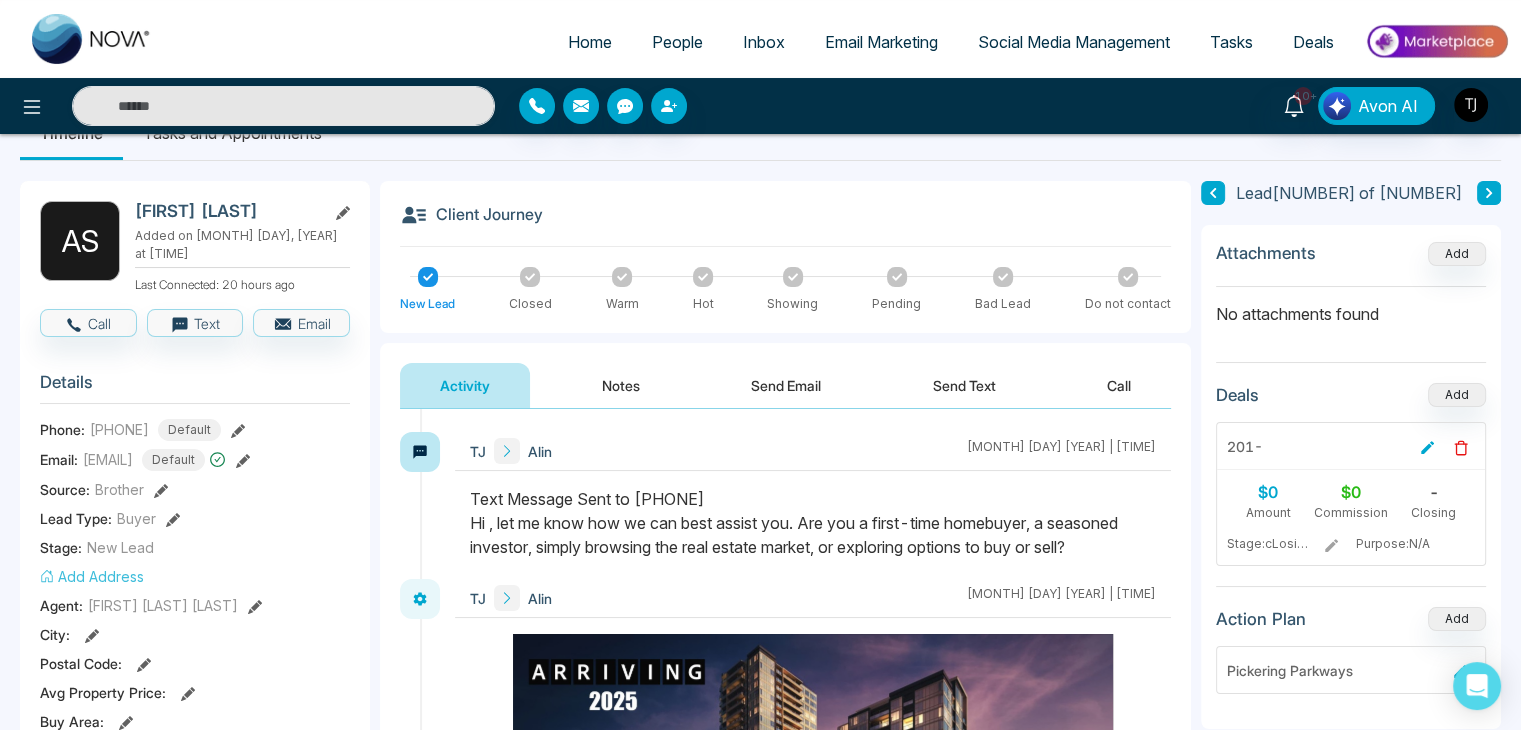 select on "*" 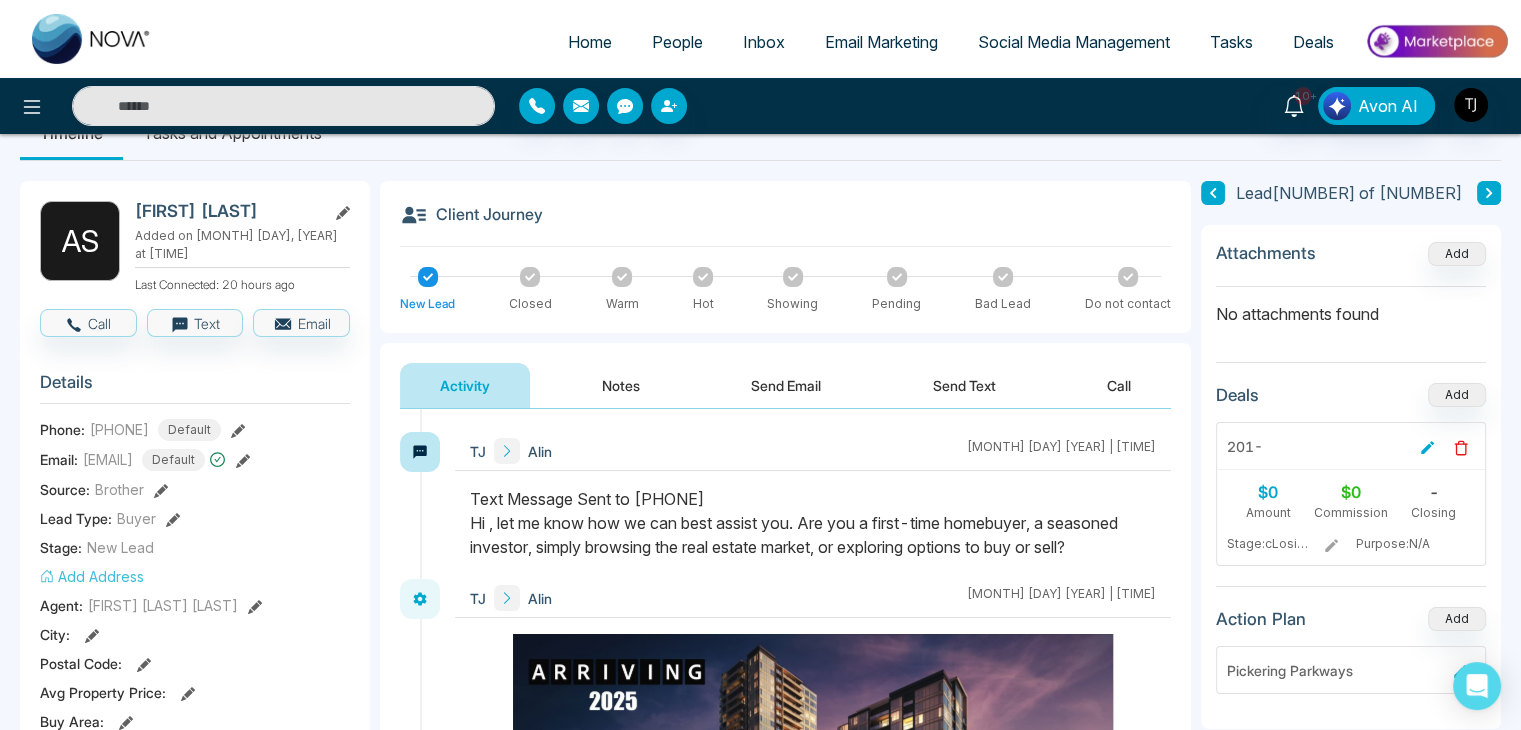 select on "*" 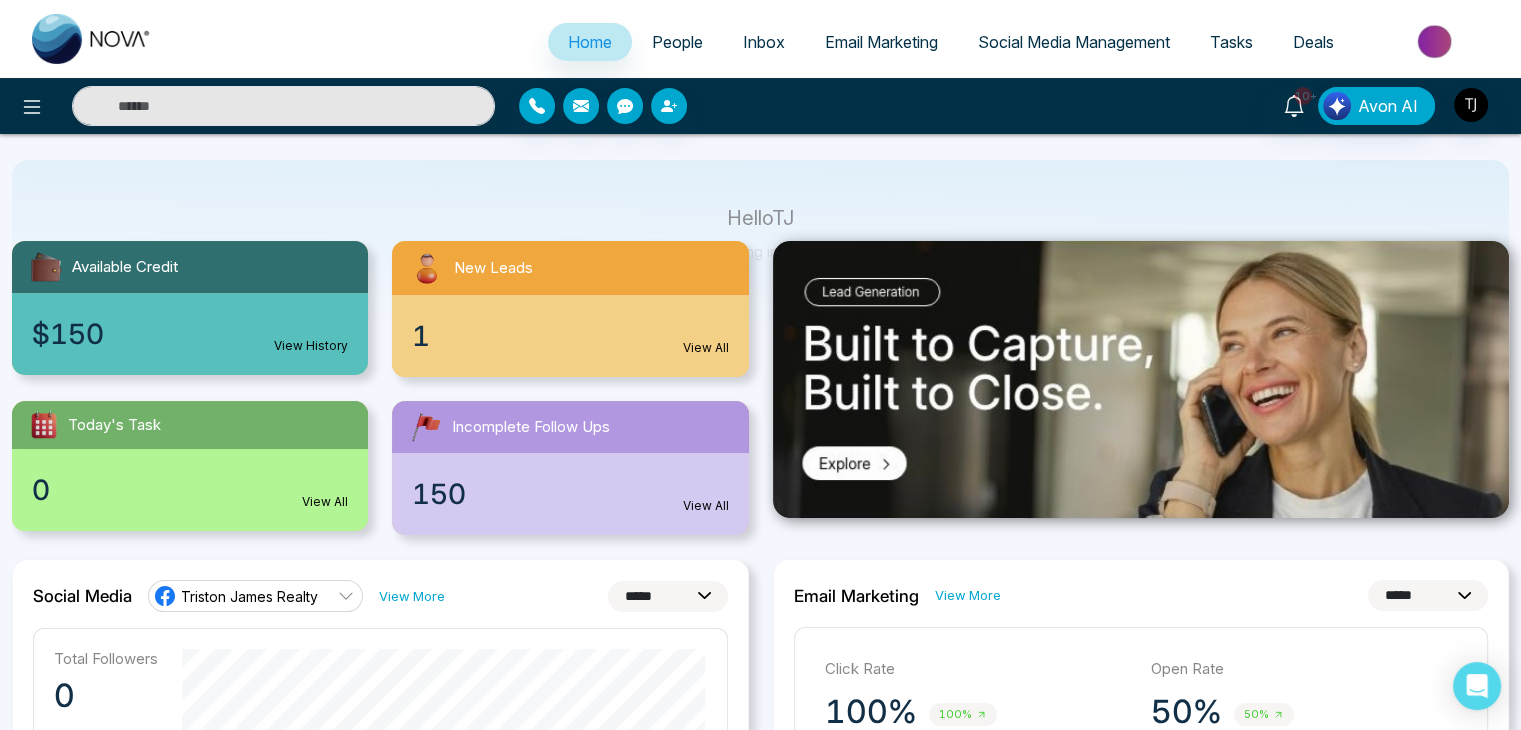 scroll, scrollTop: 114, scrollLeft: 0, axis: vertical 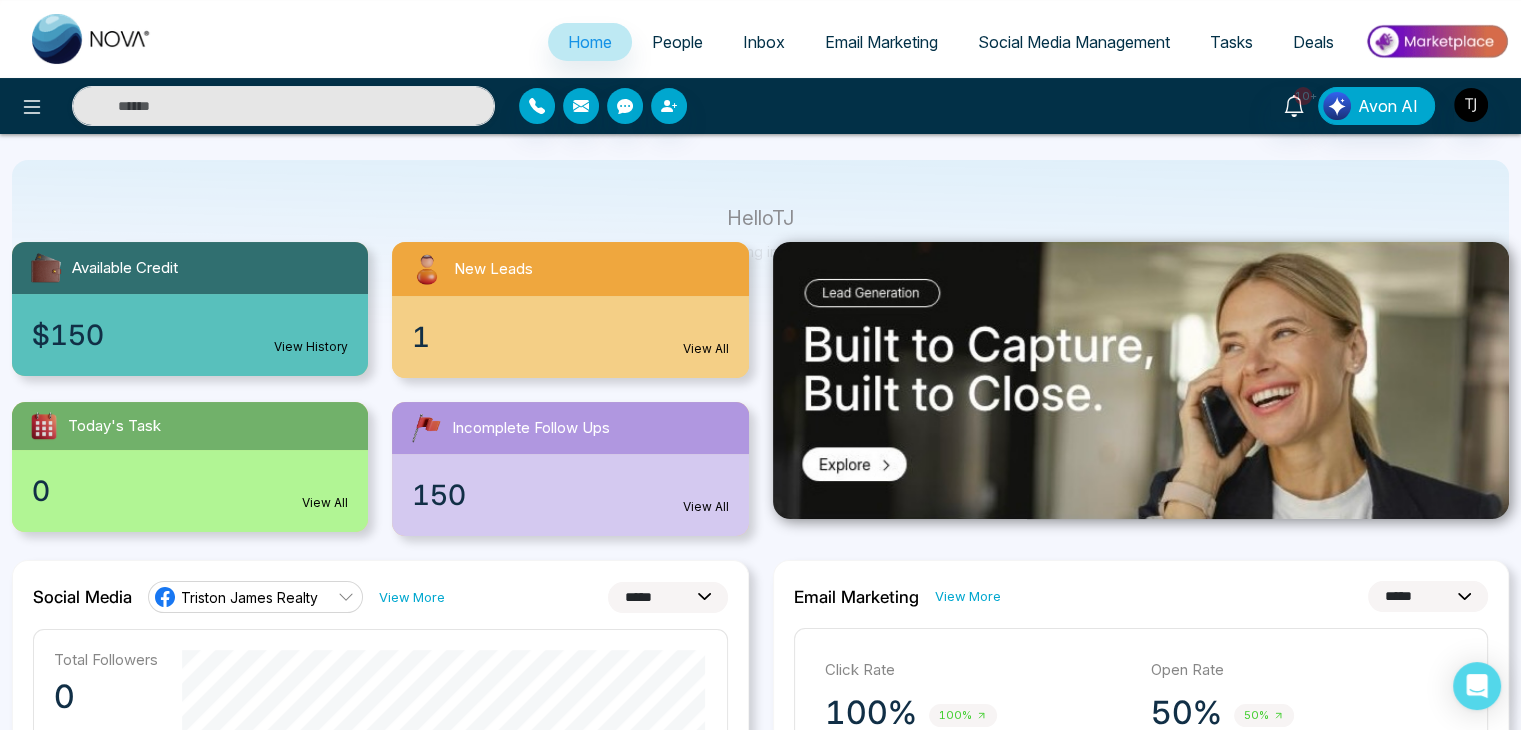 click on "1 View All" at bounding box center (570, 337) 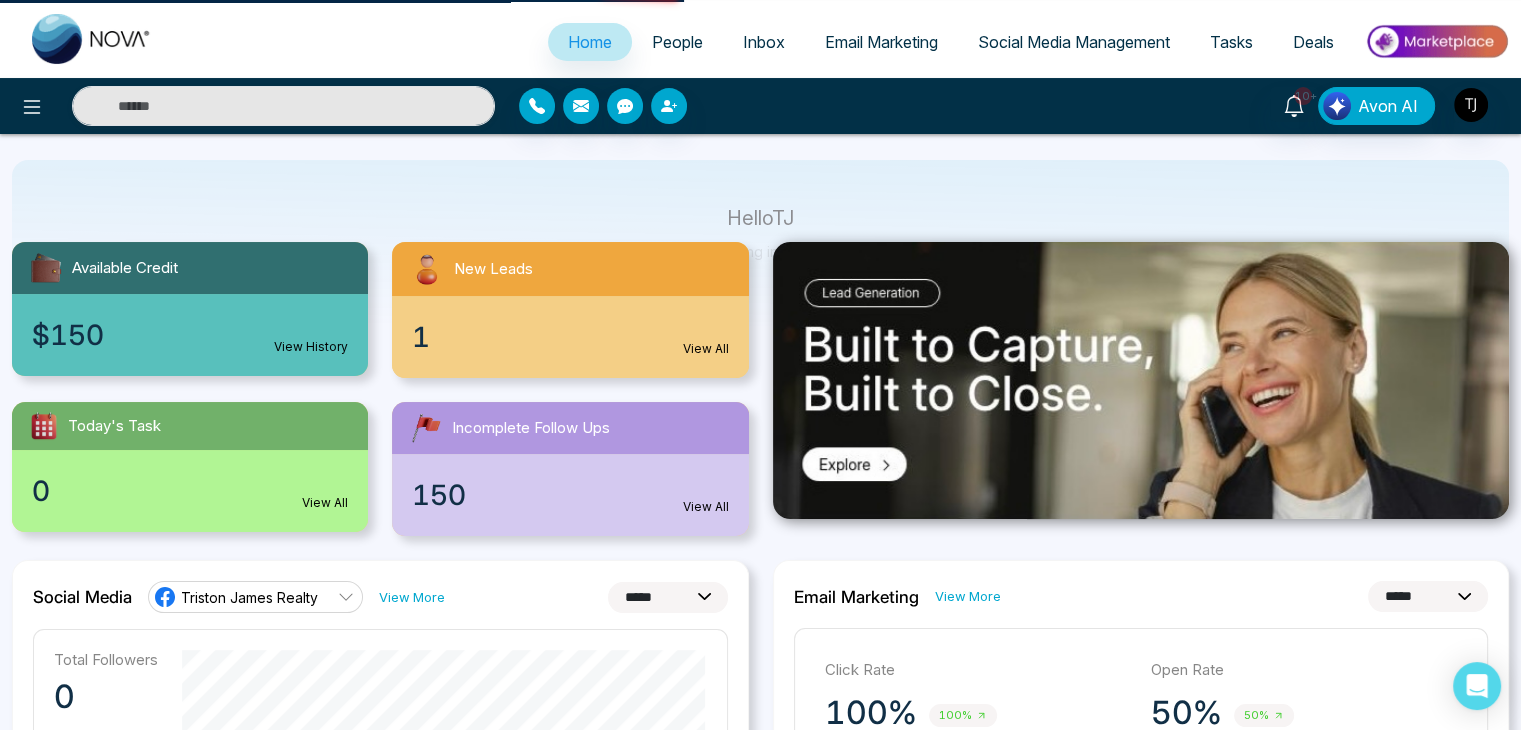 scroll, scrollTop: 0, scrollLeft: 0, axis: both 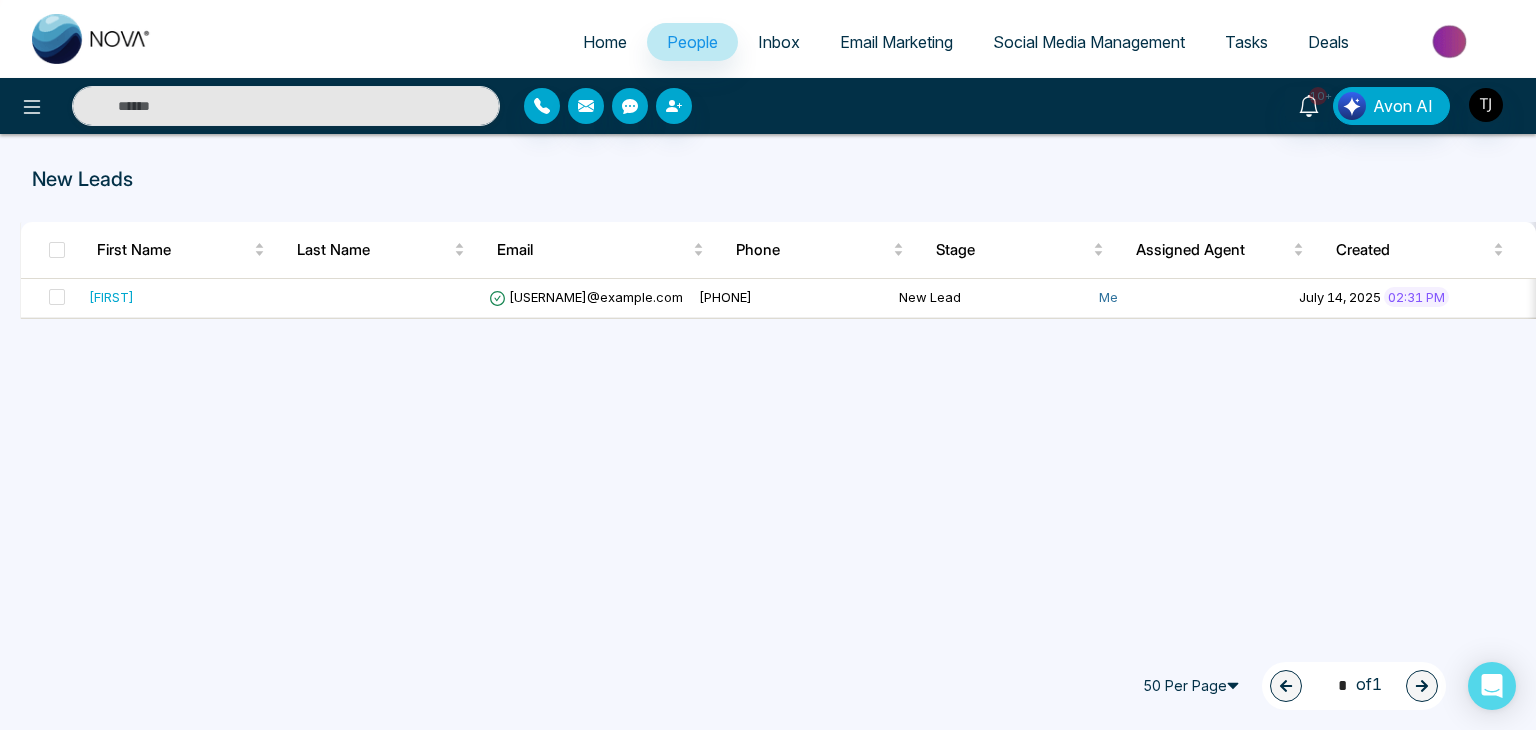 click on "Home" at bounding box center (605, 42) 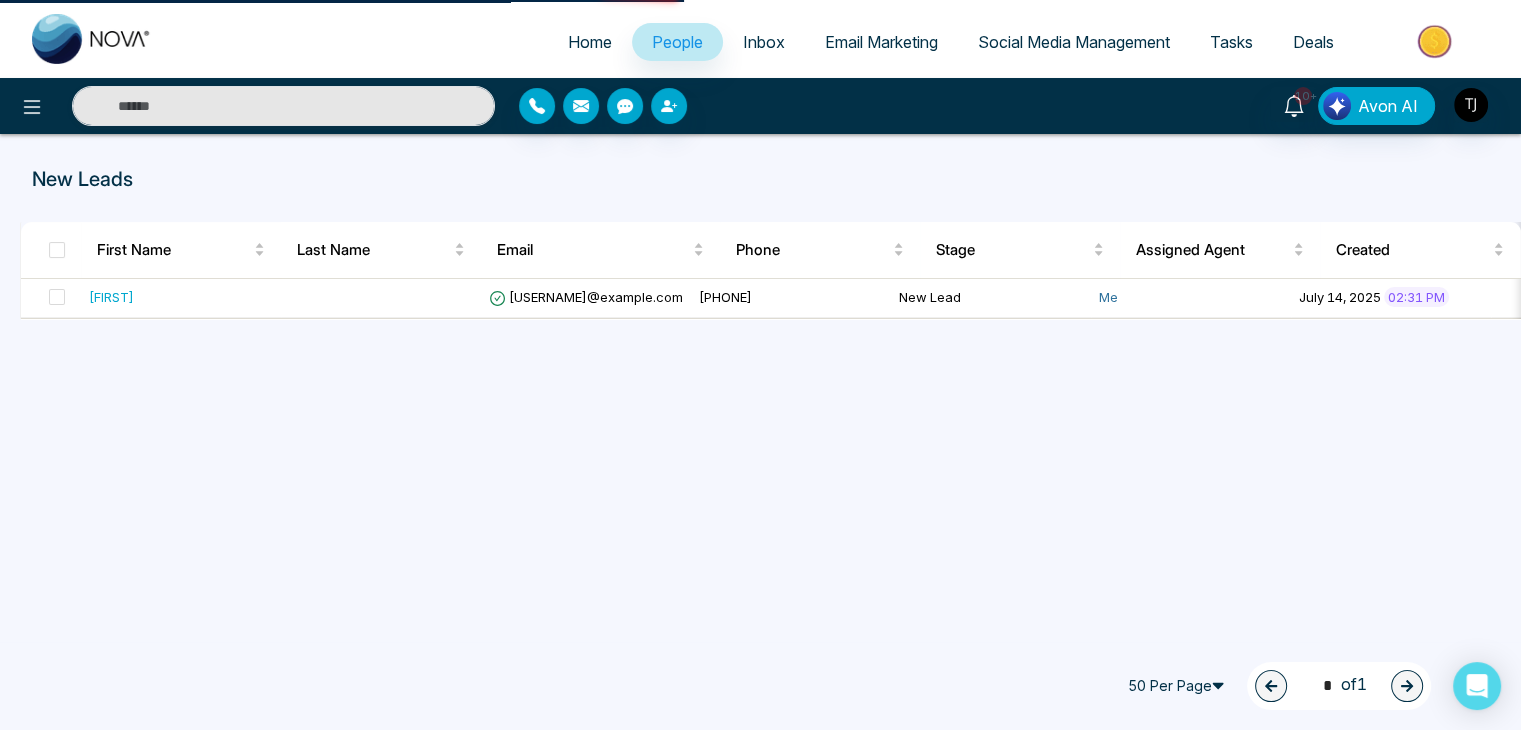 select on "*" 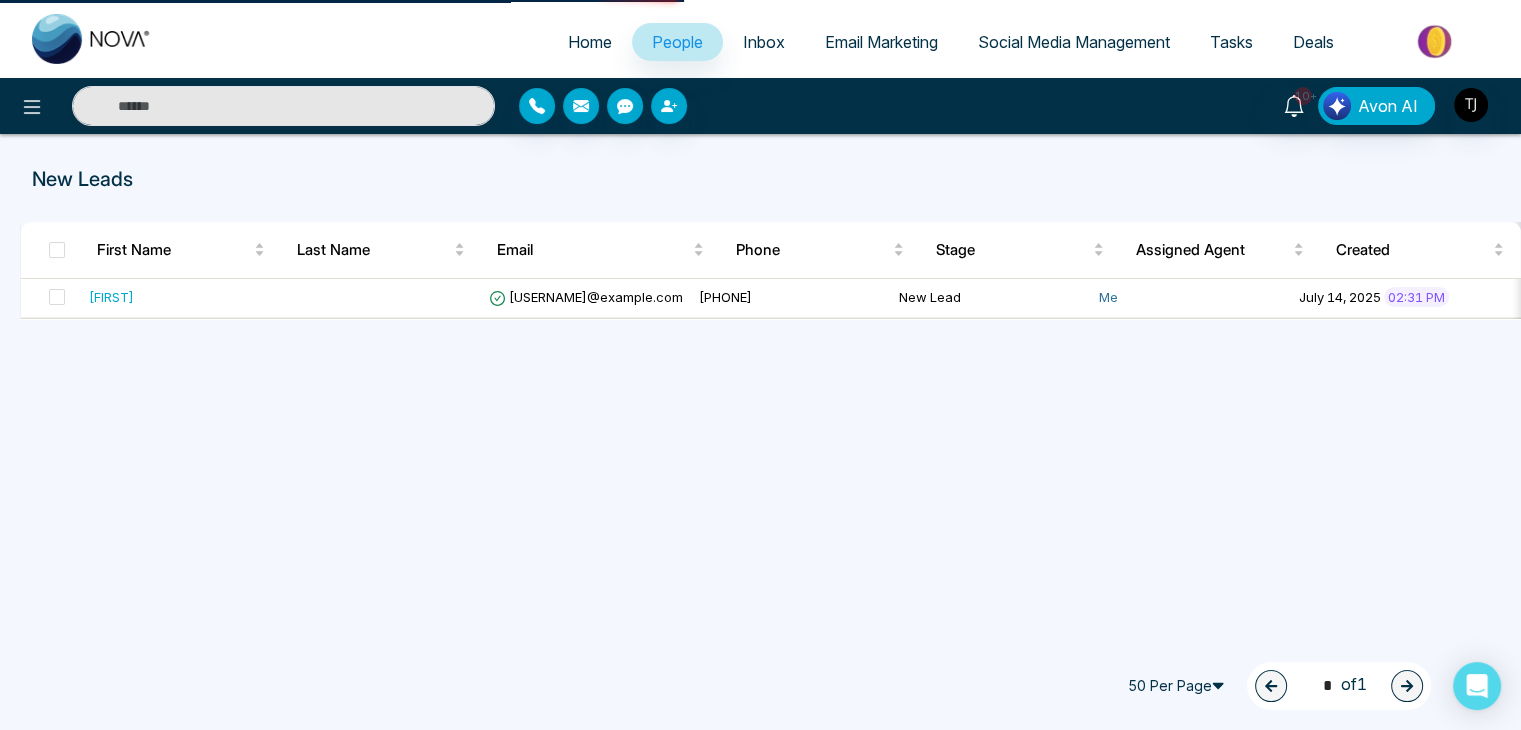select on "*" 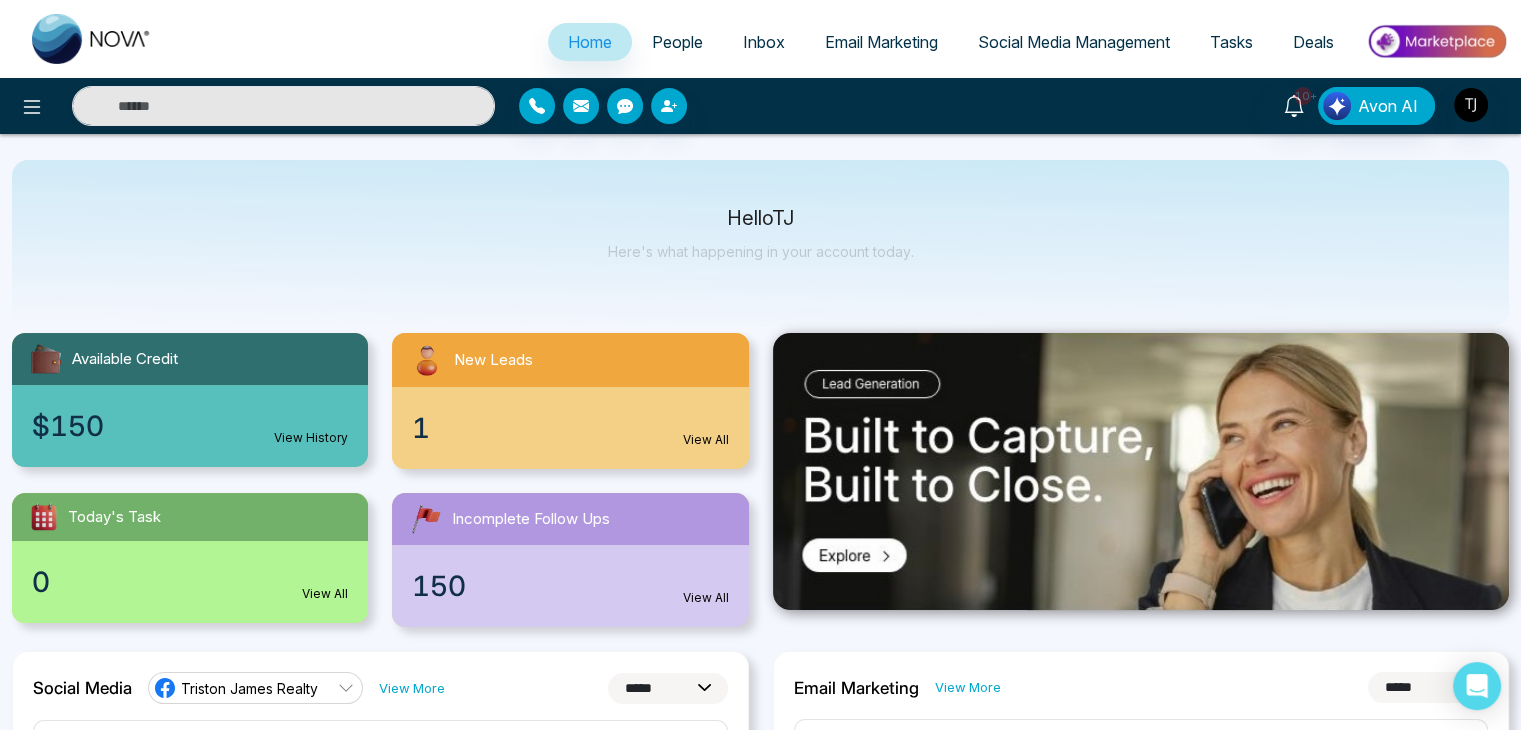 scroll, scrollTop: 27, scrollLeft: 0, axis: vertical 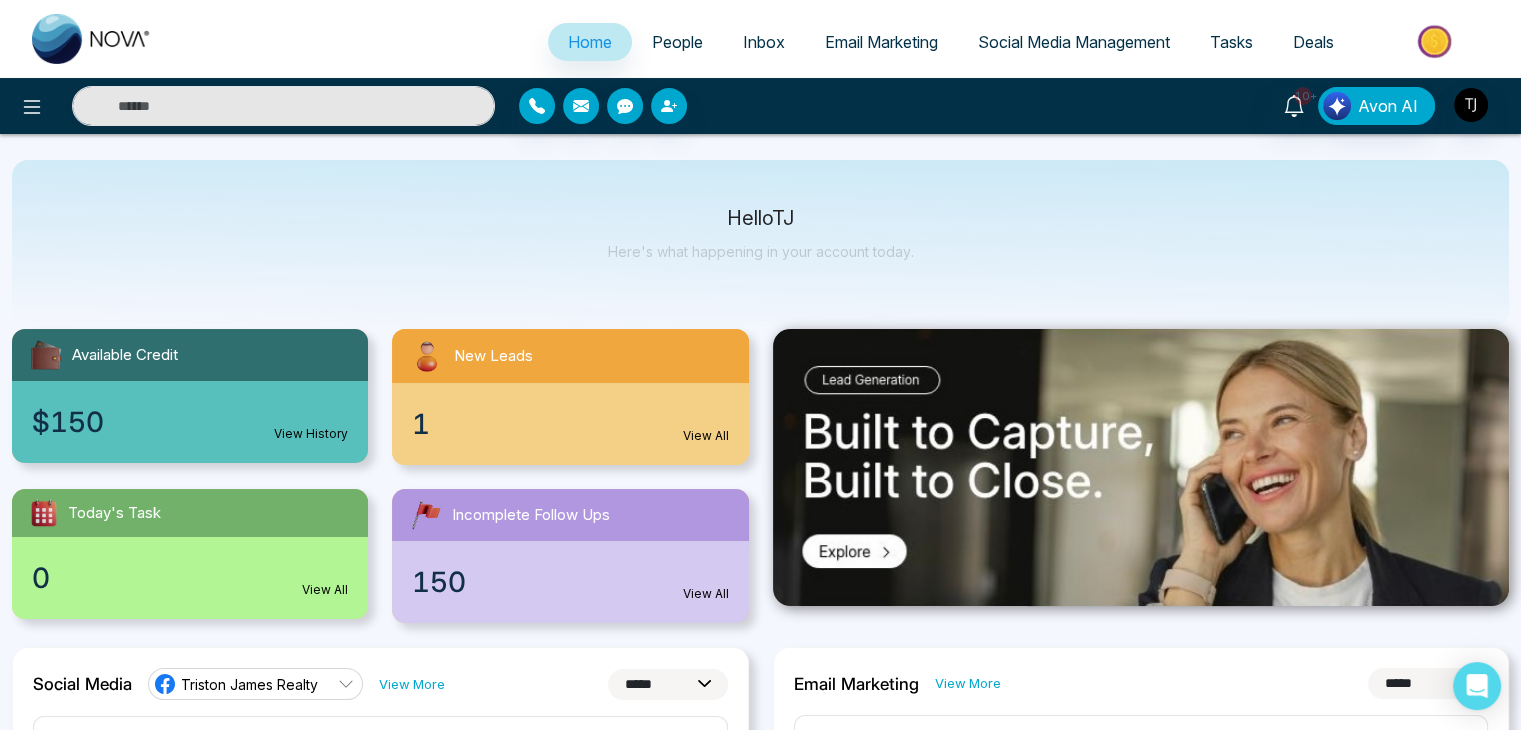 click on "People" at bounding box center (677, 42) 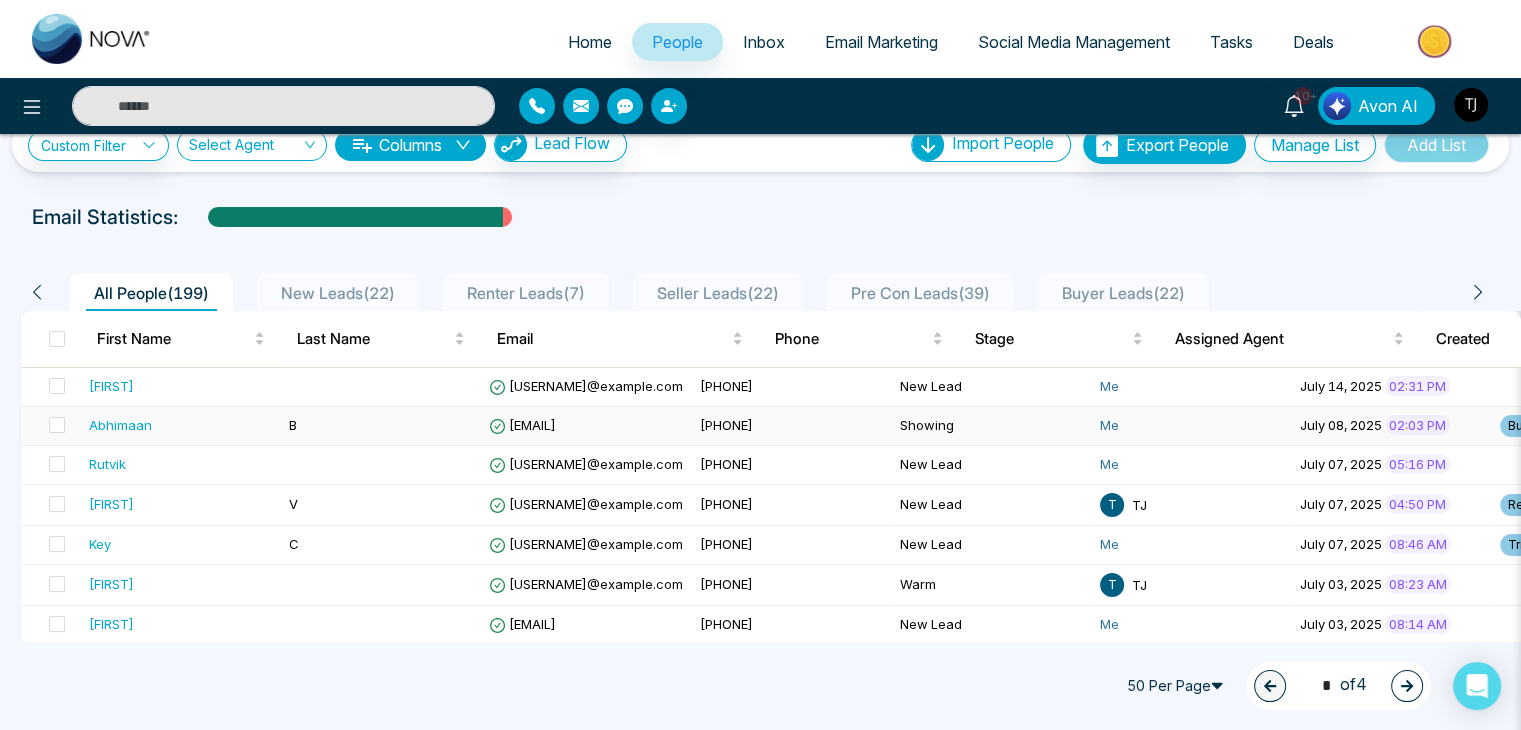scroll, scrollTop: 40, scrollLeft: 0, axis: vertical 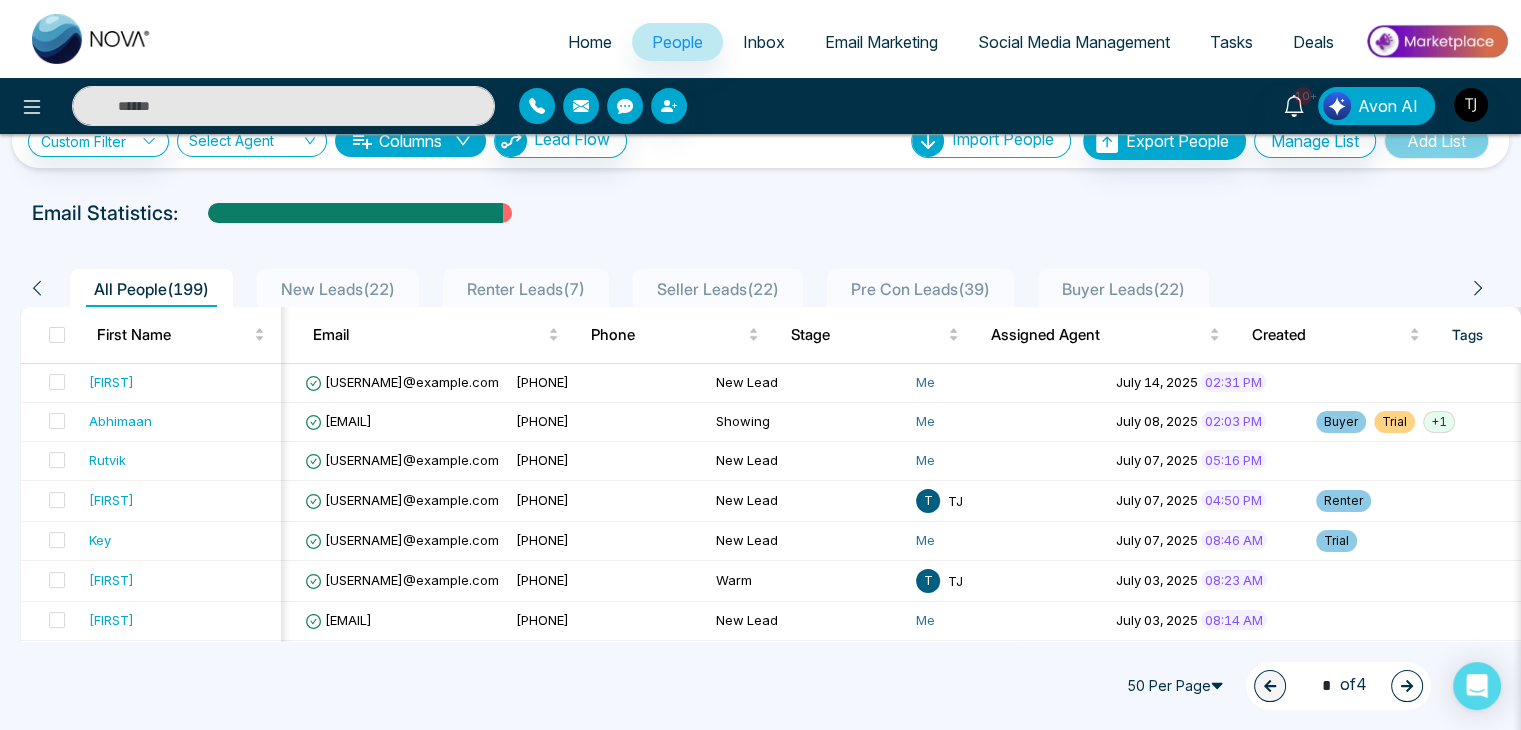 click on "Home" at bounding box center (590, 42) 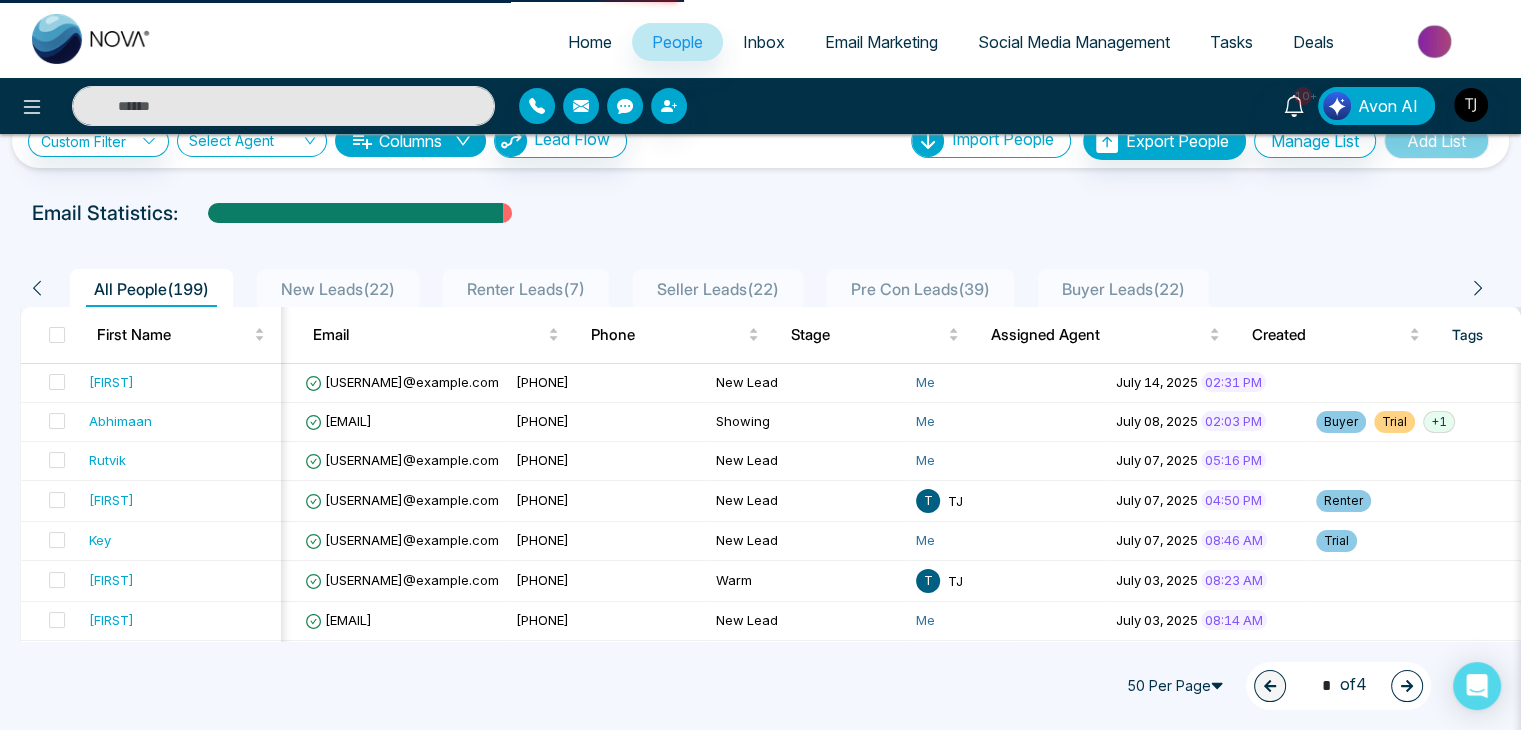 select on "*" 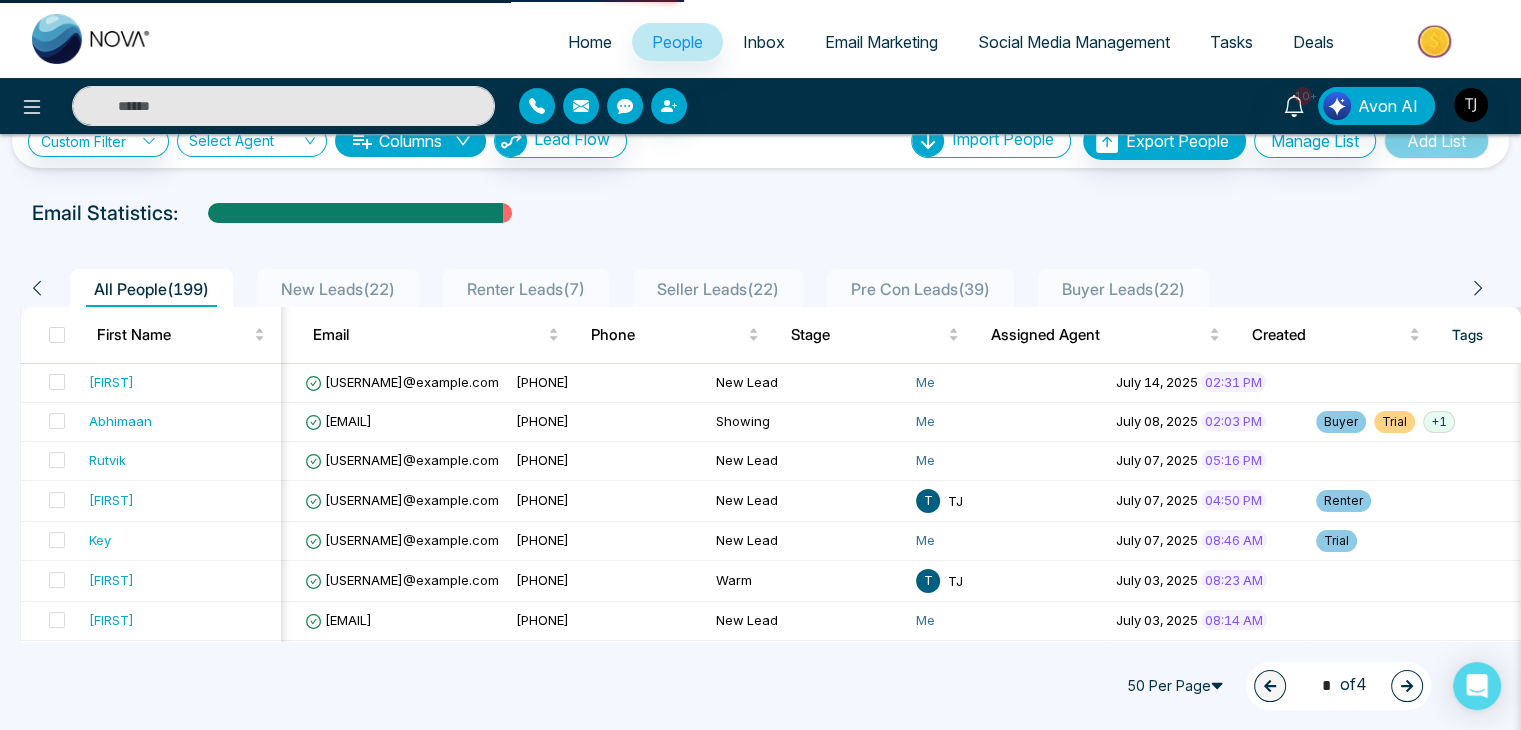 select on "*" 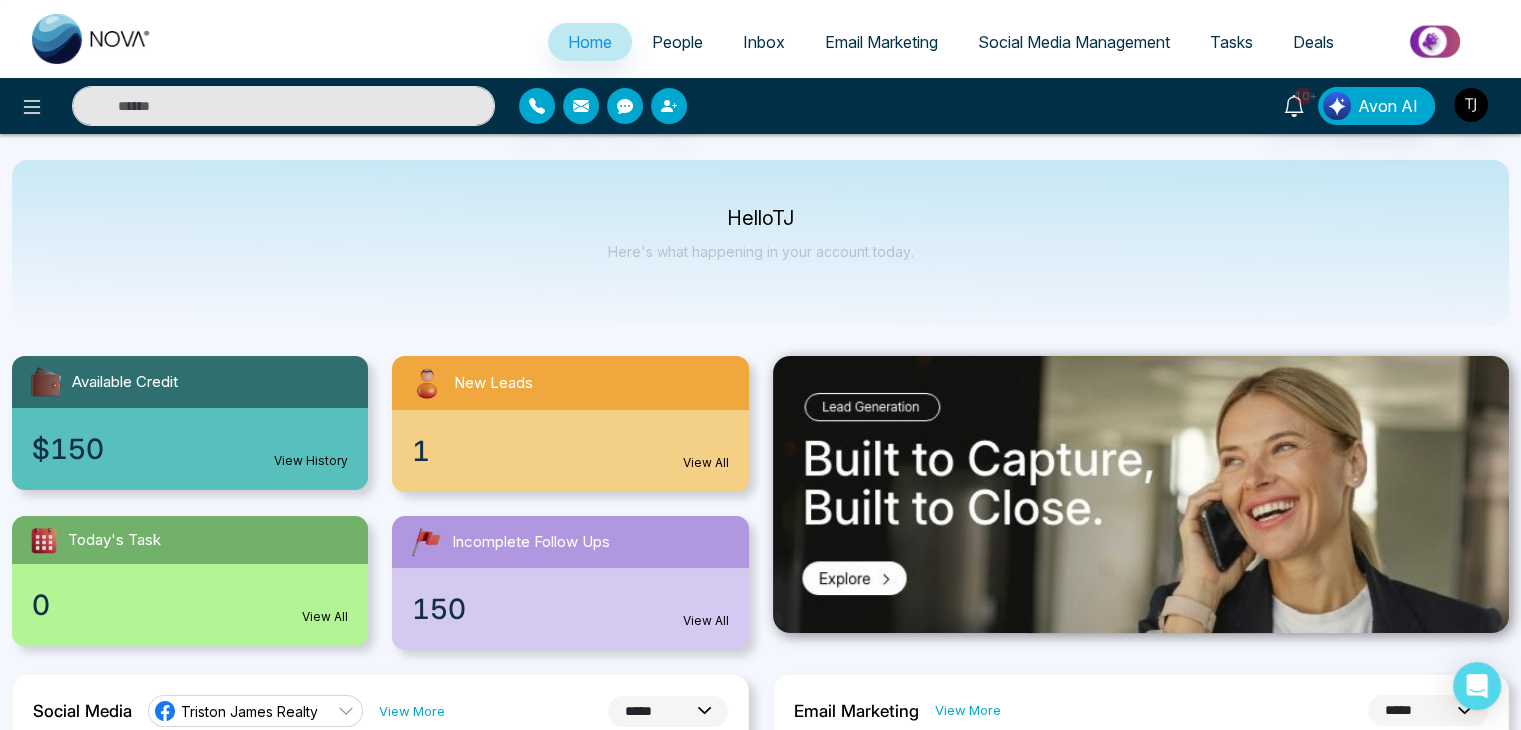 click on "People" at bounding box center (677, 42) 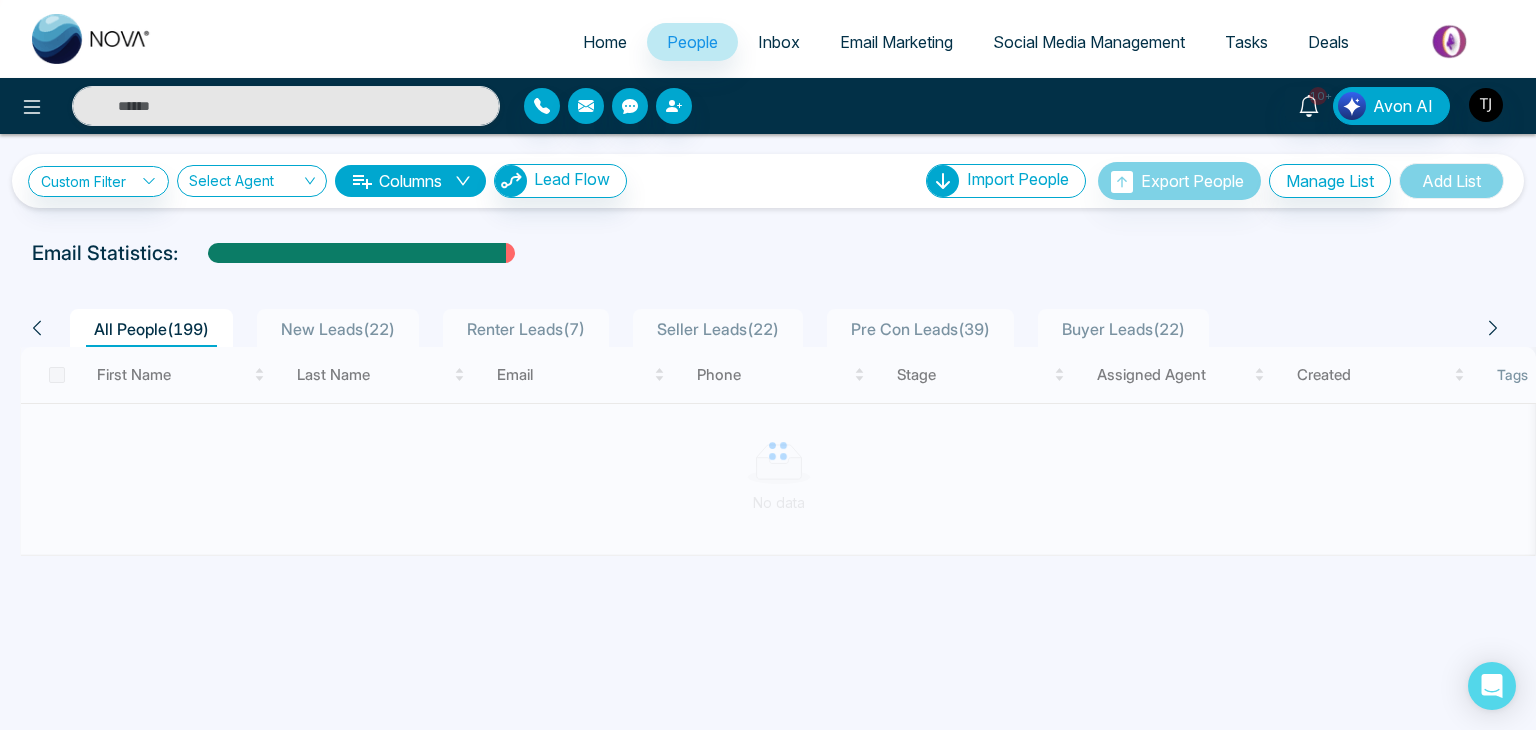 click on "Home" at bounding box center [605, 42] 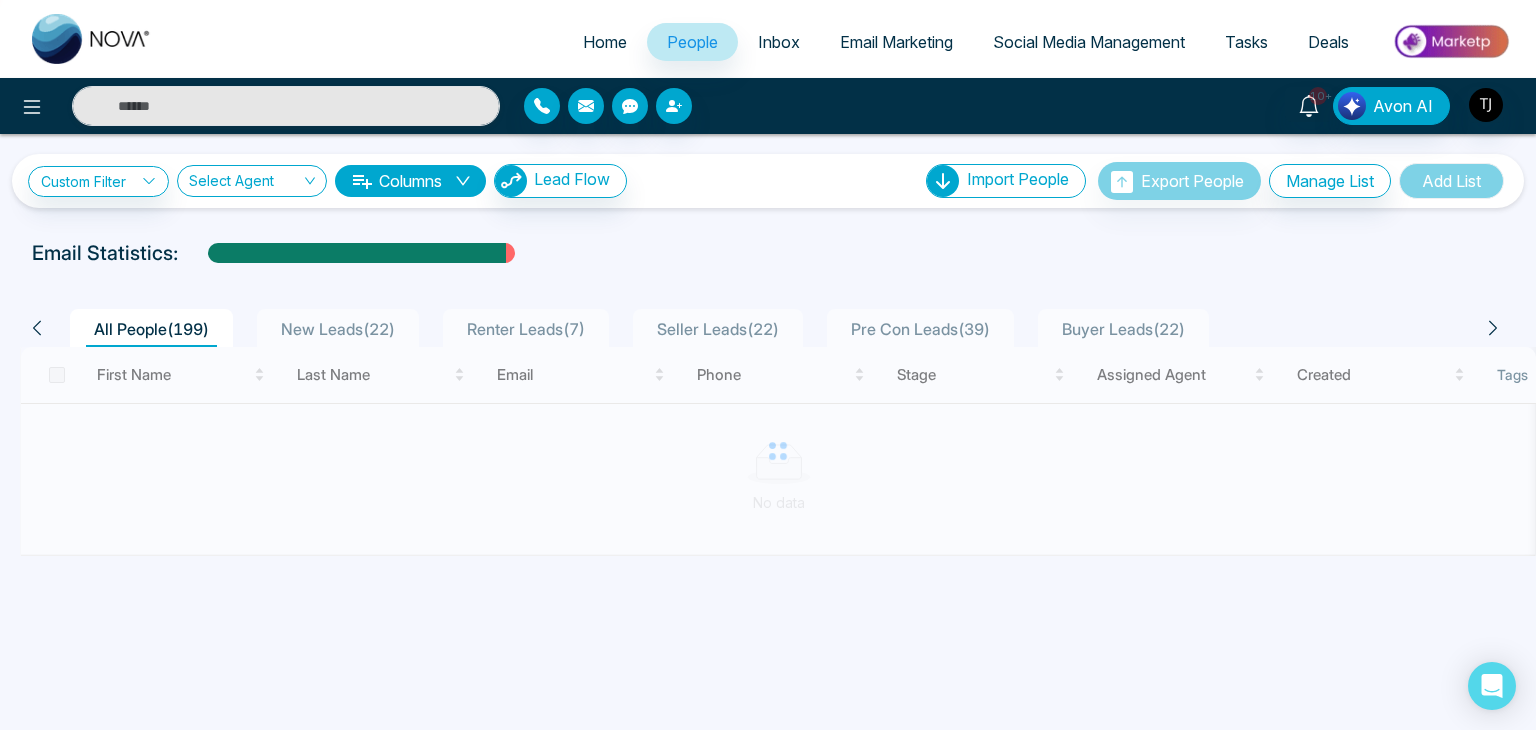select on "*" 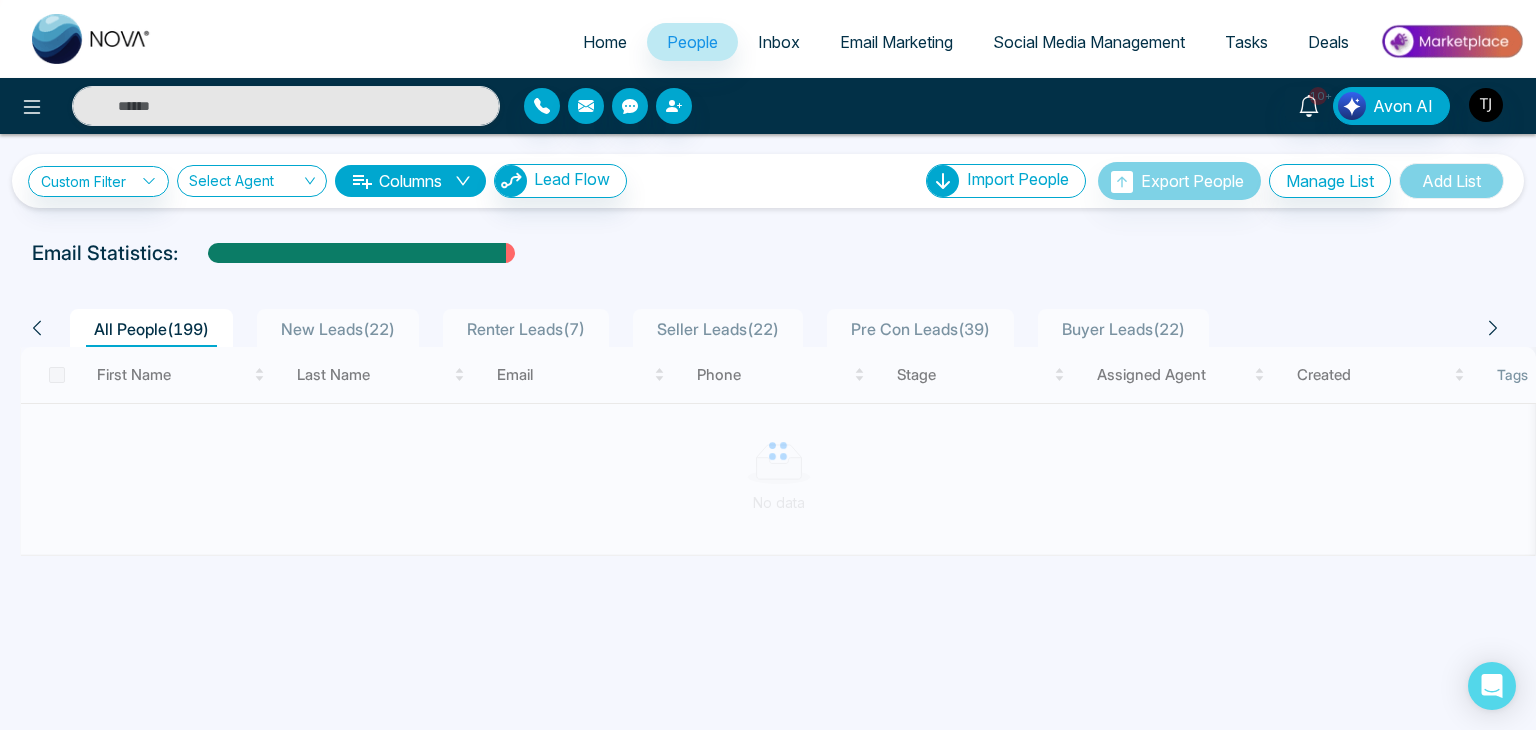 select on "*" 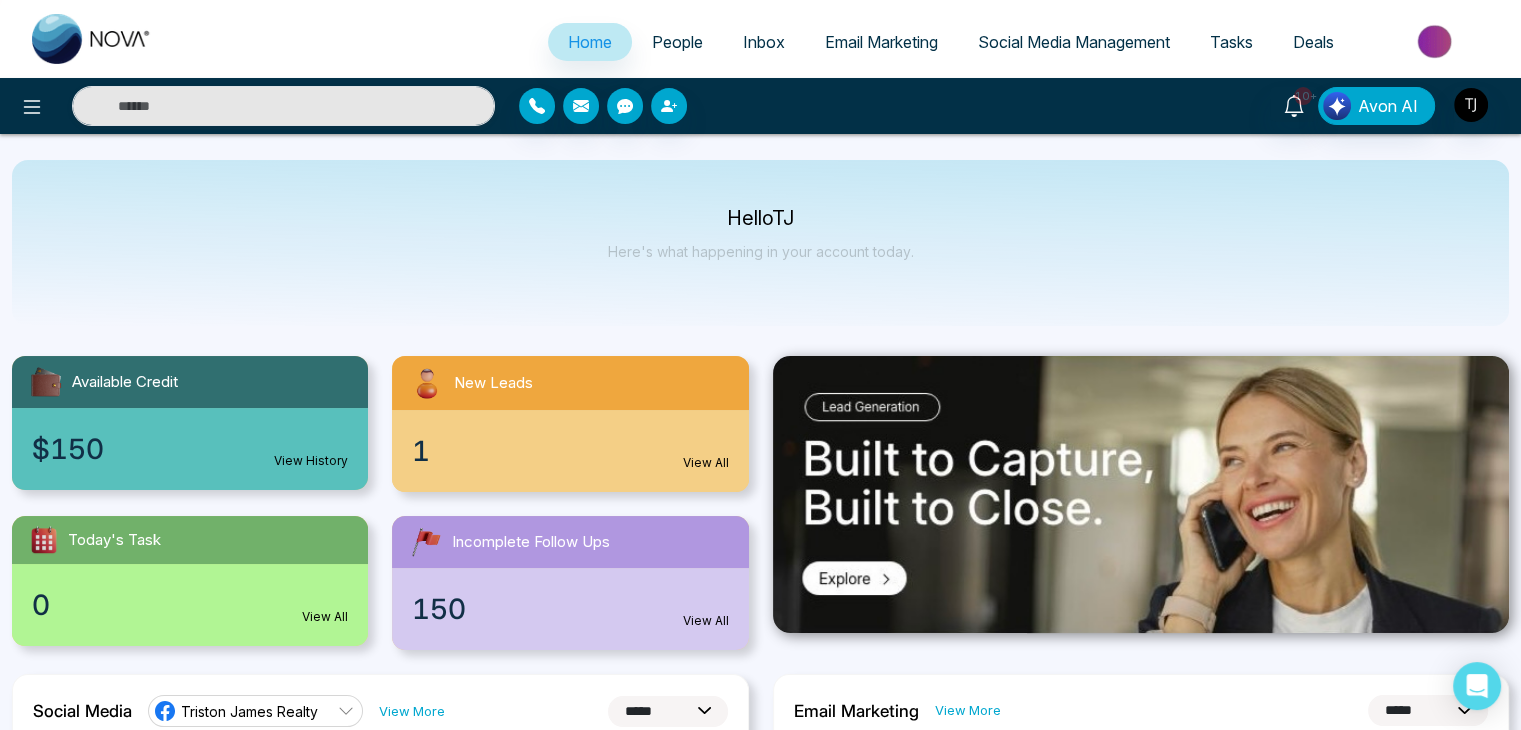 click on "People" at bounding box center [677, 42] 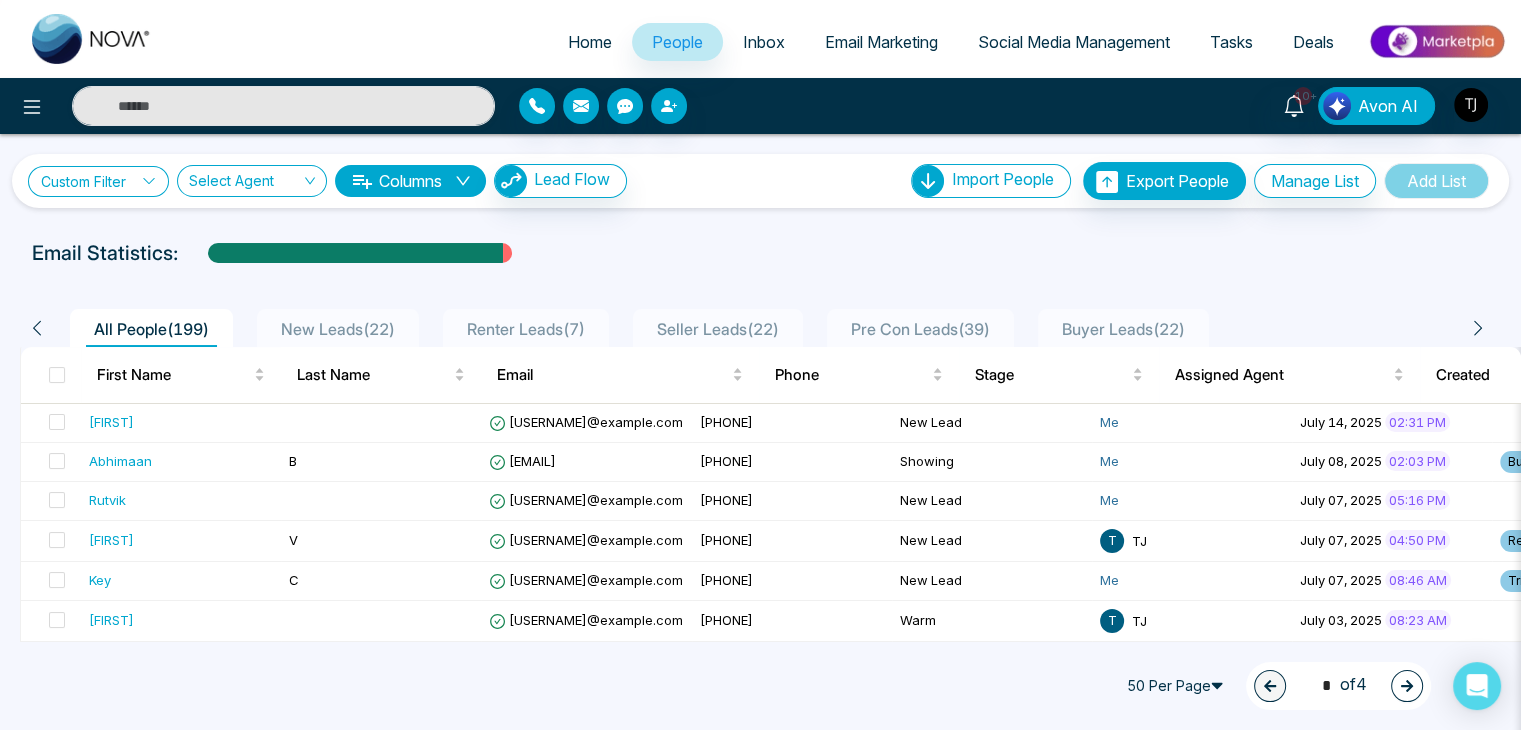 click on "Custom Filter" at bounding box center (98, 181) 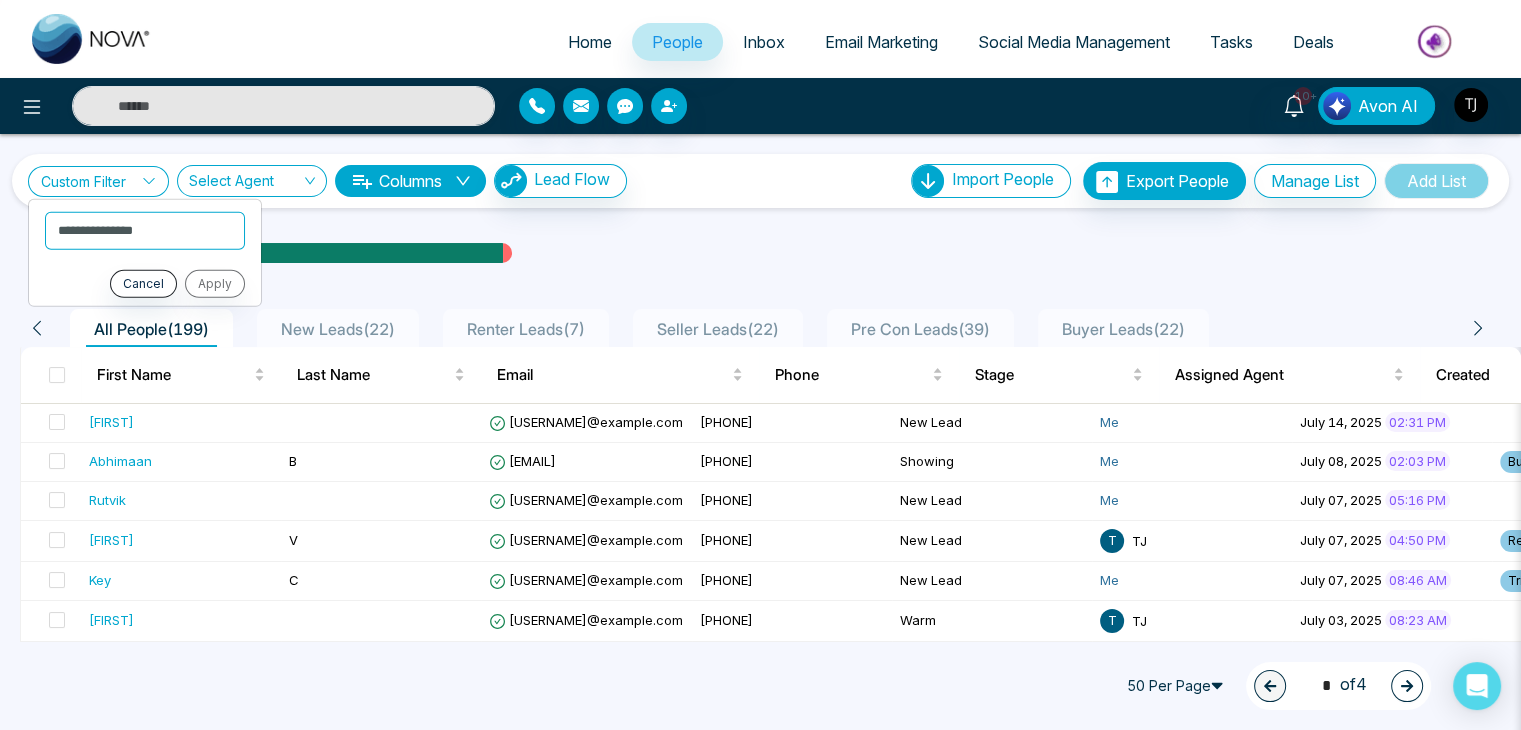 click on "Custom Filter" at bounding box center [98, 181] 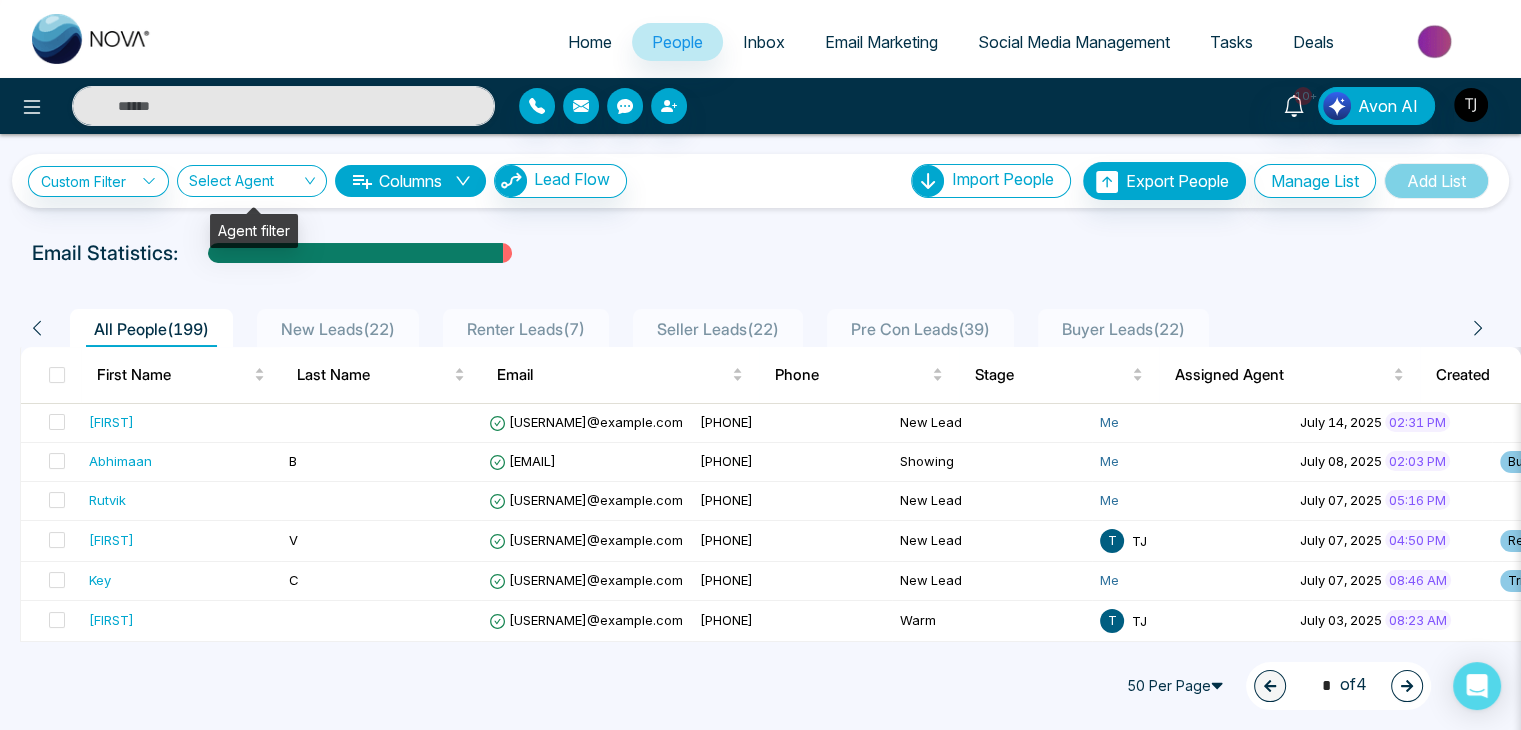 click at bounding box center [245, 185] 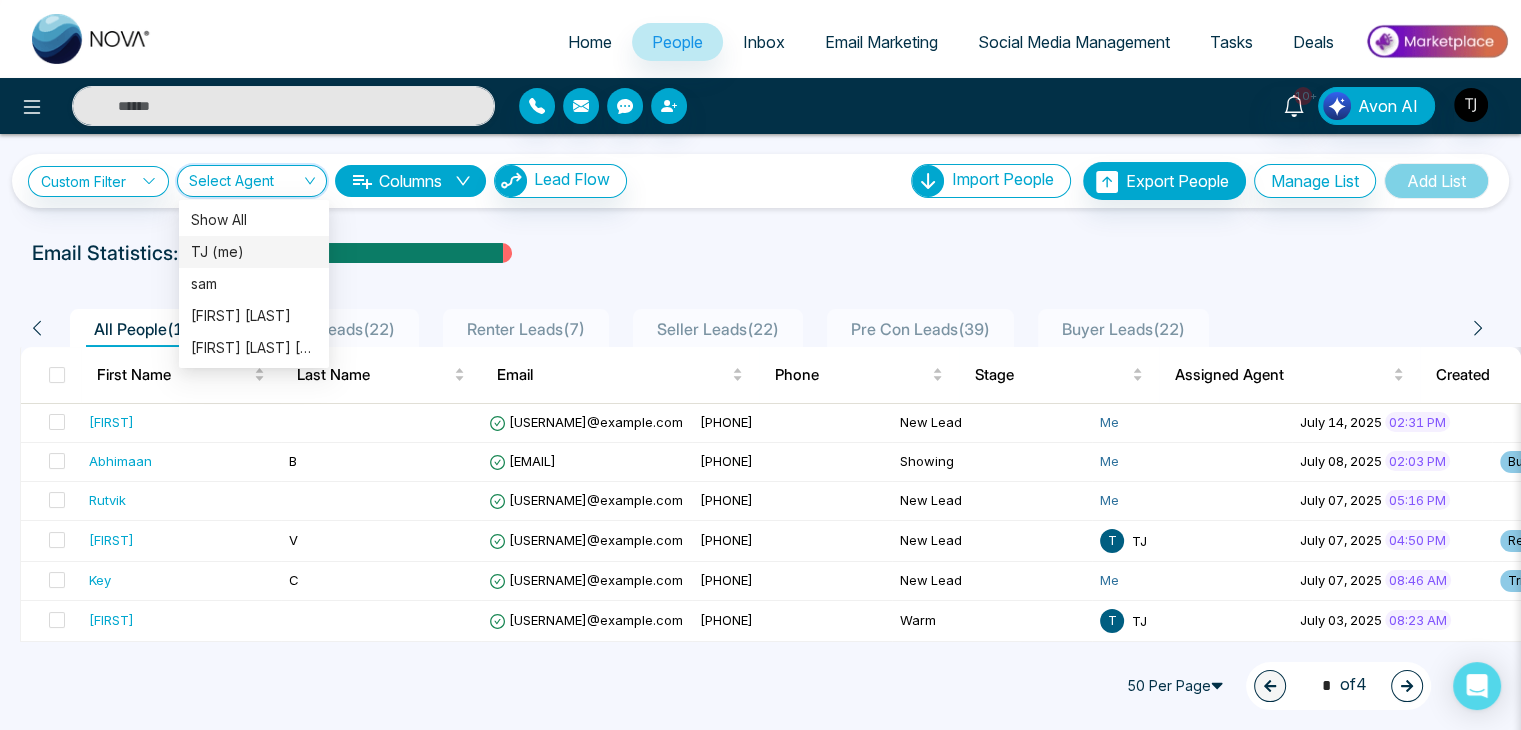 click at bounding box center (245, 185) 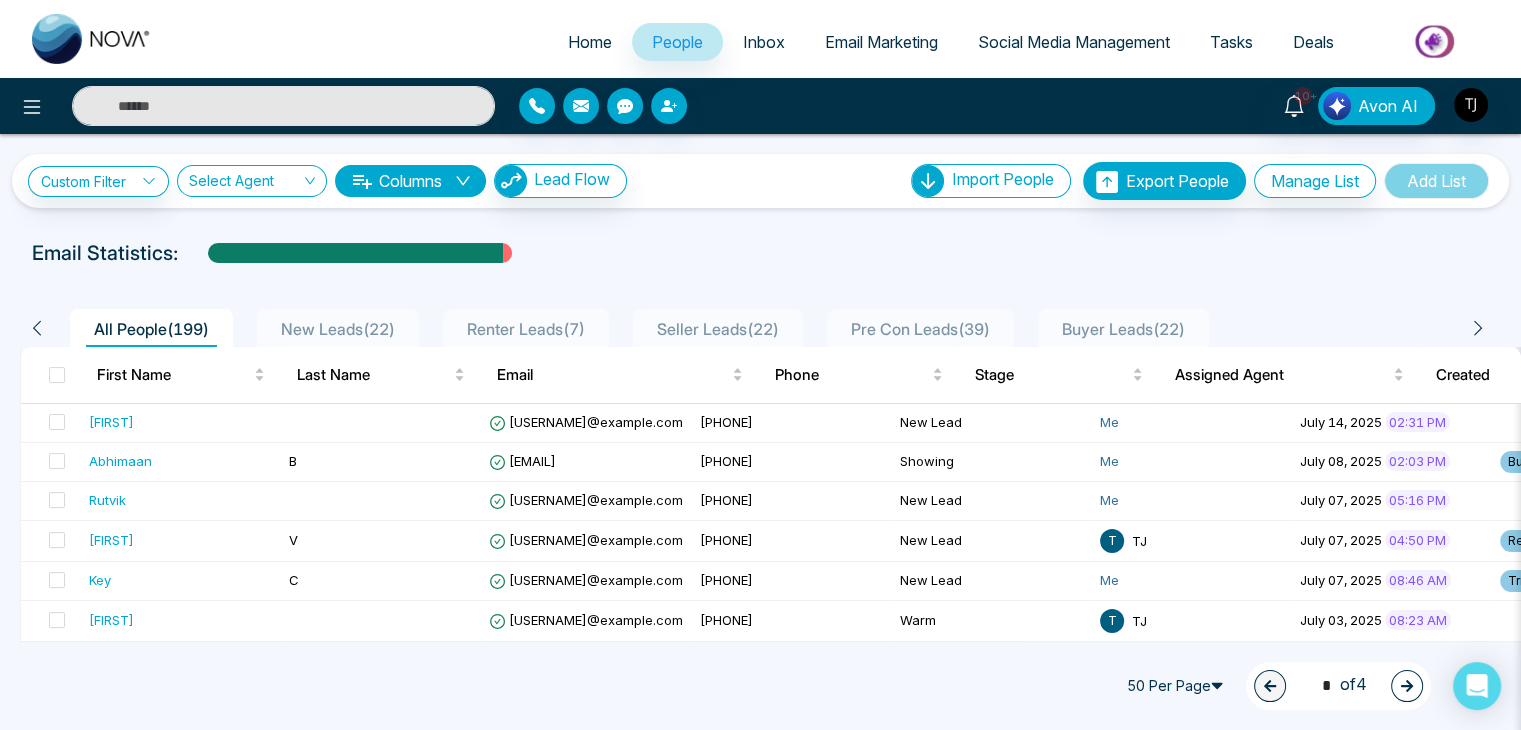 click 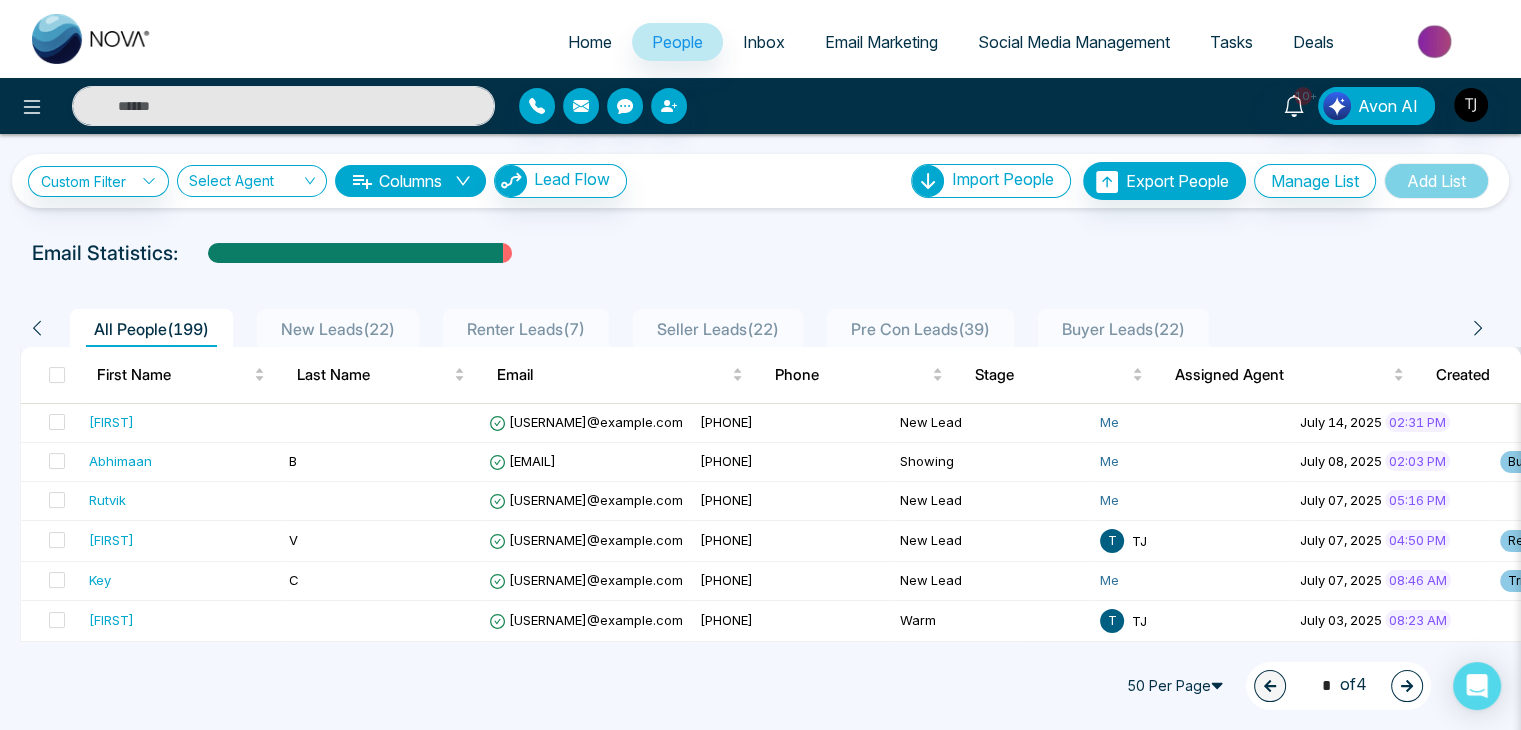 click on "**********" at bounding box center (760, 1339) 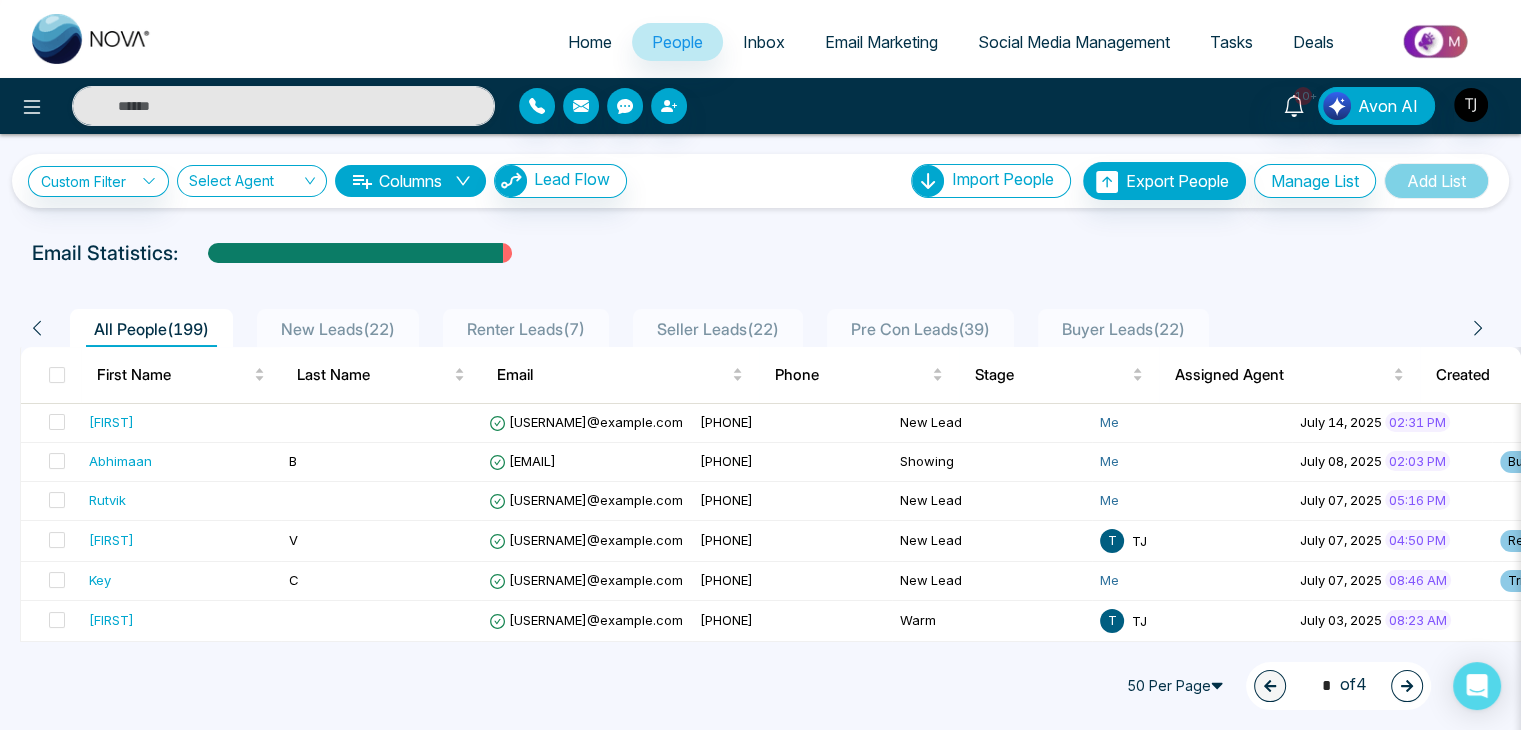 click 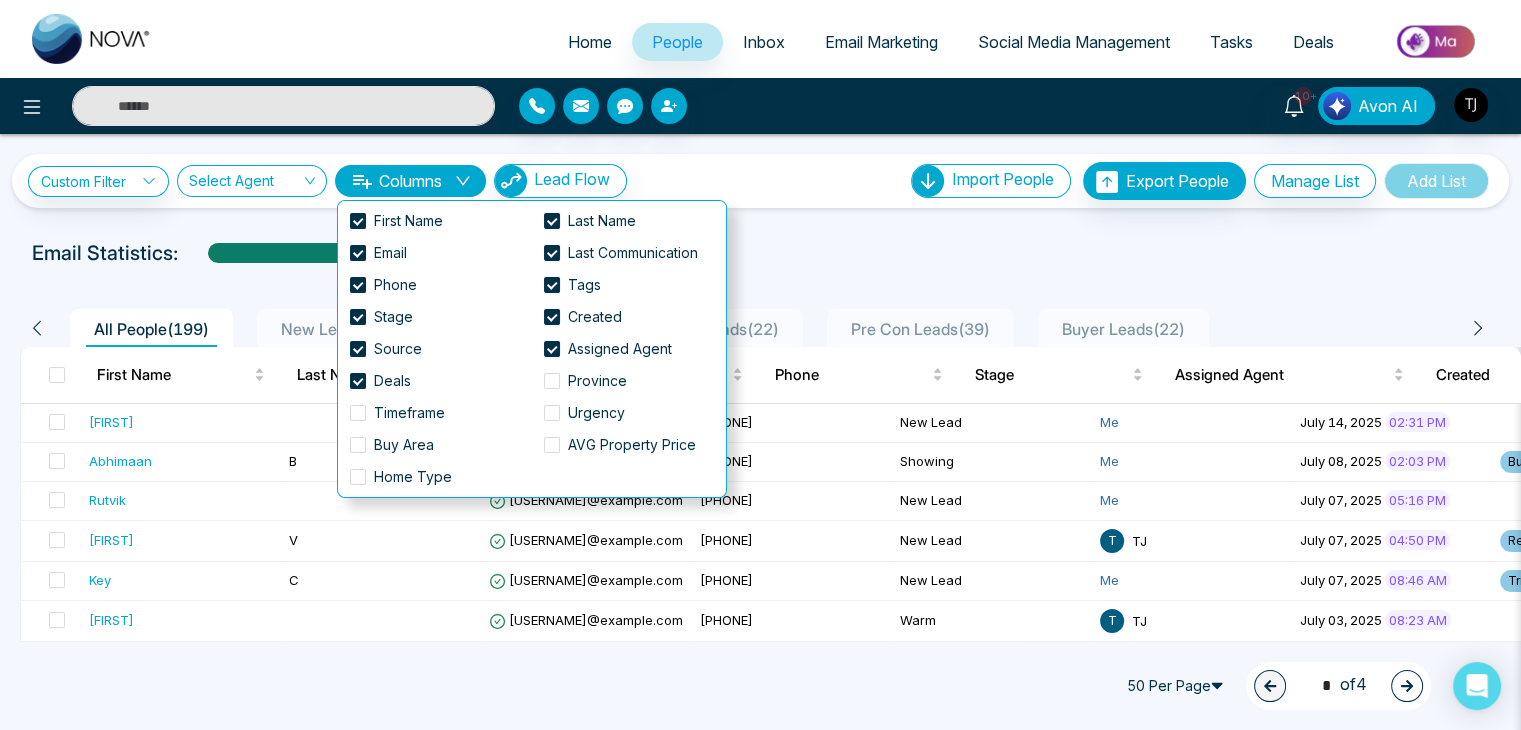 click on "Email Statistics:" at bounding box center [760, 253] 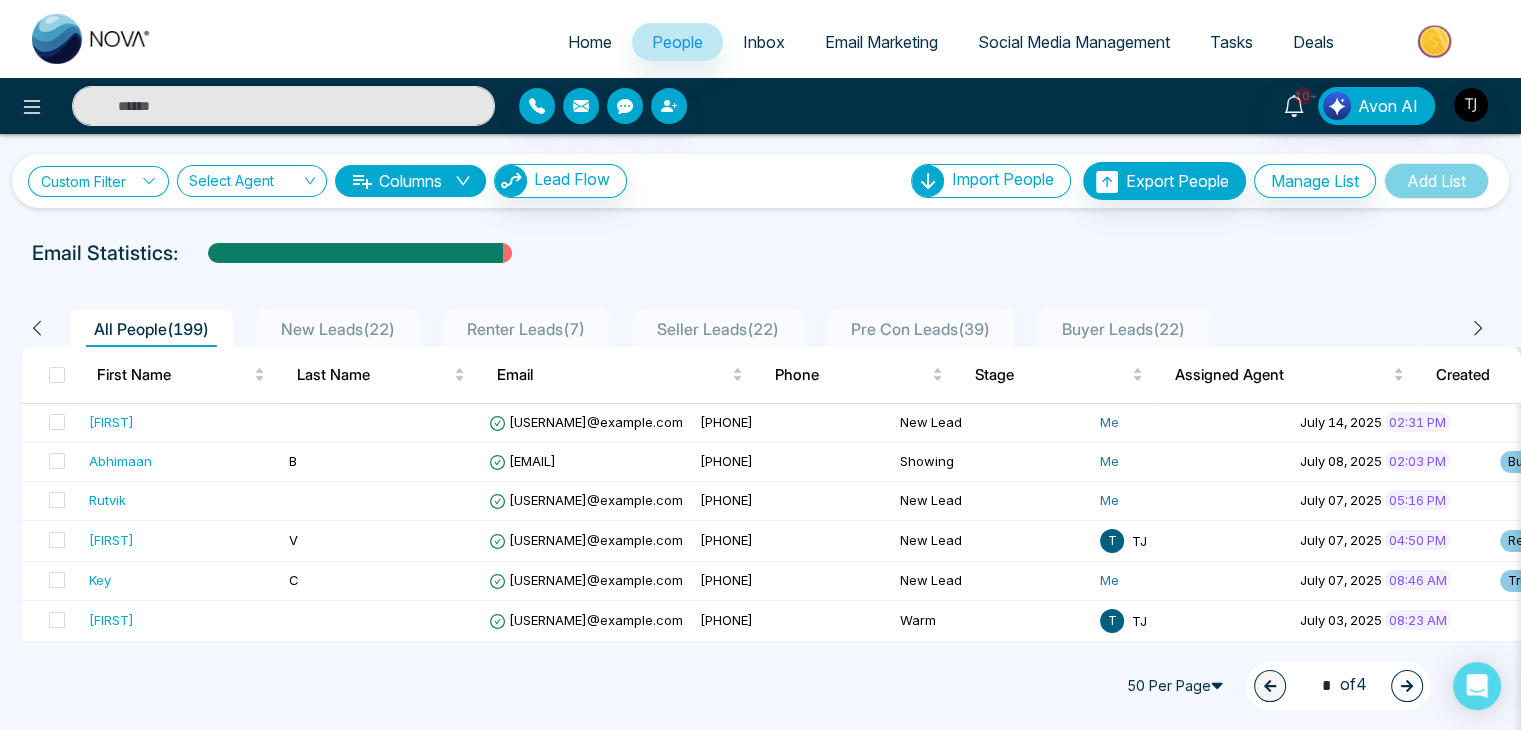 click on "Custom Filter" at bounding box center (98, 181) 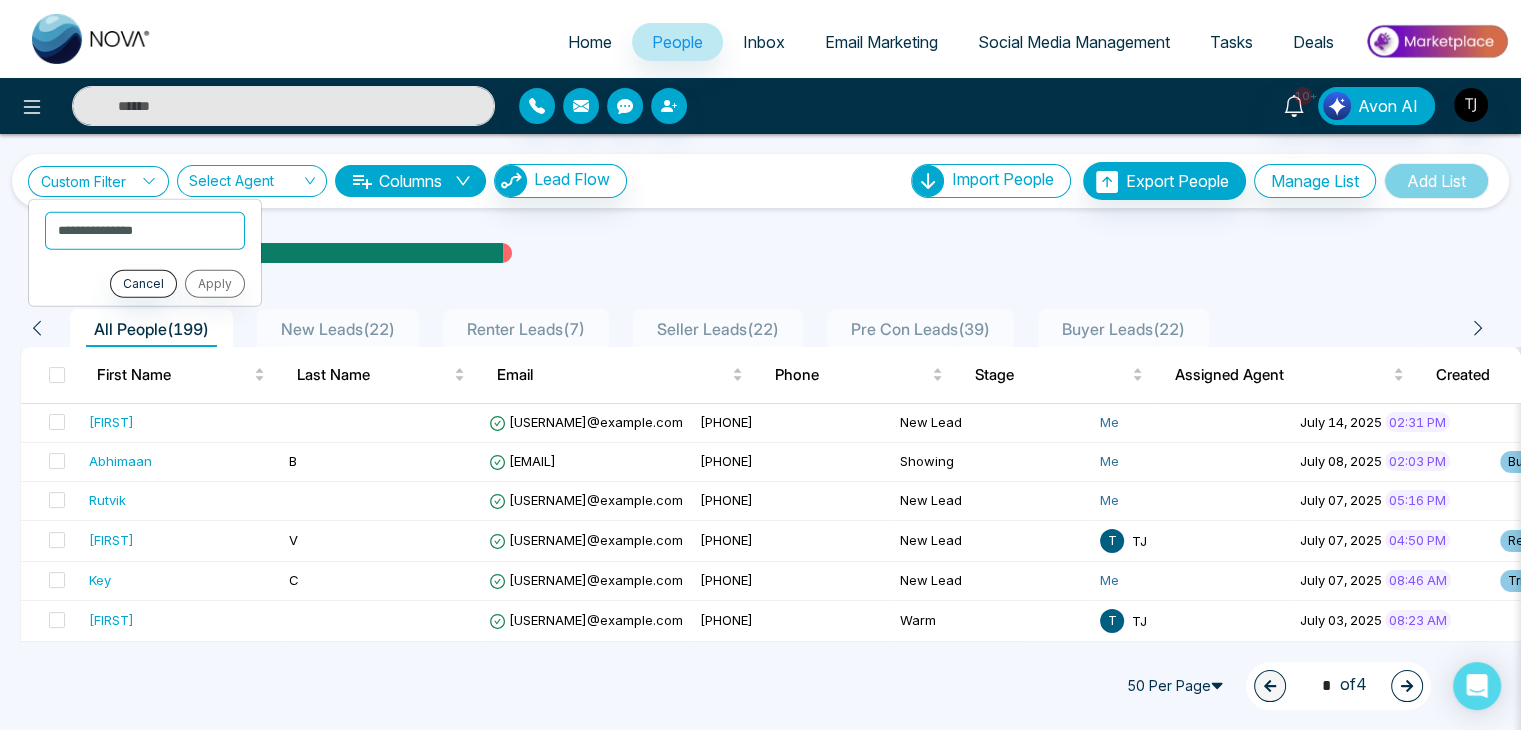 click on "Custom Filter" at bounding box center [98, 181] 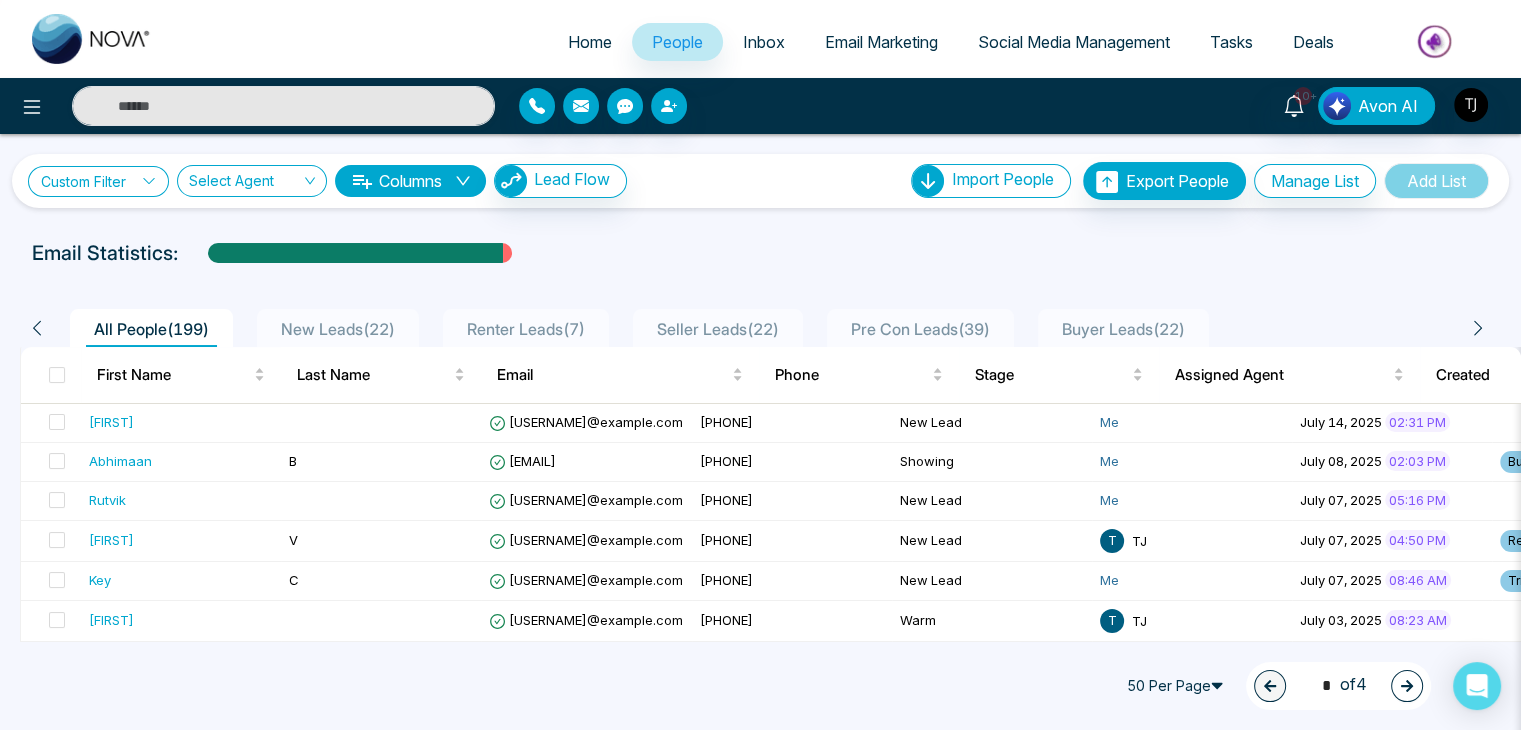 click on "Custom Filter" at bounding box center [98, 181] 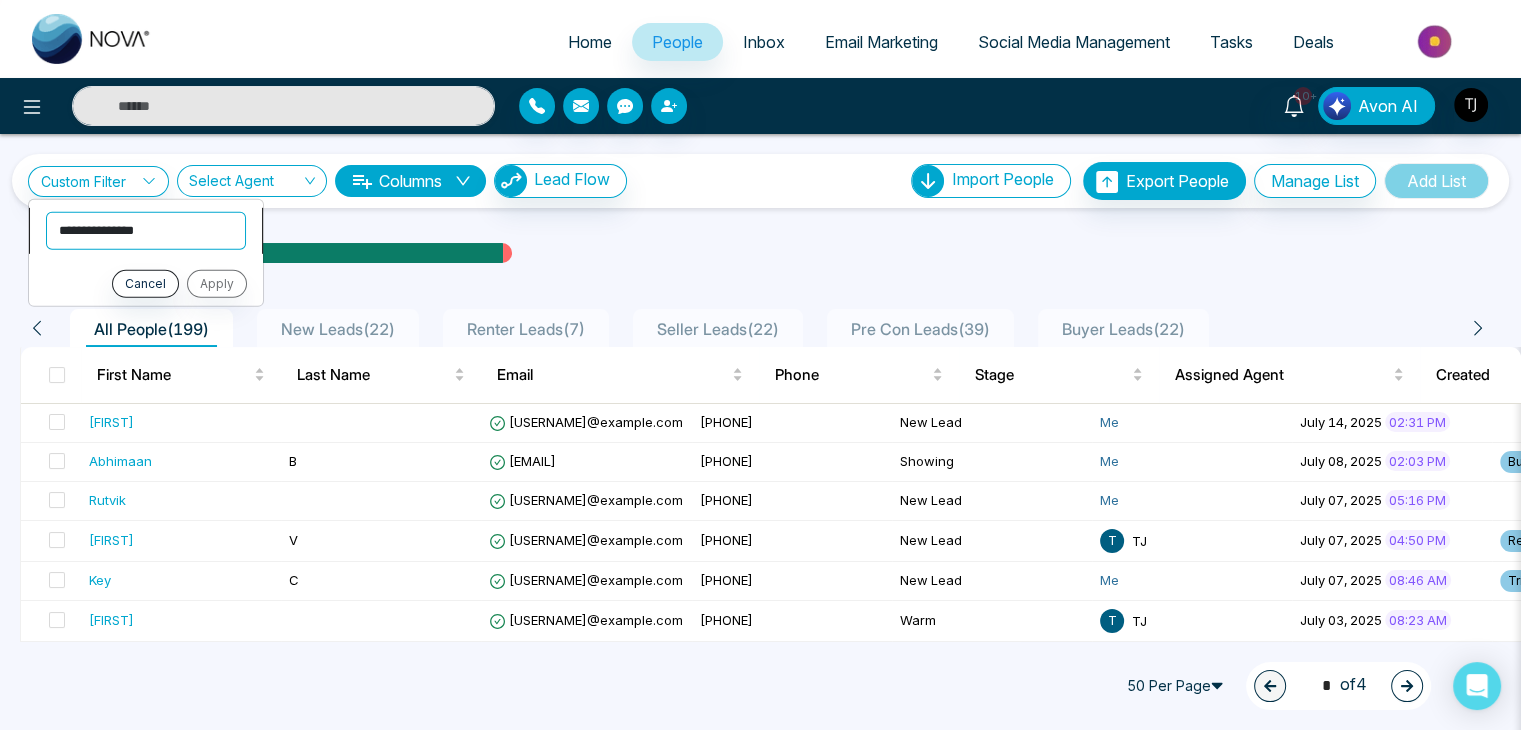 click on "**********" at bounding box center [146, 230] 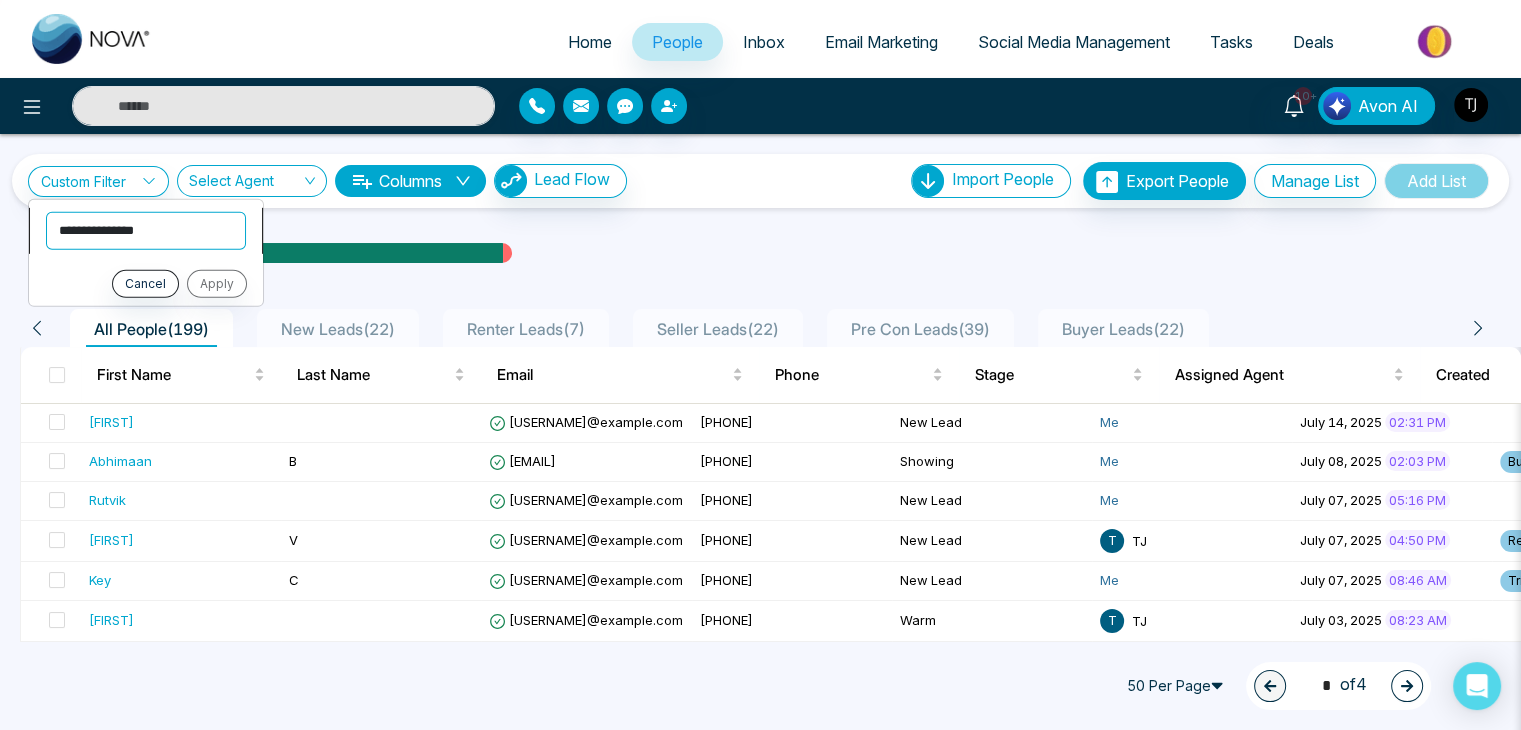 select on "**********" 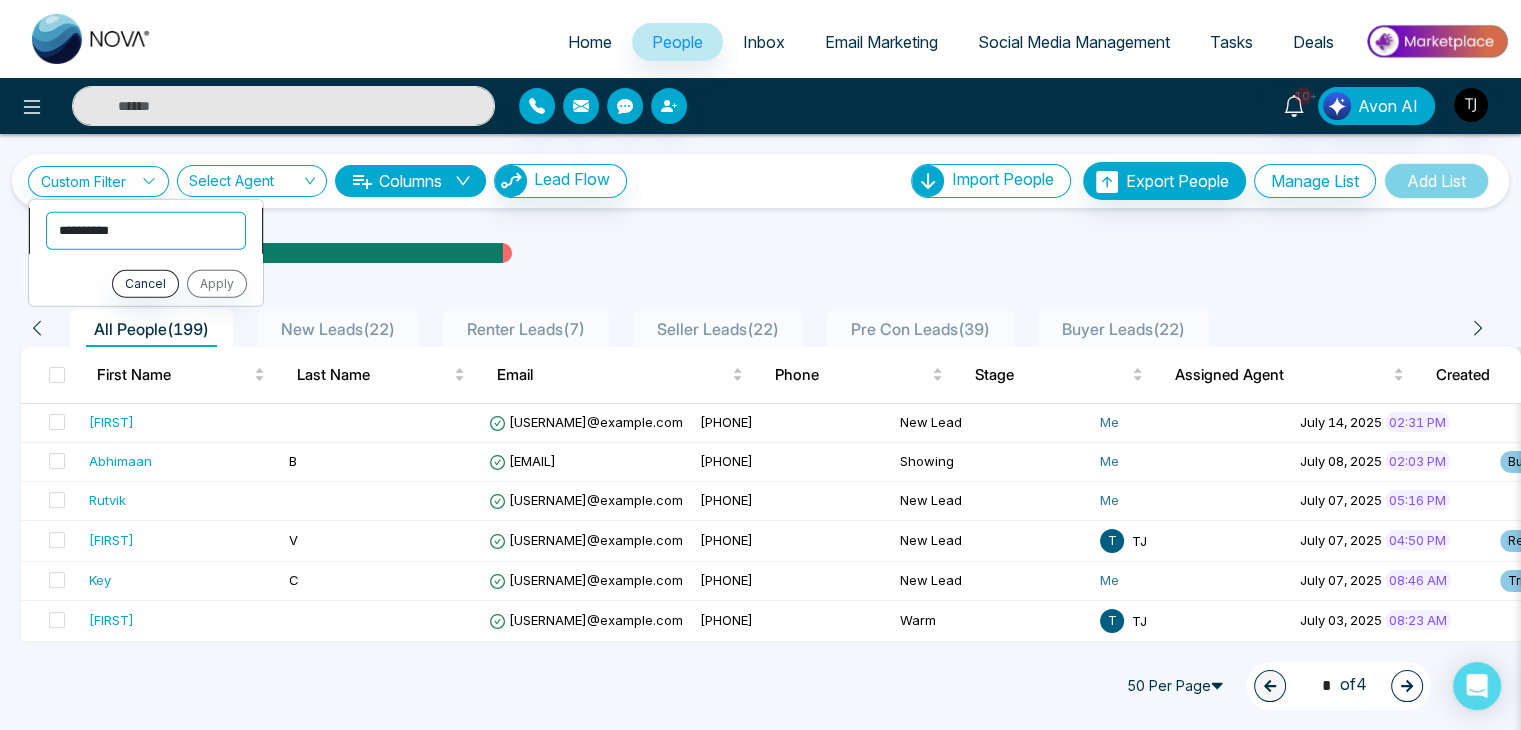 click on "**********" at bounding box center [146, 230] 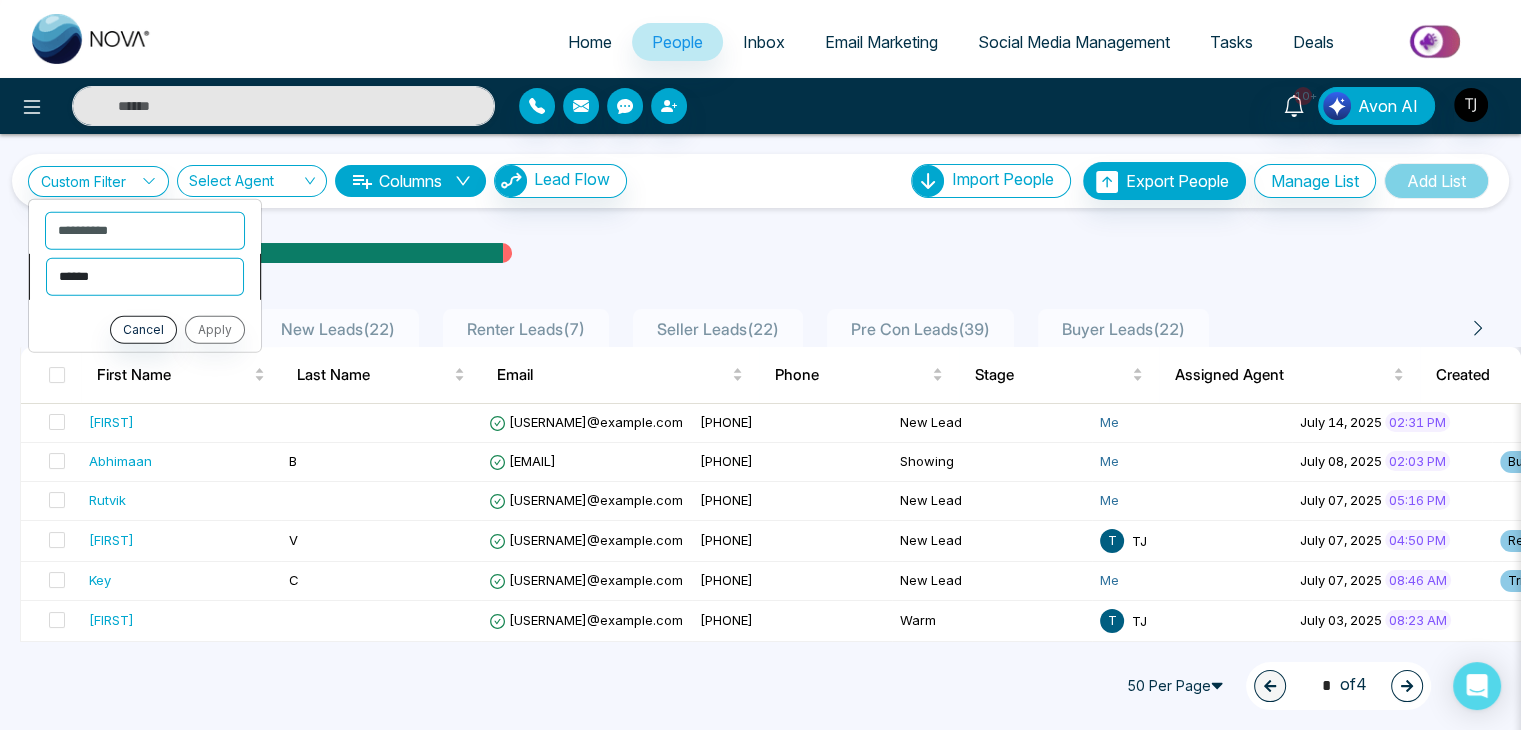 click on "**********" at bounding box center (145, 276) 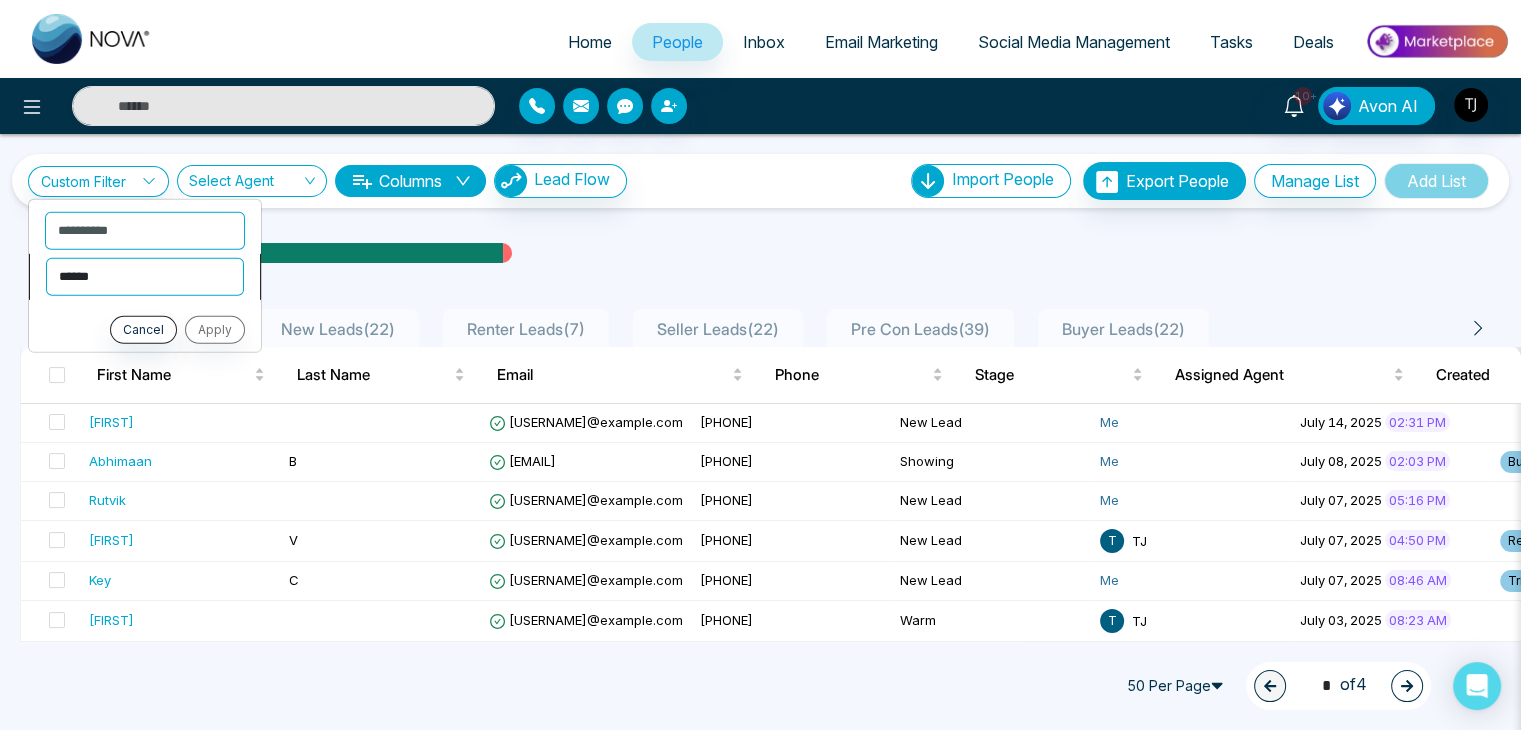 select on "**********" 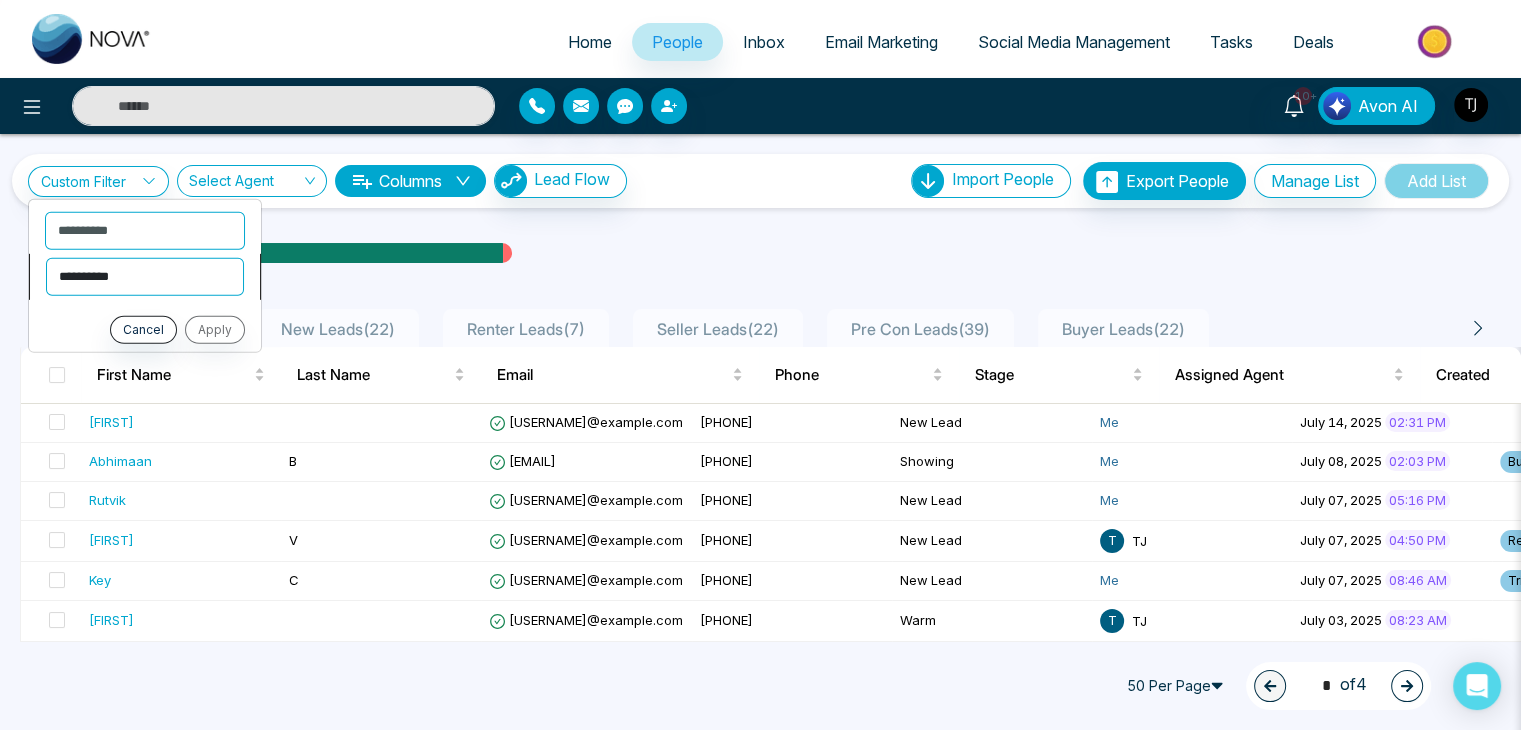 click on "**********" at bounding box center [145, 276] 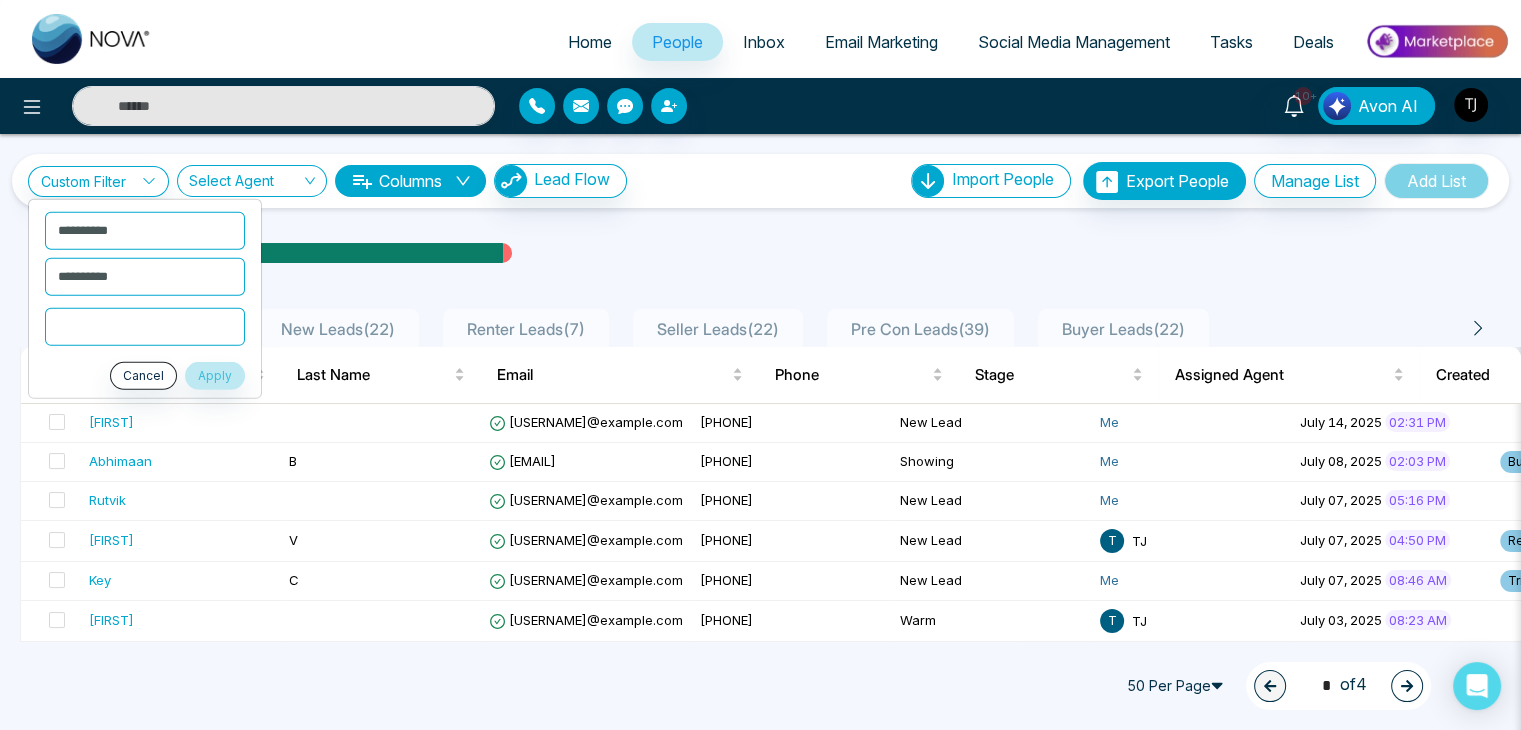 click at bounding box center (145, 326) 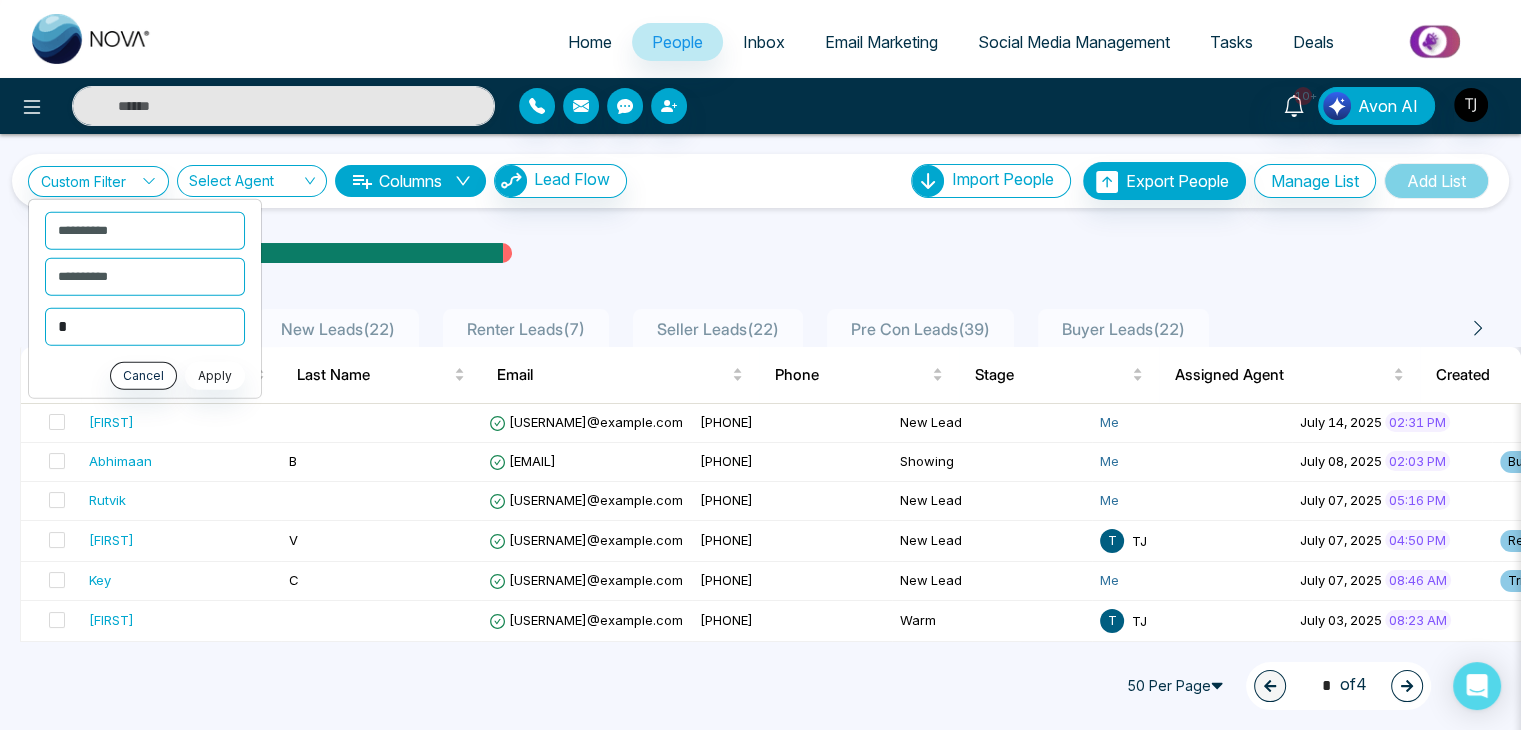 type on "*" 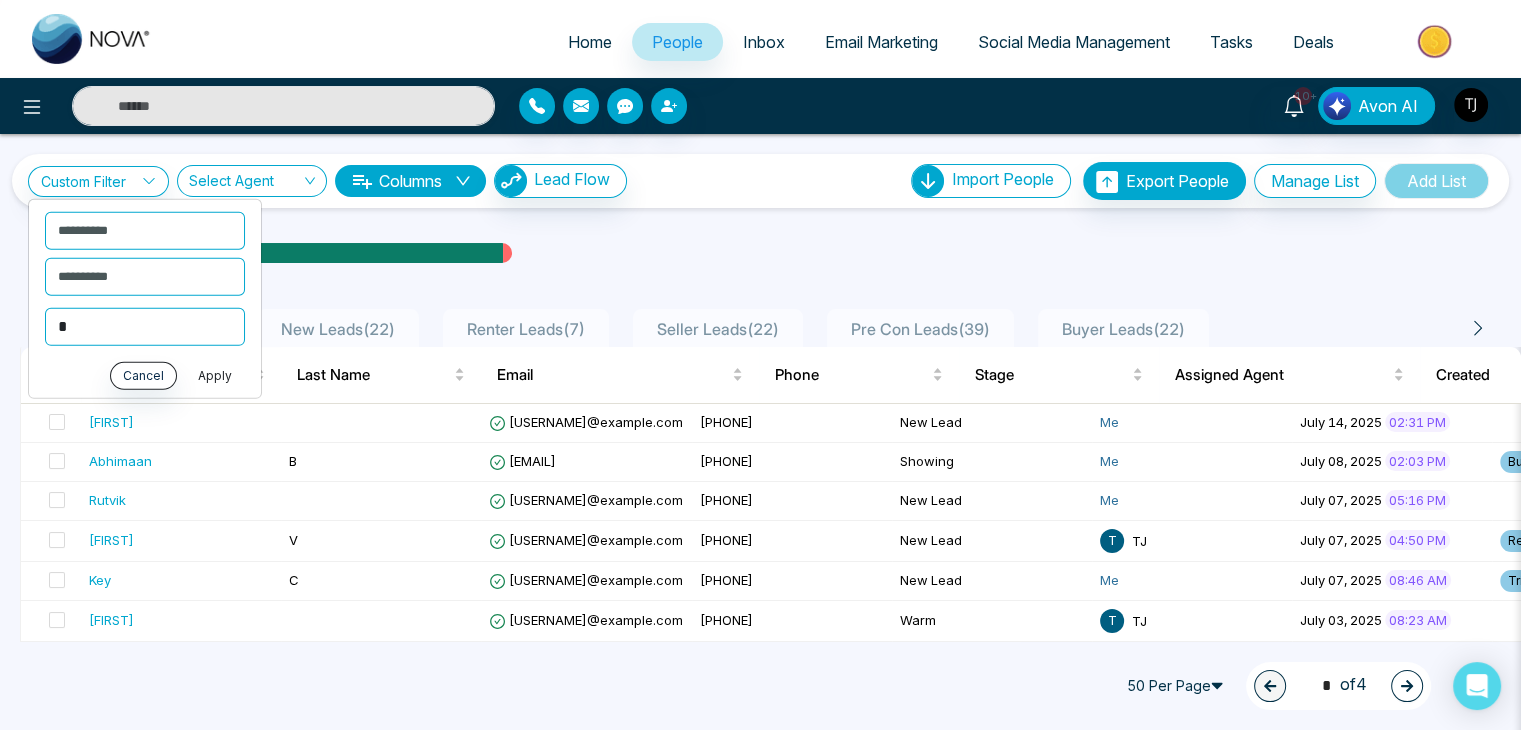 click on "Apply" at bounding box center (215, 375) 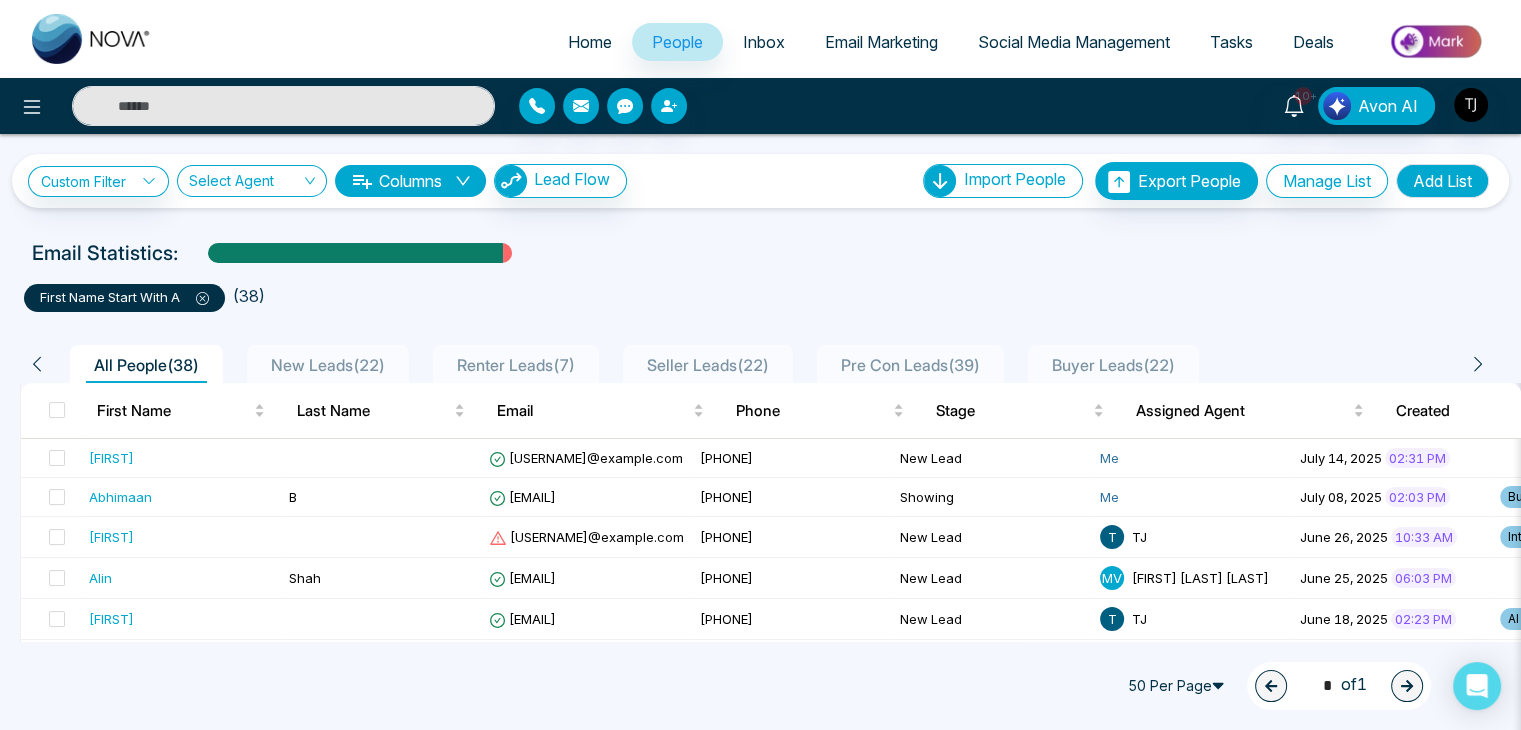 click 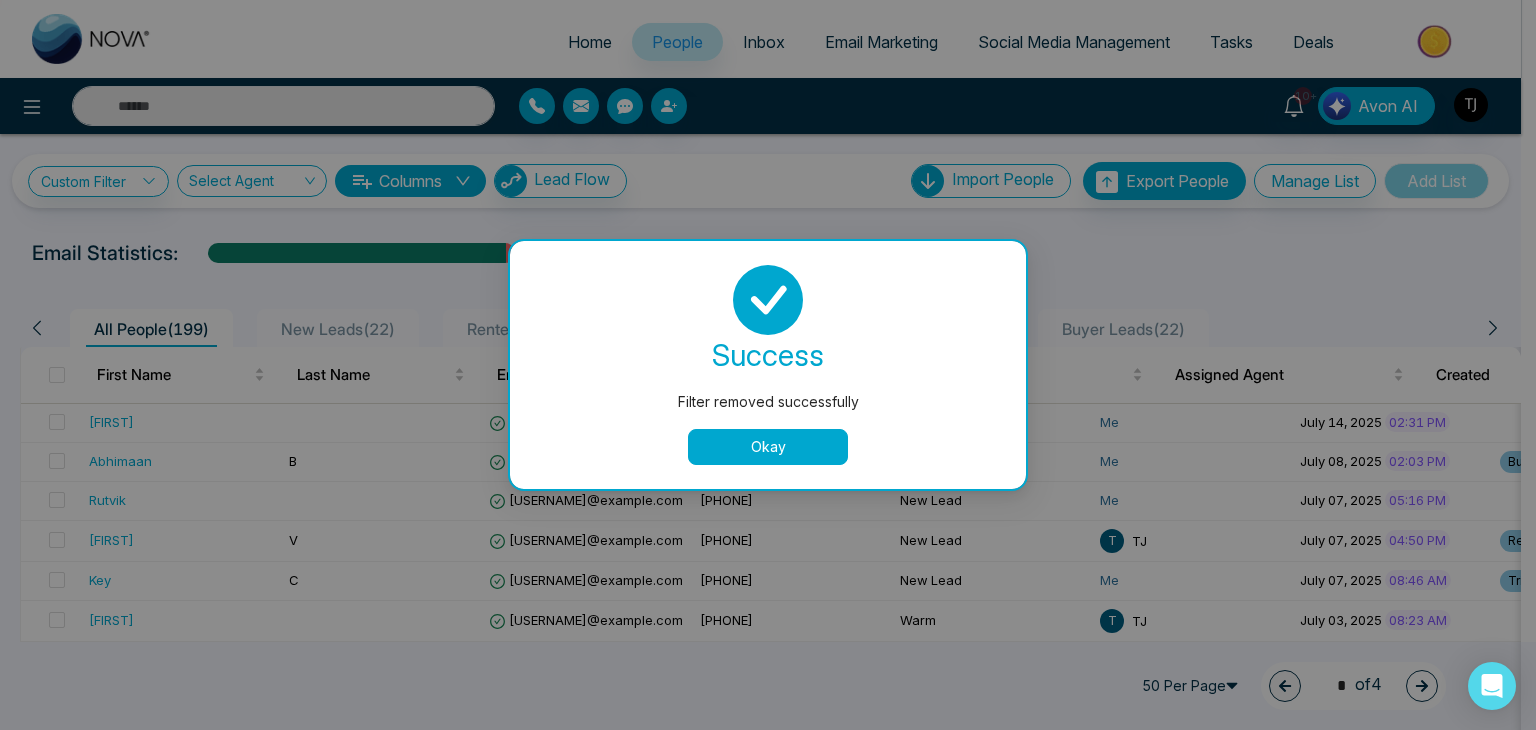 click on "Okay" at bounding box center (768, 447) 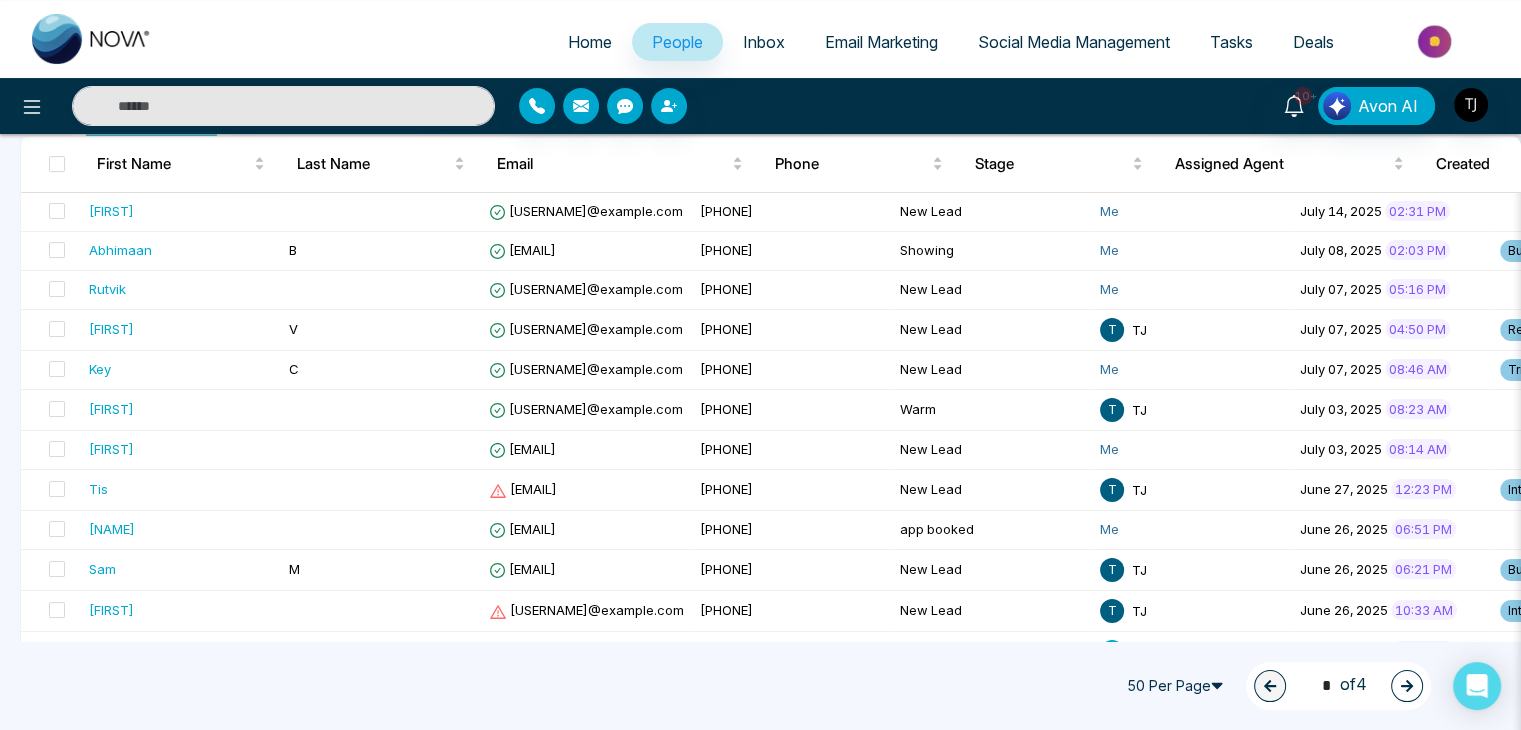scroll, scrollTop: 212, scrollLeft: 0, axis: vertical 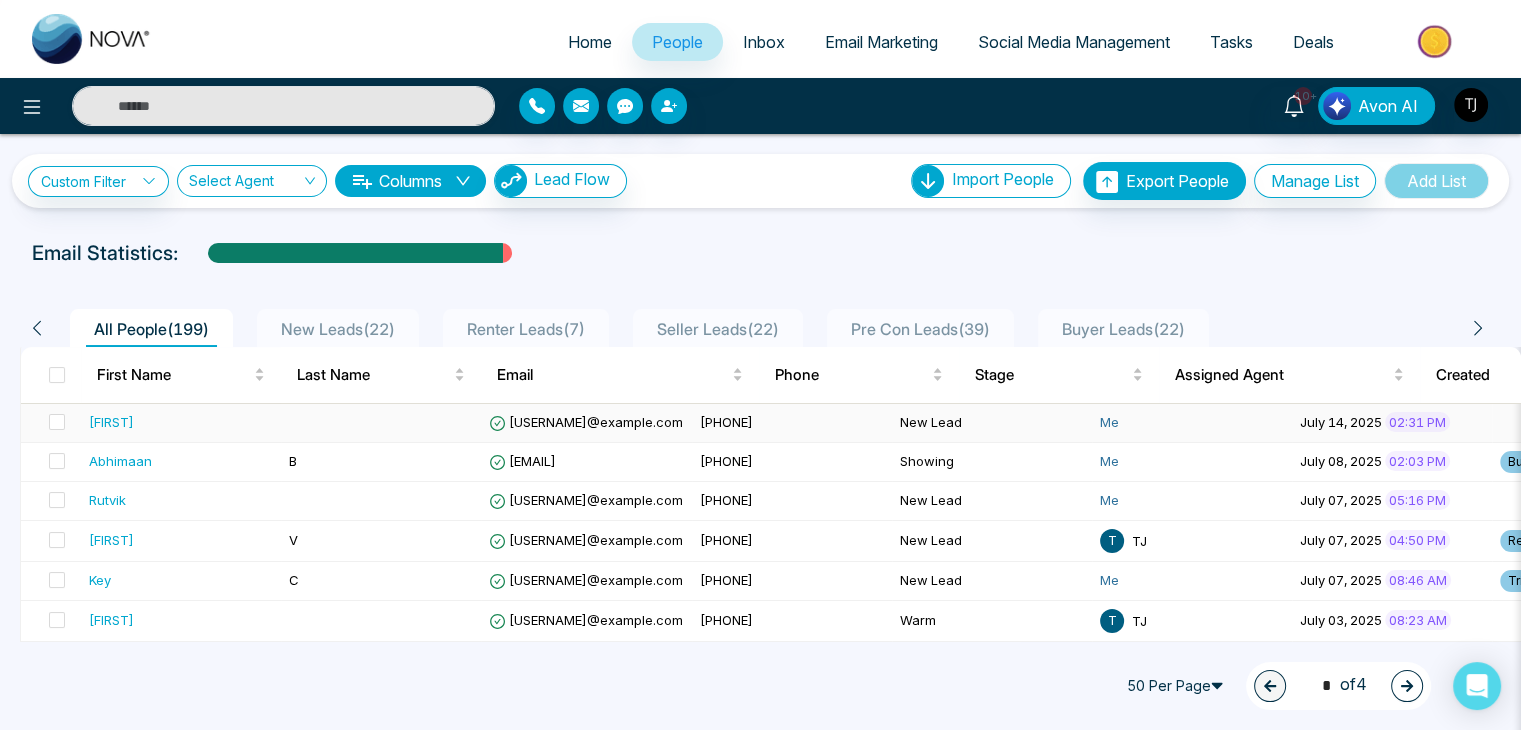 click at bounding box center [381, 423] 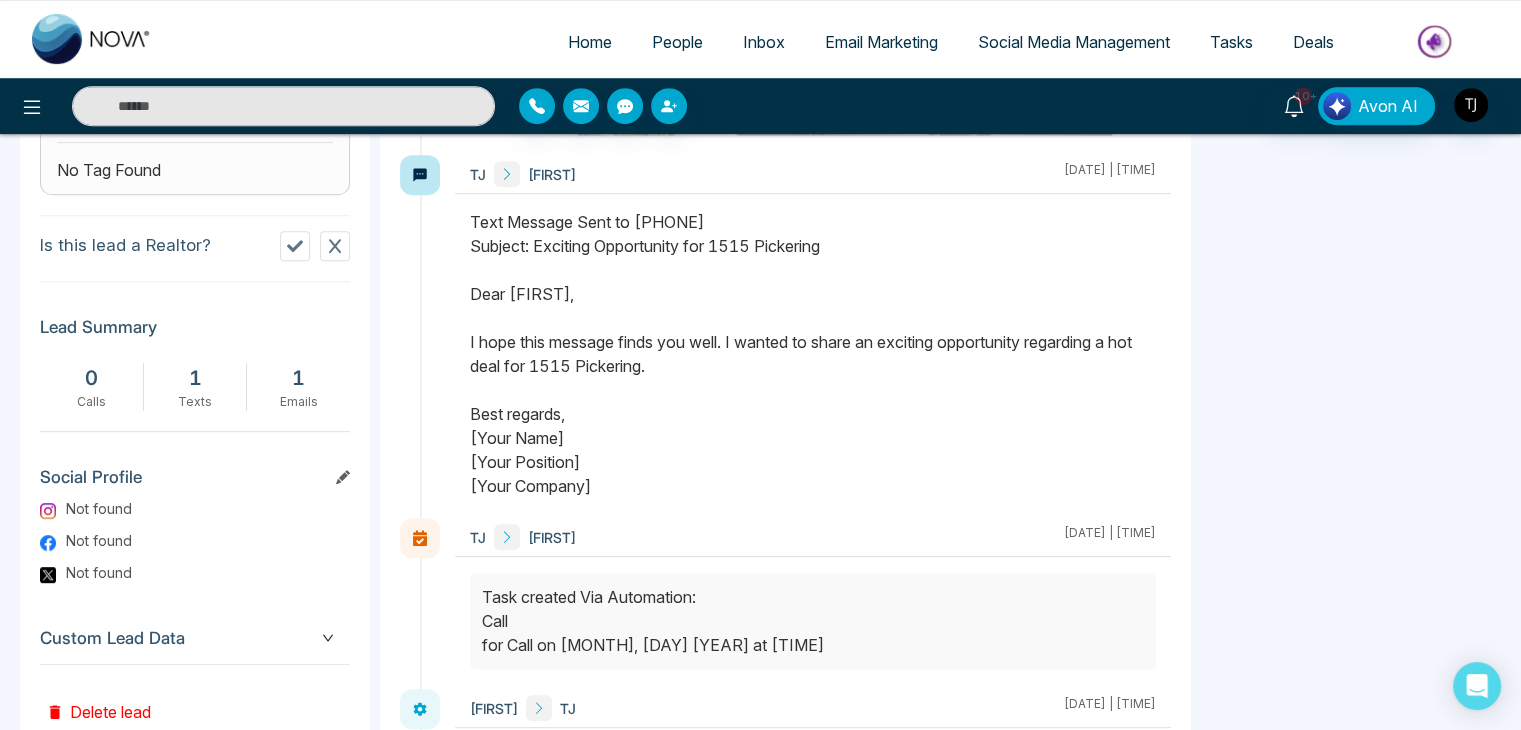 scroll, scrollTop: 927, scrollLeft: 0, axis: vertical 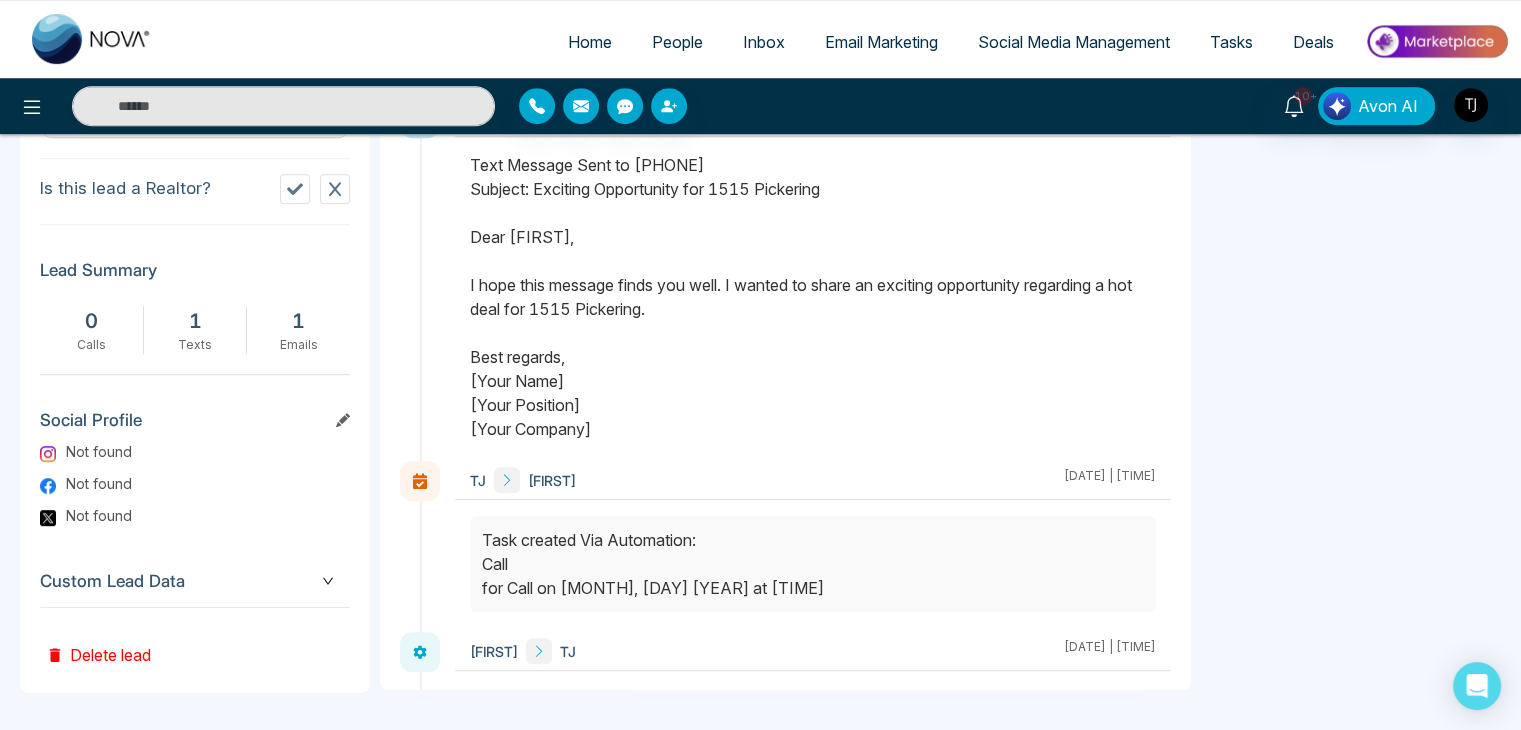 click on "Custom Lead Data" at bounding box center (195, 581) 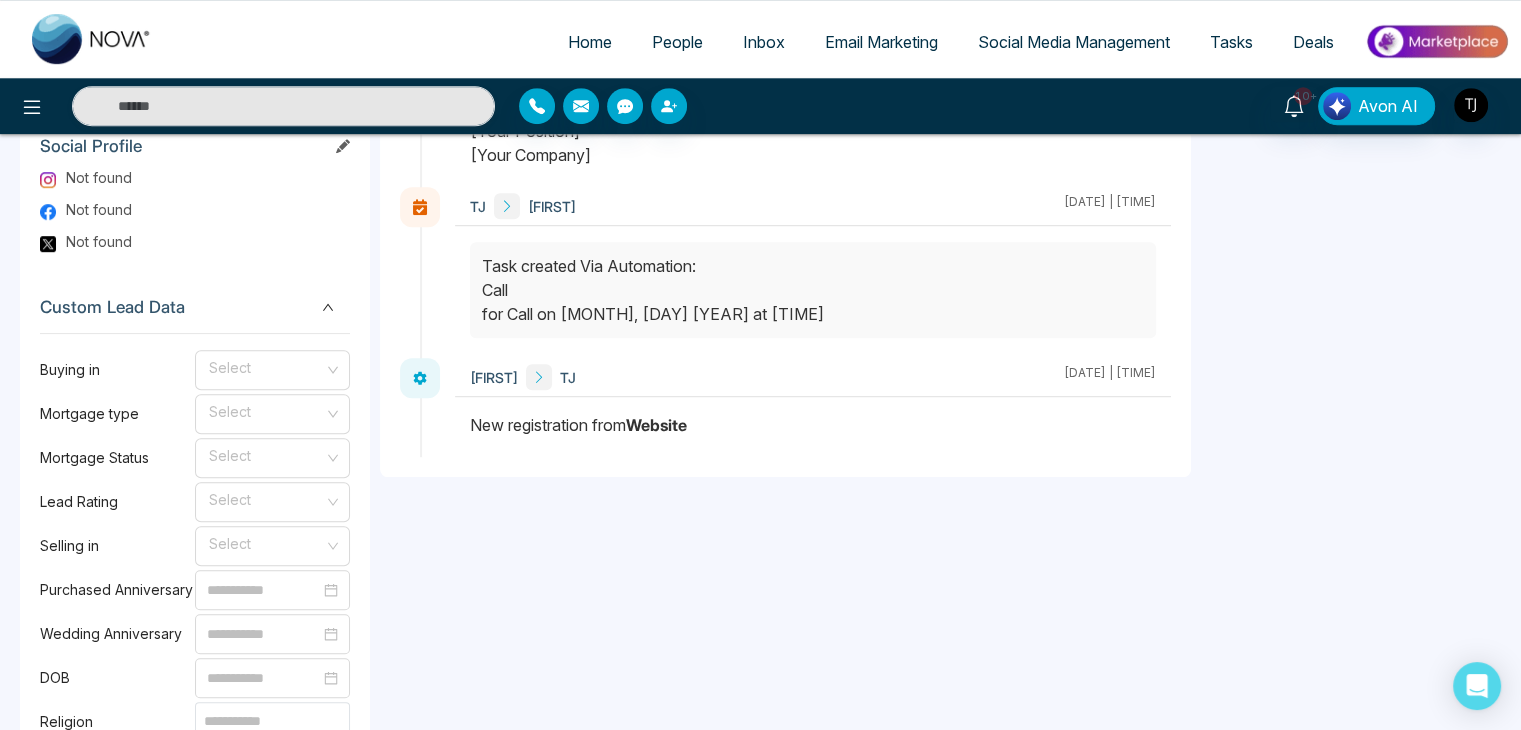 scroll, scrollTop: 1198, scrollLeft: 0, axis: vertical 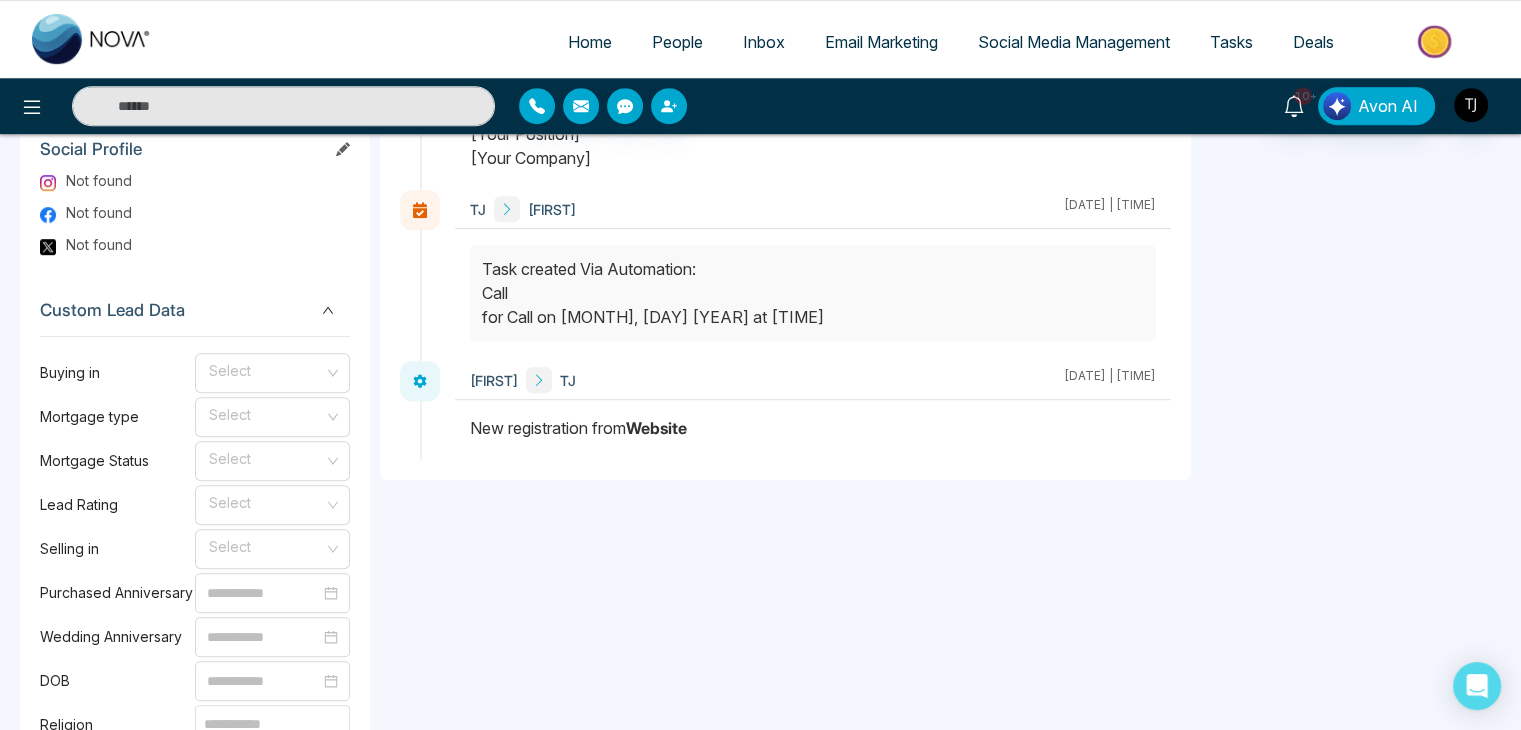 click 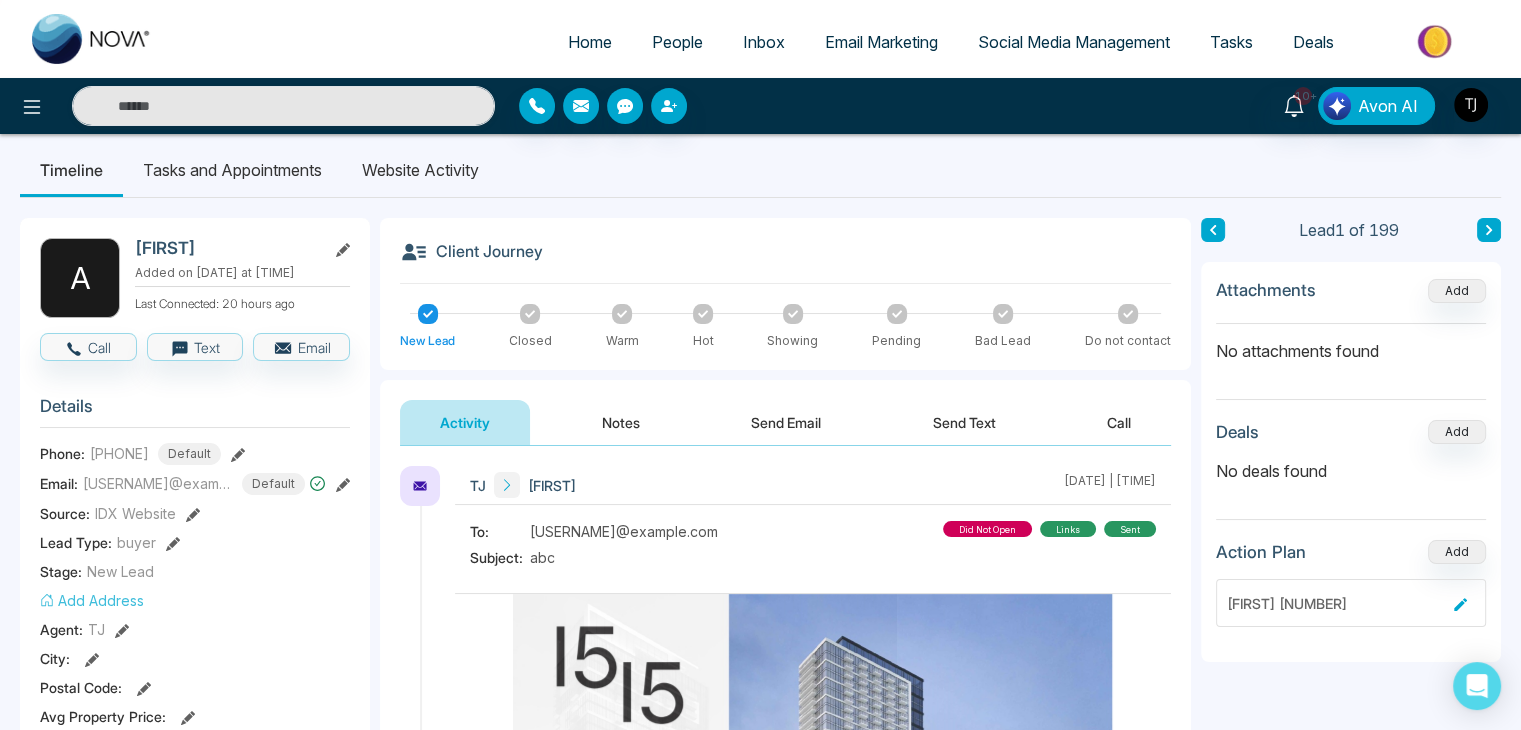 scroll, scrollTop: 9, scrollLeft: 0, axis: vertical 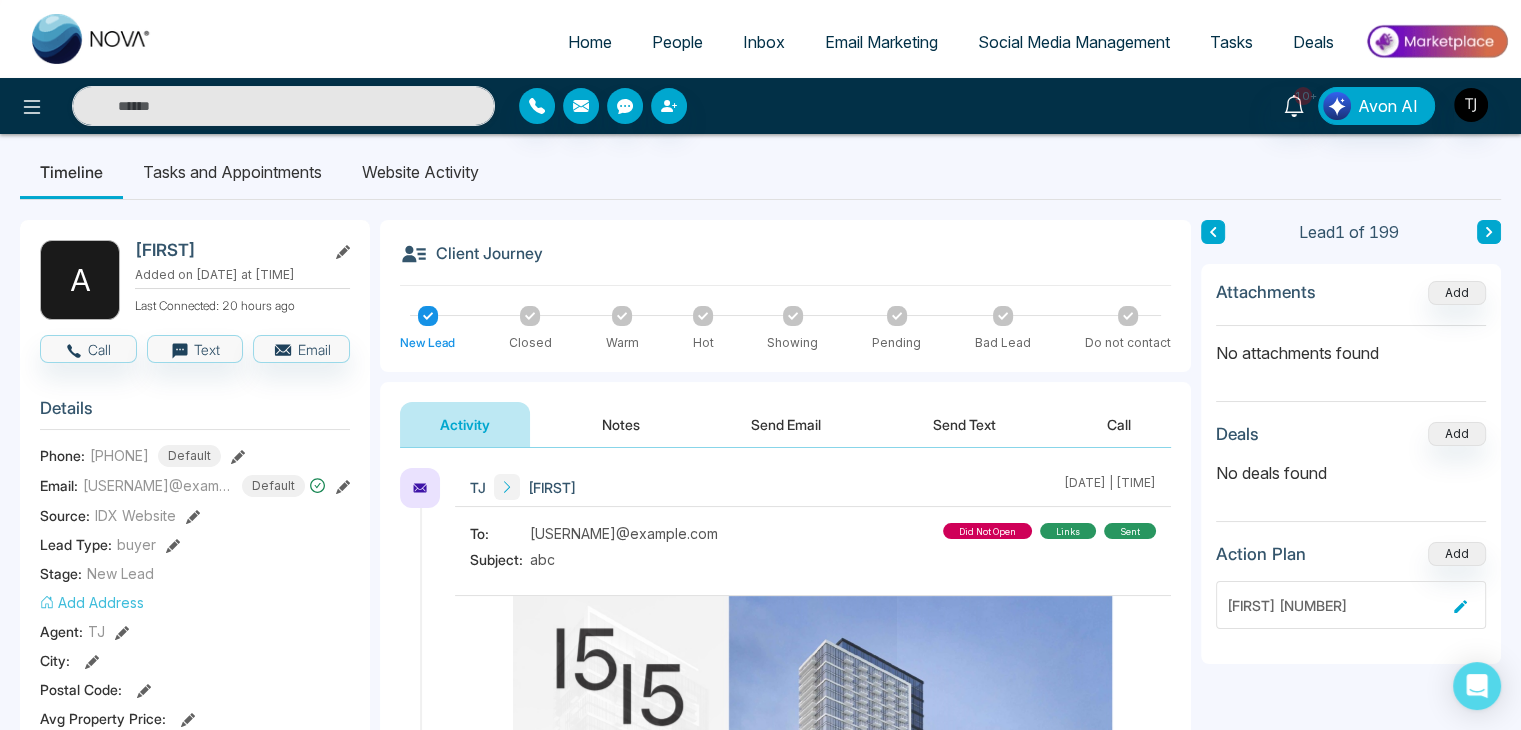 click on "Notes" at bounding box center (621, 424) 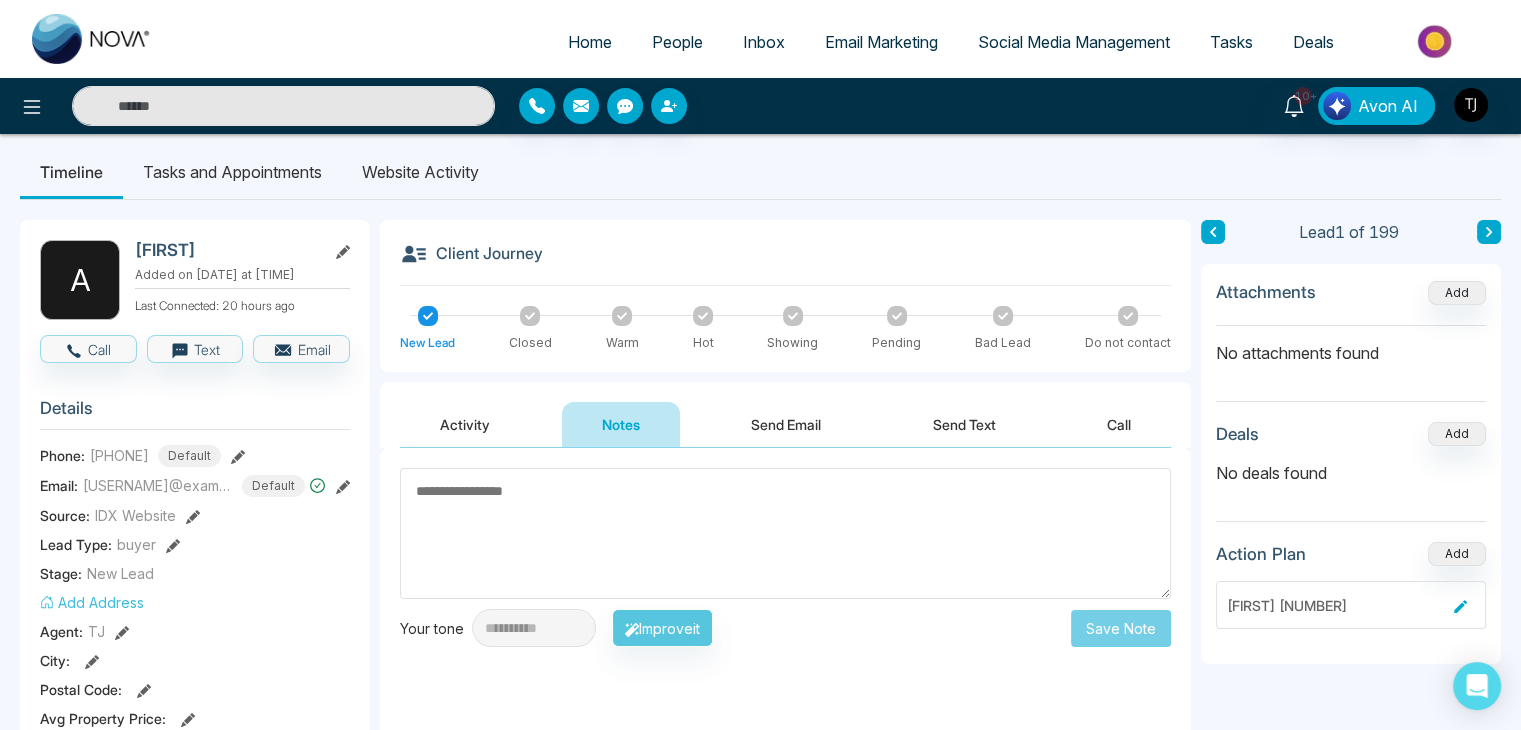 click on "Send Email" at bounding box center (786, 424) 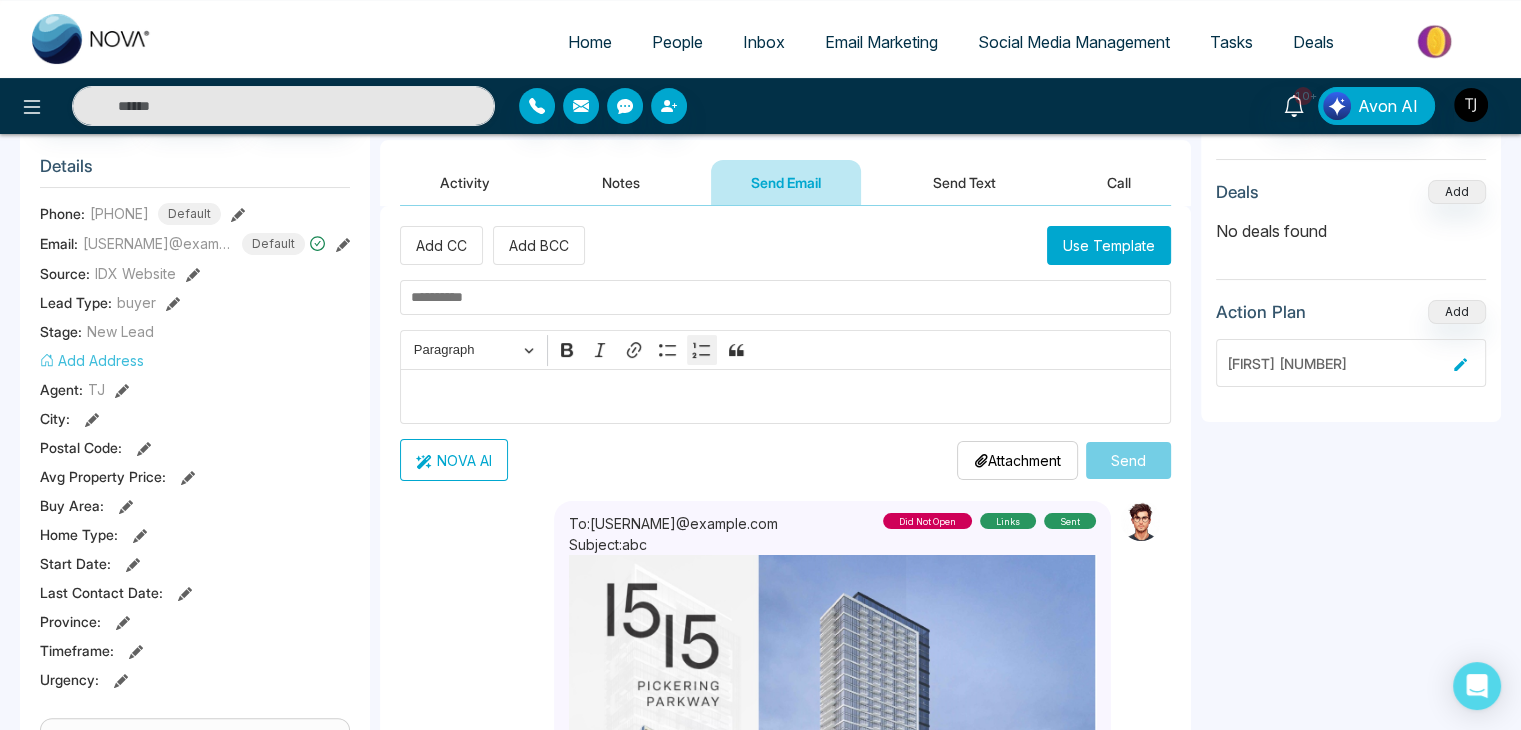 scroll, scrollTop: 256, scrollLeft: 0, axis: vertical 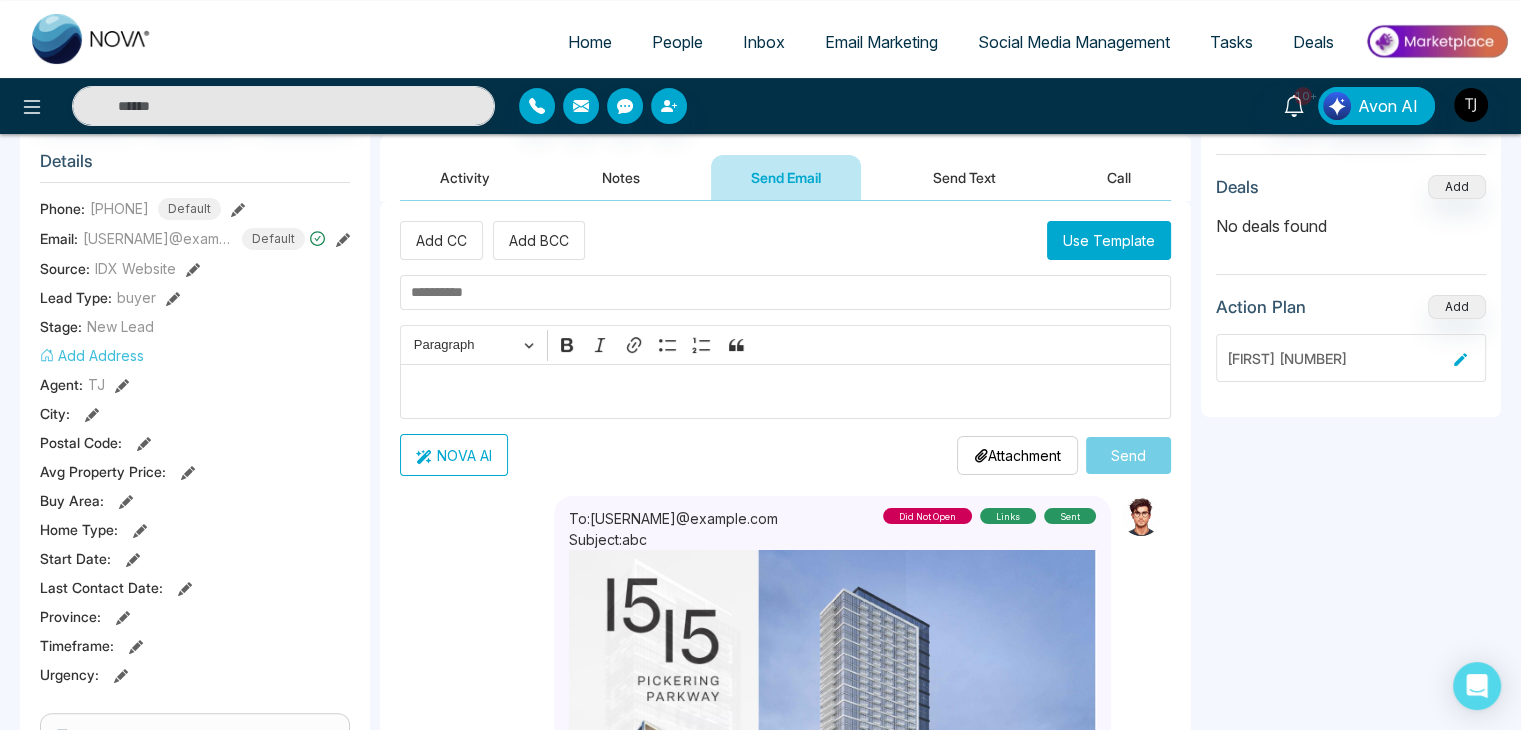 click on "Use Template" at bounding box center [1109, 240] 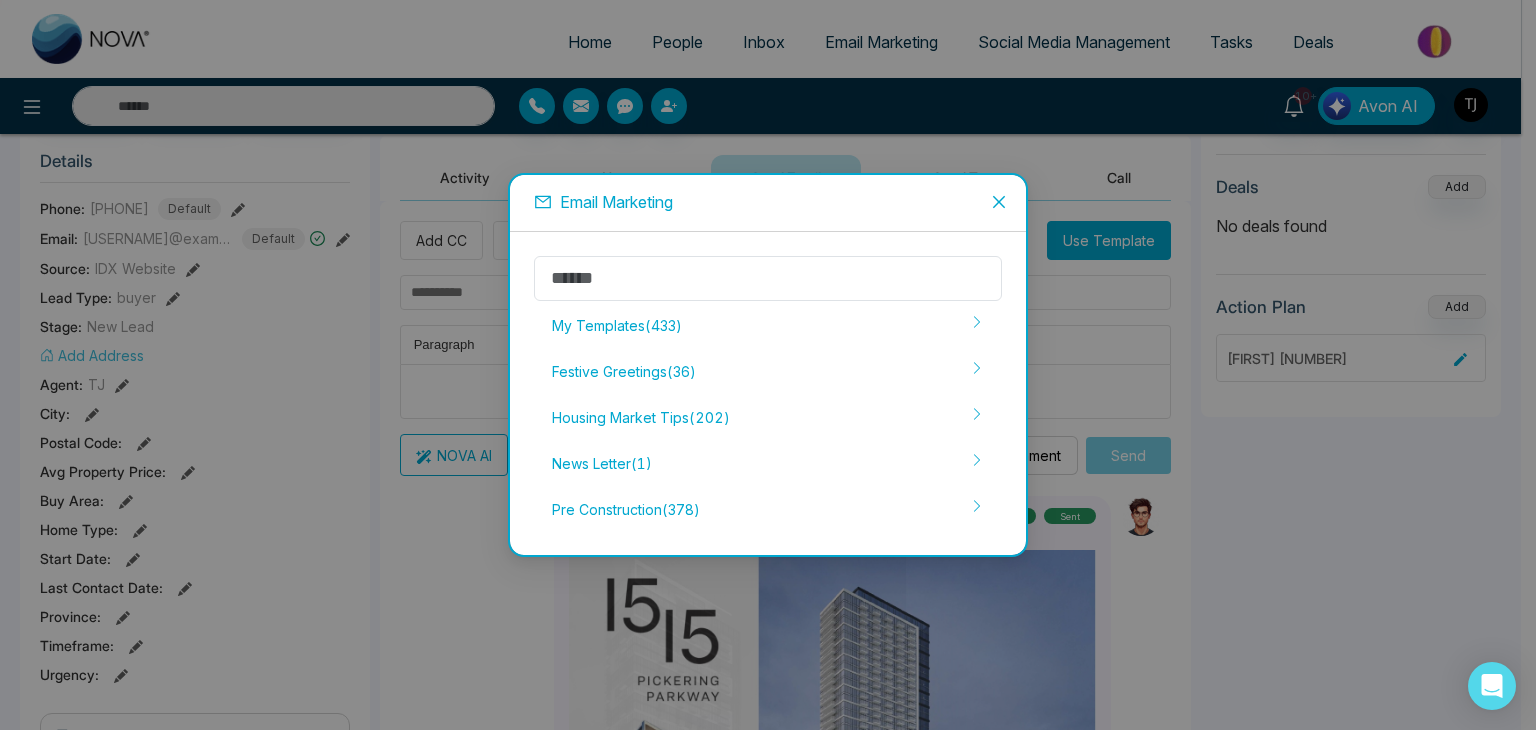 click 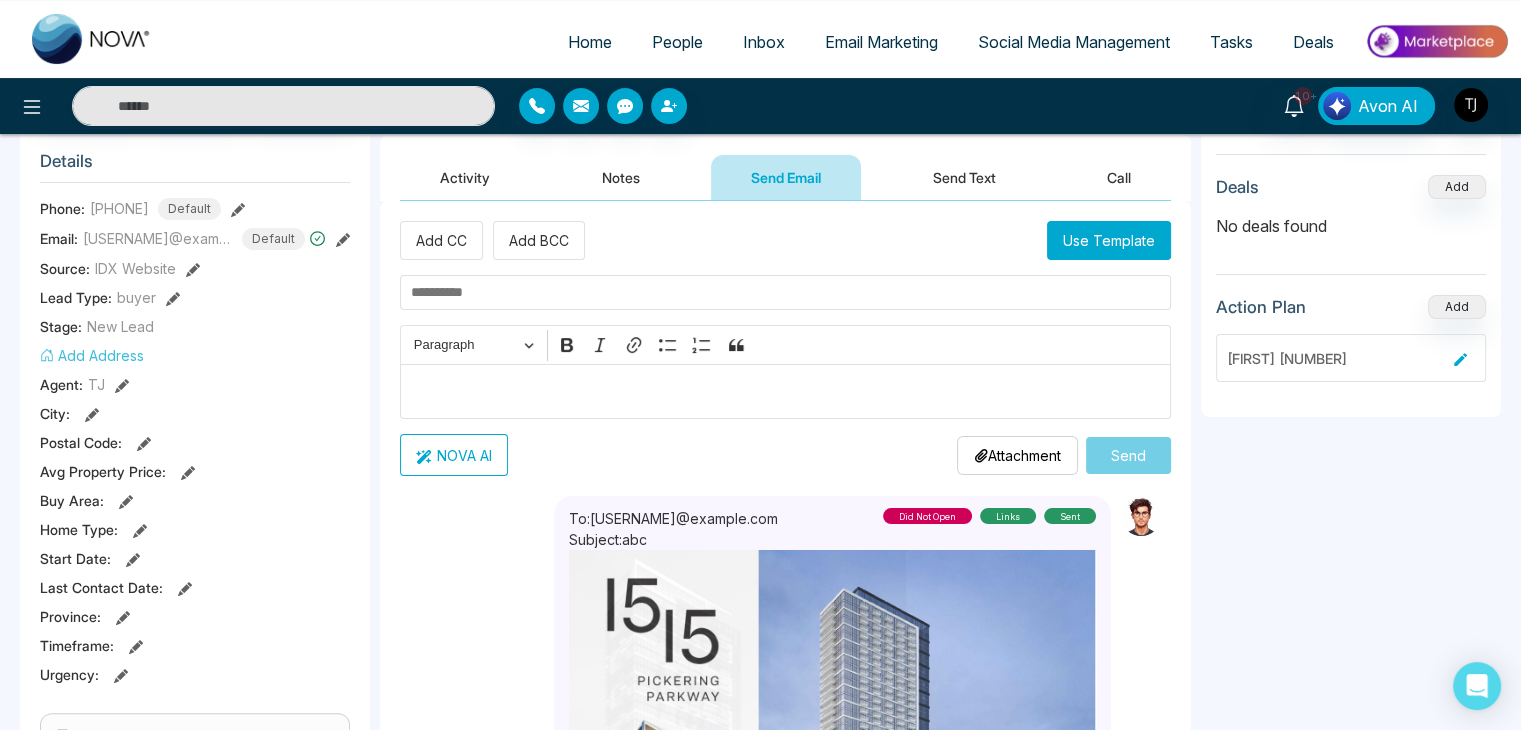 click on "Send Text" at bounding box center [964, 177] 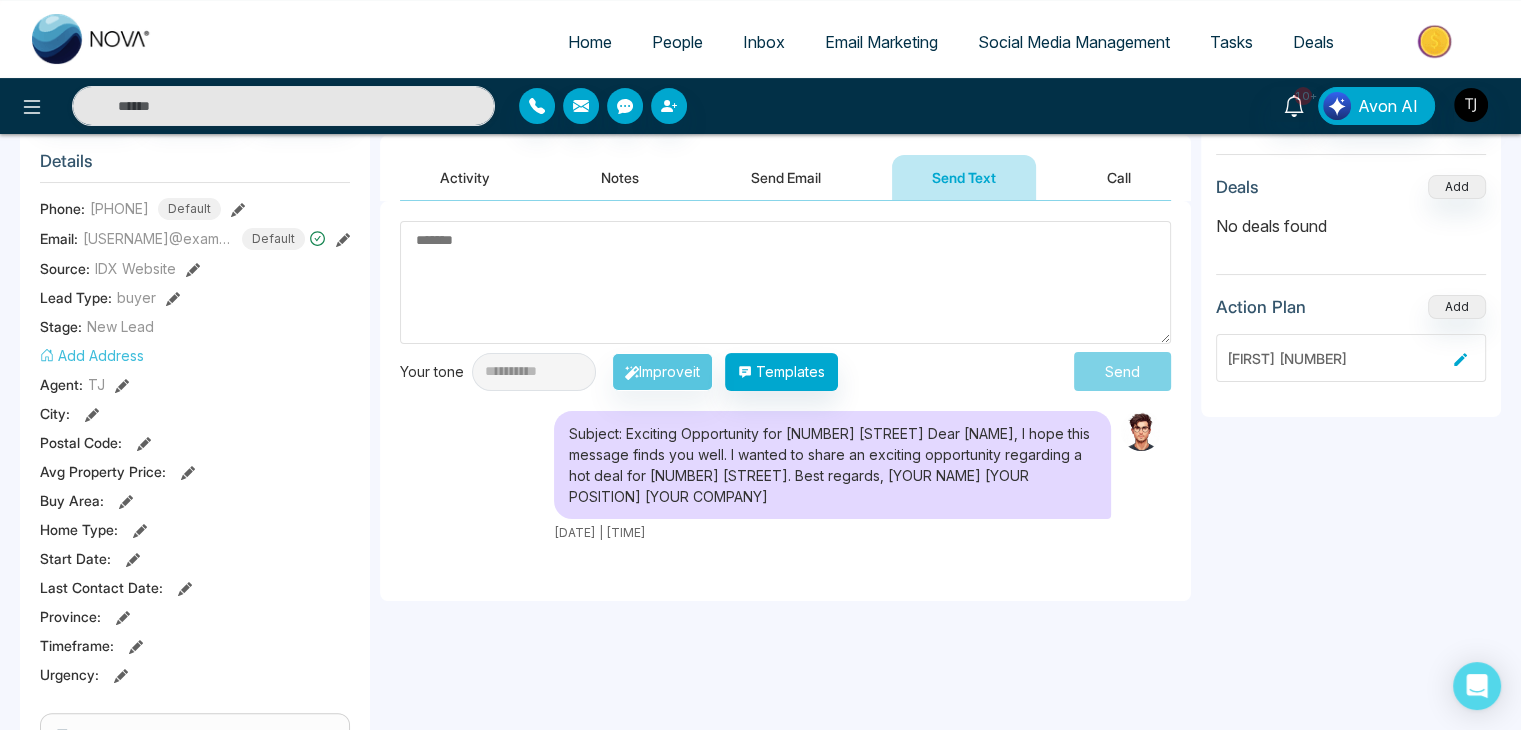 click on "Call" at bounding box center (1119, 177) 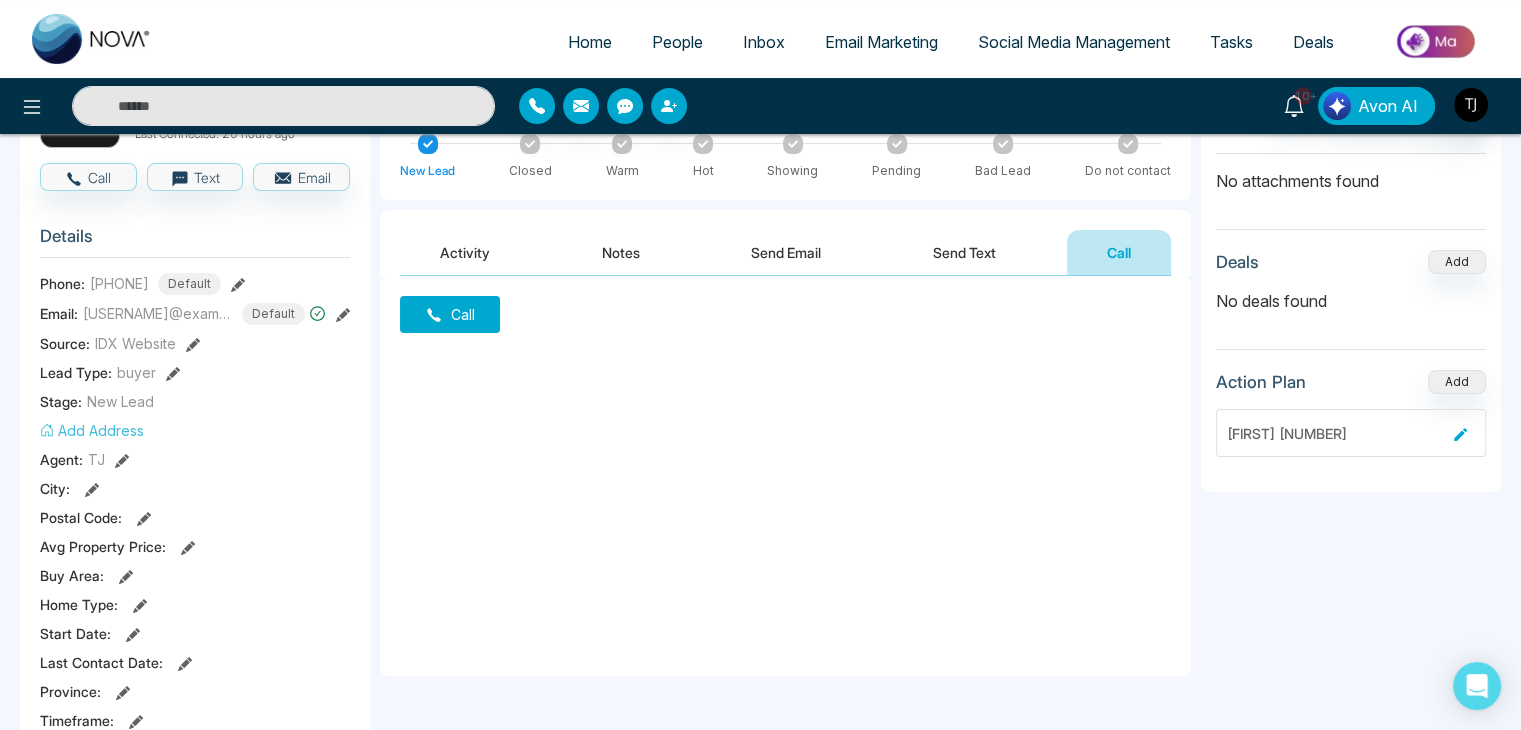 scroll, scrollTop: 180, scrollLeft: 0, axis: vertical 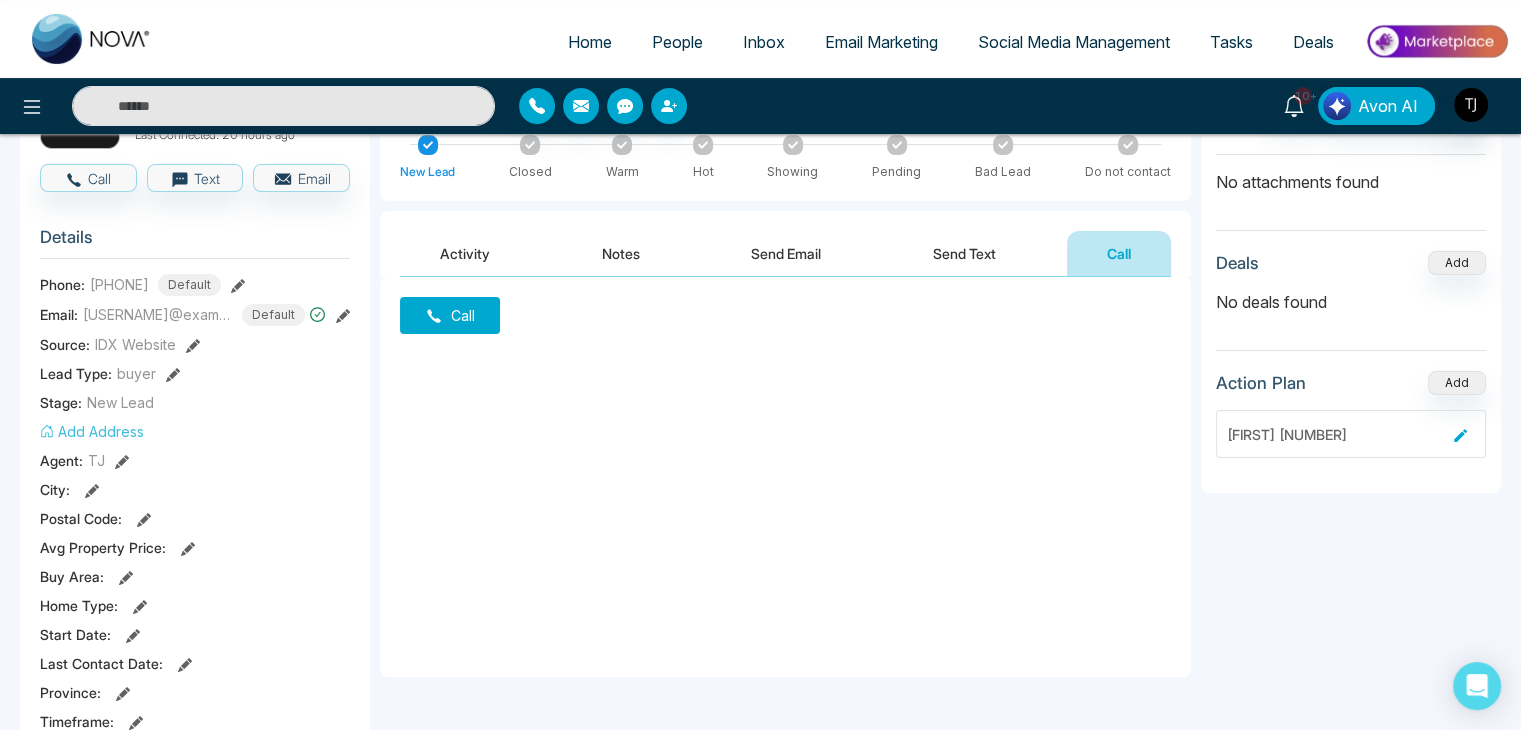 click on "Activity" at bounding box center [465, 253] 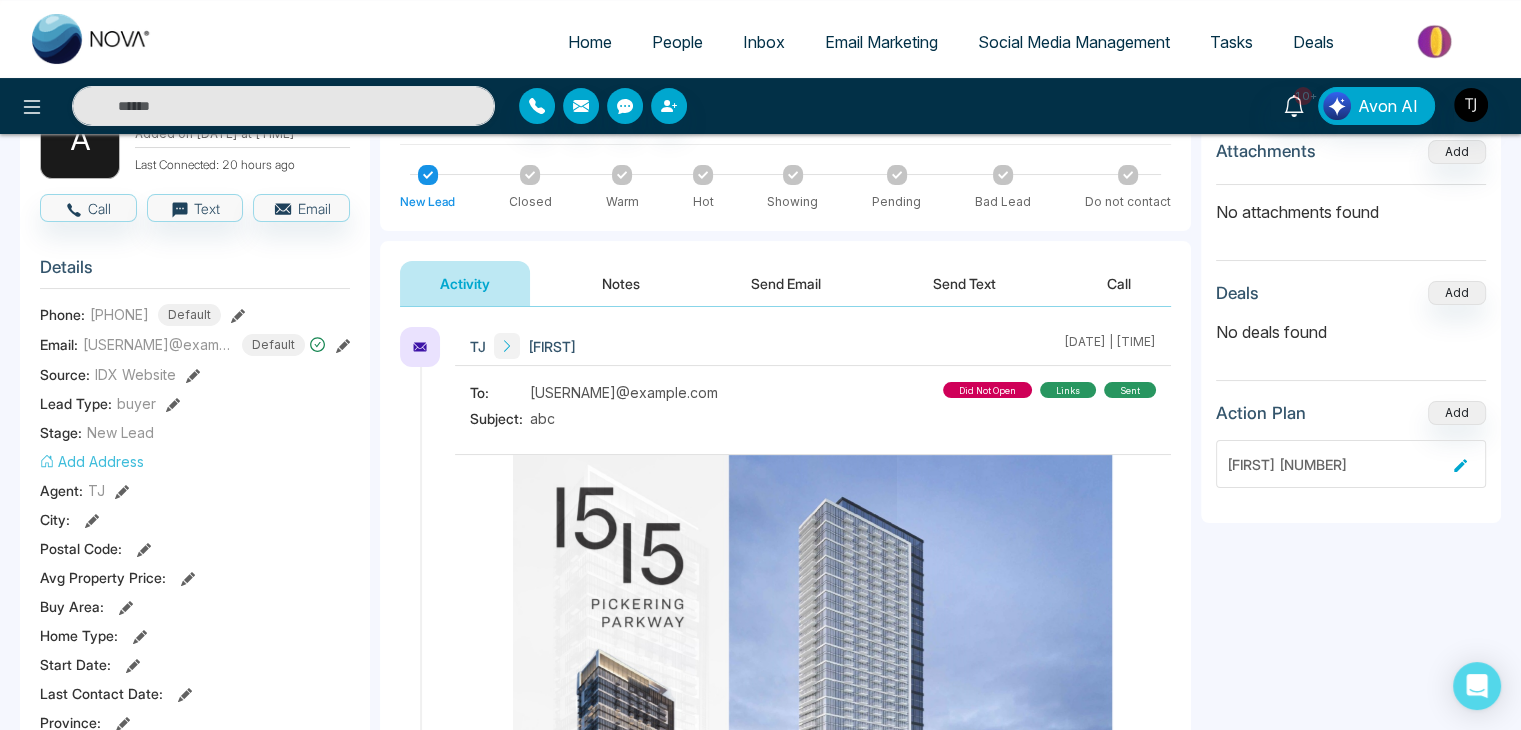 scroll, scrollTop: 151, scrollLeft: 0, axis: vertical 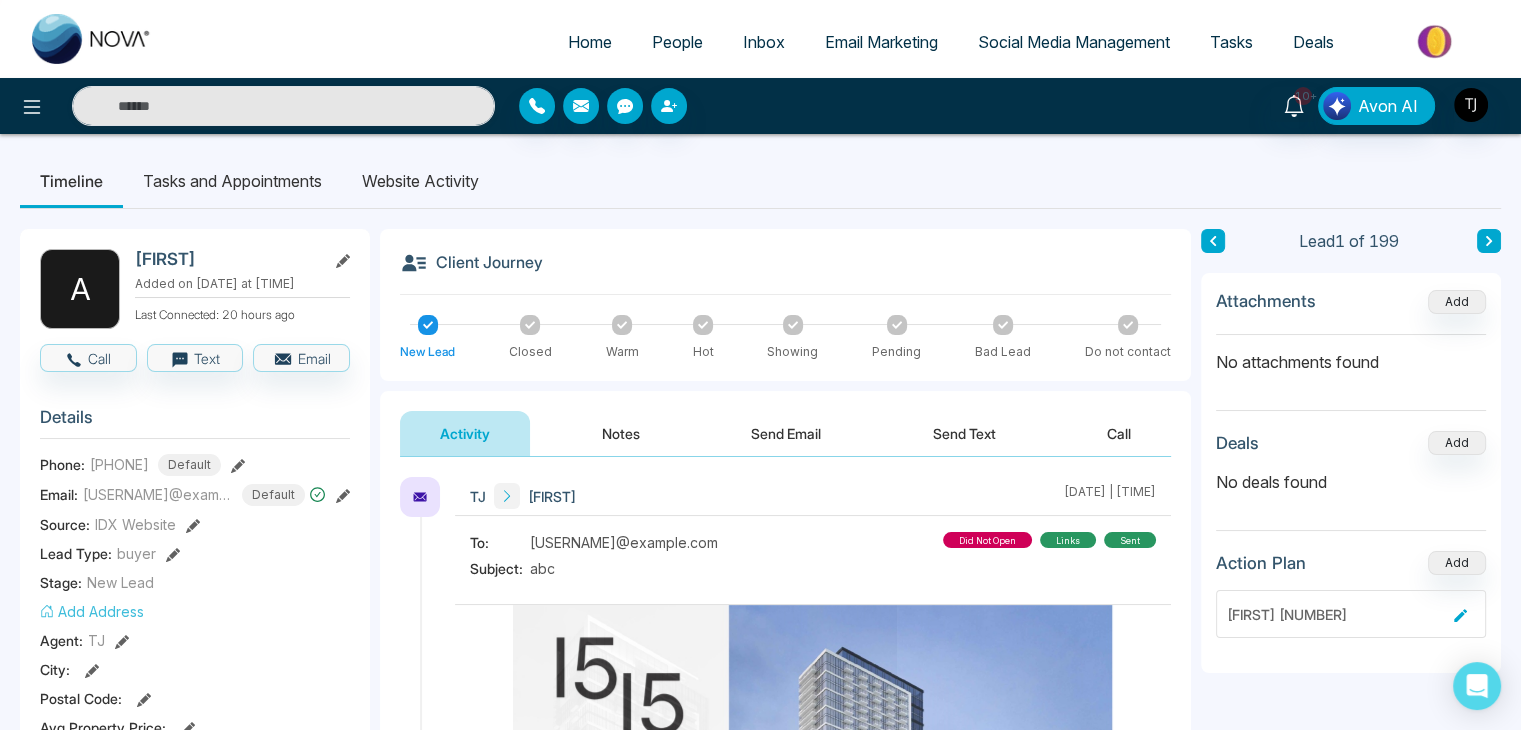 click at bounding box center [703, 325] 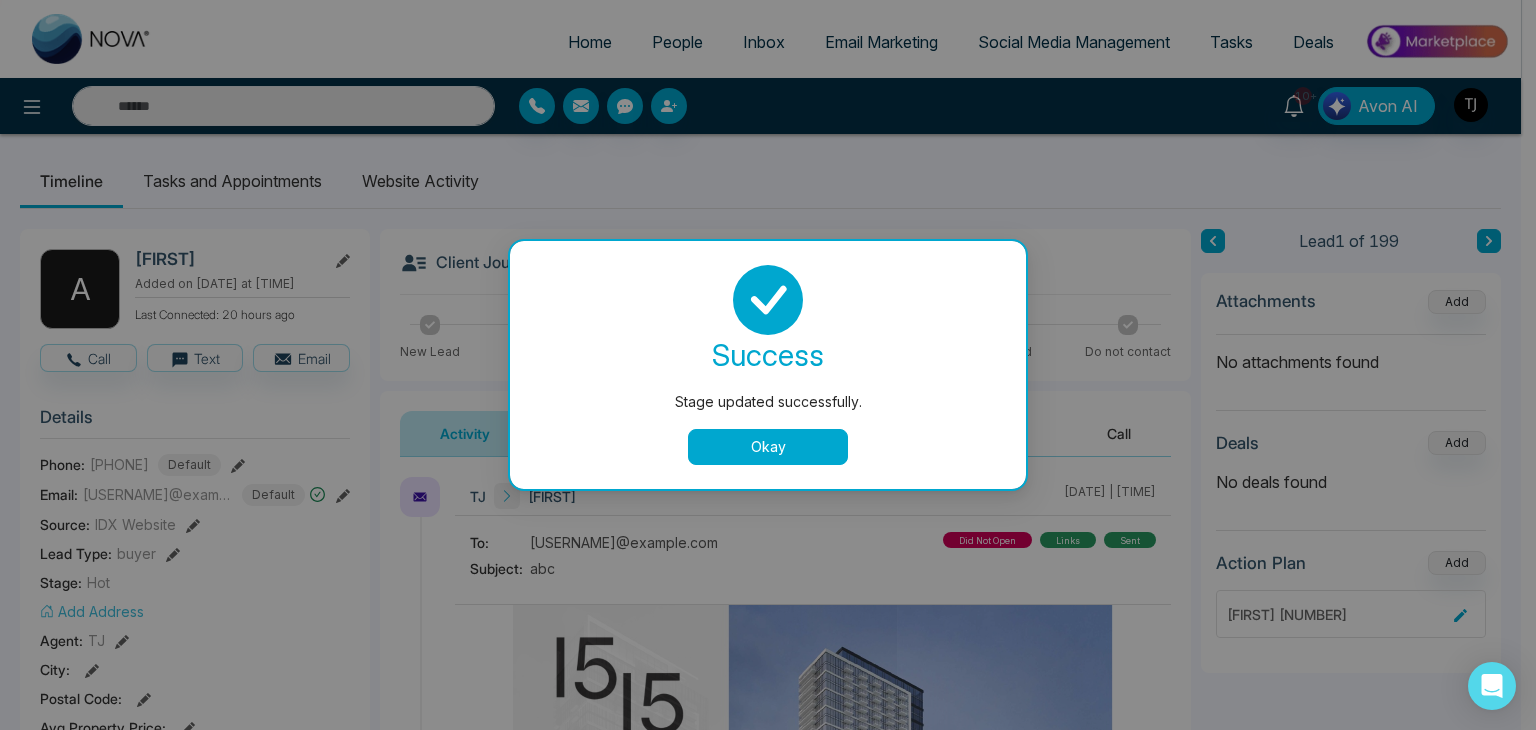 click on "Okay" at bounding box center (768, 447) 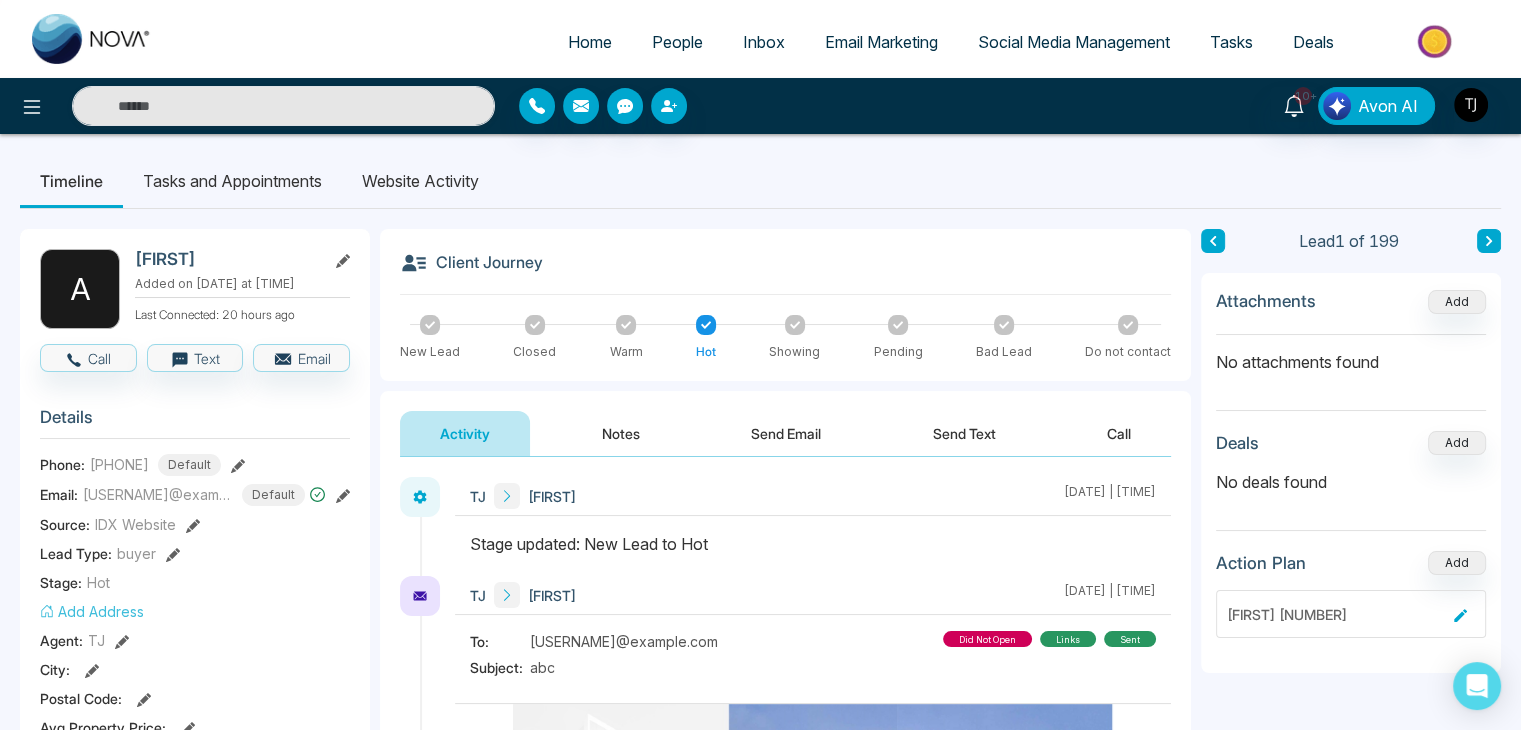 click at bounding box center [535, 325] 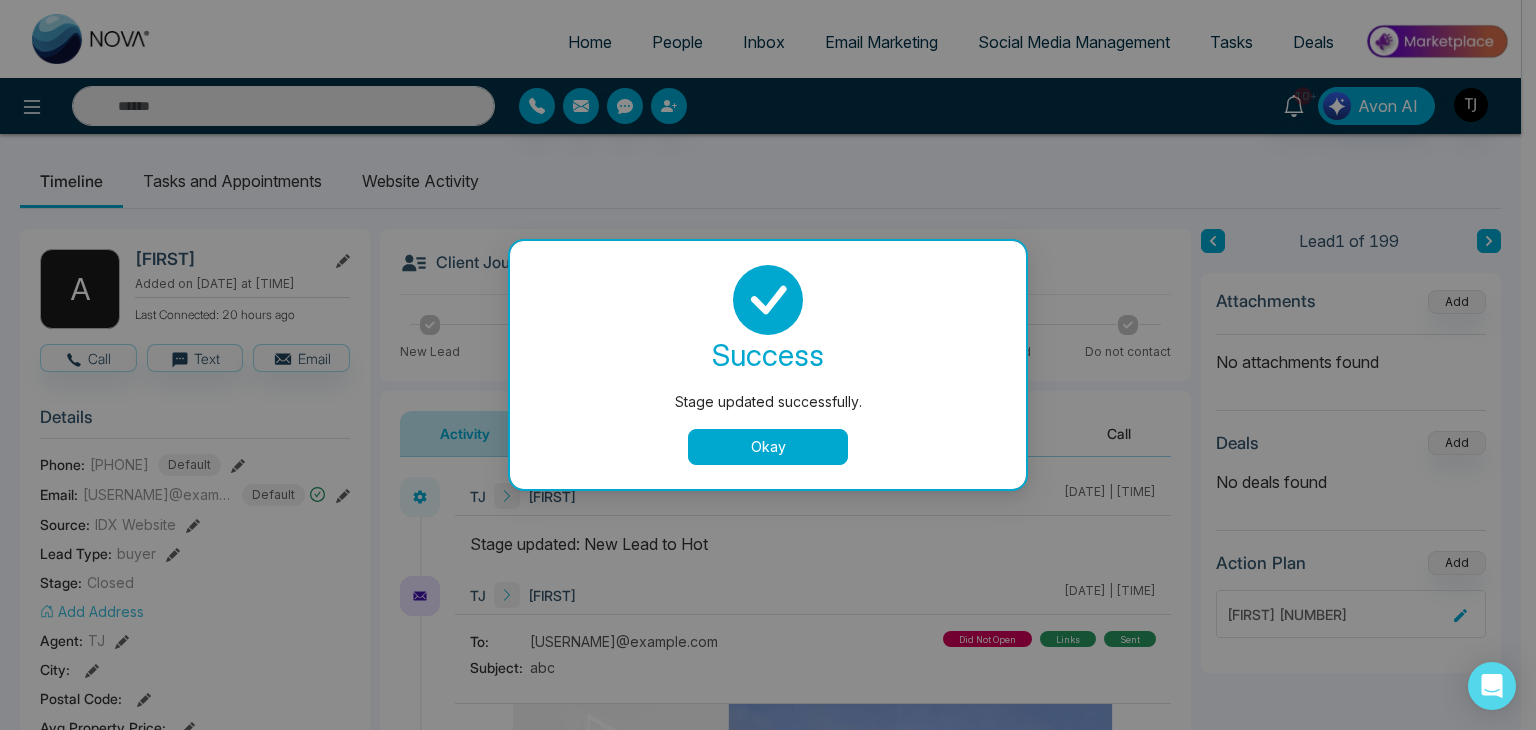 click on "Okay" at bounding box center (768, 447) 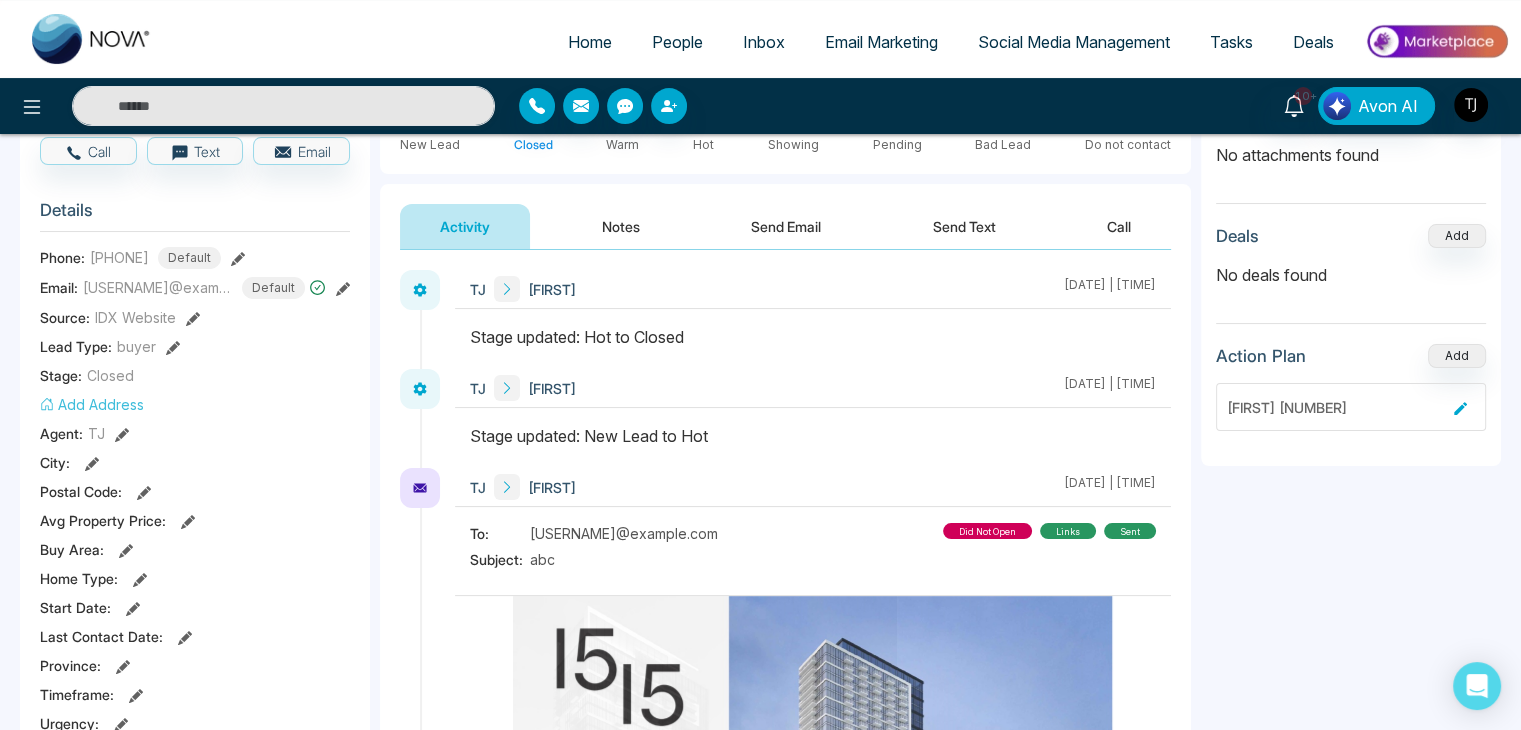 scroll, scrollTop: 210, scrollLeft: 0, axis: vertical 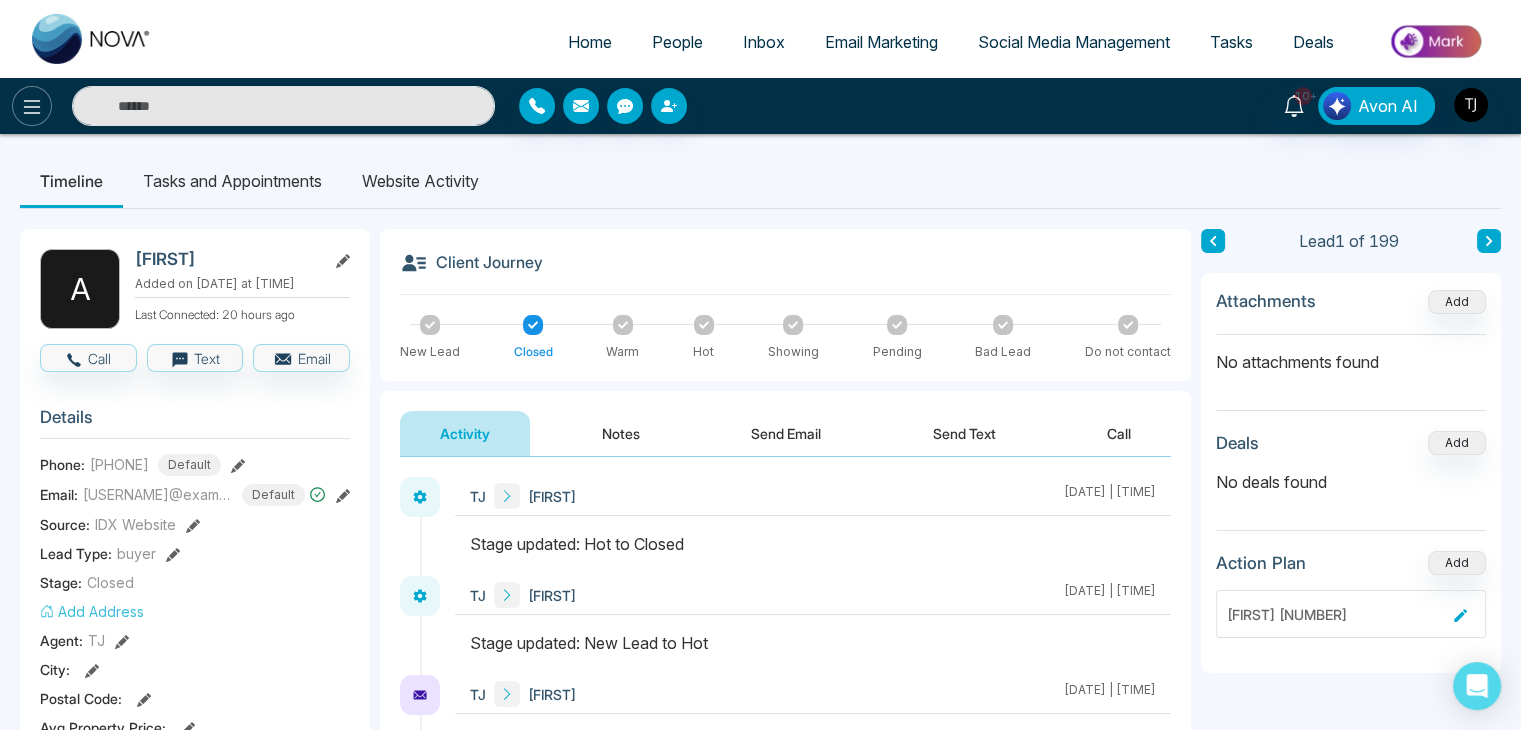 click 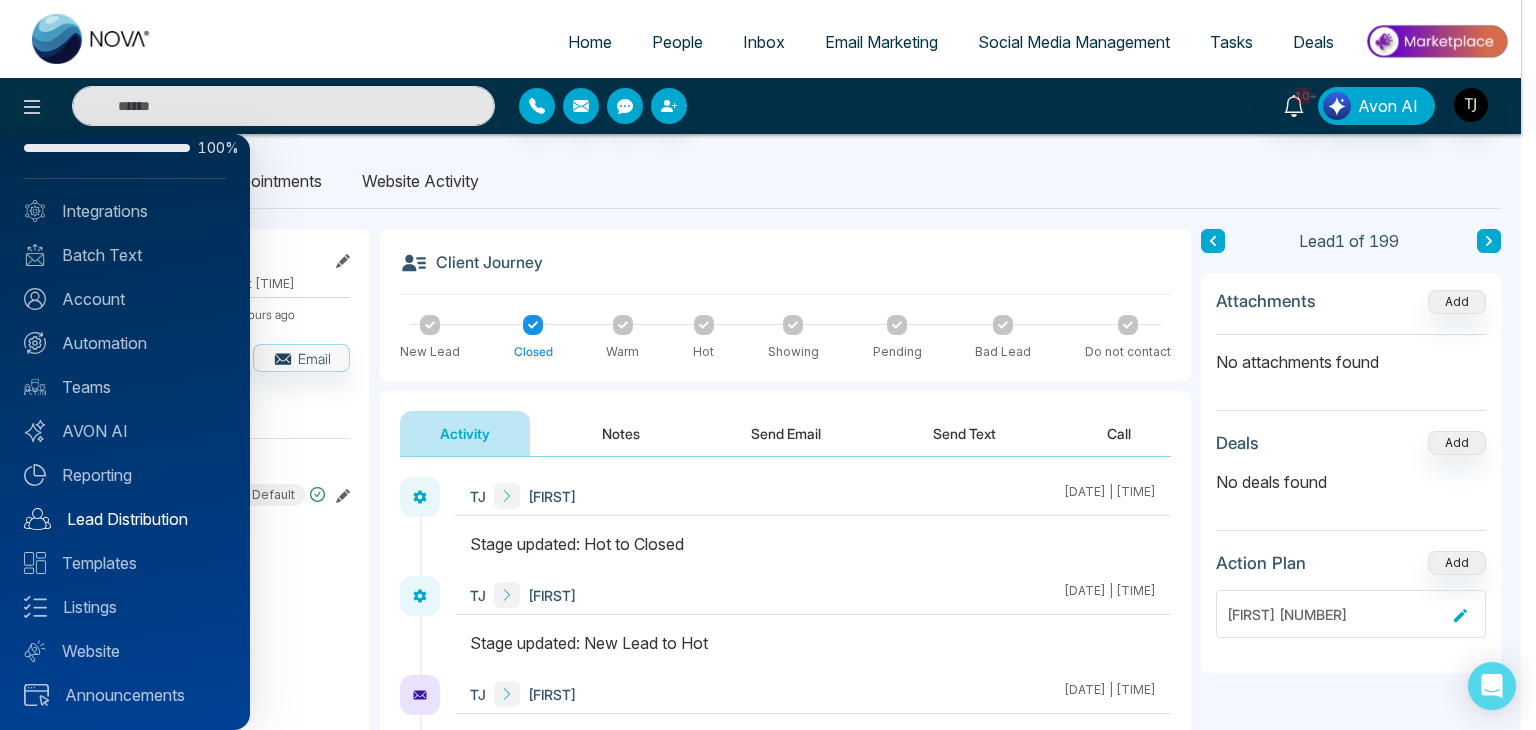 scroll, scrollTop: 0, scrollLeft: 0, axis: both 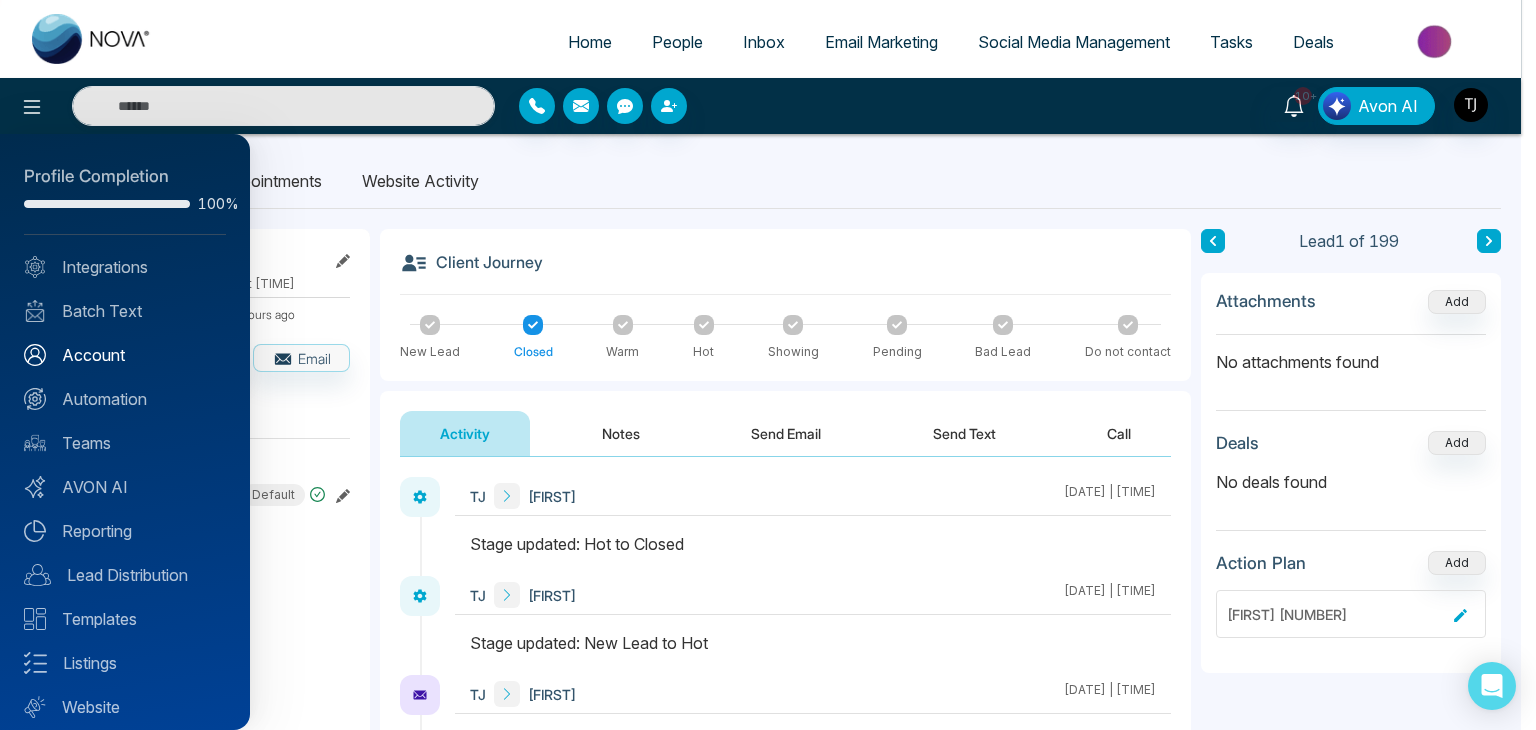 click on "Account" at bounding box center [125, 355] 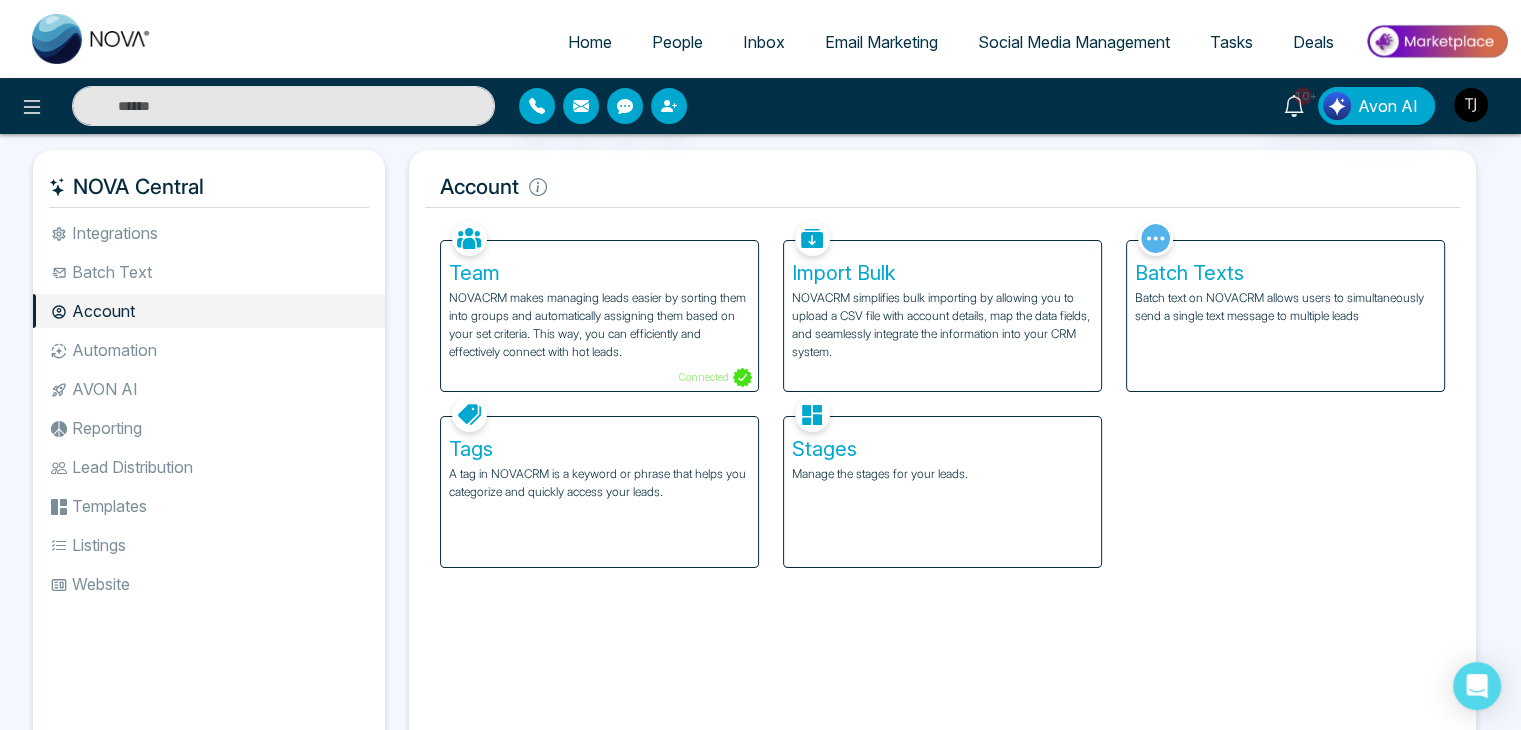 click on "Home" at bounding box center [590, 42] 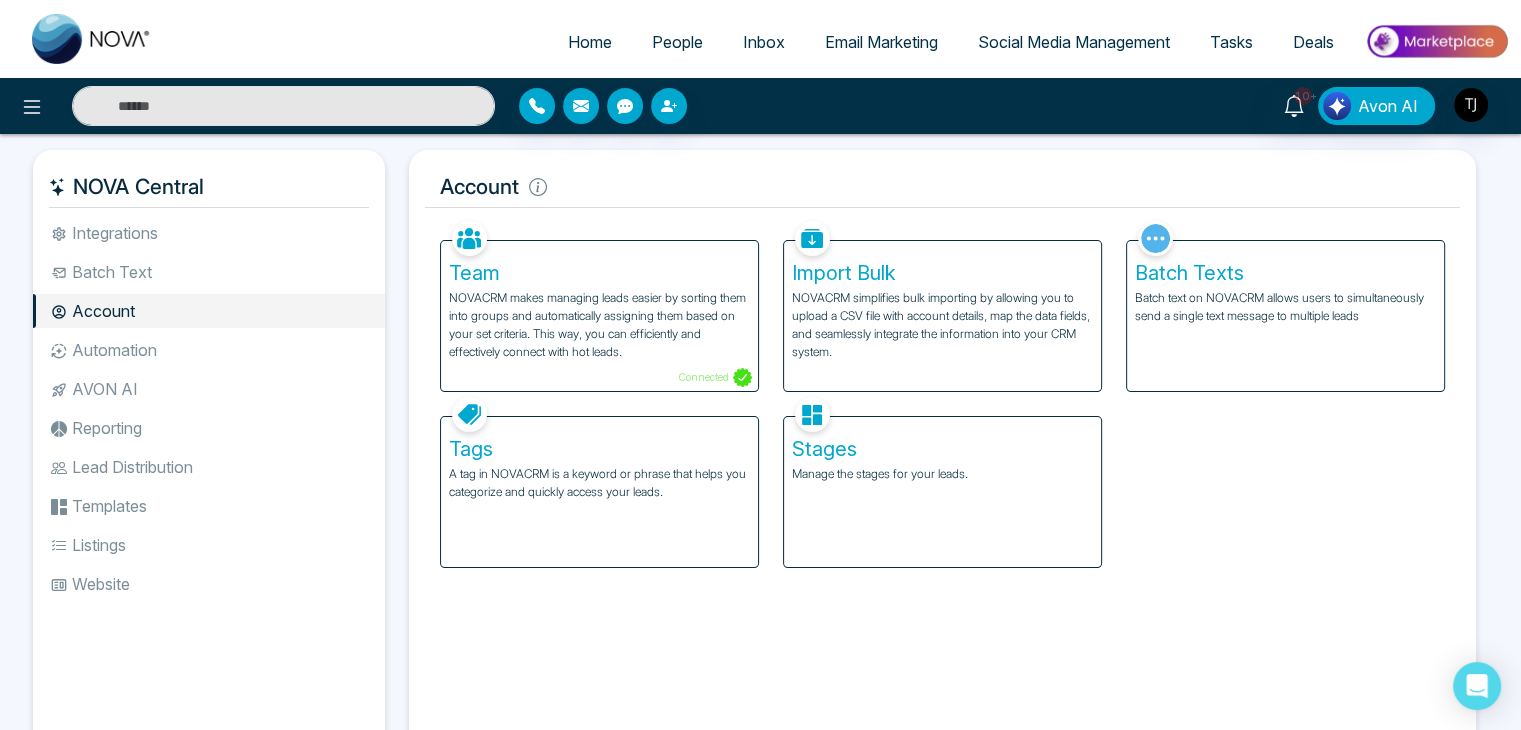 select on "*" 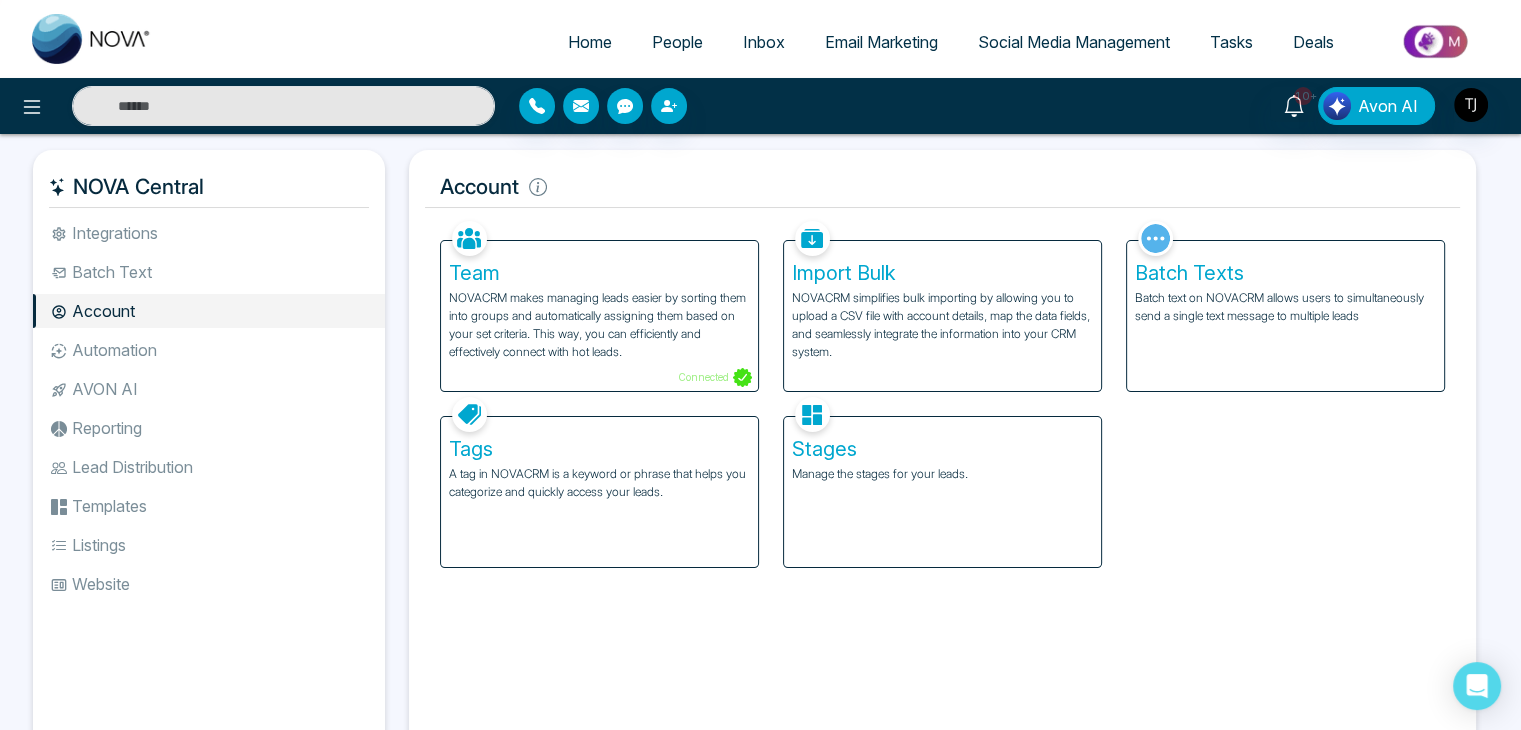 select on "*" 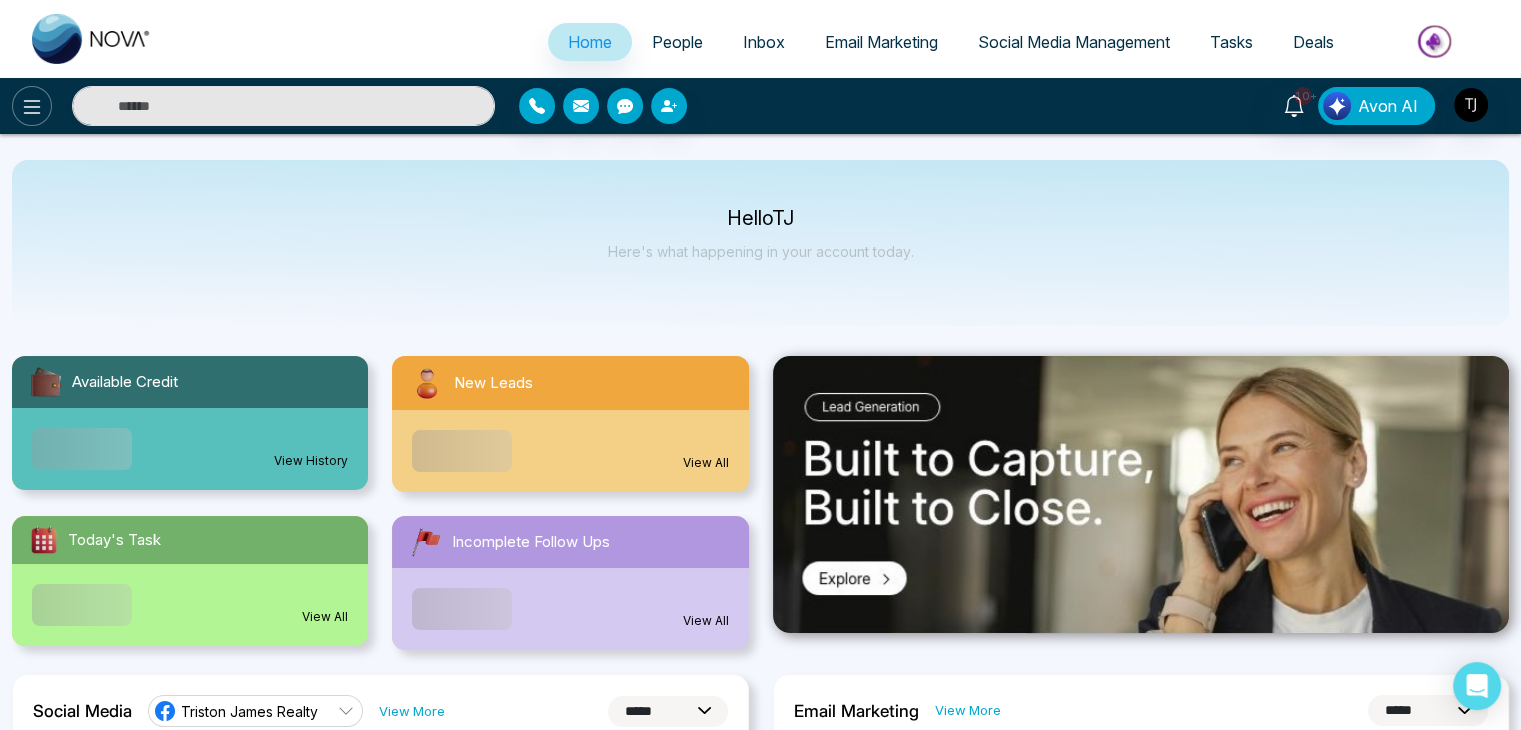 click at bounding box center (32, 106) 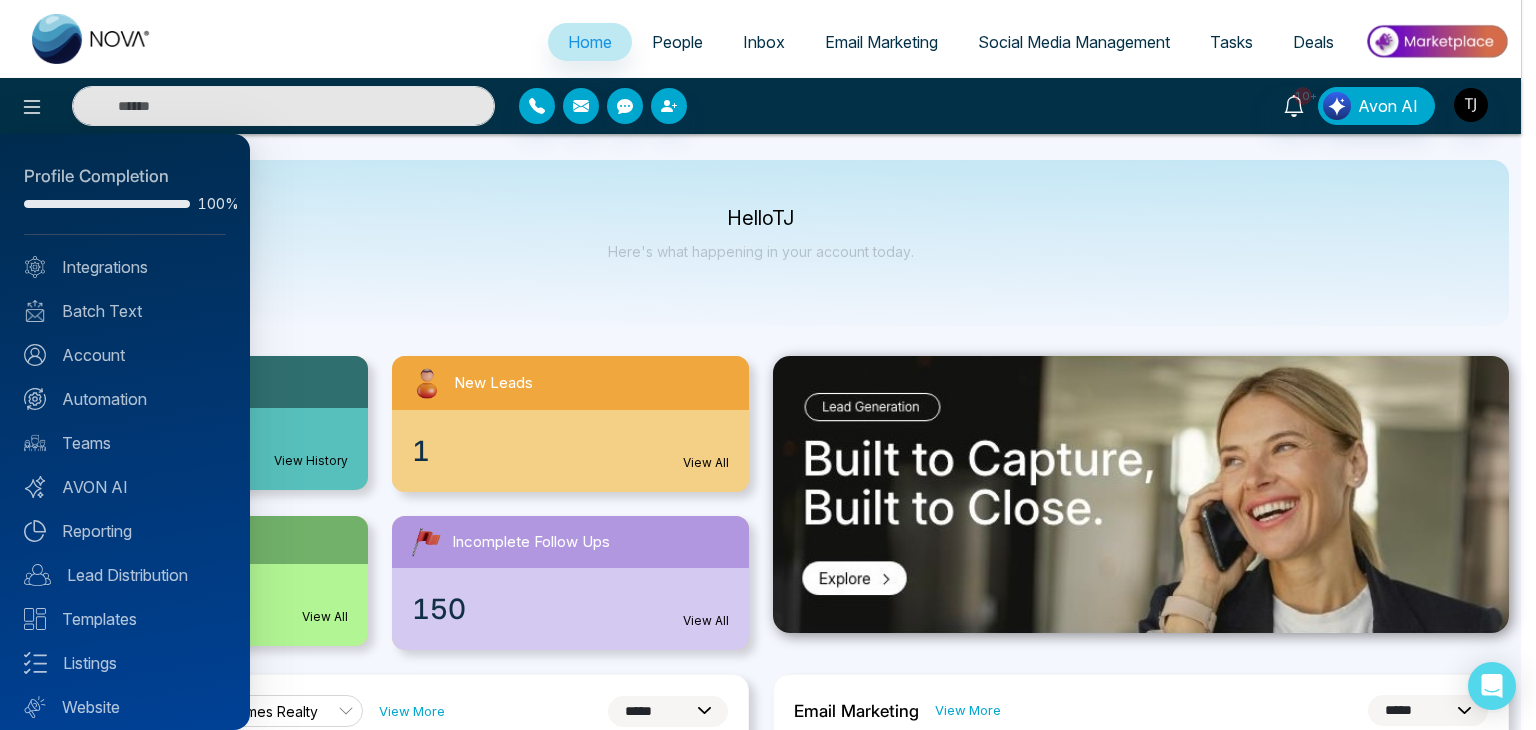 click at bounding box center [768, 365] 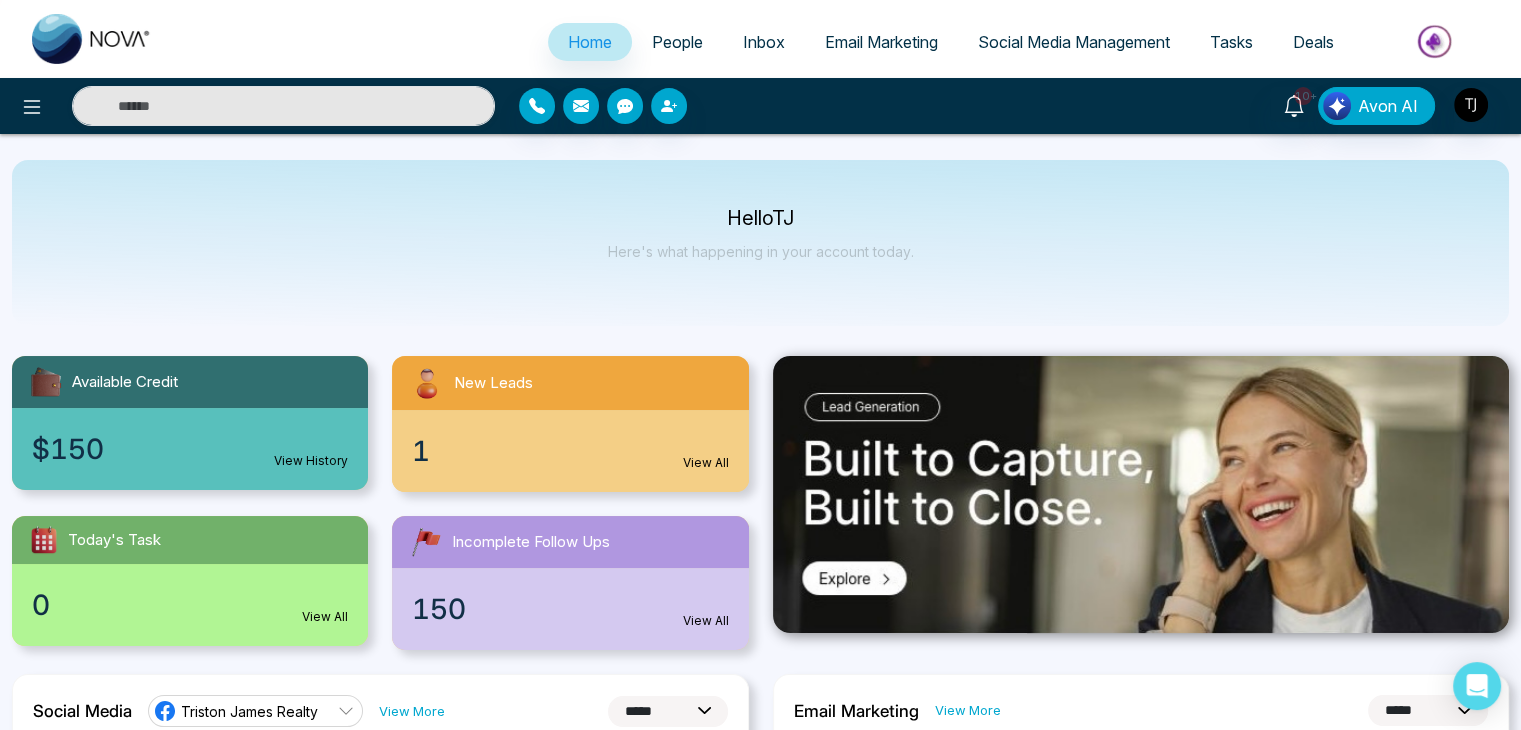 click on "People" at bounding box center [677, 42] 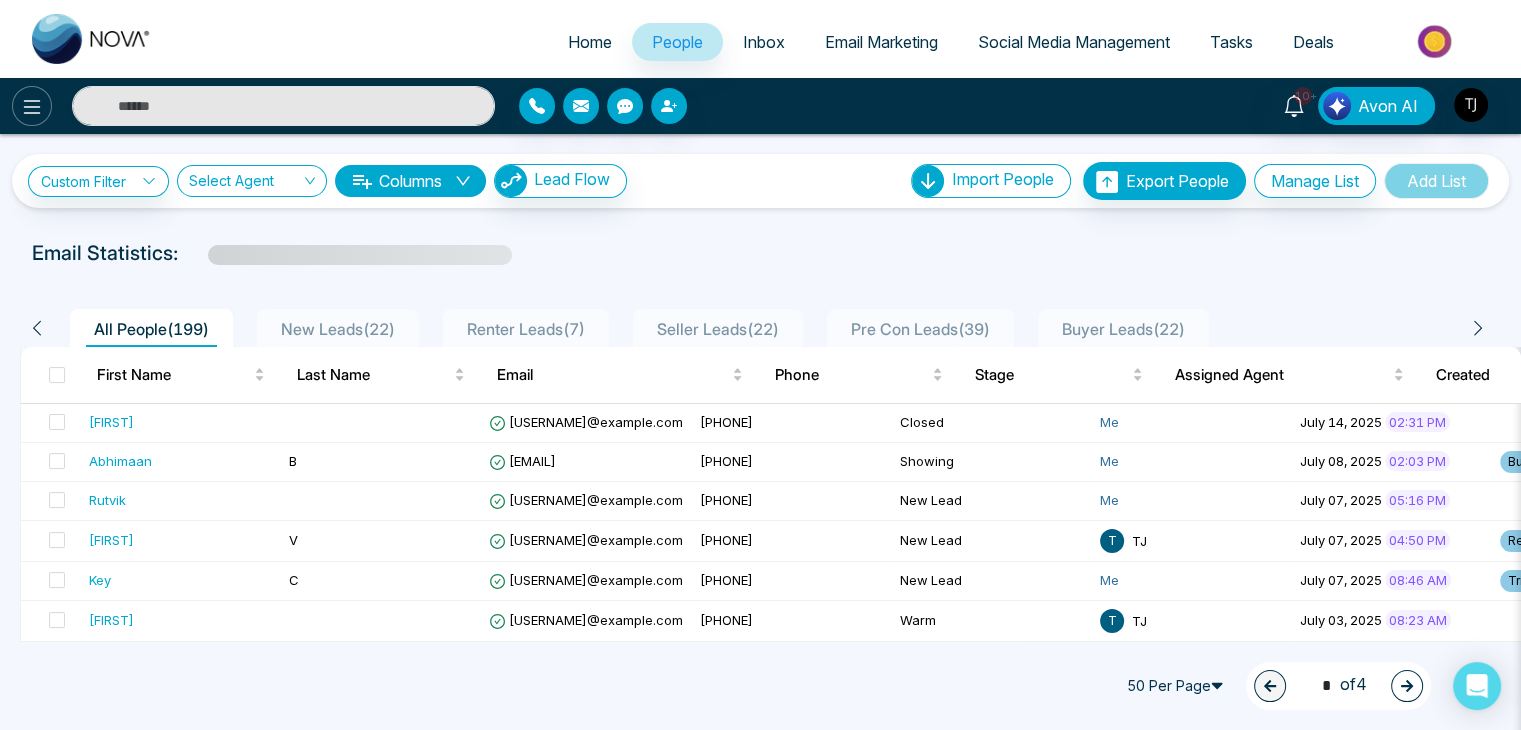 click at bounding box center [32, 106] 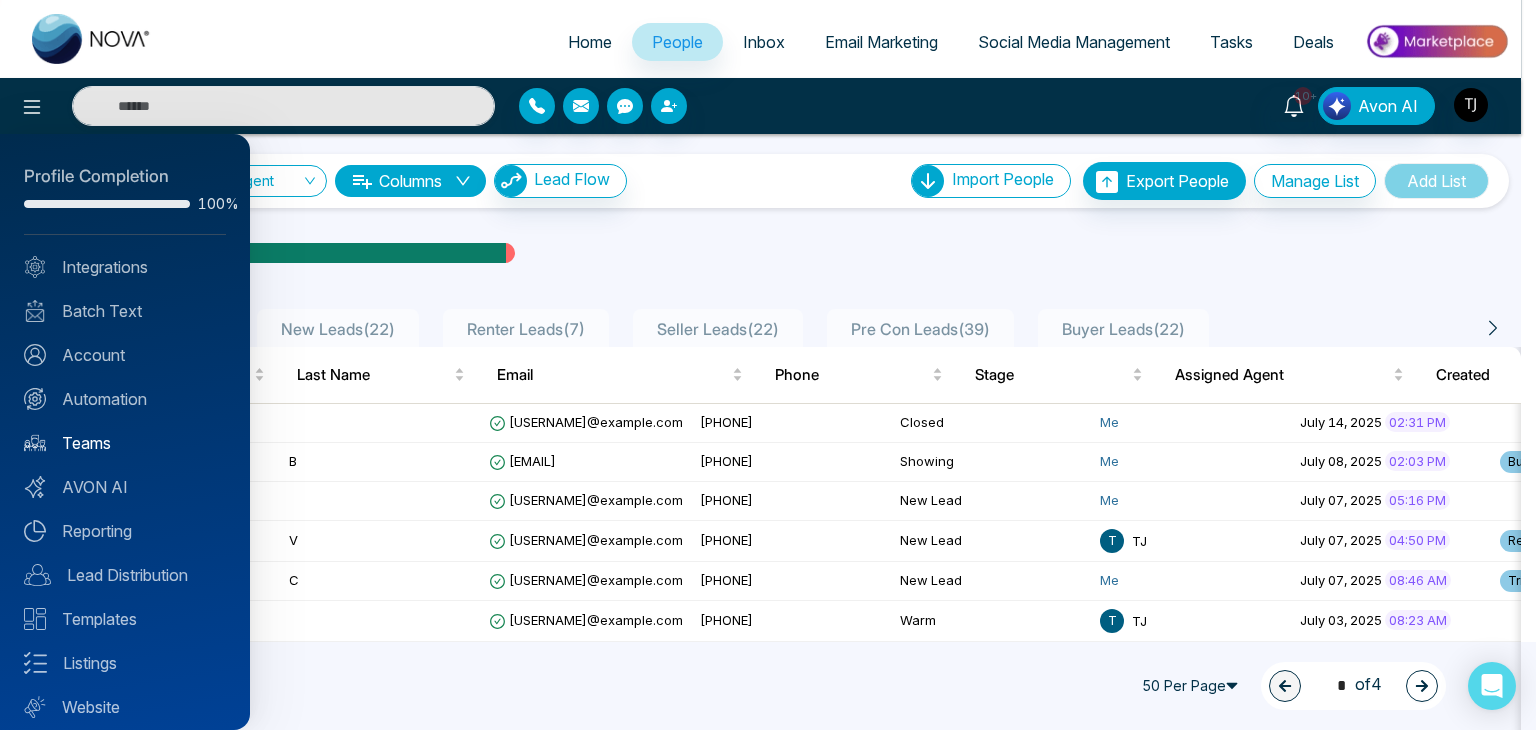 click on "Teams" at bounding box center (125, 443) 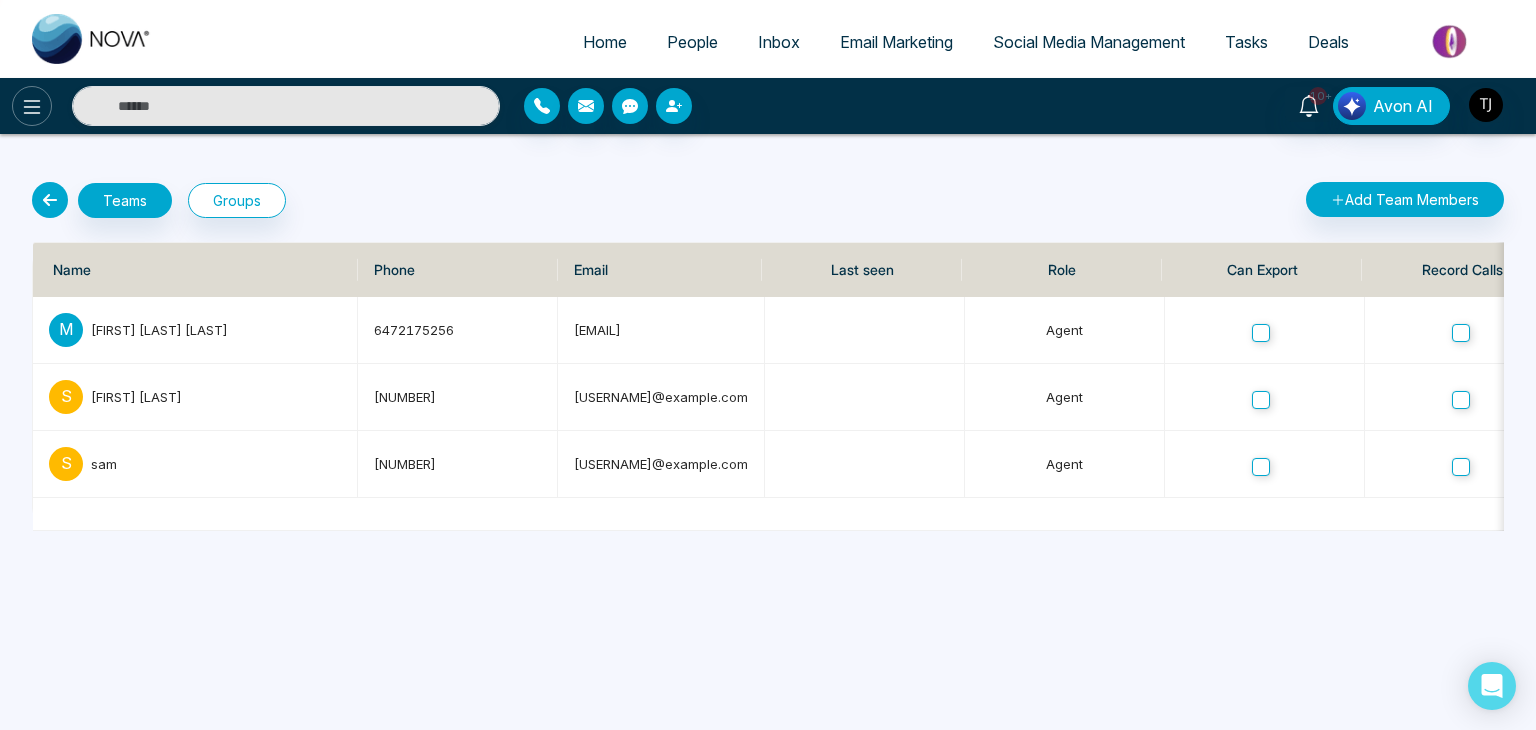click 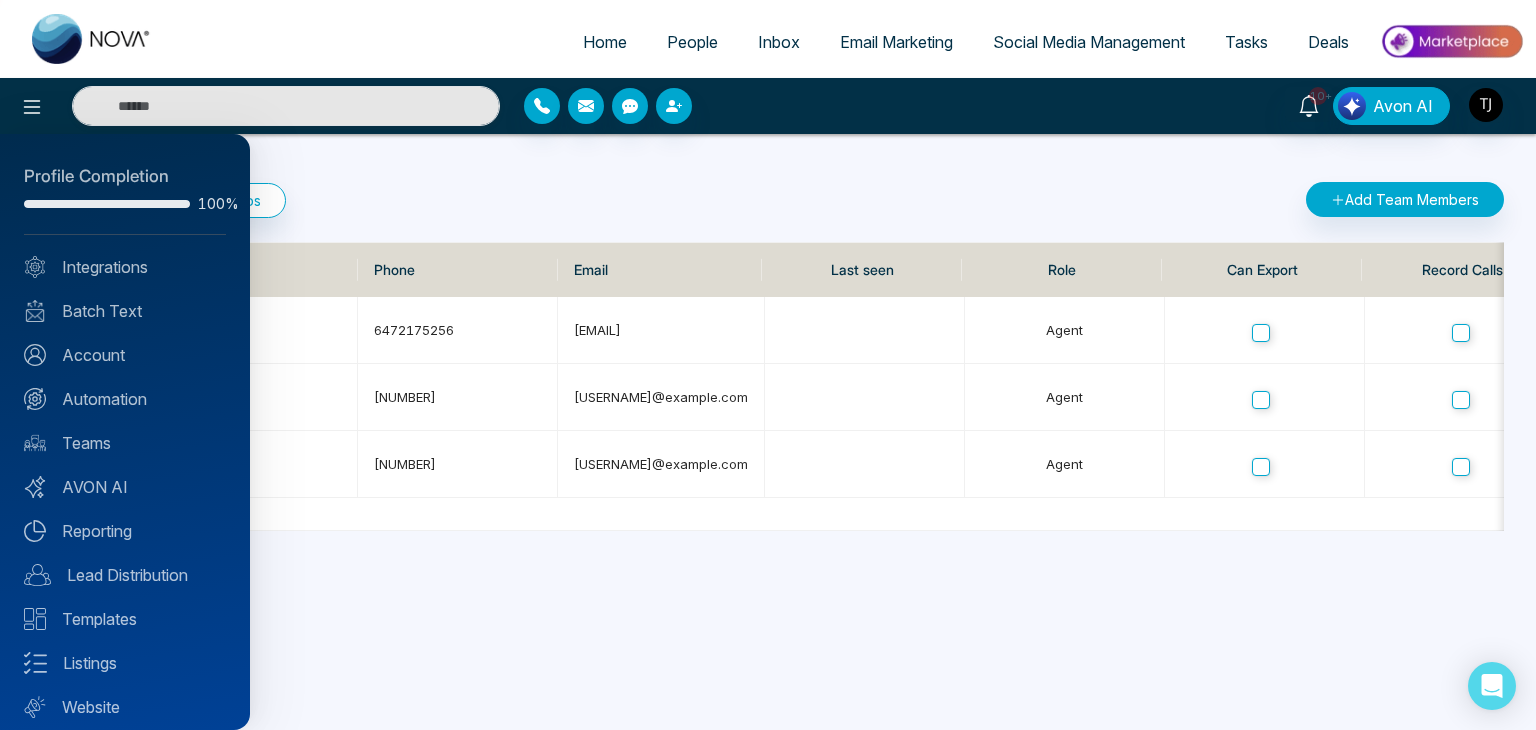 click on "Profile Completion 100% Integrations Batch Text Account Automation Teams AVON AI Reporting Lead Distribution Templates Listings Website Announcements" at bounding box center [125, 432] 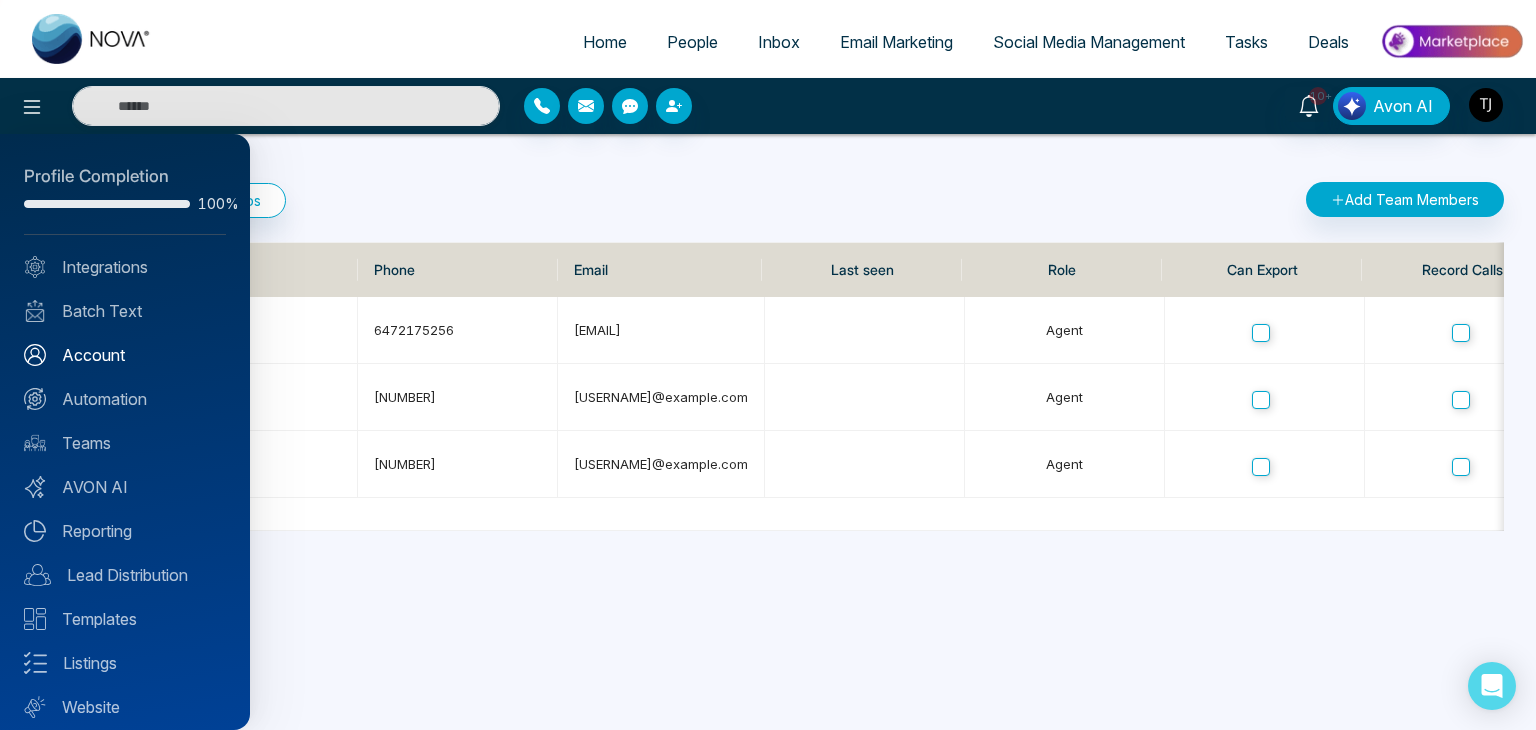 click on "Account" at bounding box center [125, 355] 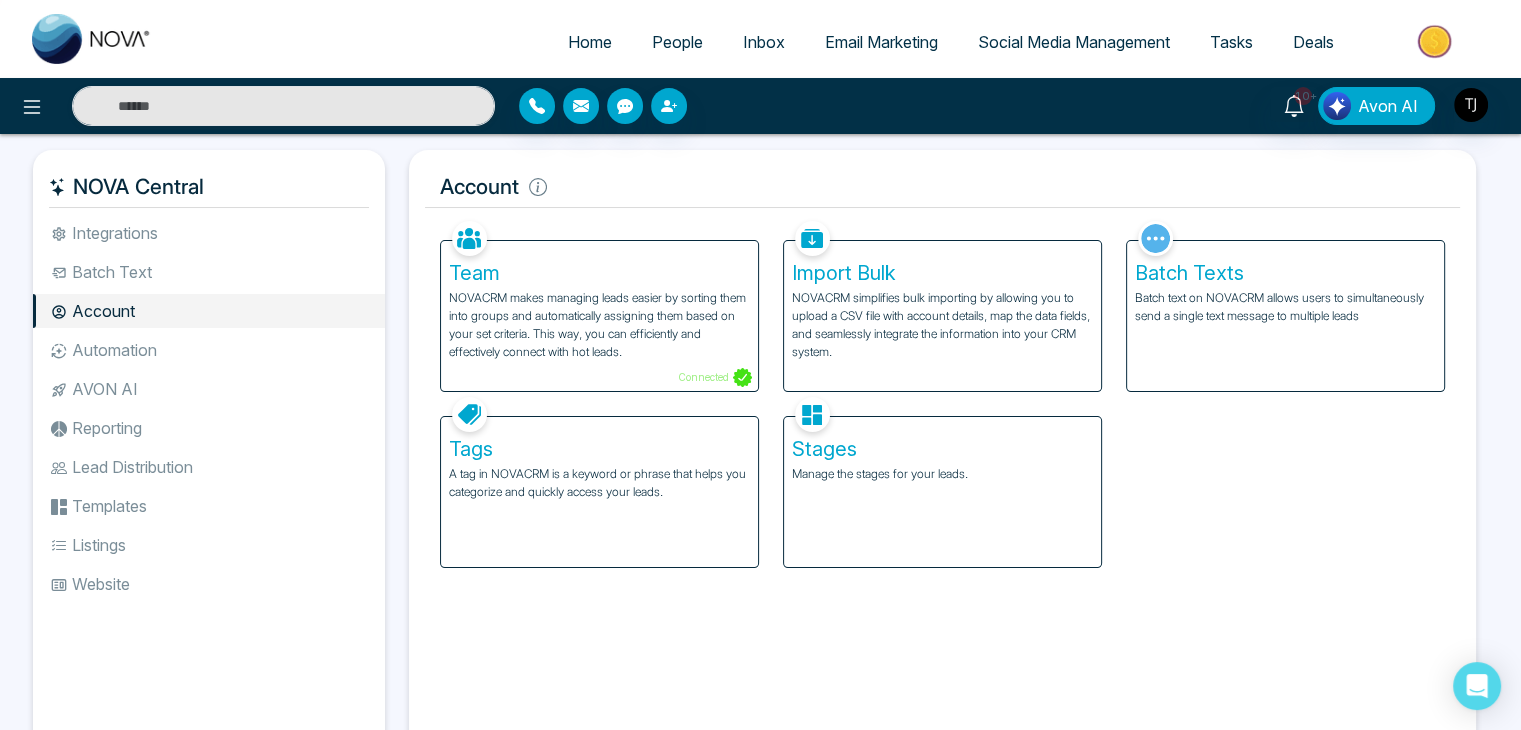 click on "Stages Manage the stages for your leads." at bounding box center [942, 492] 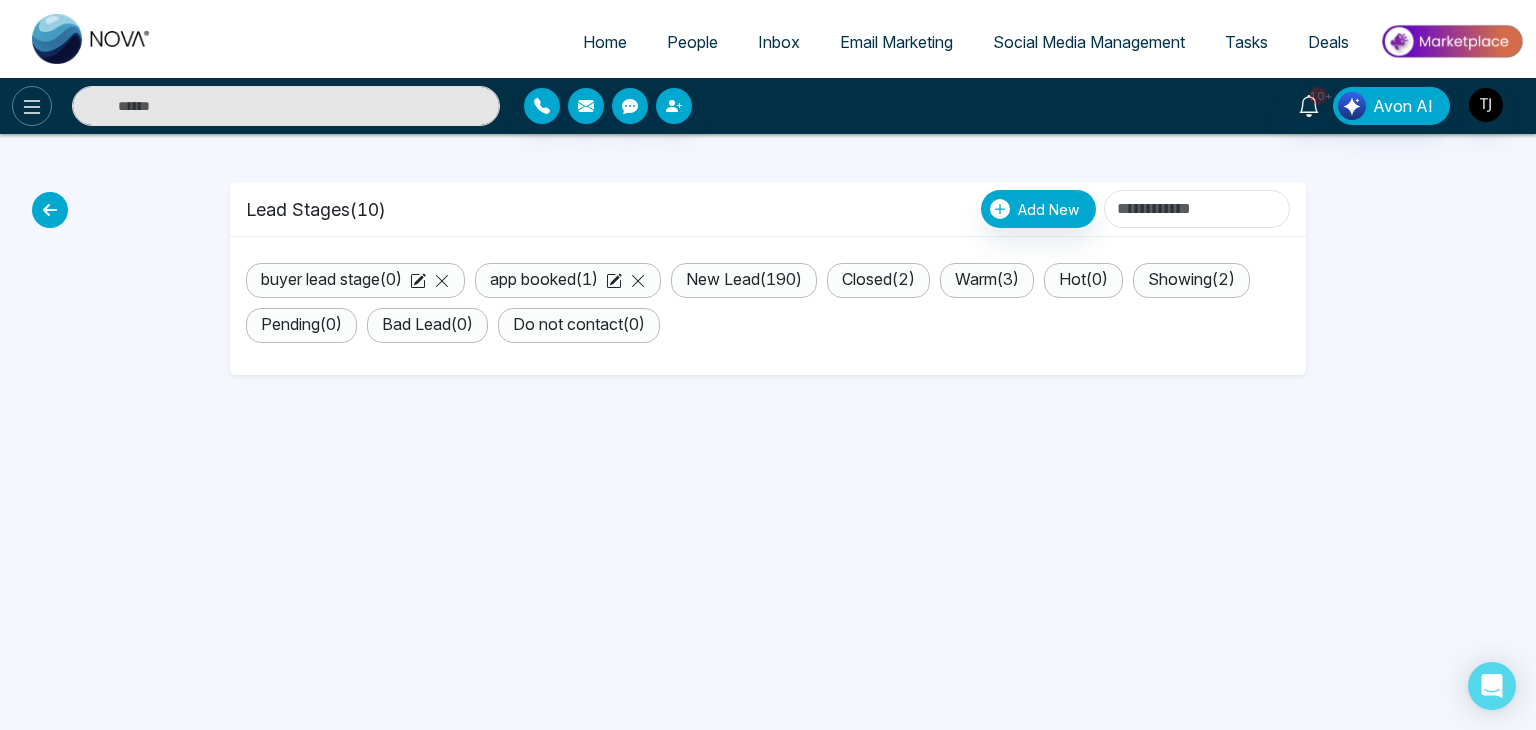click 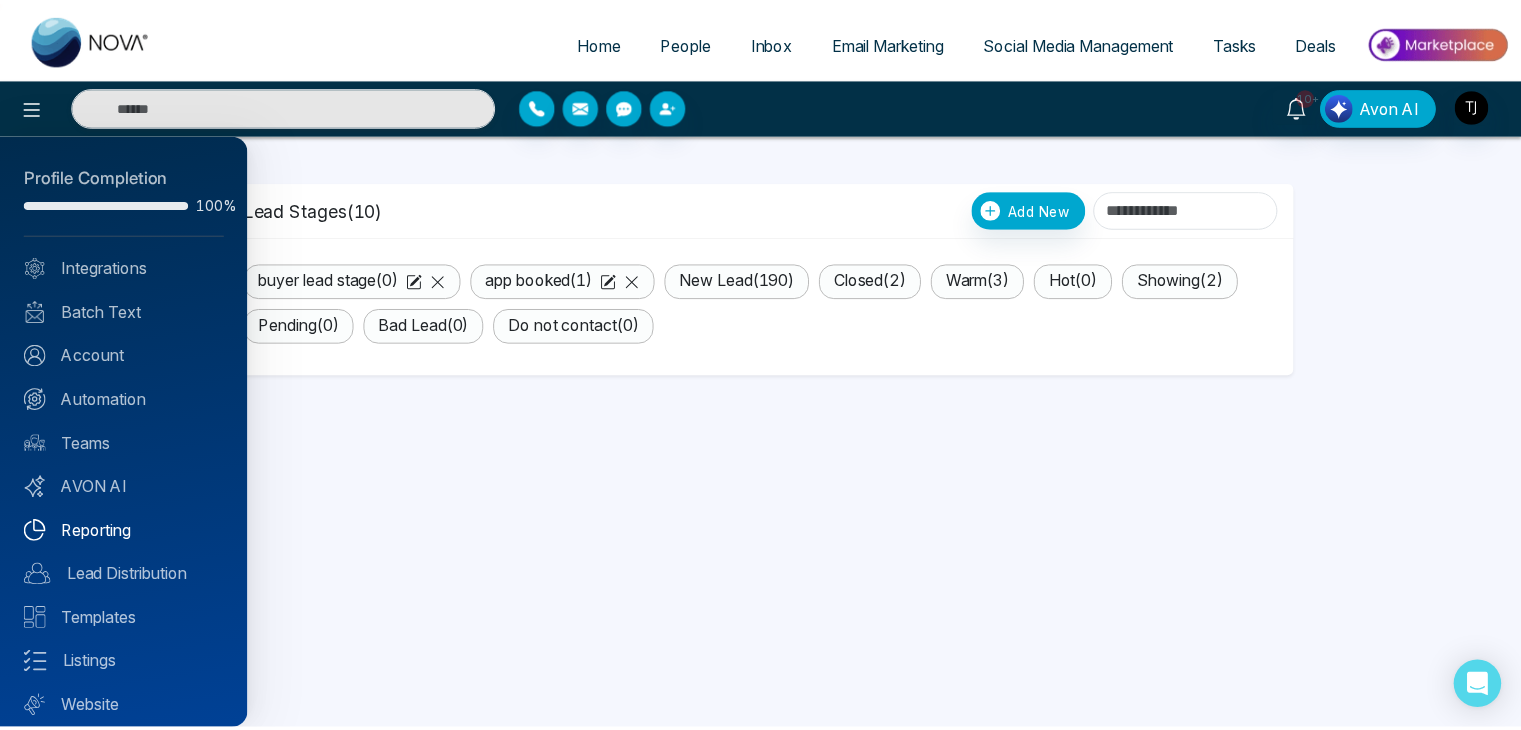 scroll, scrollTop: 56, scrollLeft: 0, axis: vertical 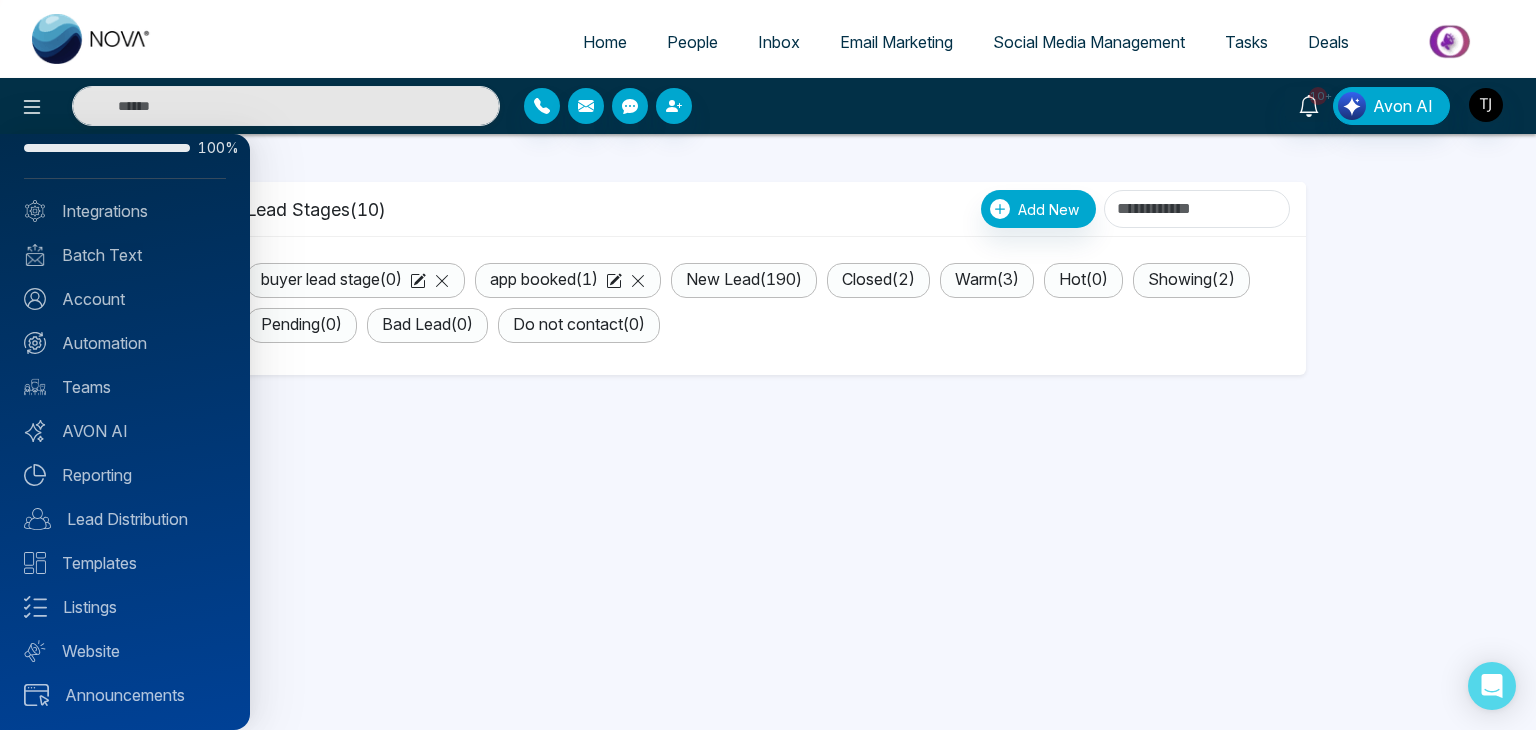 click at bounding box center [768, 365] 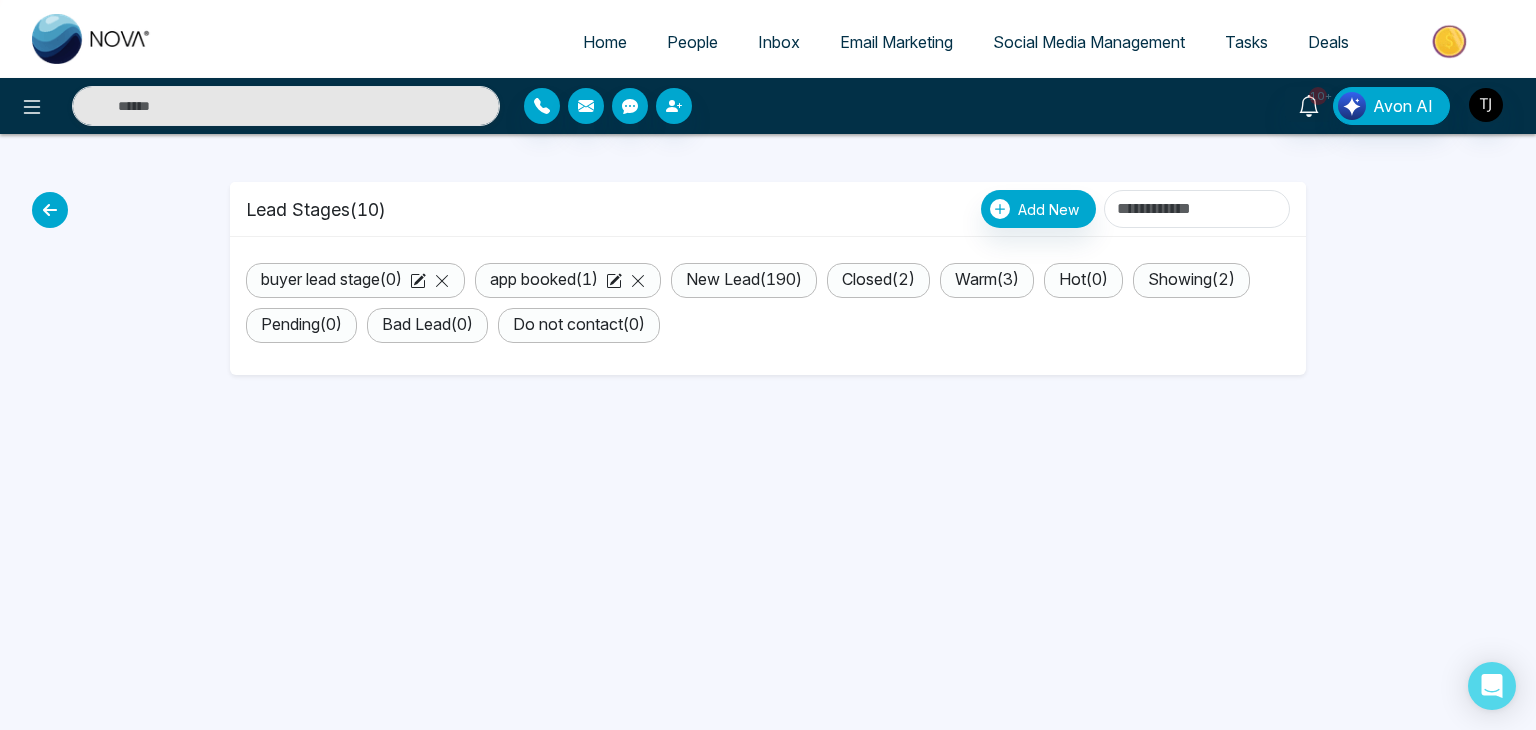 click on "Deals" at bounding box center (1328, 42) 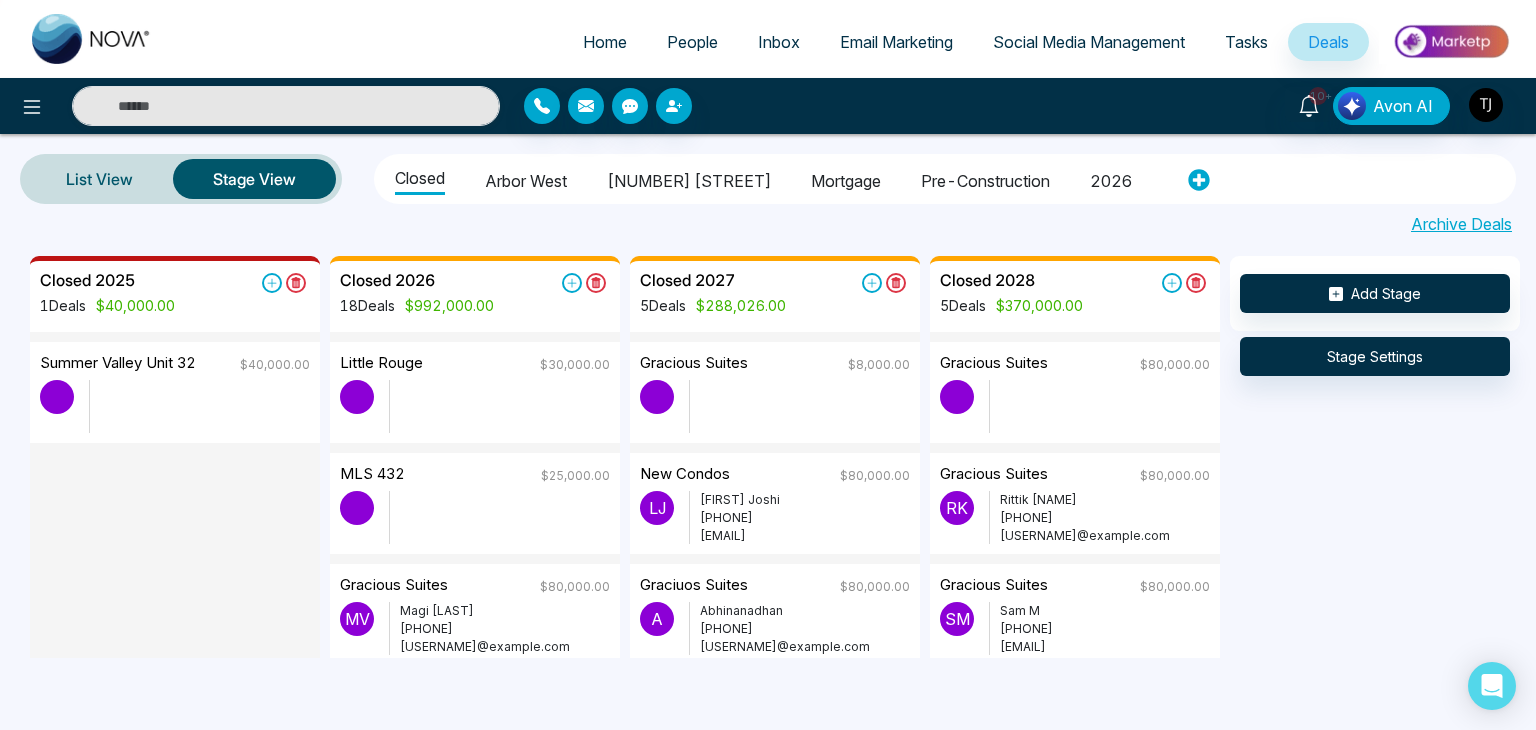 click on "2026" at bounding box center [1111, 178] 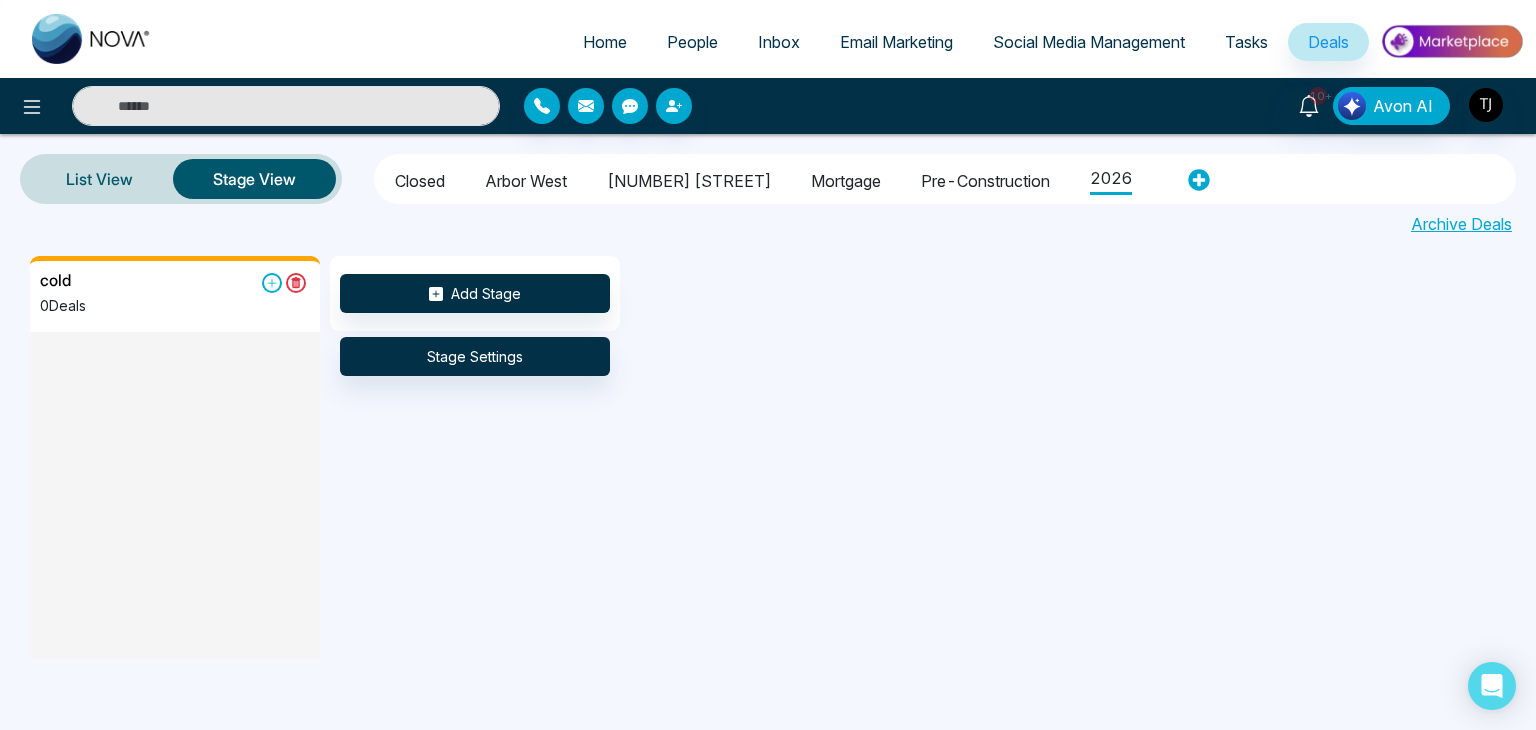 click on "pre-construction" at bounding box center (985, 178) 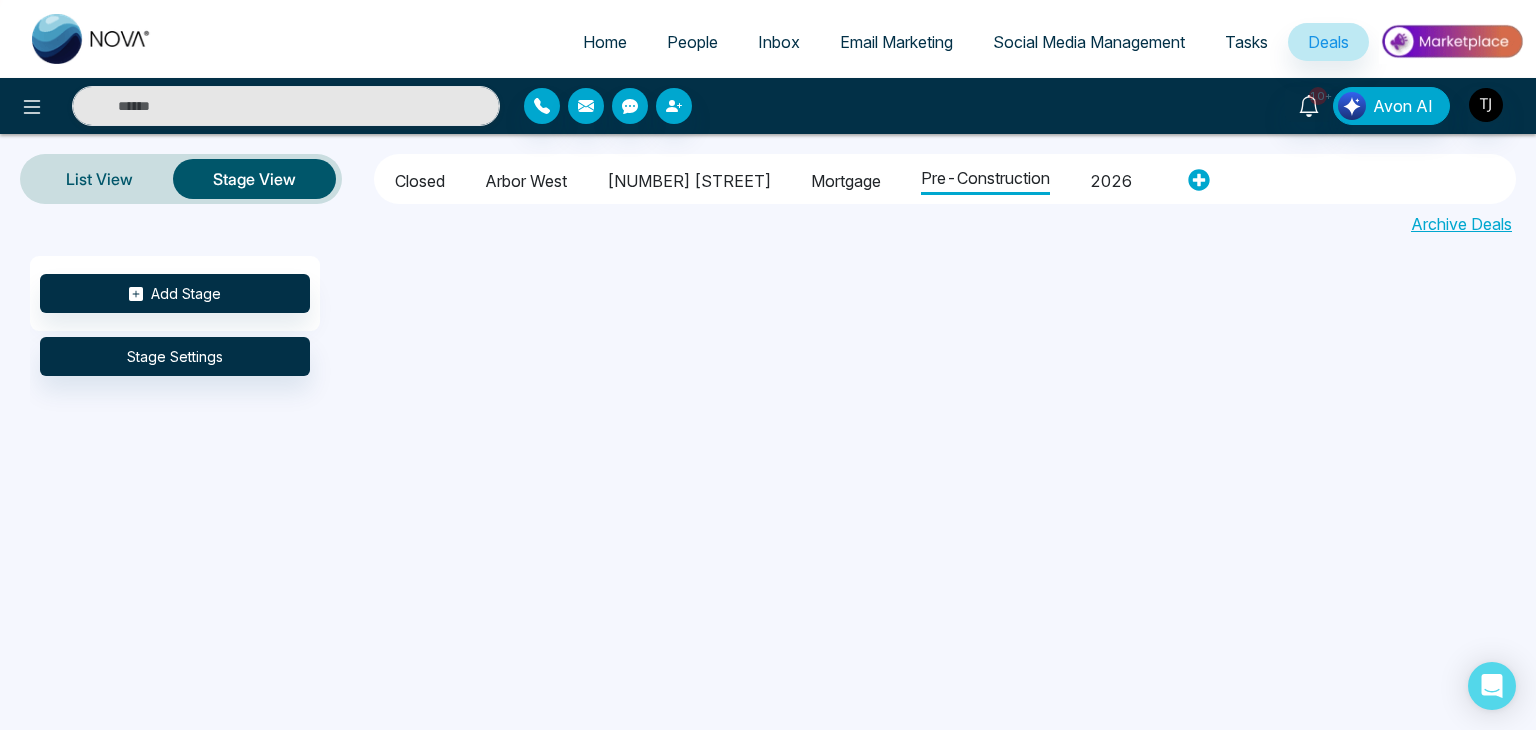 click on "Mortgage" at bounding box center [846, 178] 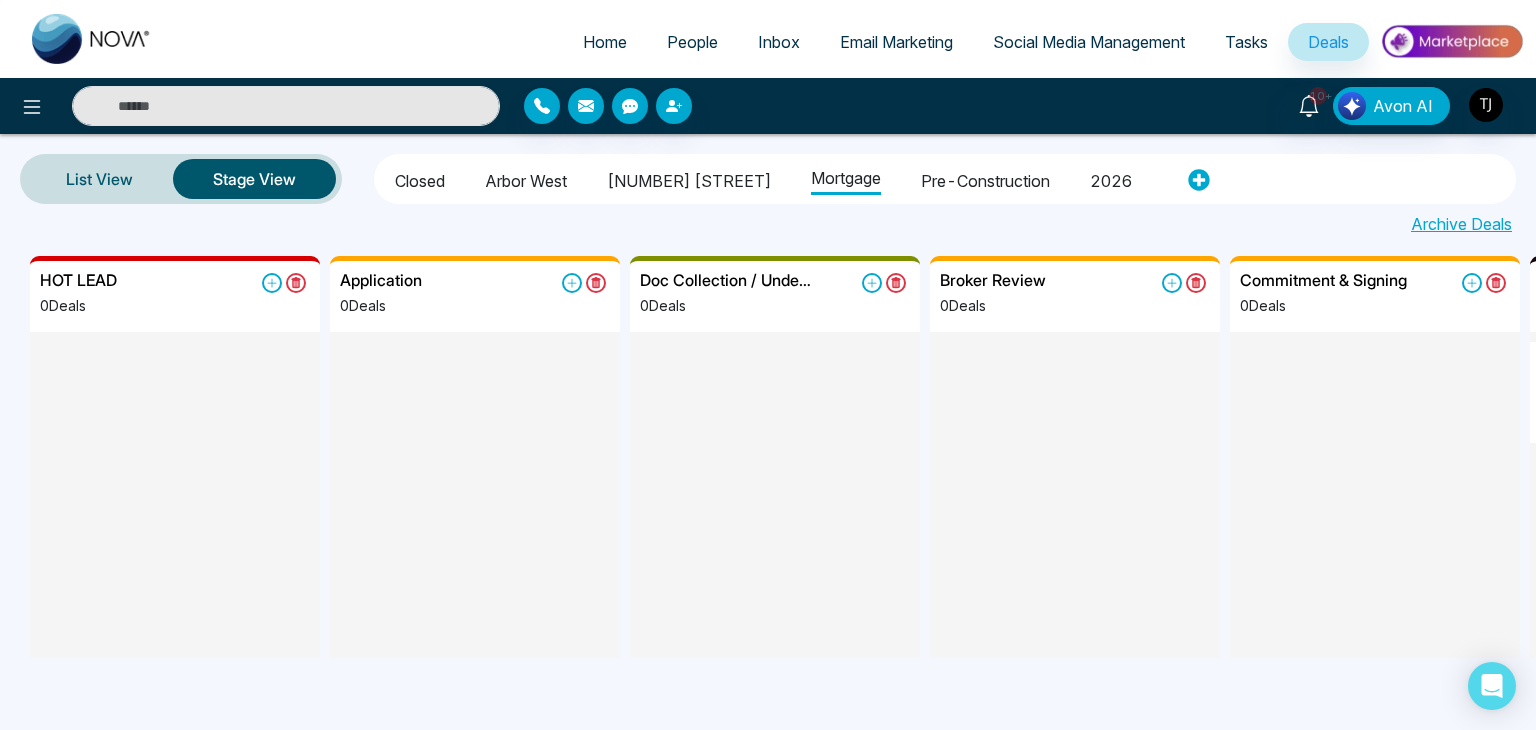 click on "[NUMBER] [STREET]" at bounding box center (689, 178) 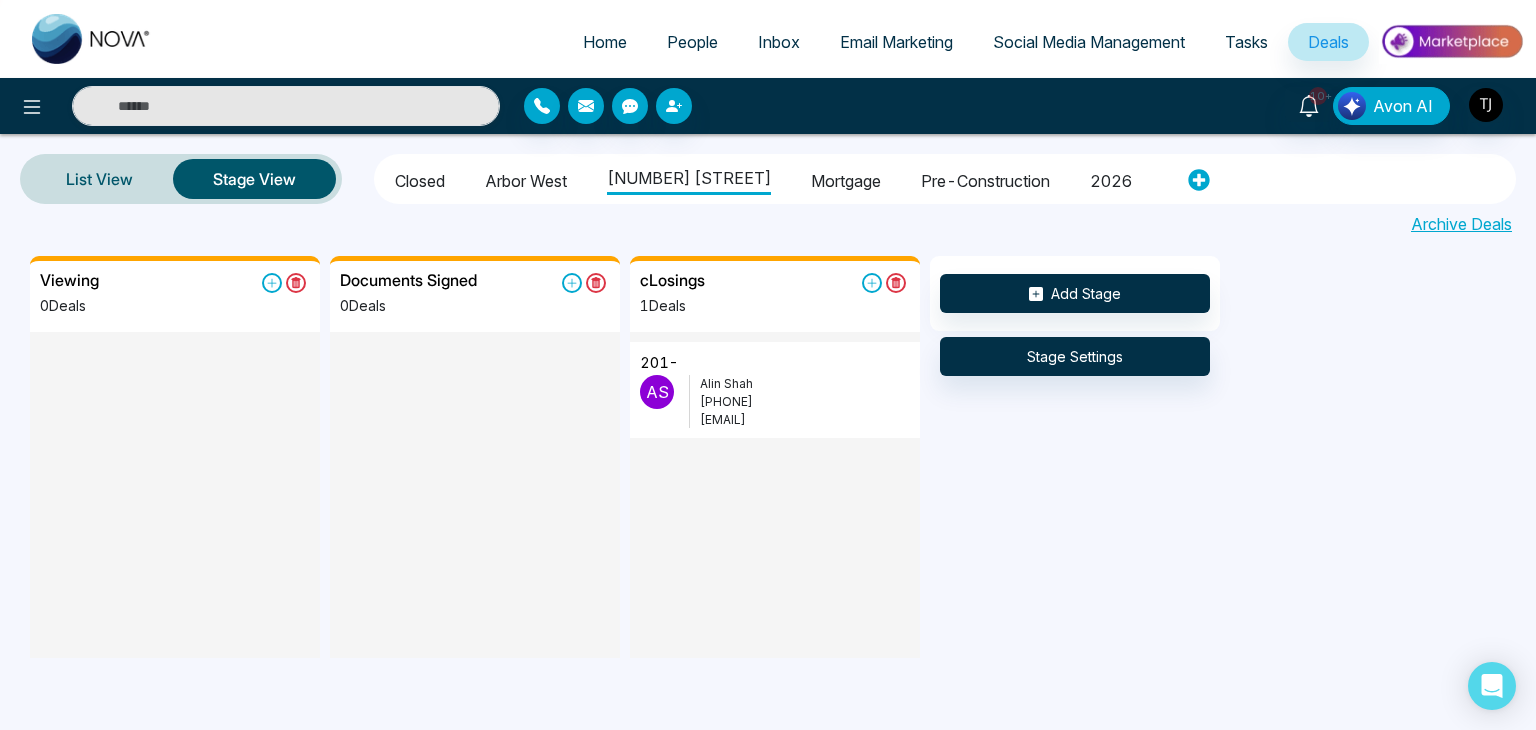click on "Closed Arbor West [NUMBER] [STREET] [NAME] [YEAR]" at bounding box center [776, 179] 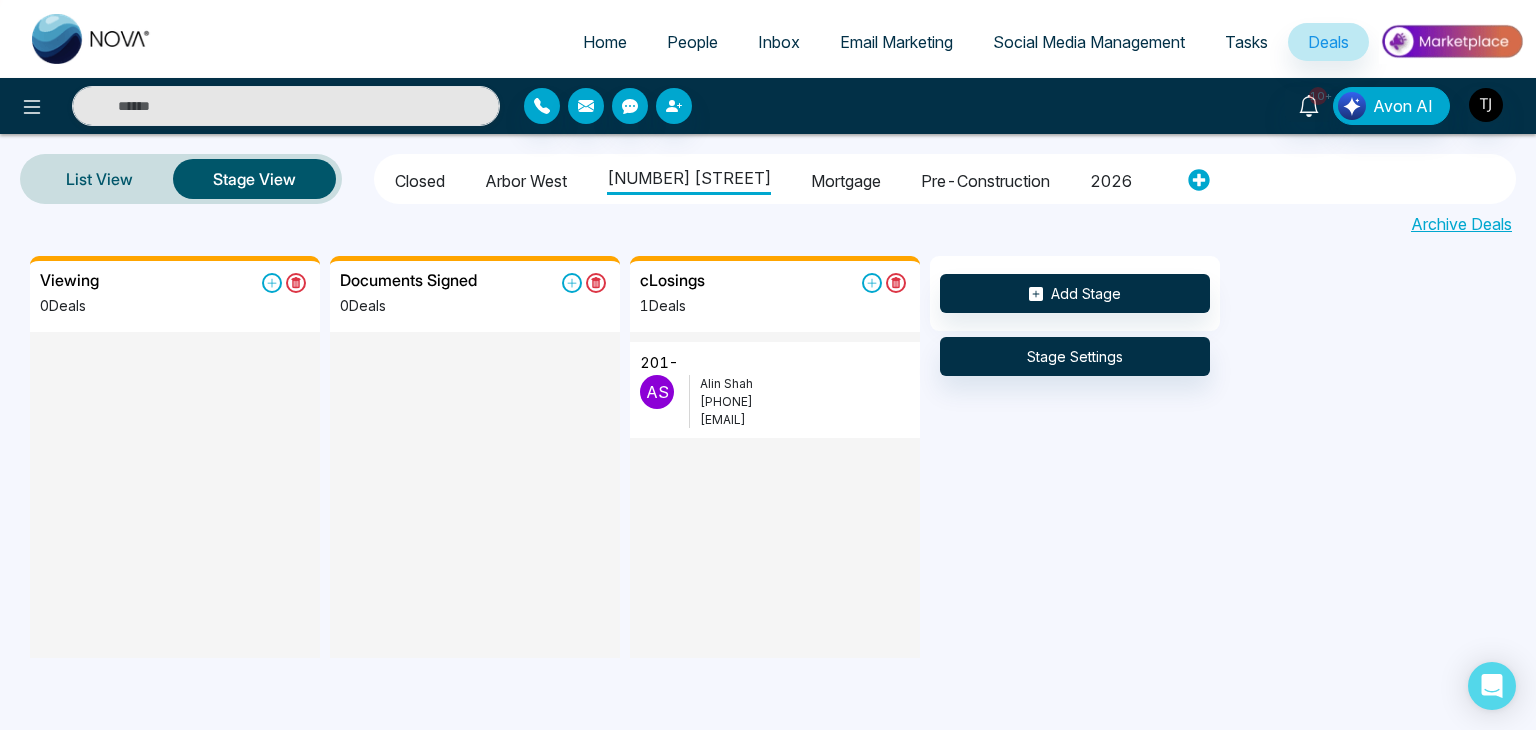 click on "Arbor West" at bounding box center [526, 178] 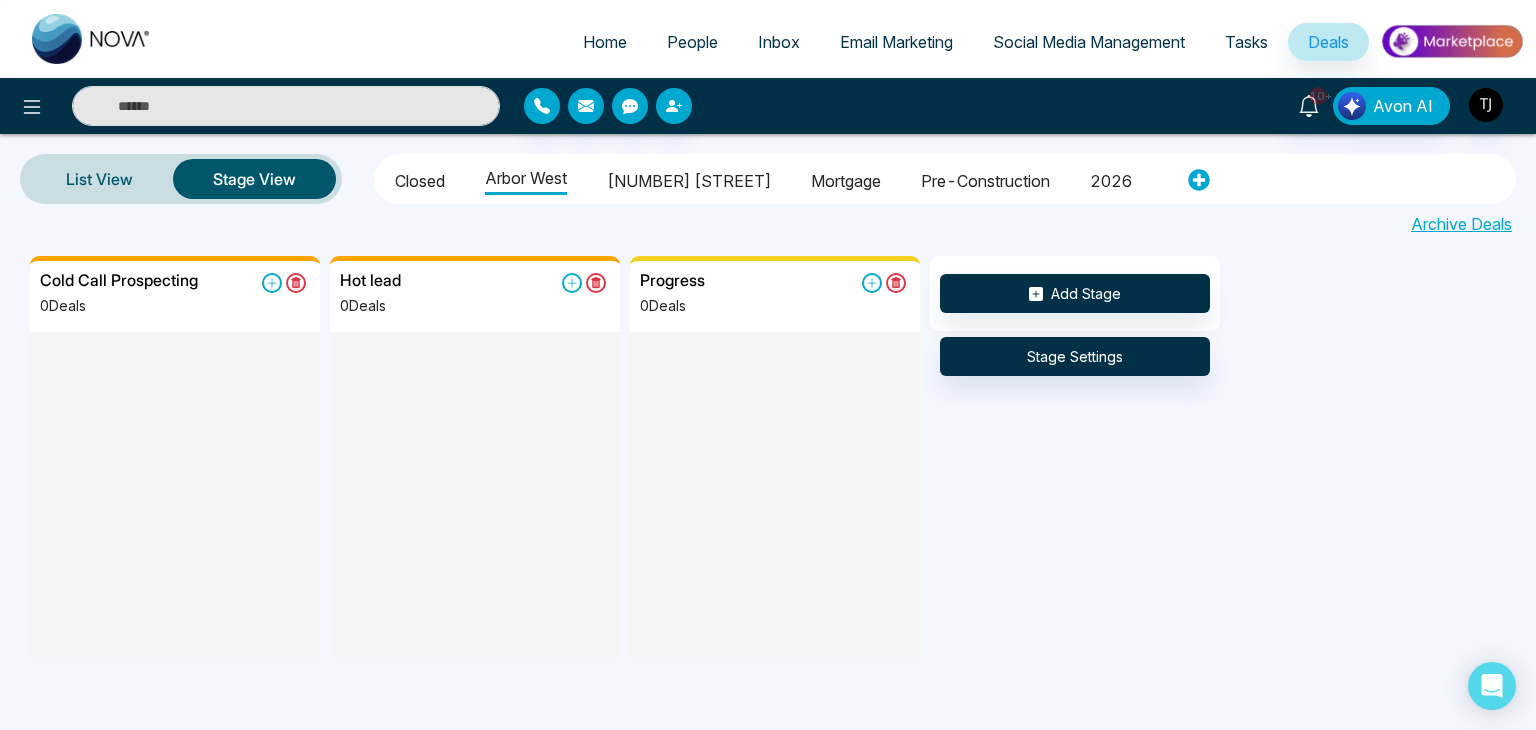click on "Closed" at bounding box center [420, 178] 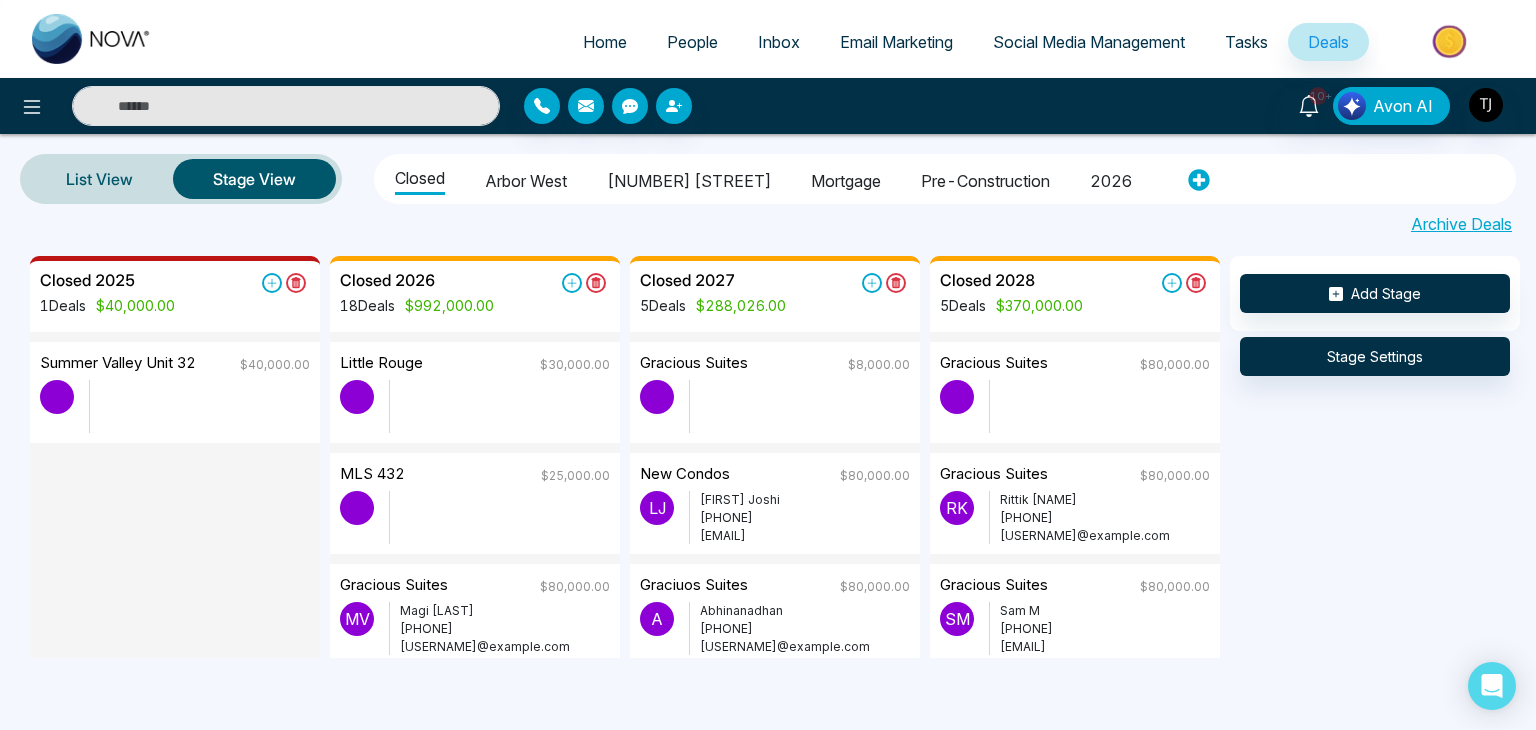 click on "People" at bounding box center [692, 42] 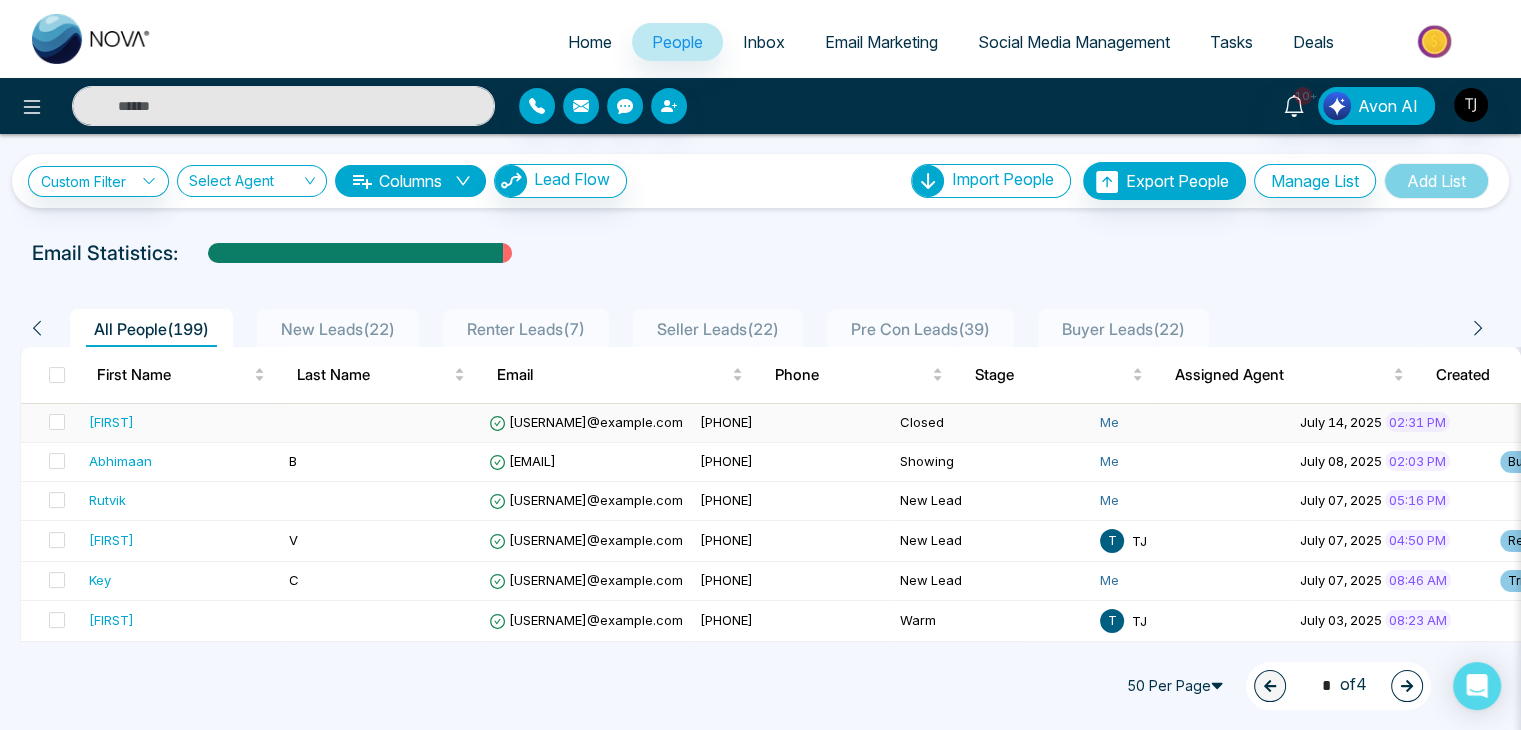 click on "[FIRST]" at bounding box center [181, 422] 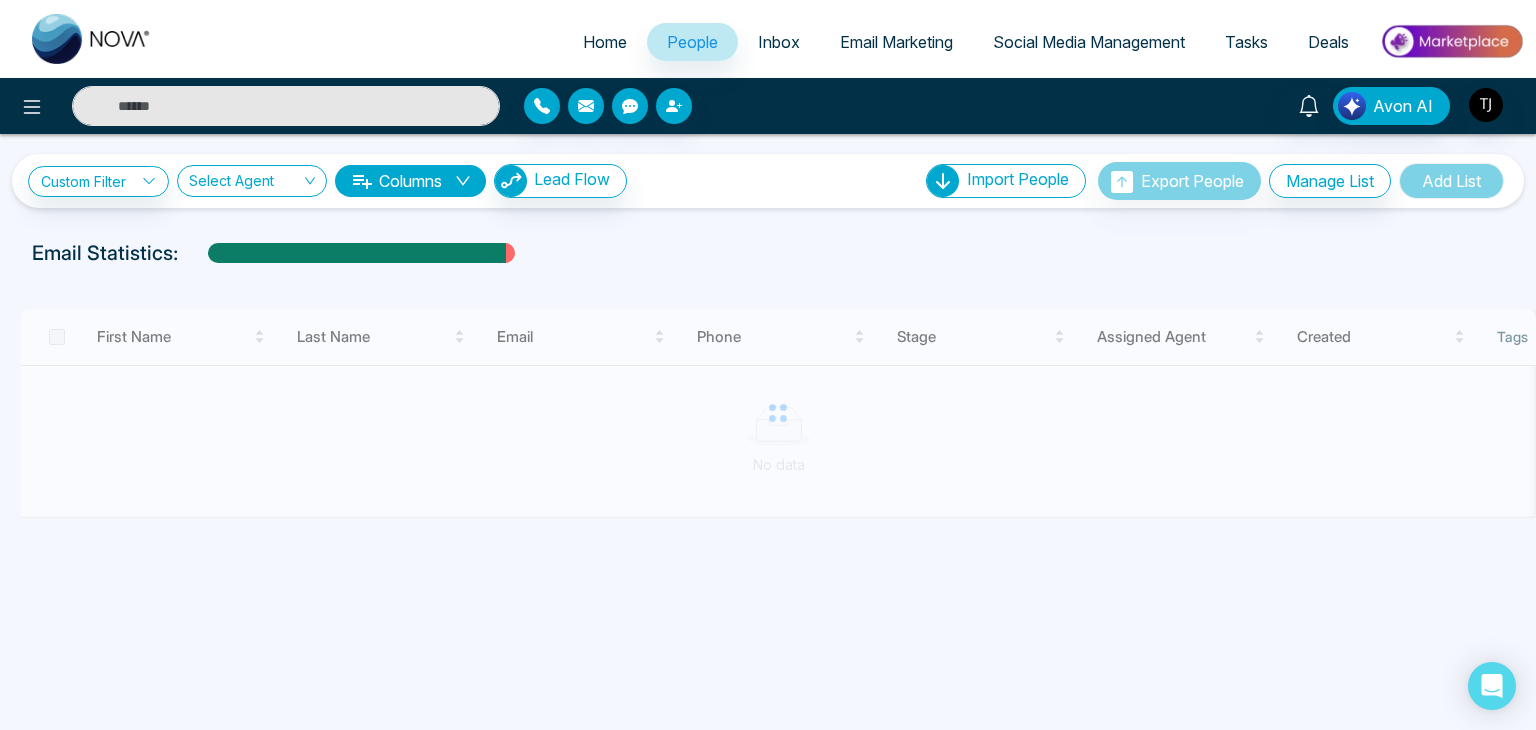 click at bounding box center (286, 106) 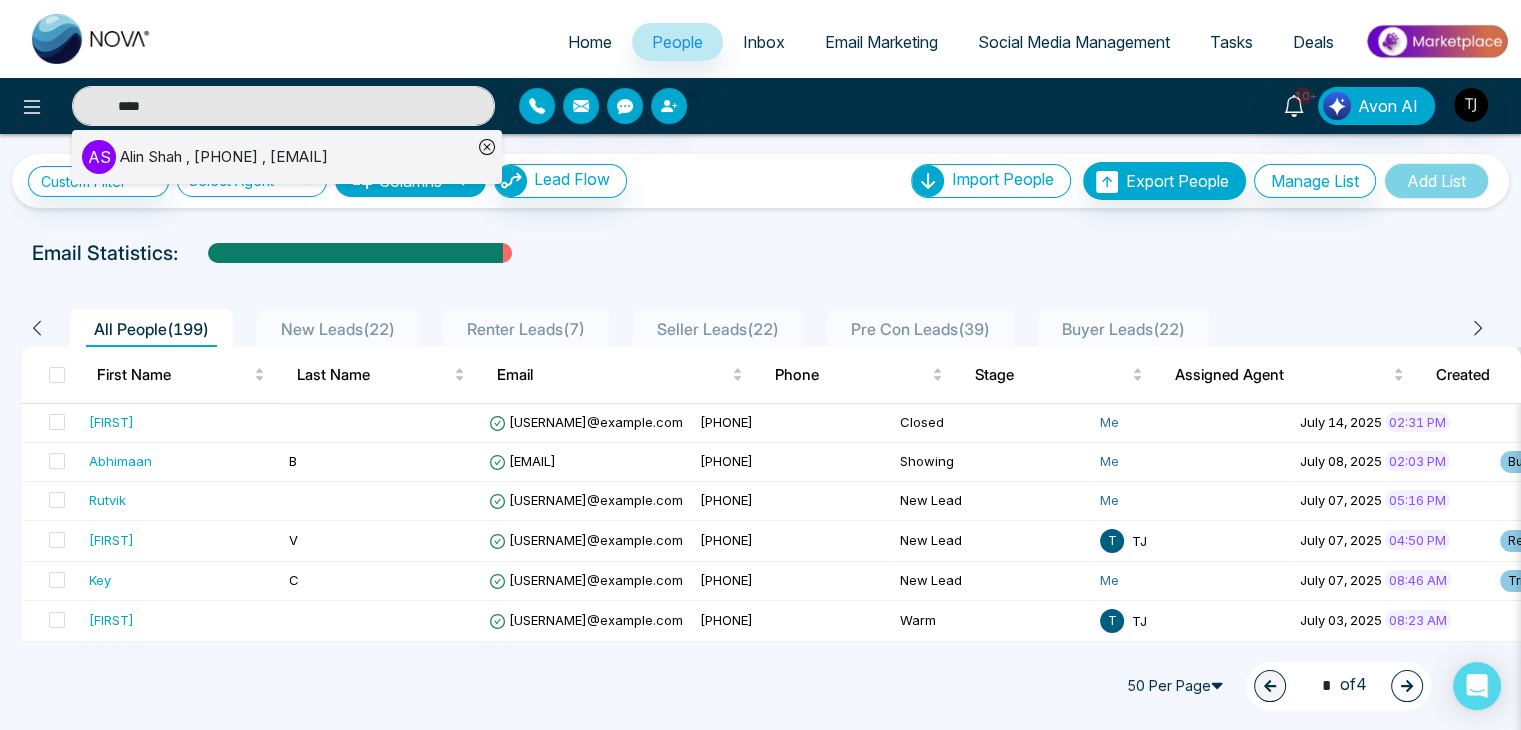 type on "****" 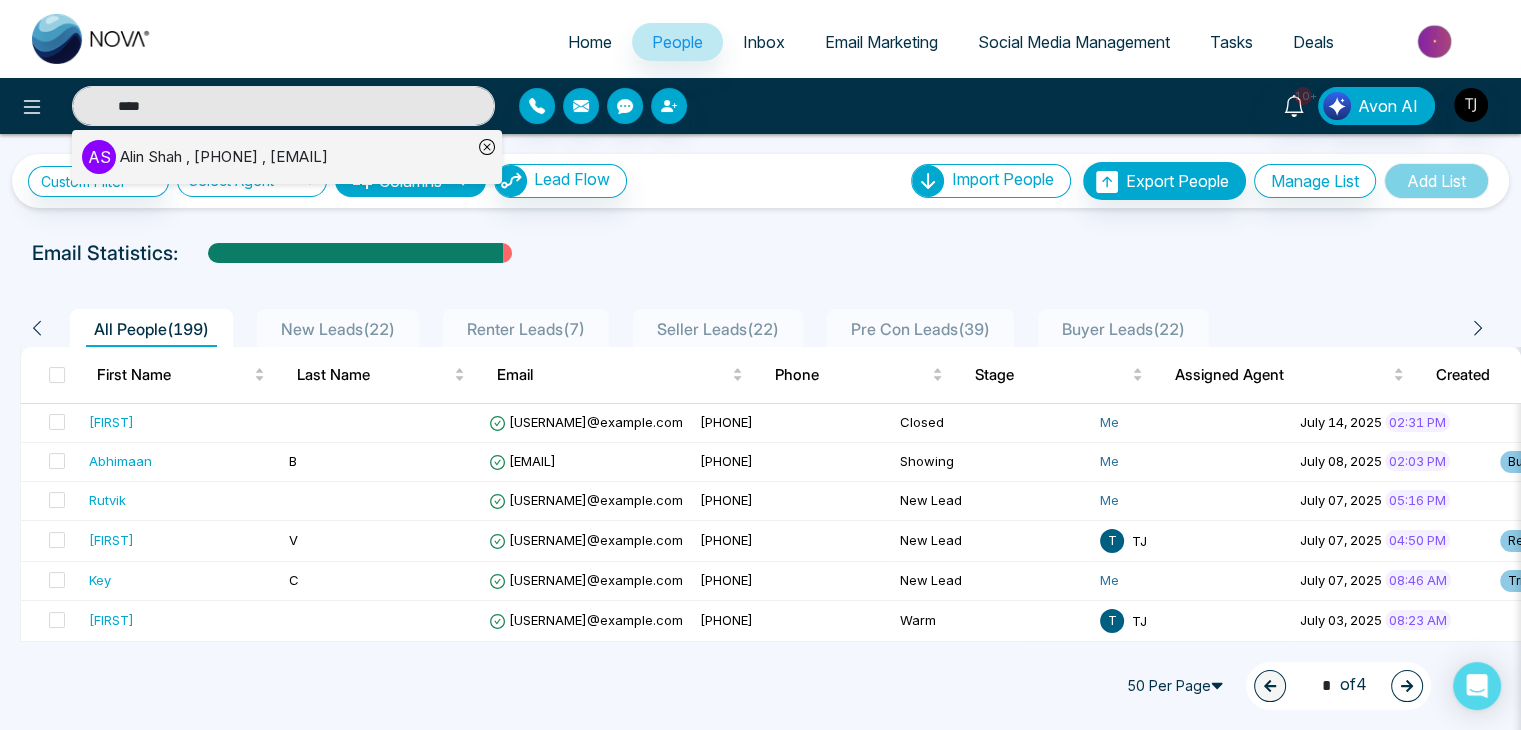 click on "[FIRST] [LAST] , [PHONE] , [USERNAME]@example.com" at bounding box center [224, 157] 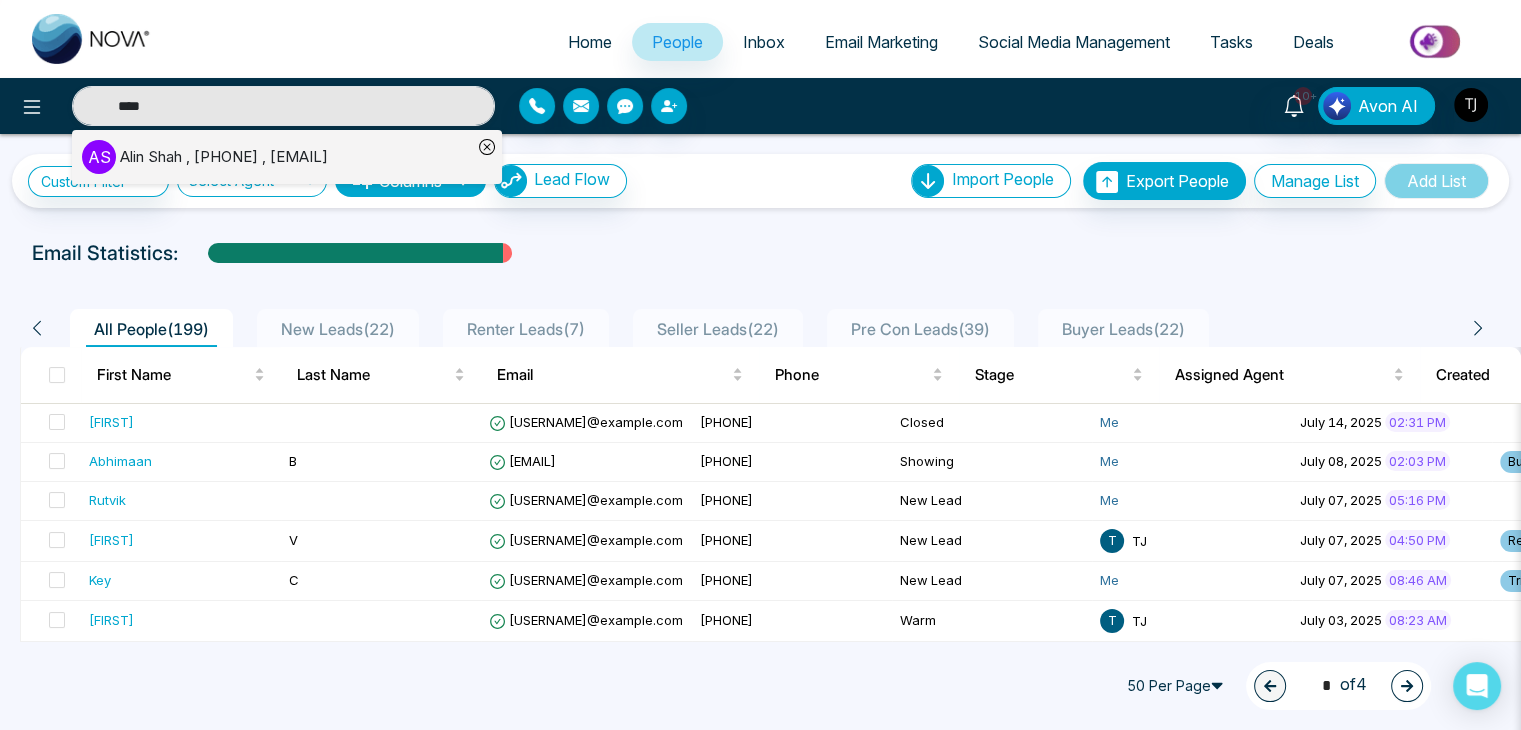 type 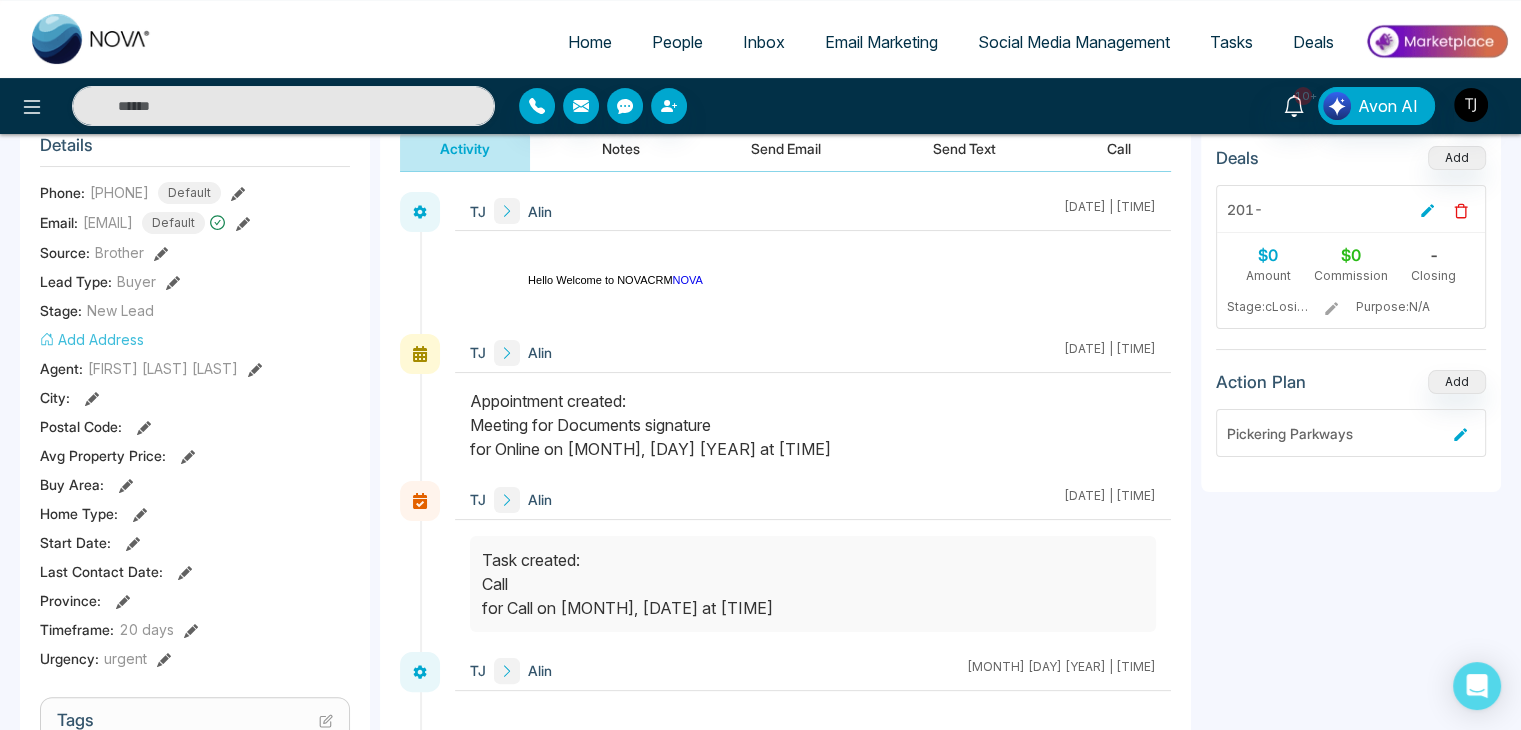 scroll, scrollTop: 284, scrollLeft: 0, axis: vertical 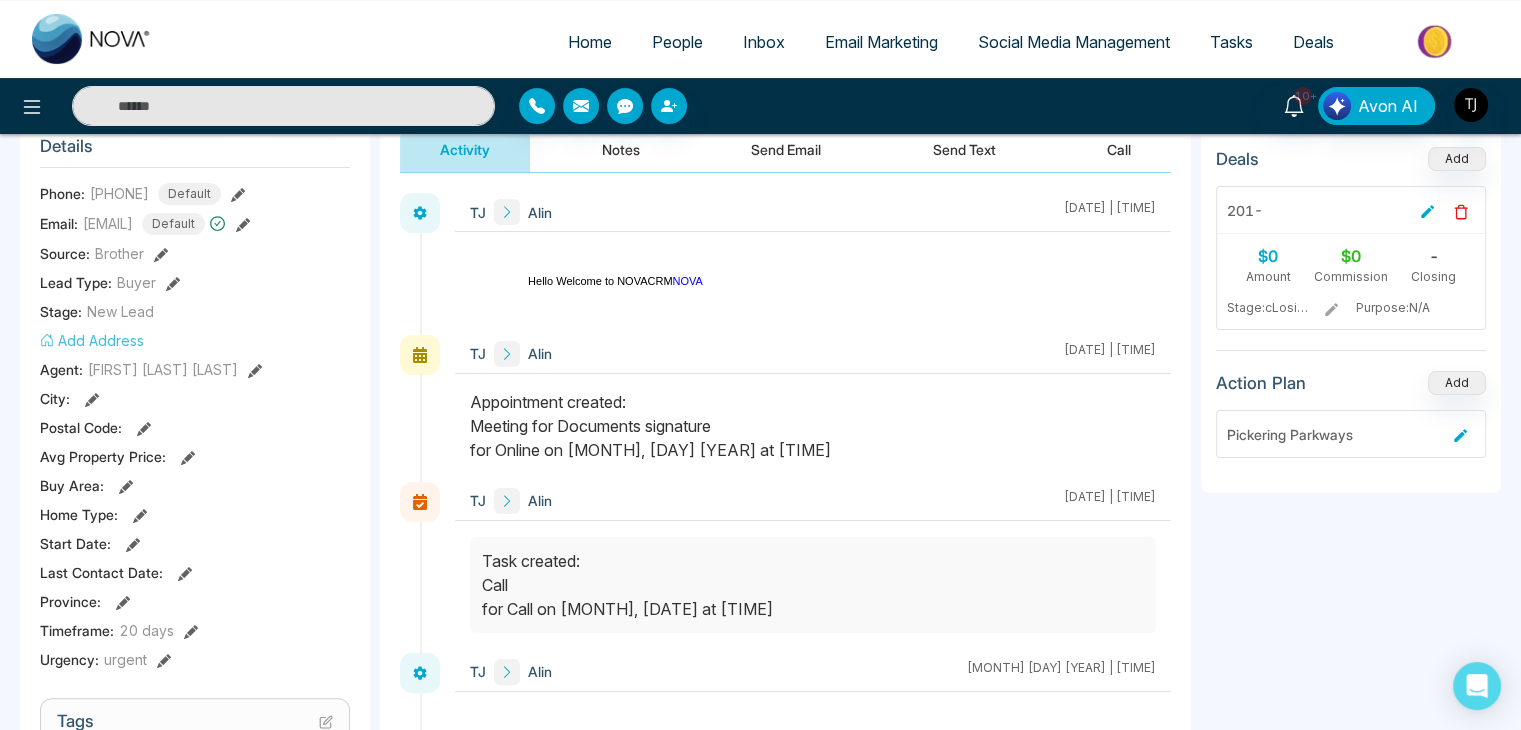 click on "New Lead" at bounding box center [120, 311] 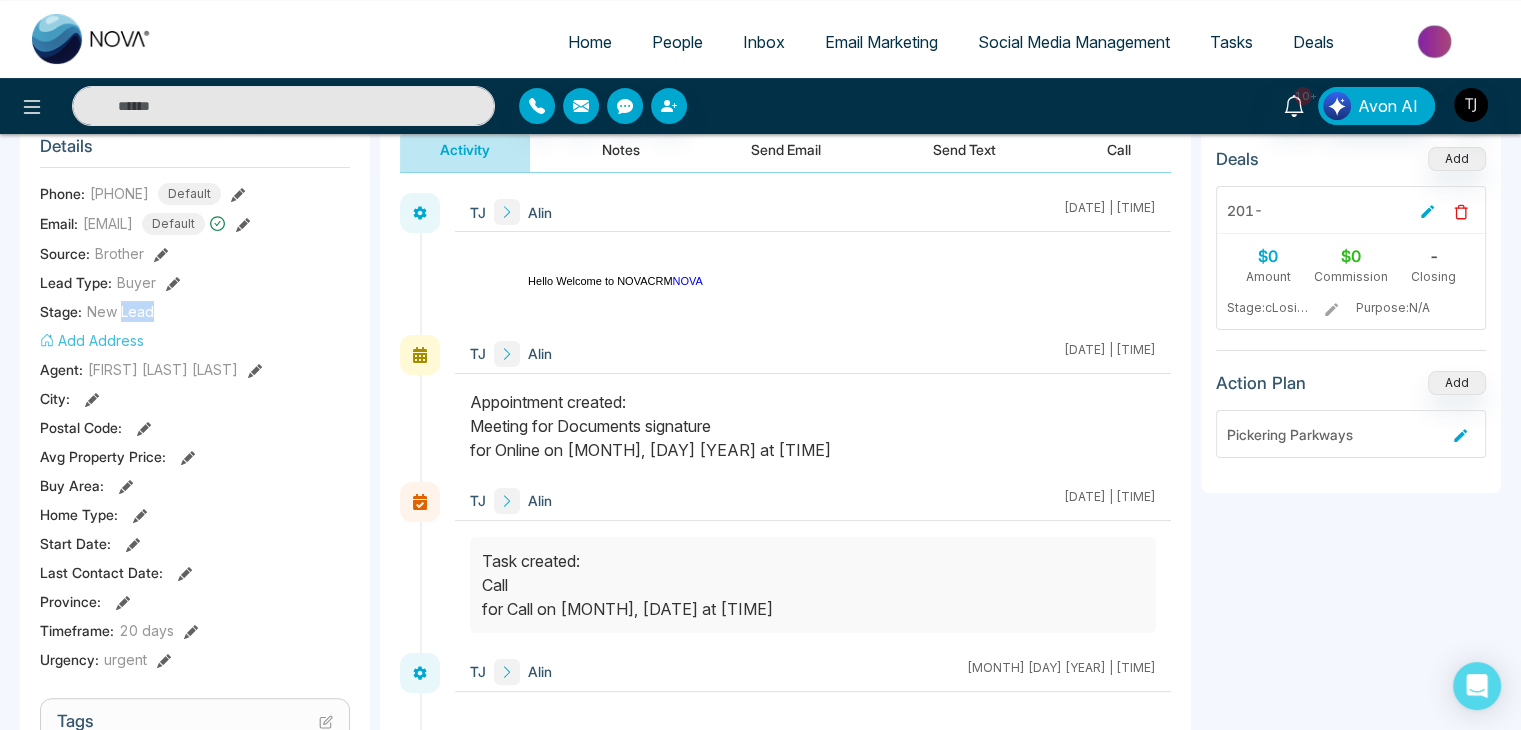 click on "New Lead" at bounding box center [120, 311] 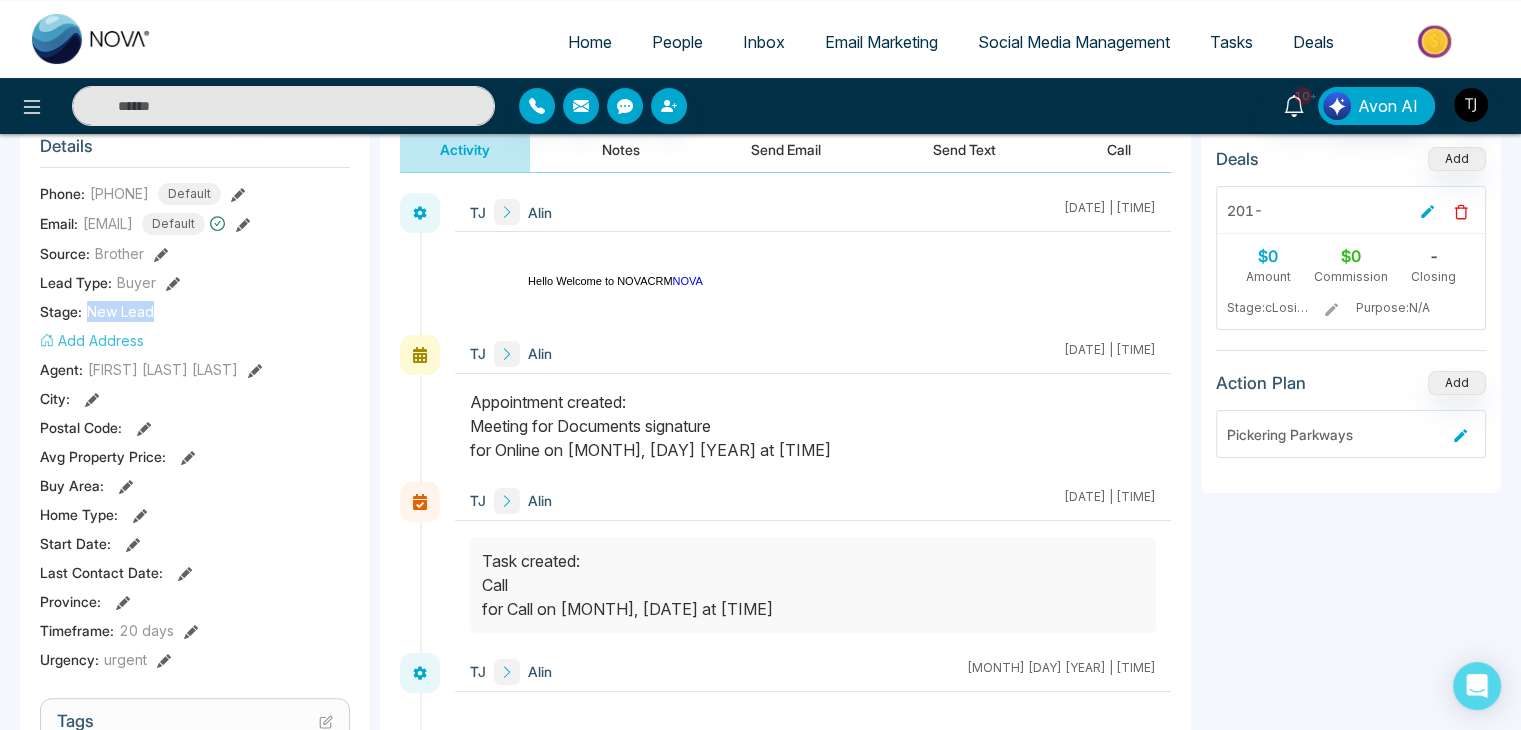 click on "New Lead" at bounding box center (120, 311) 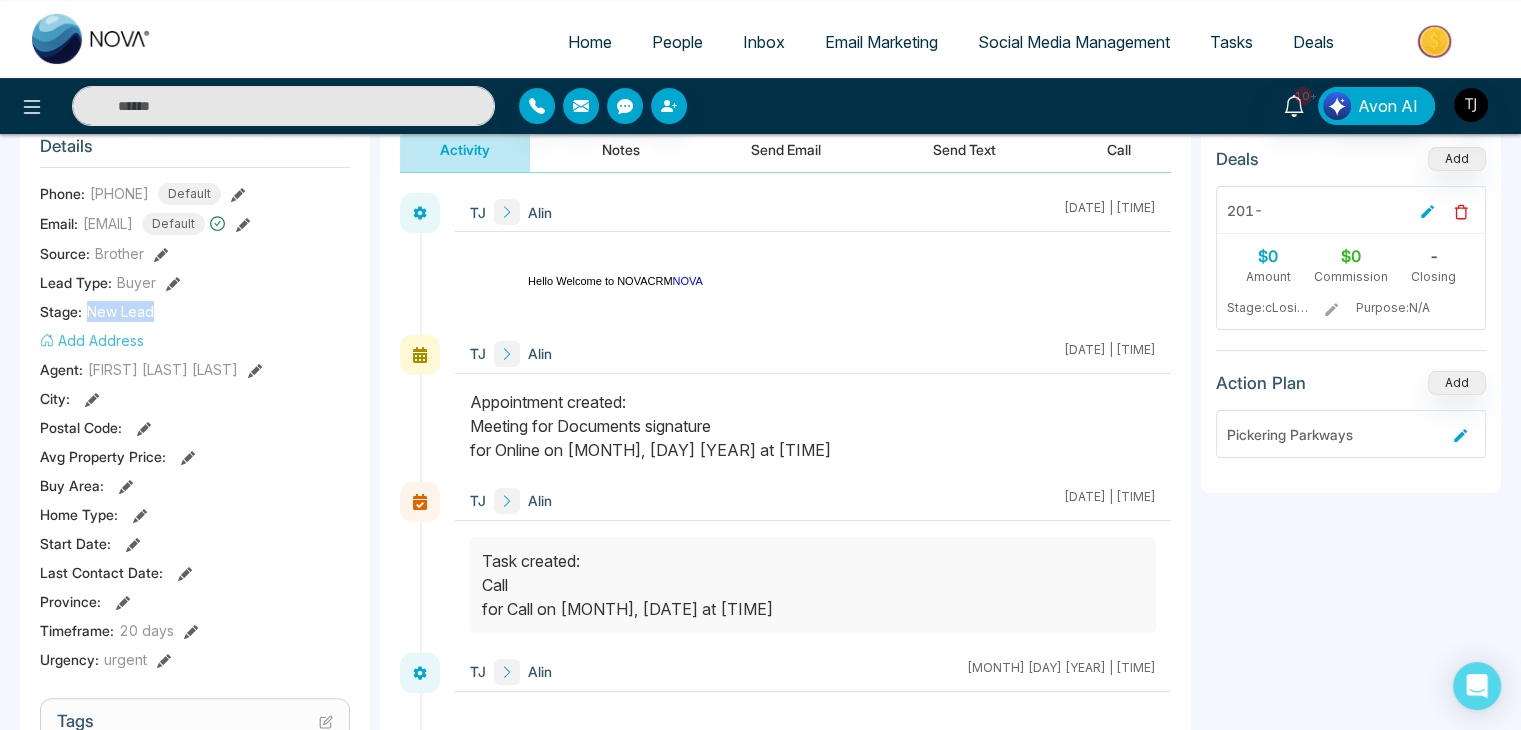 click on "New Lead" at bounding box center [120, 311] 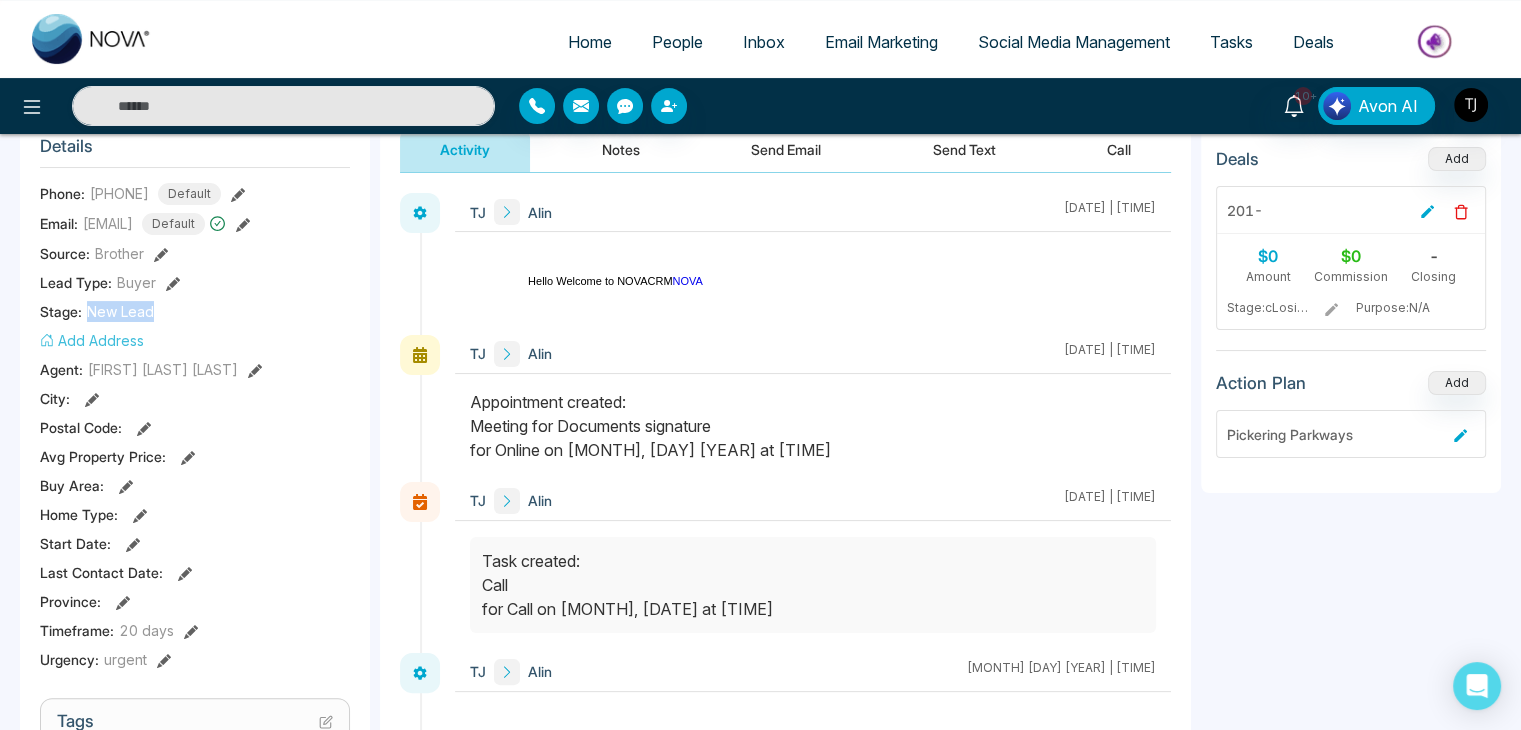 click on "Stage: New Lead" at bounding box center [195, 311] 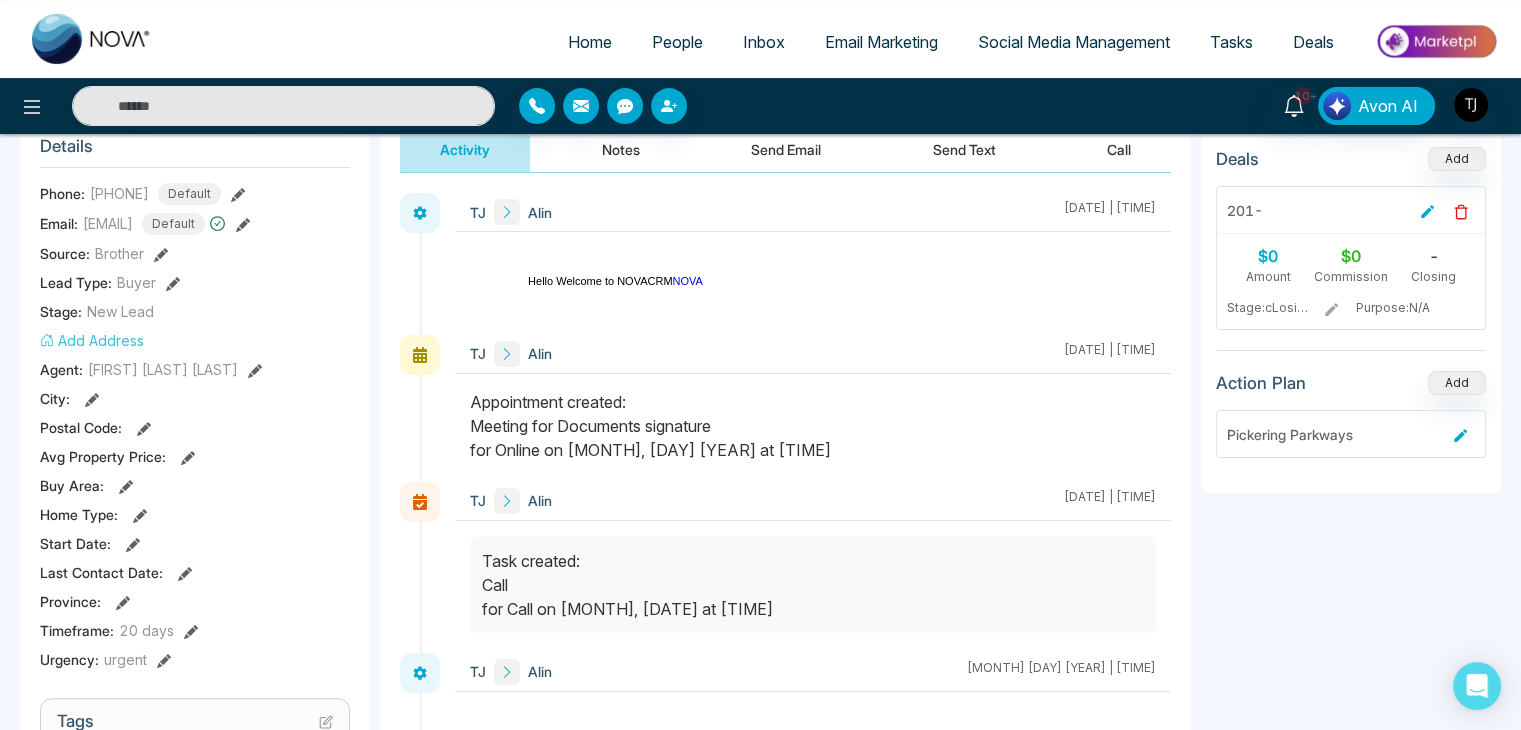 click on "Stage: New Lead" at bounding box center [195, 311] 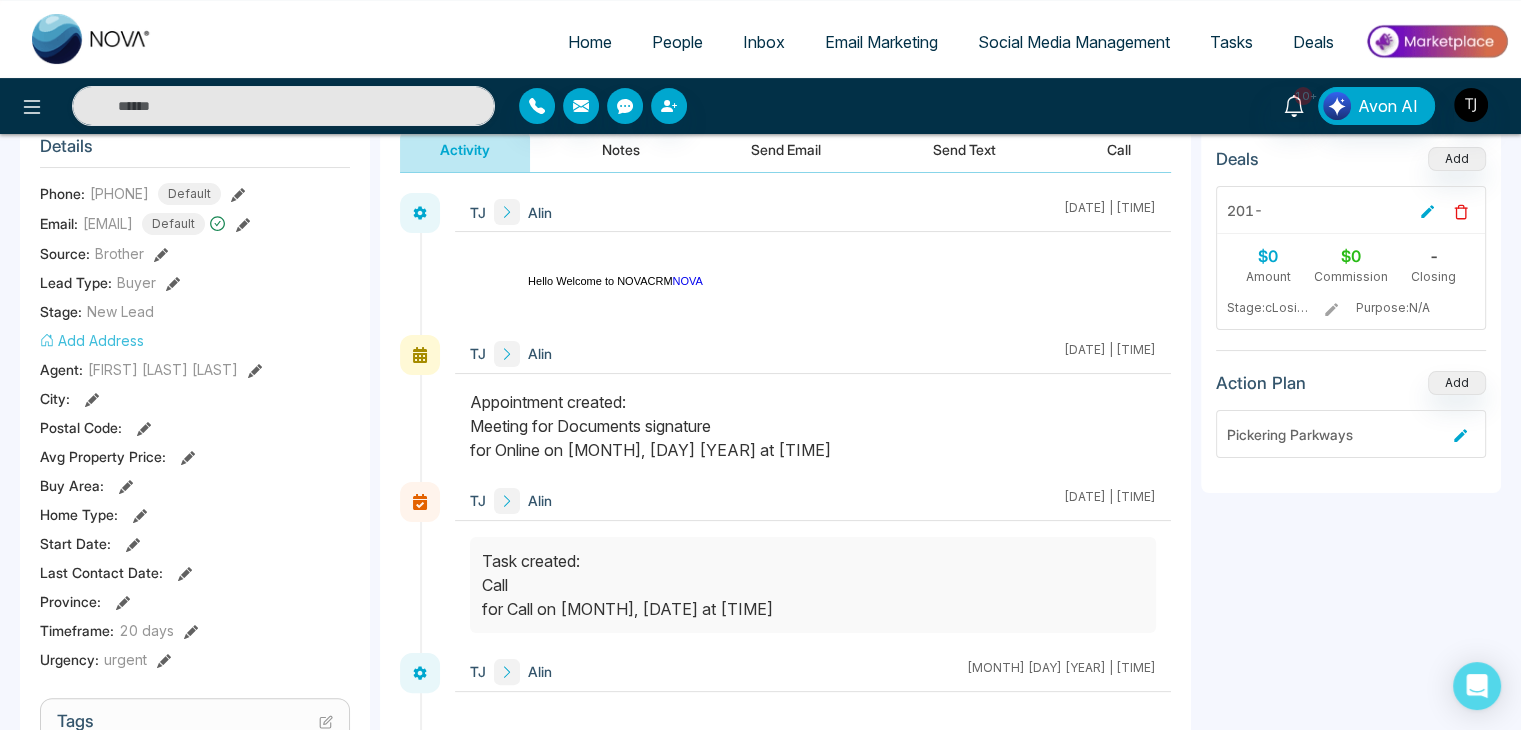 click on "Stage: New Lead" at bounding box center [195, 311] 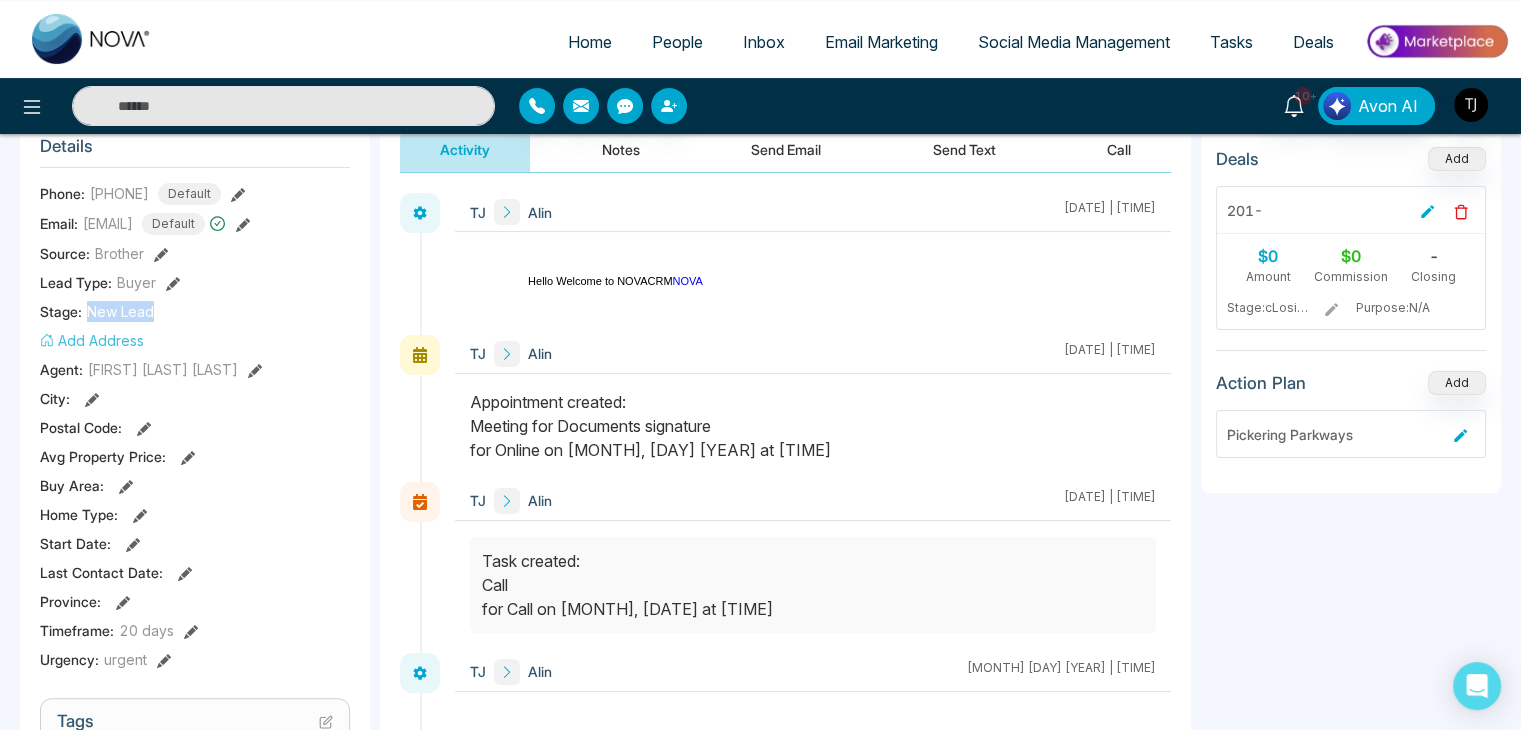 click on "Stage: New Lead" at bounding box center [195, 311] 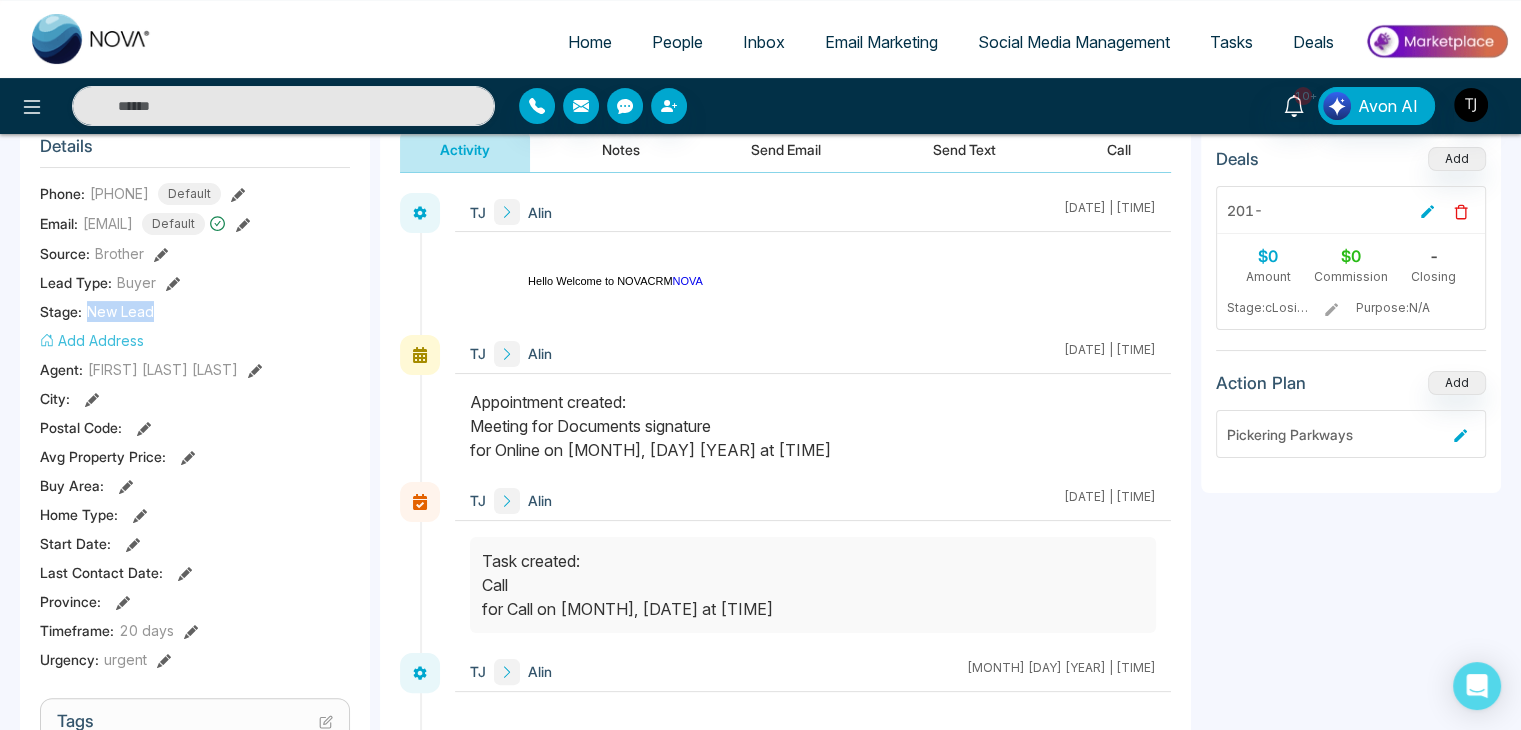 click on "Stage: New Lead" at bounding box center (195, 311) 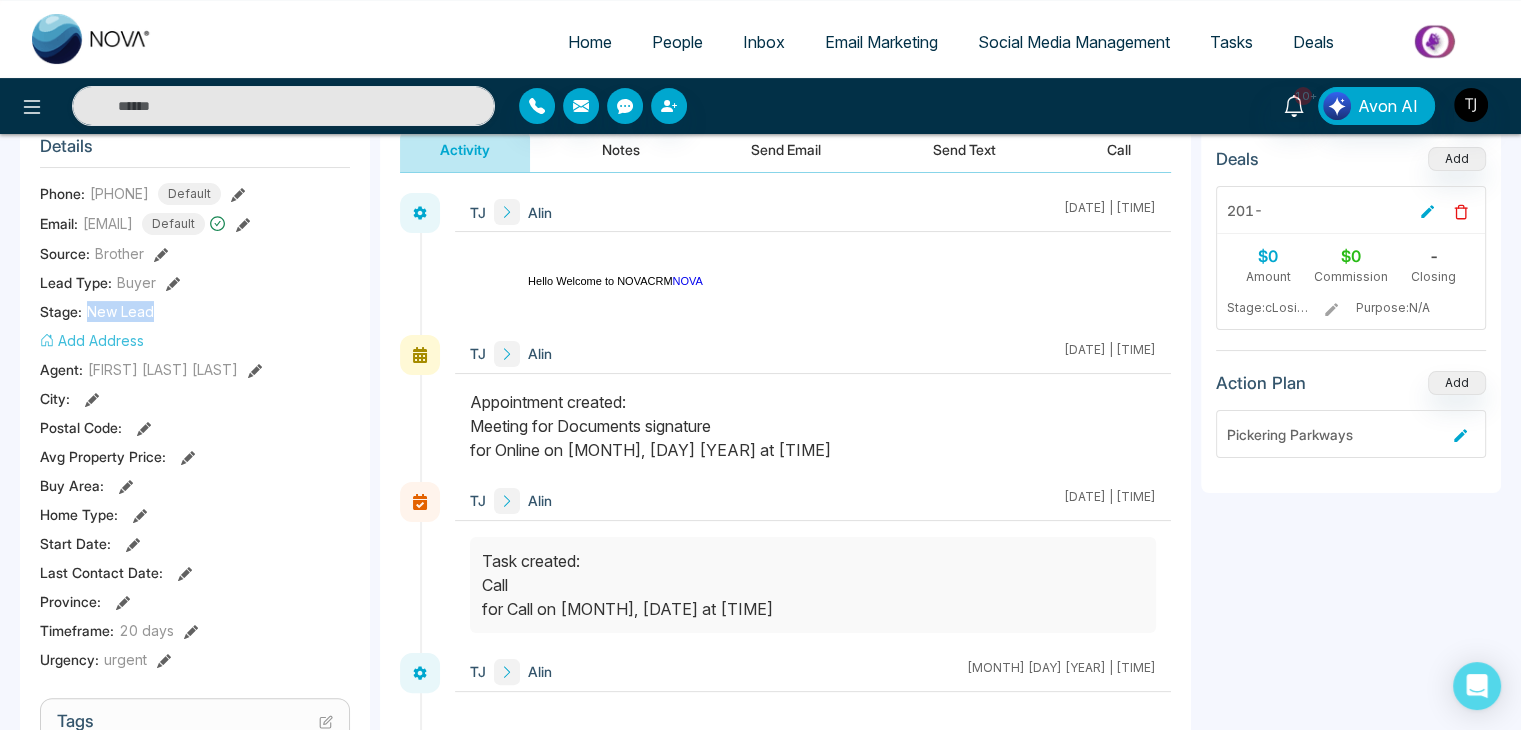 click on "Stage: New Lead" at bounding box center (195, 311) 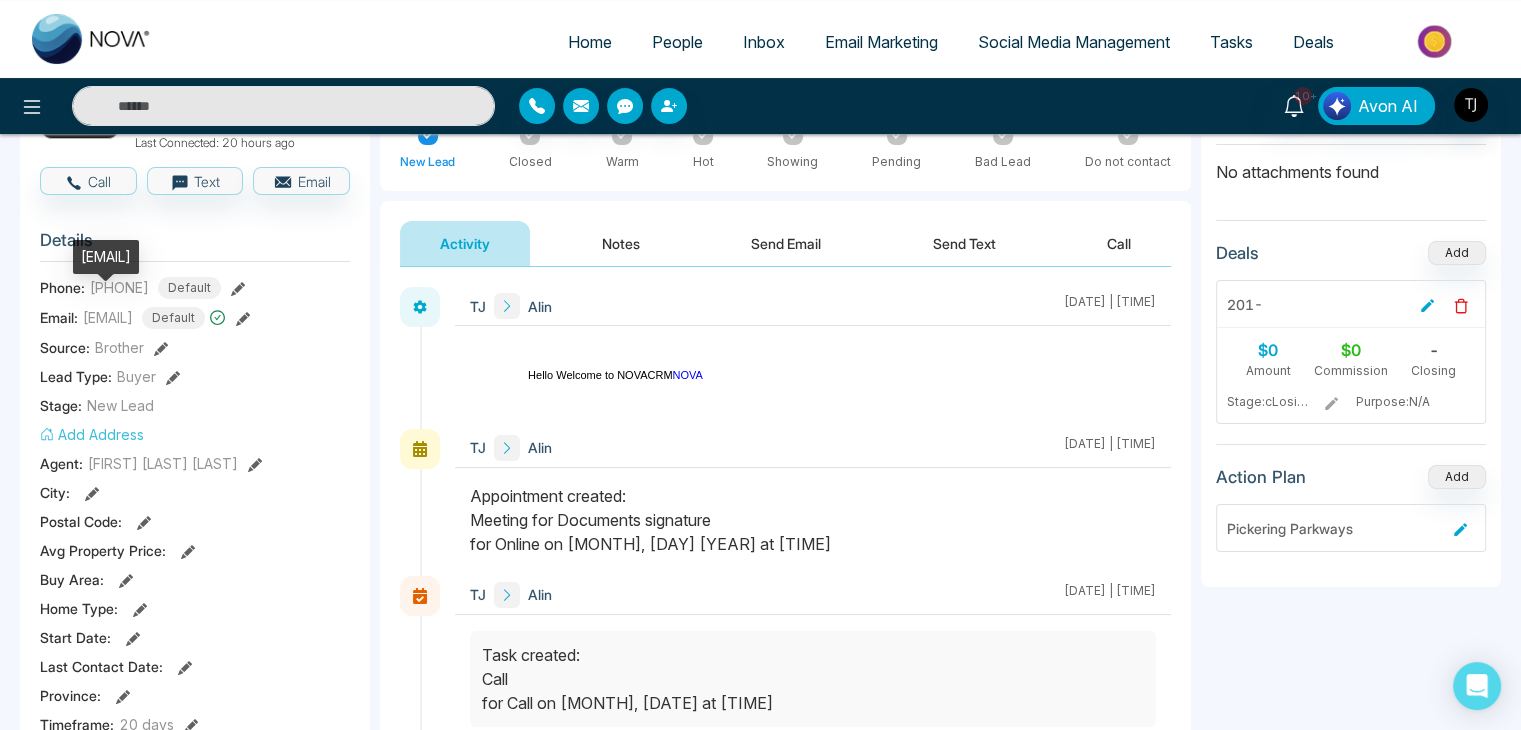 scroll, scrollTop: 200, scrollLeft: 0, axis: vertical 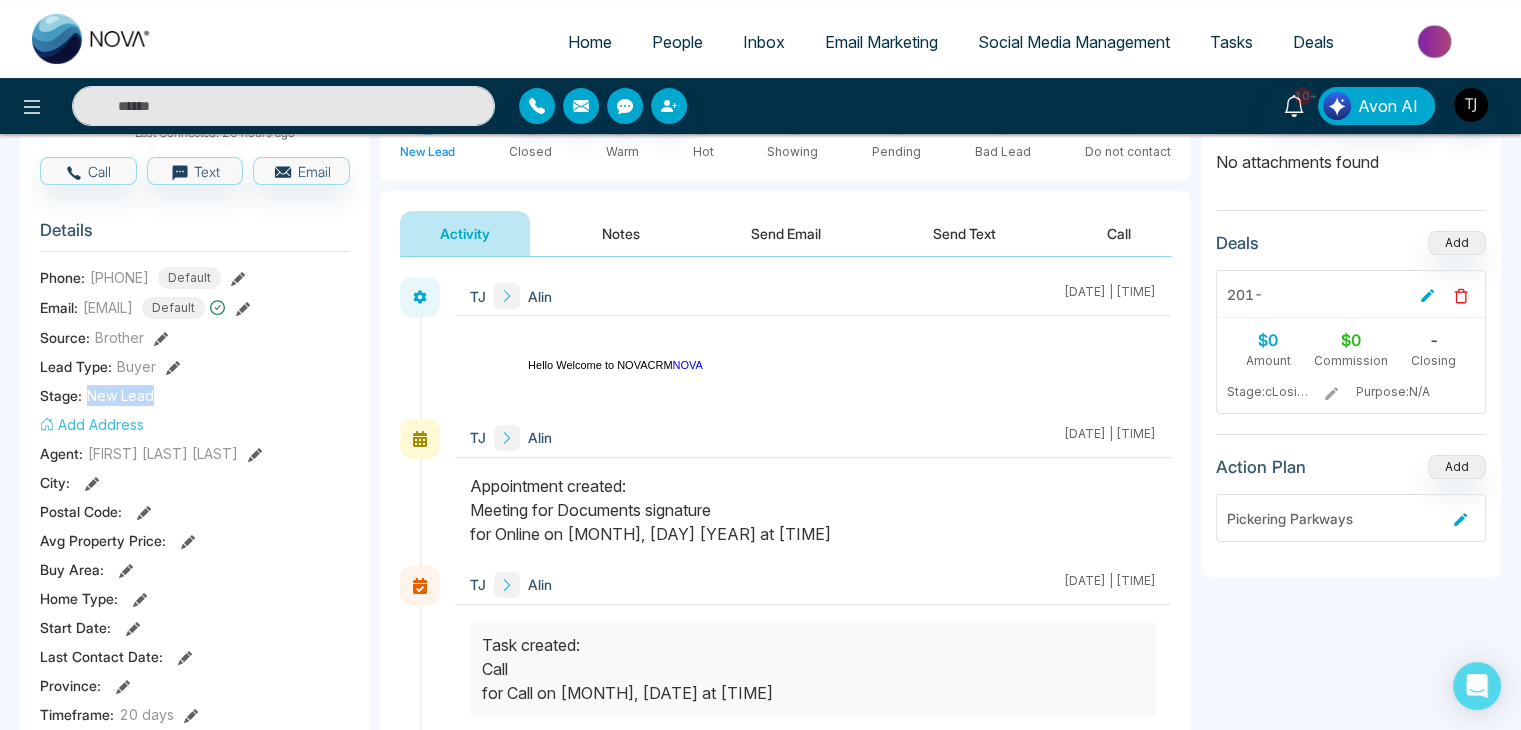 drag, startPoint x: 152, startPoint y: 383, endPoint x: 90, endPoint y: 379, distance: 62.1289 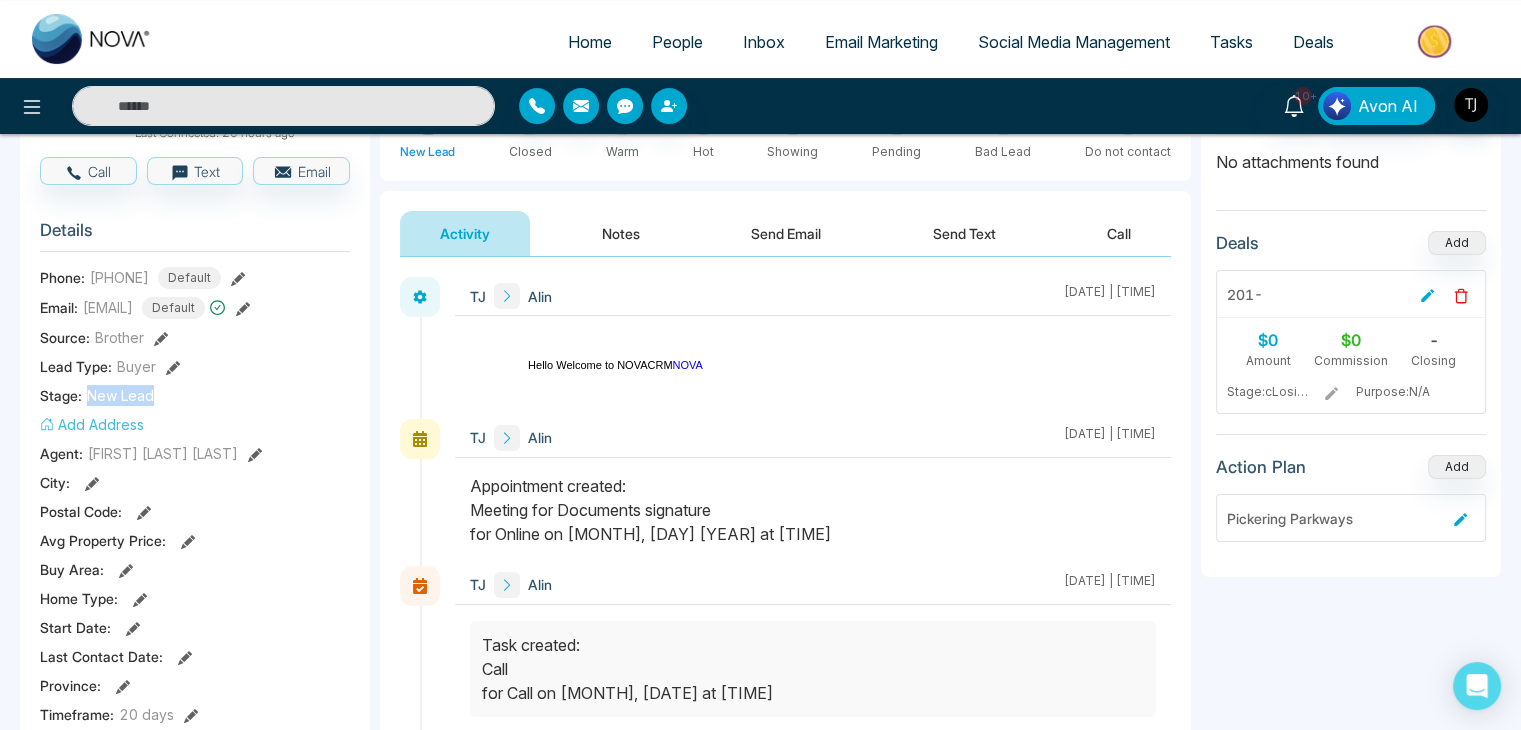 click on "New Lead" at bounding box center [120, 395] 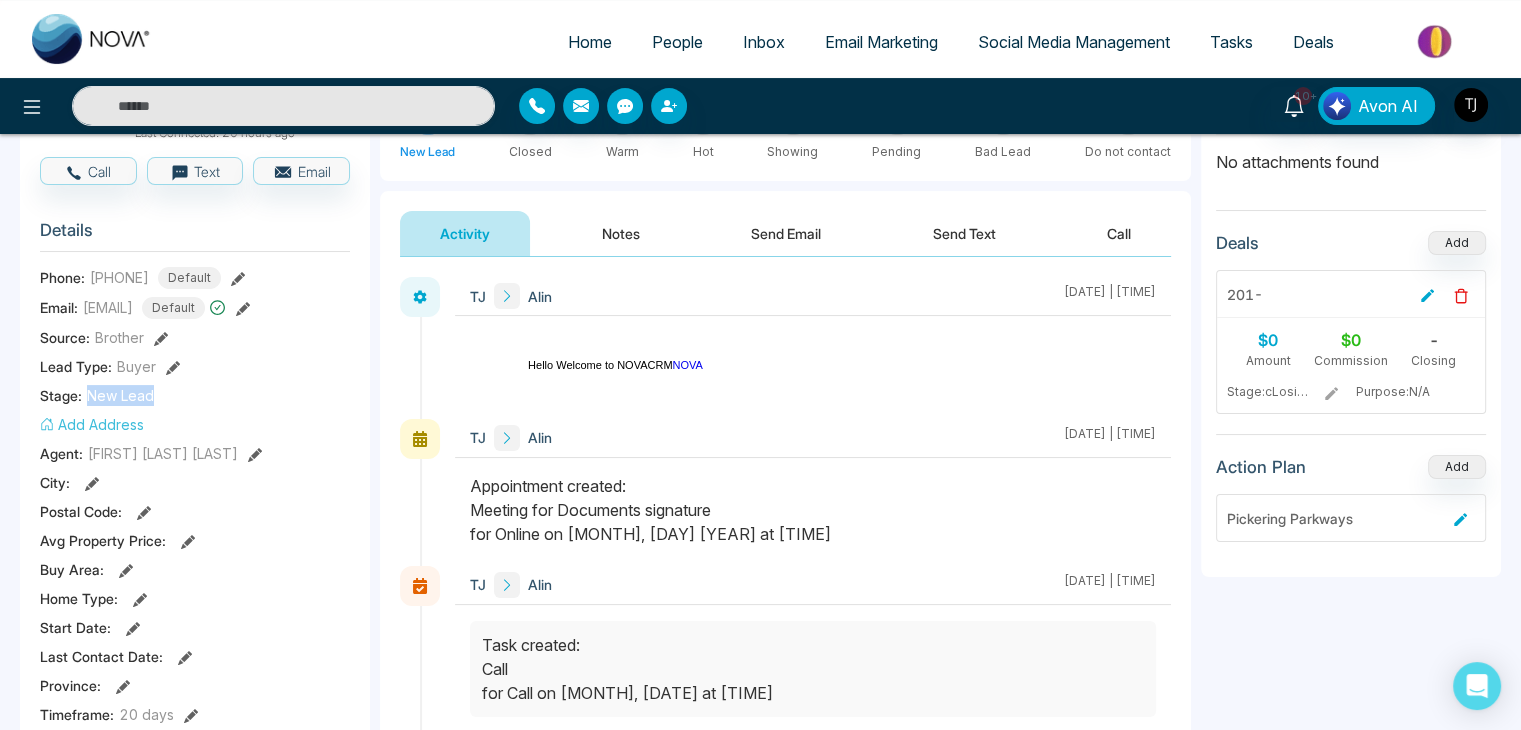 click on "New Lead" at bounding box center (120, 395) 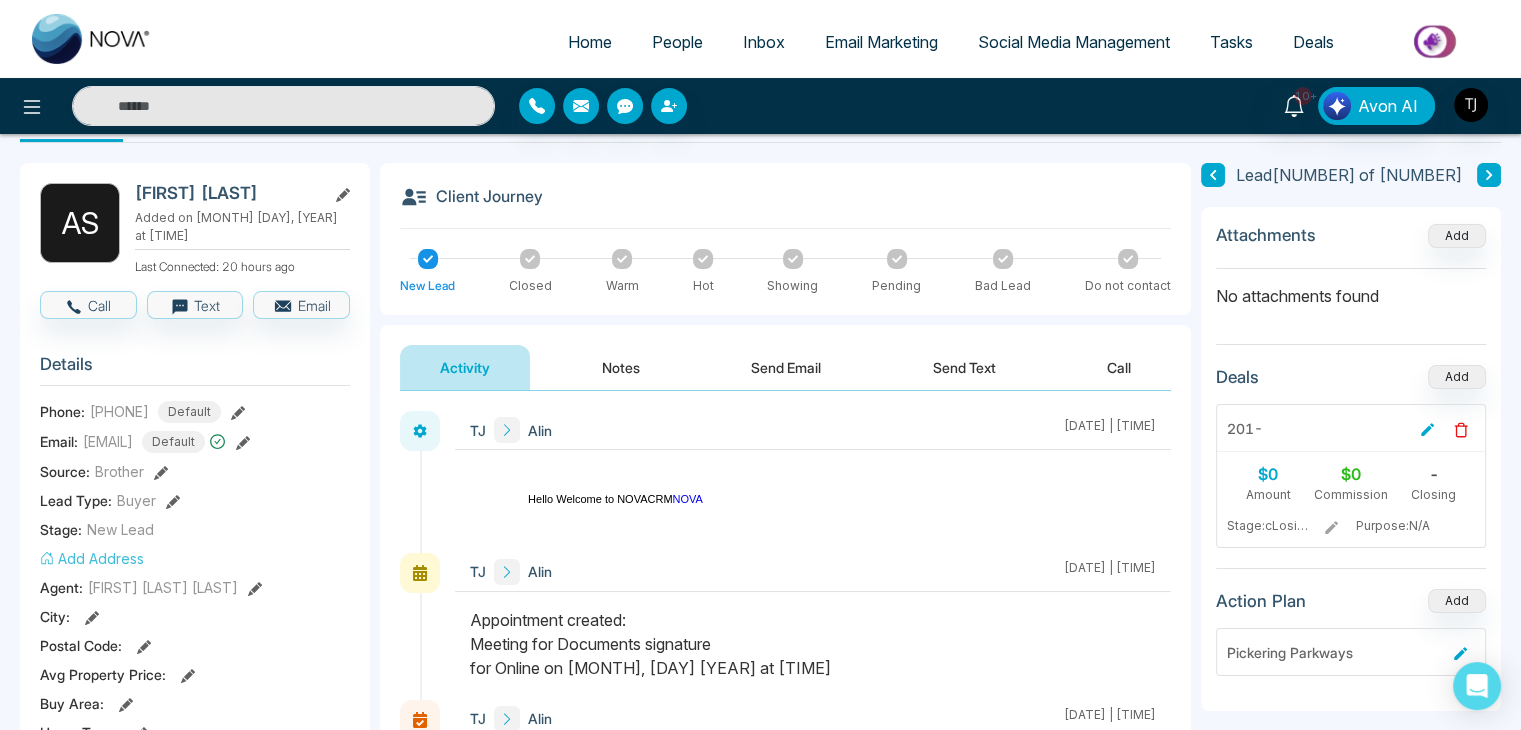 scroll, scrollTop: 64, scrollLeft: 0, axis: vertical 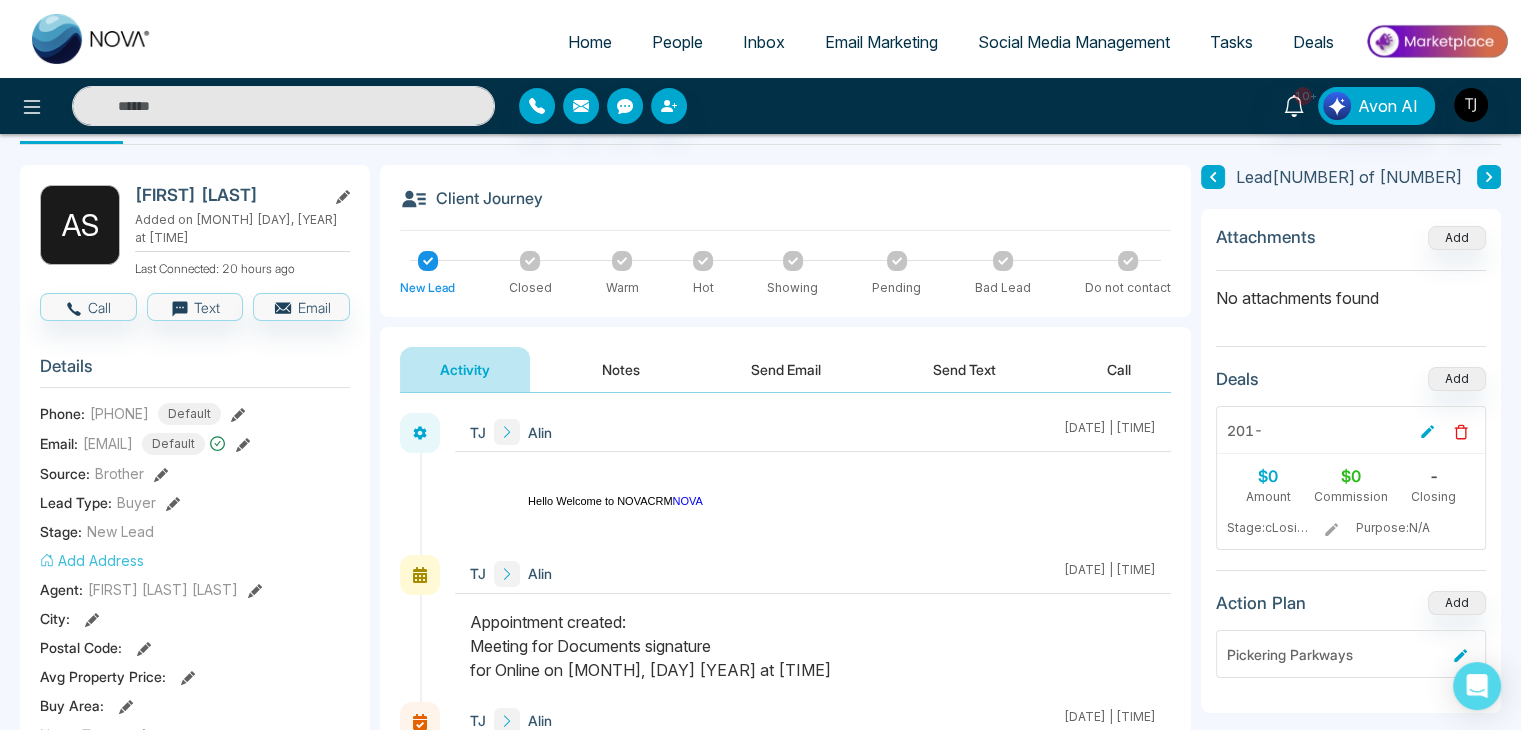 click on "Home" at bounding box center [590, 42] 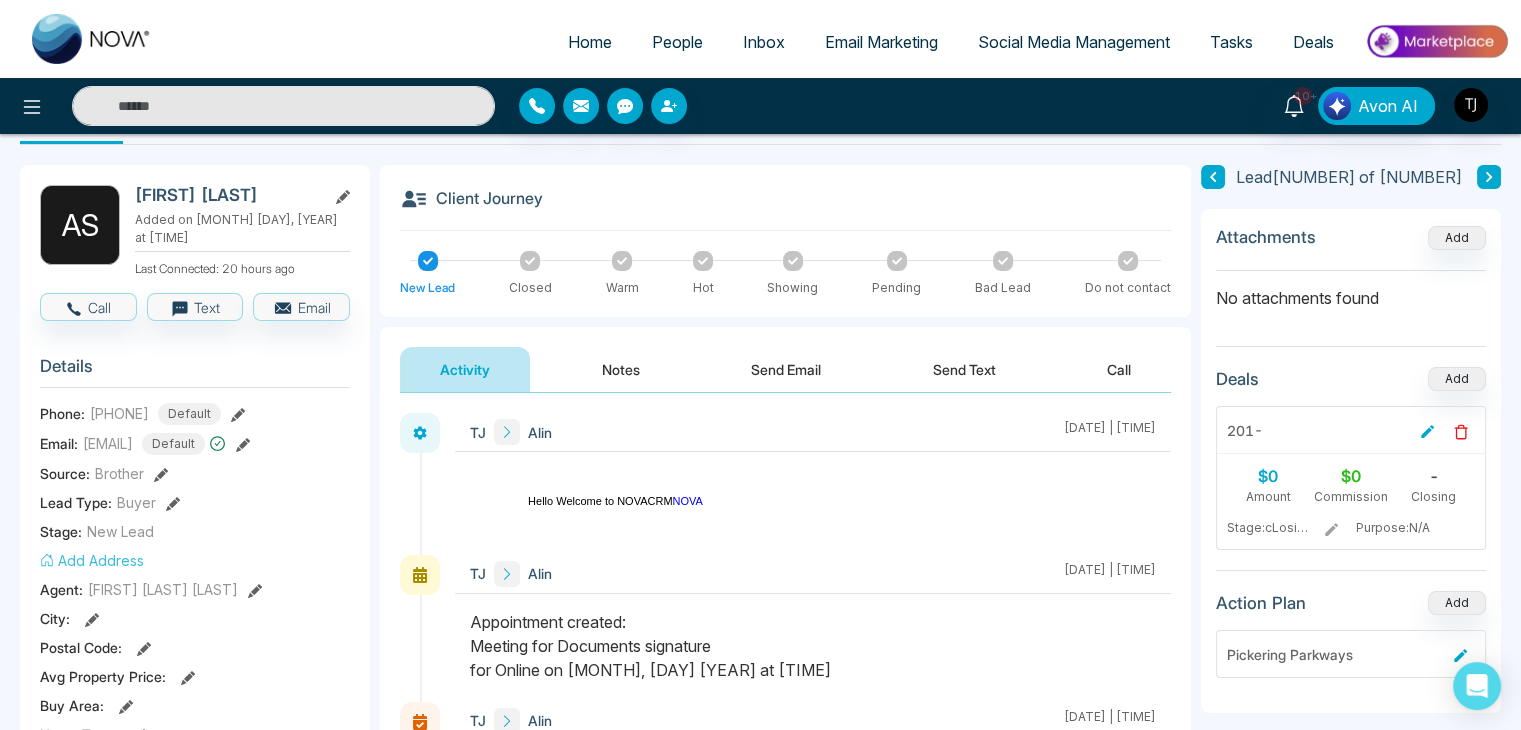 select on "*" 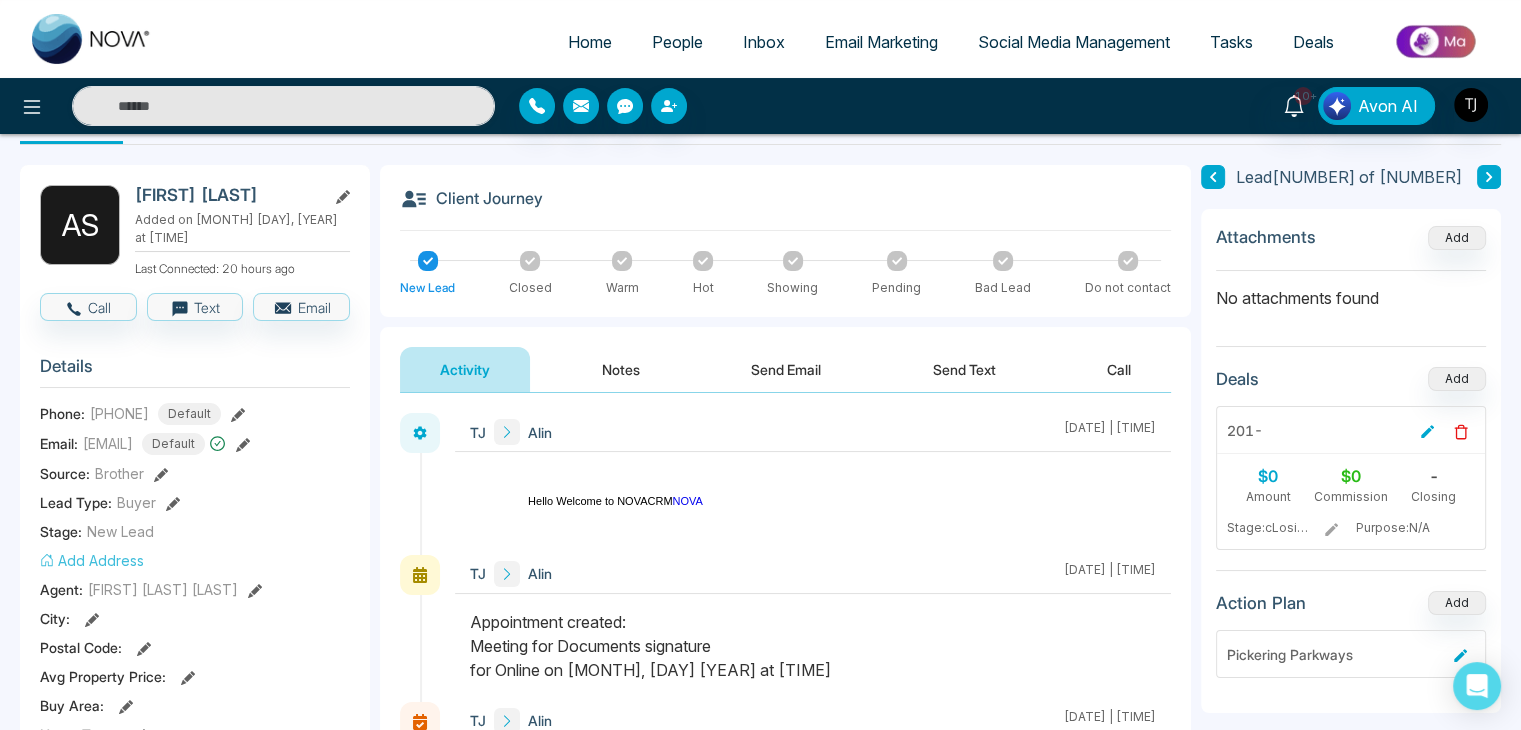select on "*" 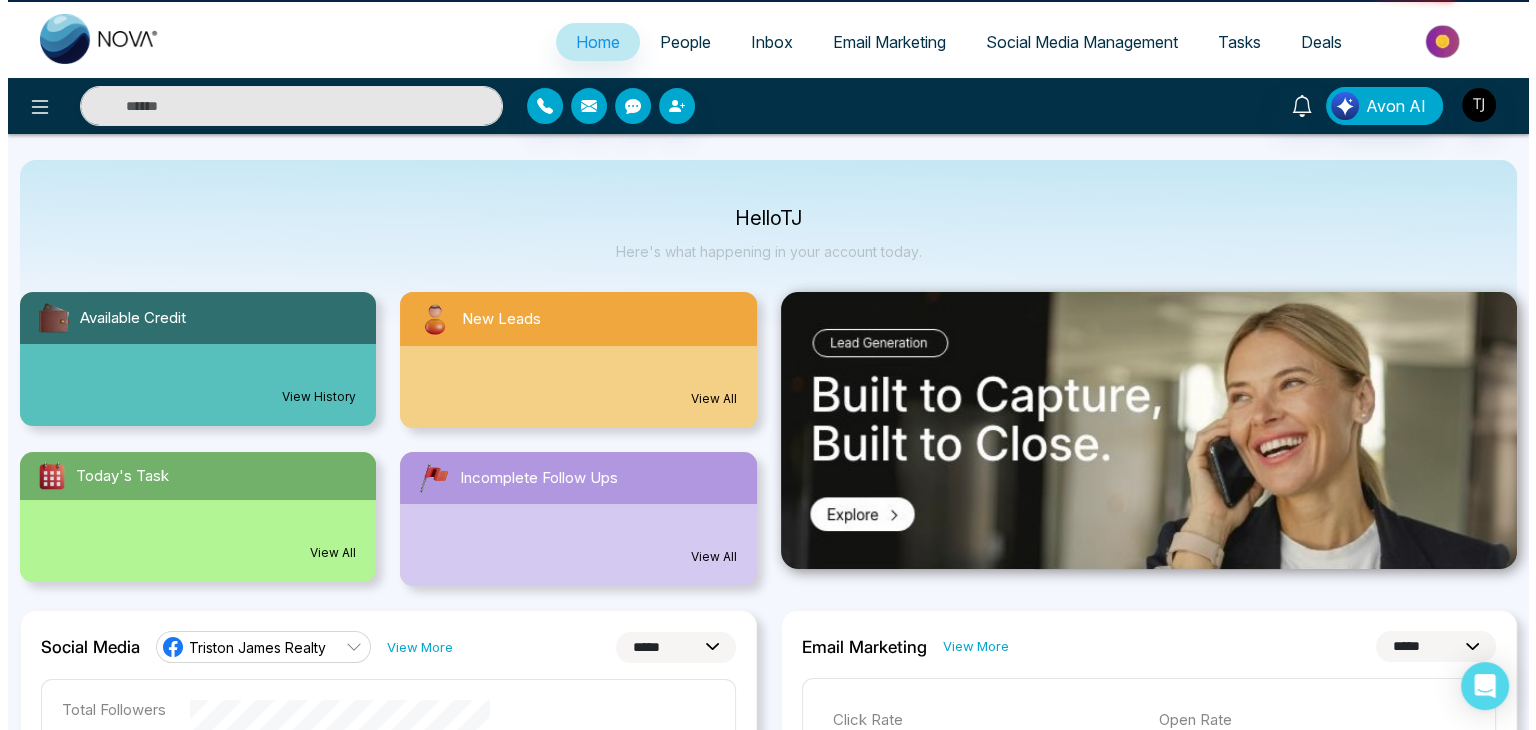 scroll, scrollTop: 0, scrollLeft: 0, axis: both 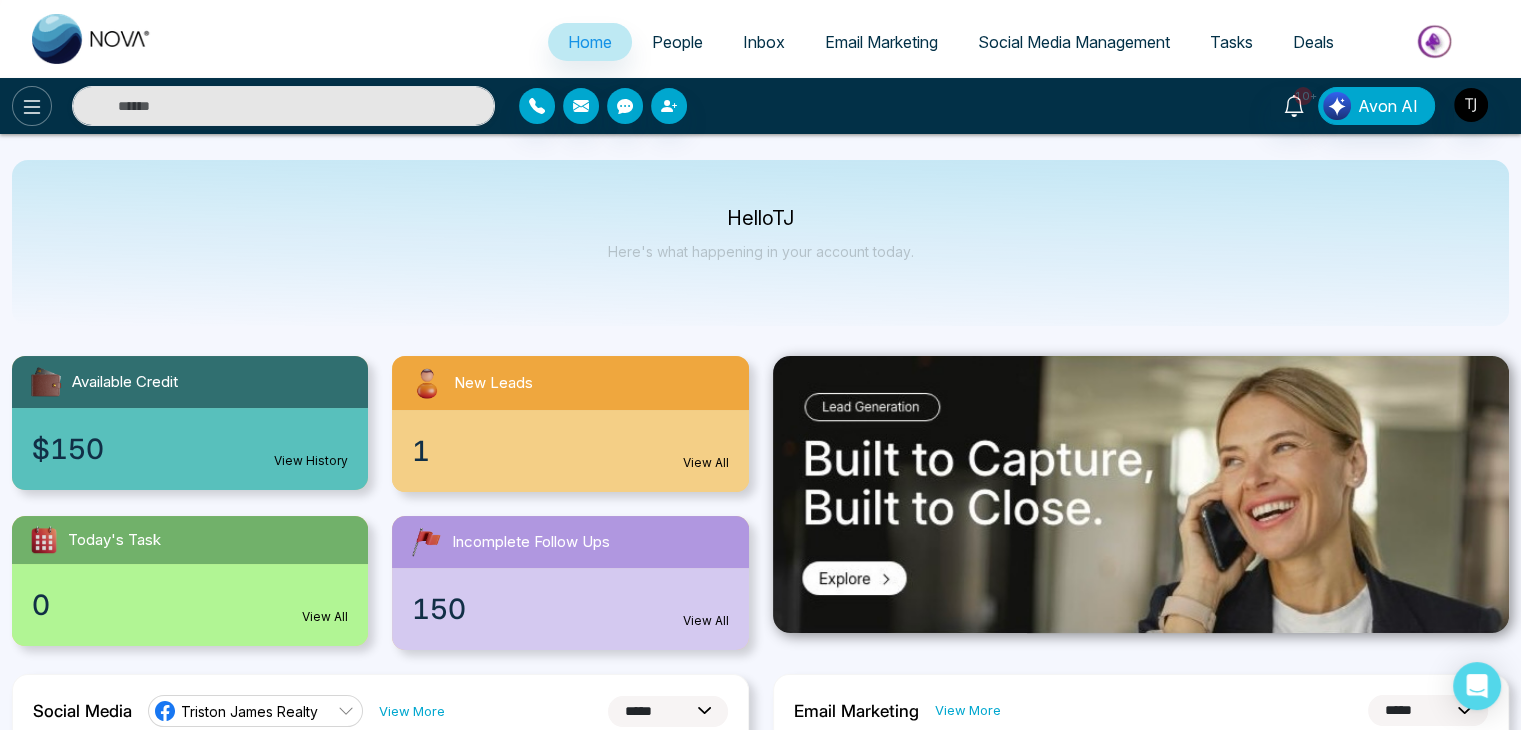 click 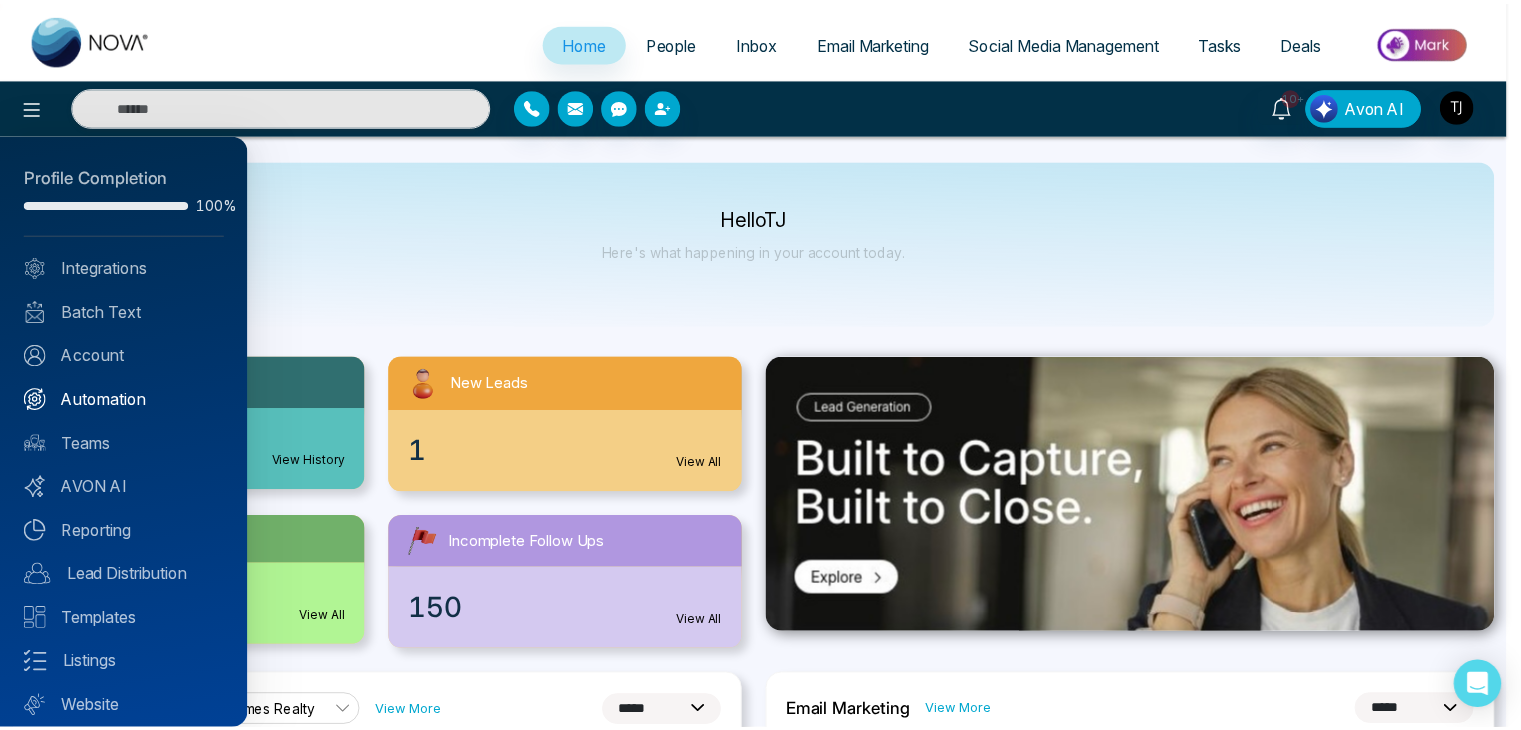 scroll, scrollTop: 56, scrollLeft: 0, axis: vertical 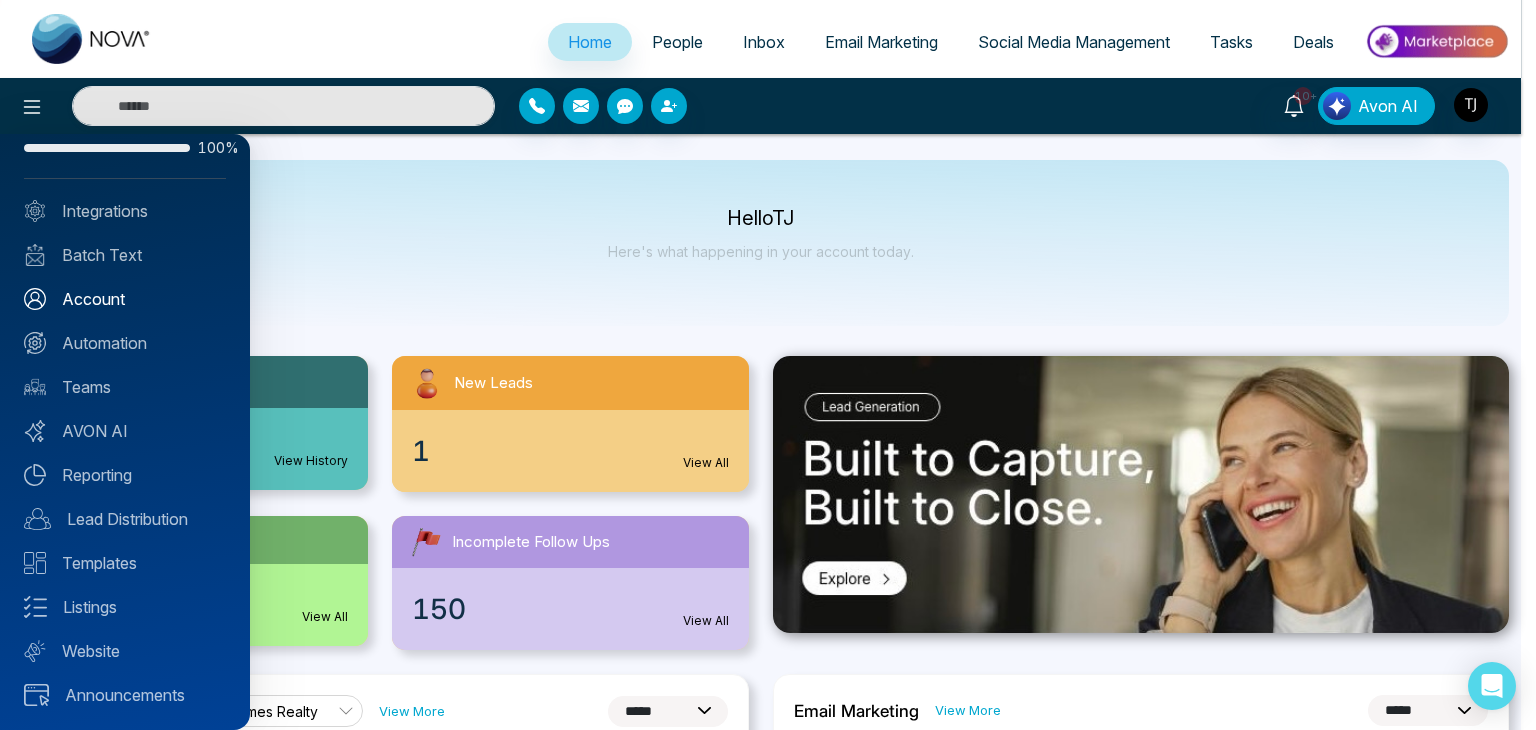 click on "Account" at bounding box center [125, 299] 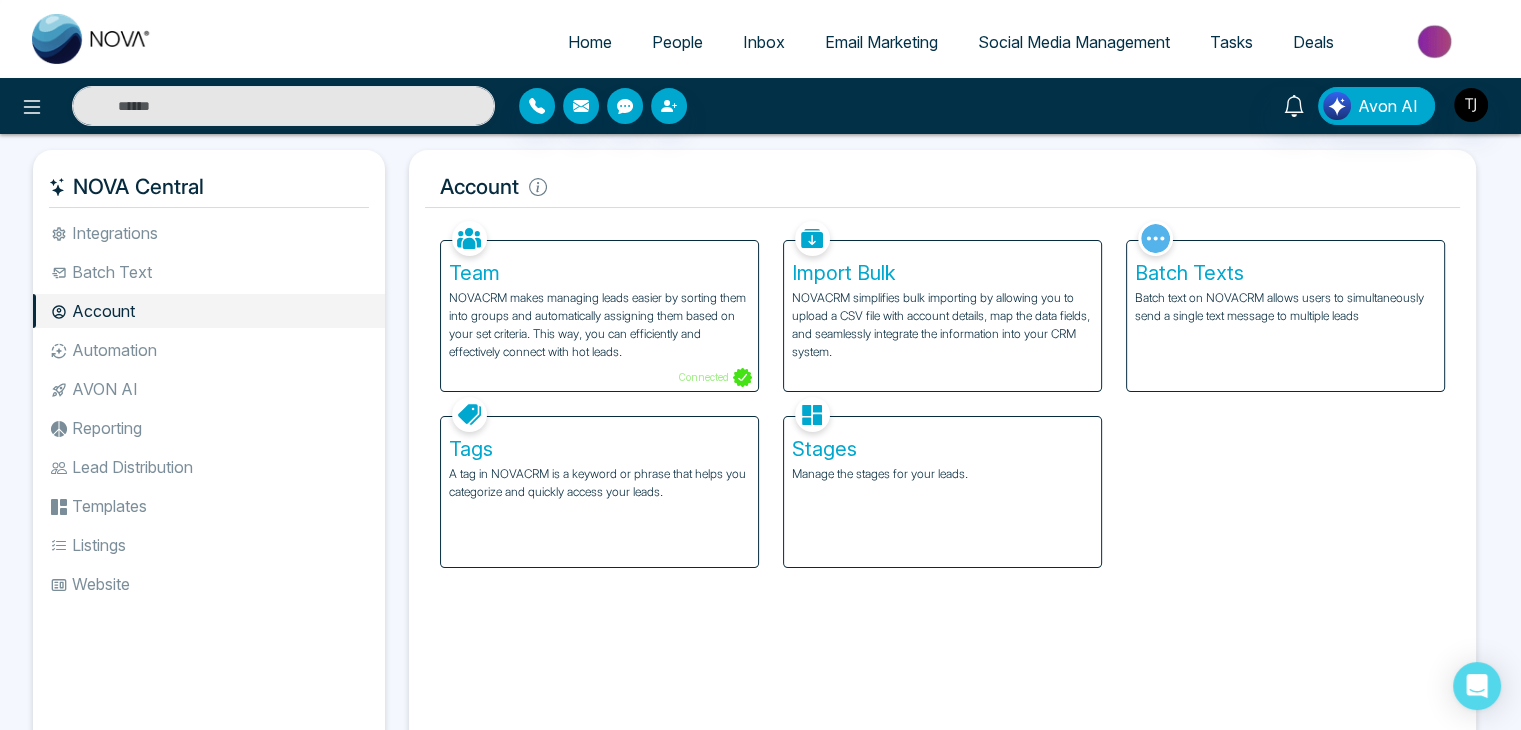 click on "Manage the stages for your leads." at bounding box center [942, 474] 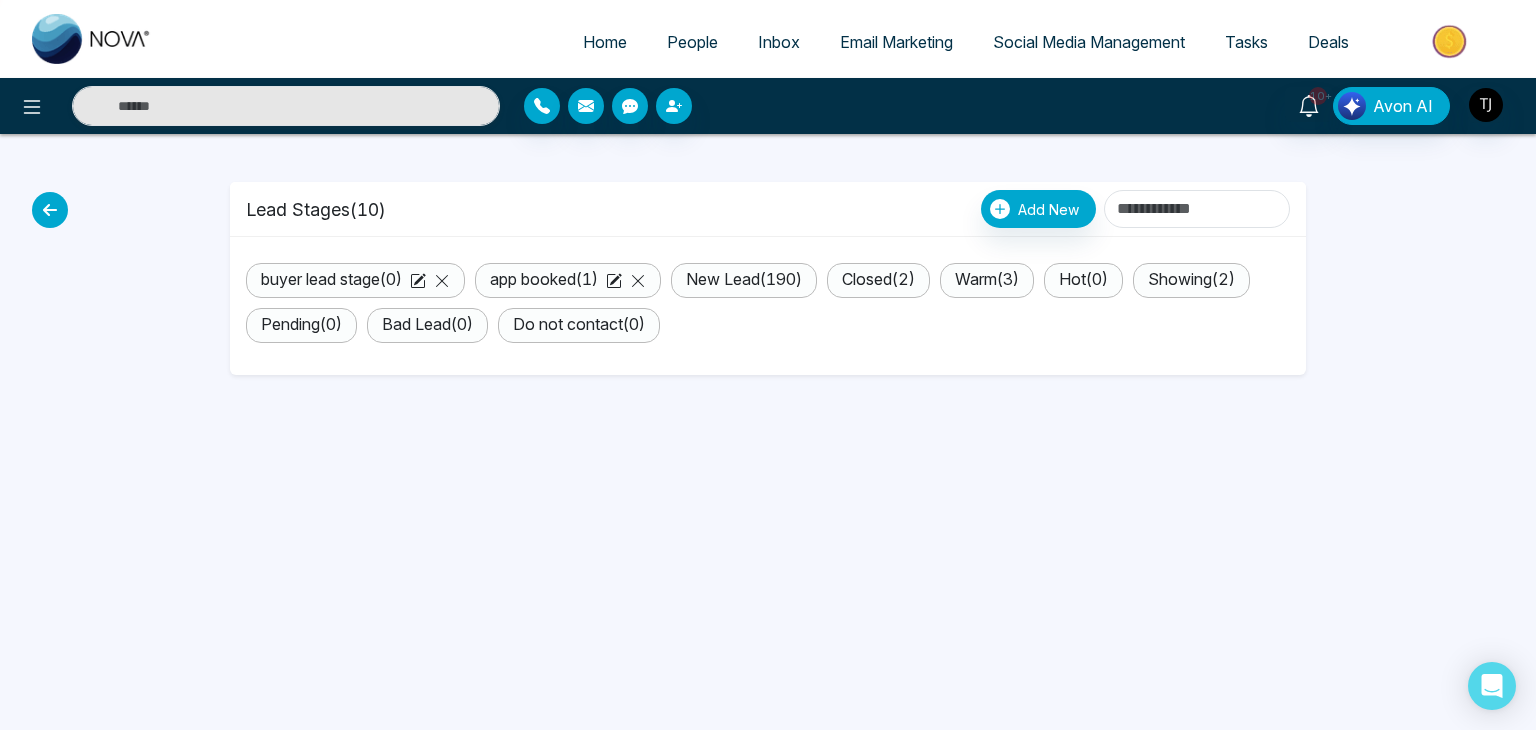 click on "app booked  ( [NUMBER] )" at bounding box center (544, 279) 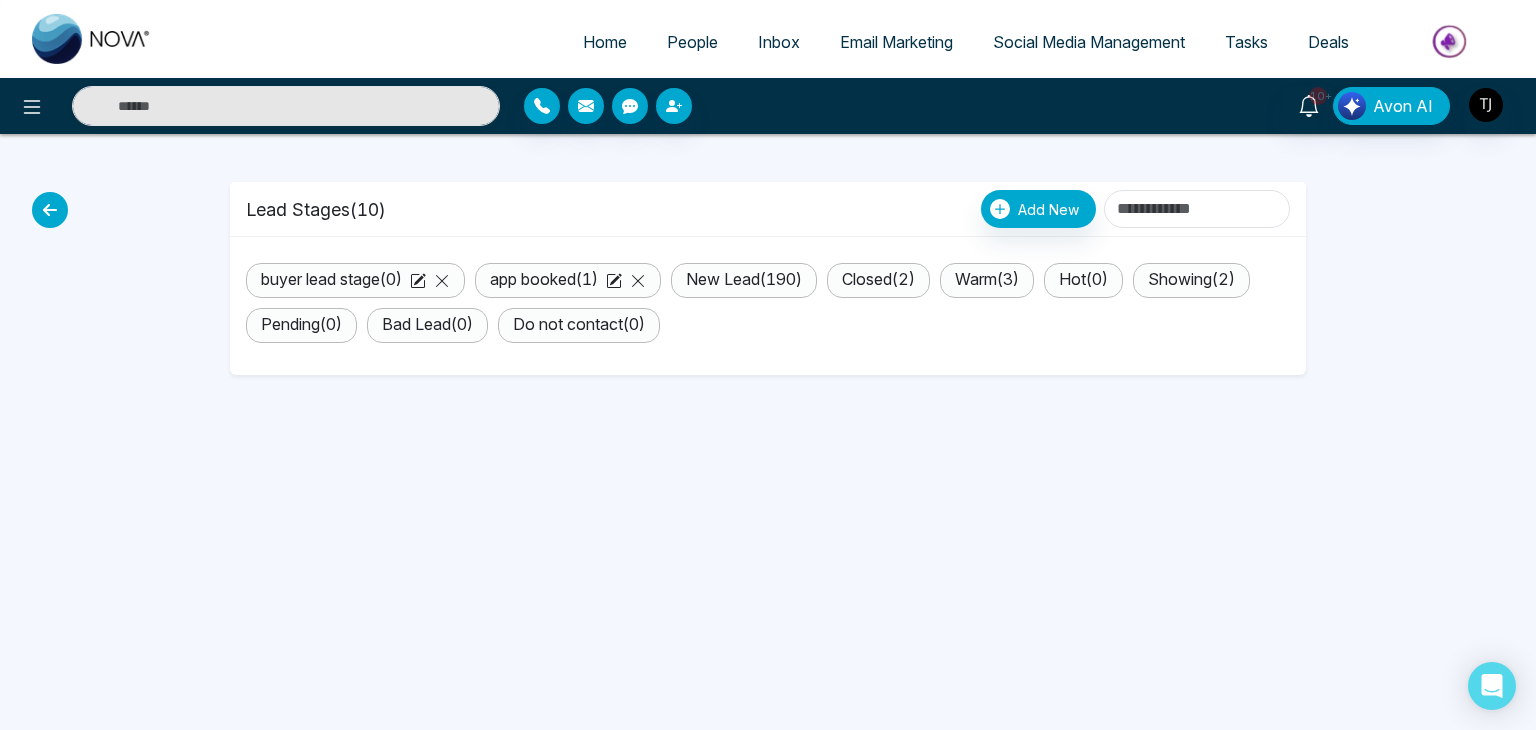 click on "People" at bounding box center [692, 42] 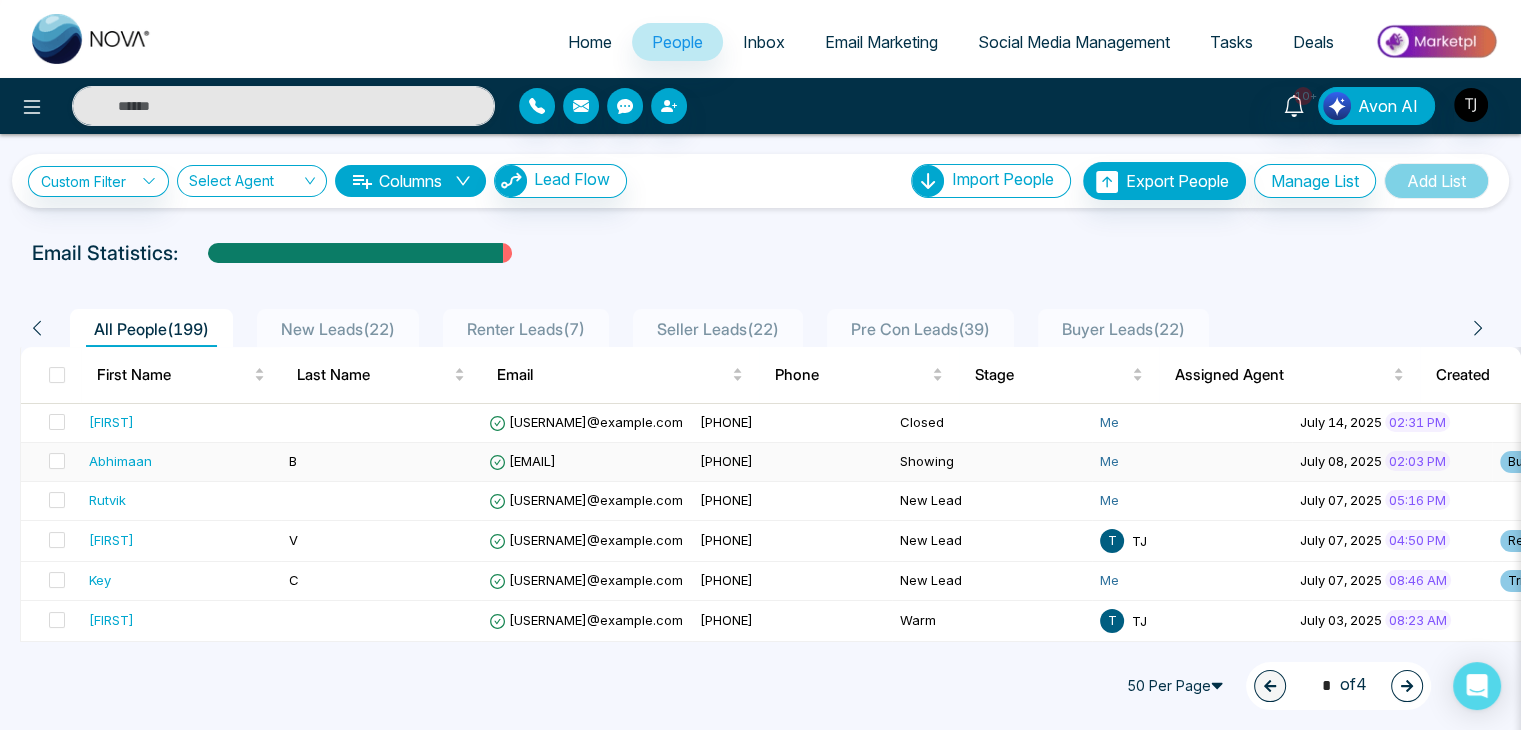 click on "[EMAIL]" at bounding box center (522, 461) 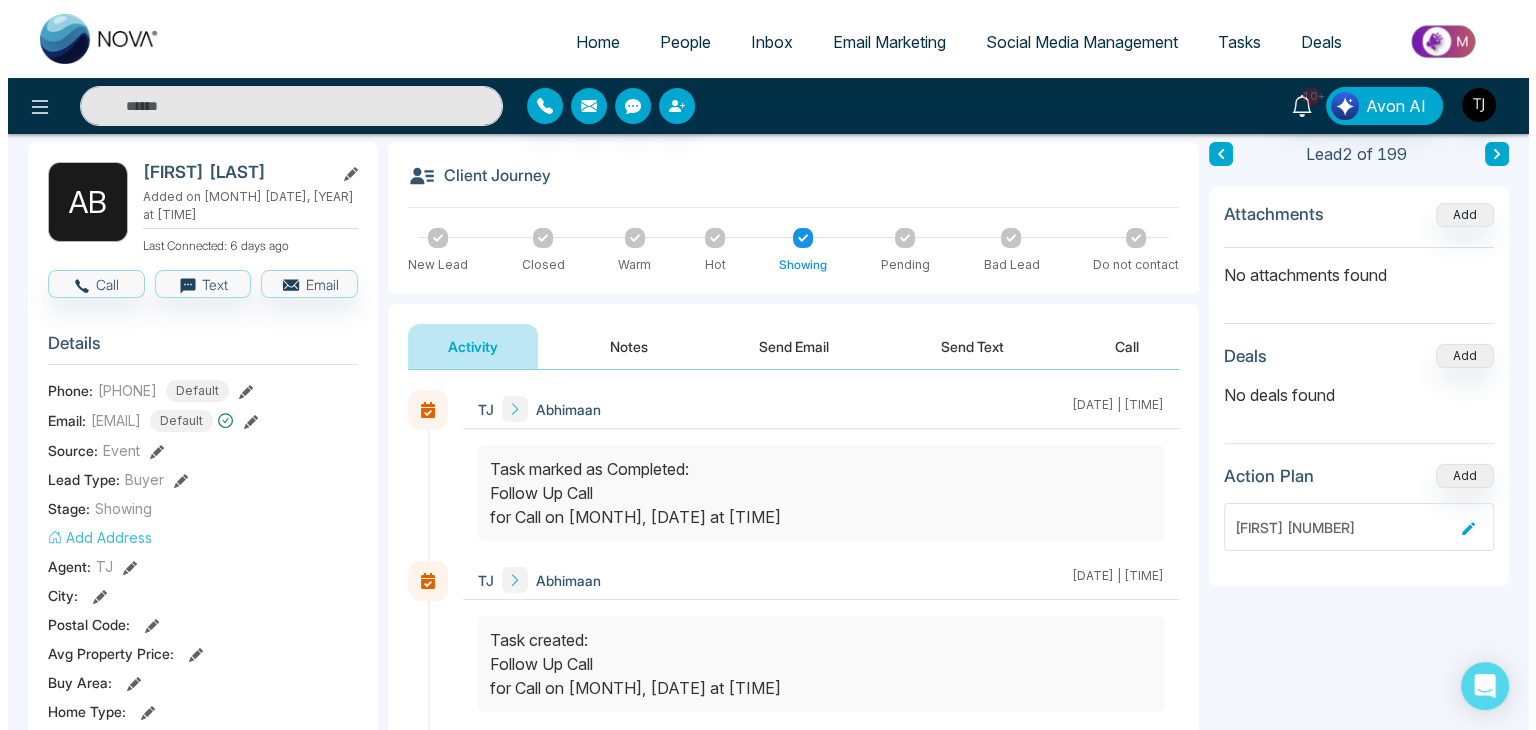 scroll, scrollTop: 0, scrollLeft: 0, axis: both 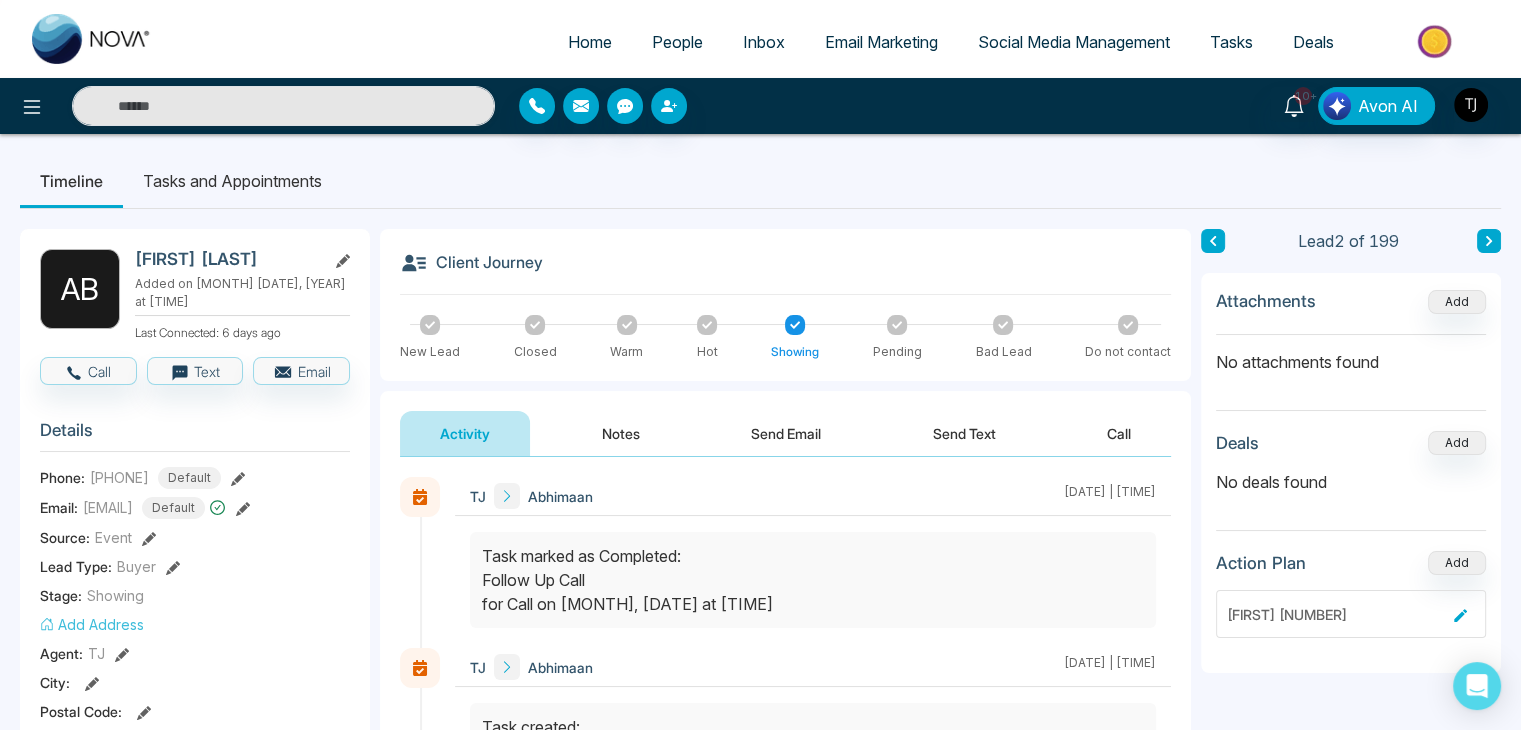 click on "Tasks and Appointments" at bounding box center [232, 181] 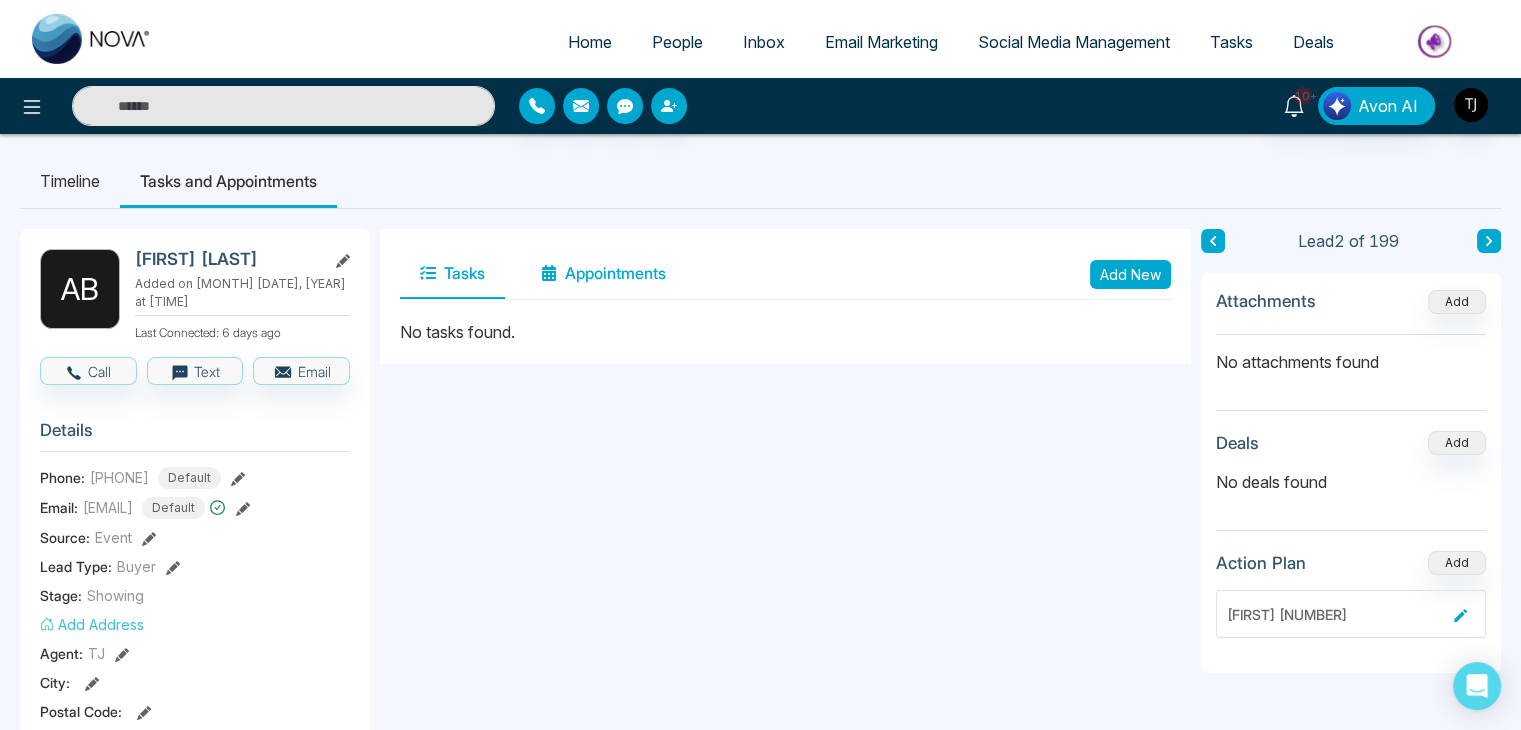 click on "Appointments" at bounding box center [603, 274] 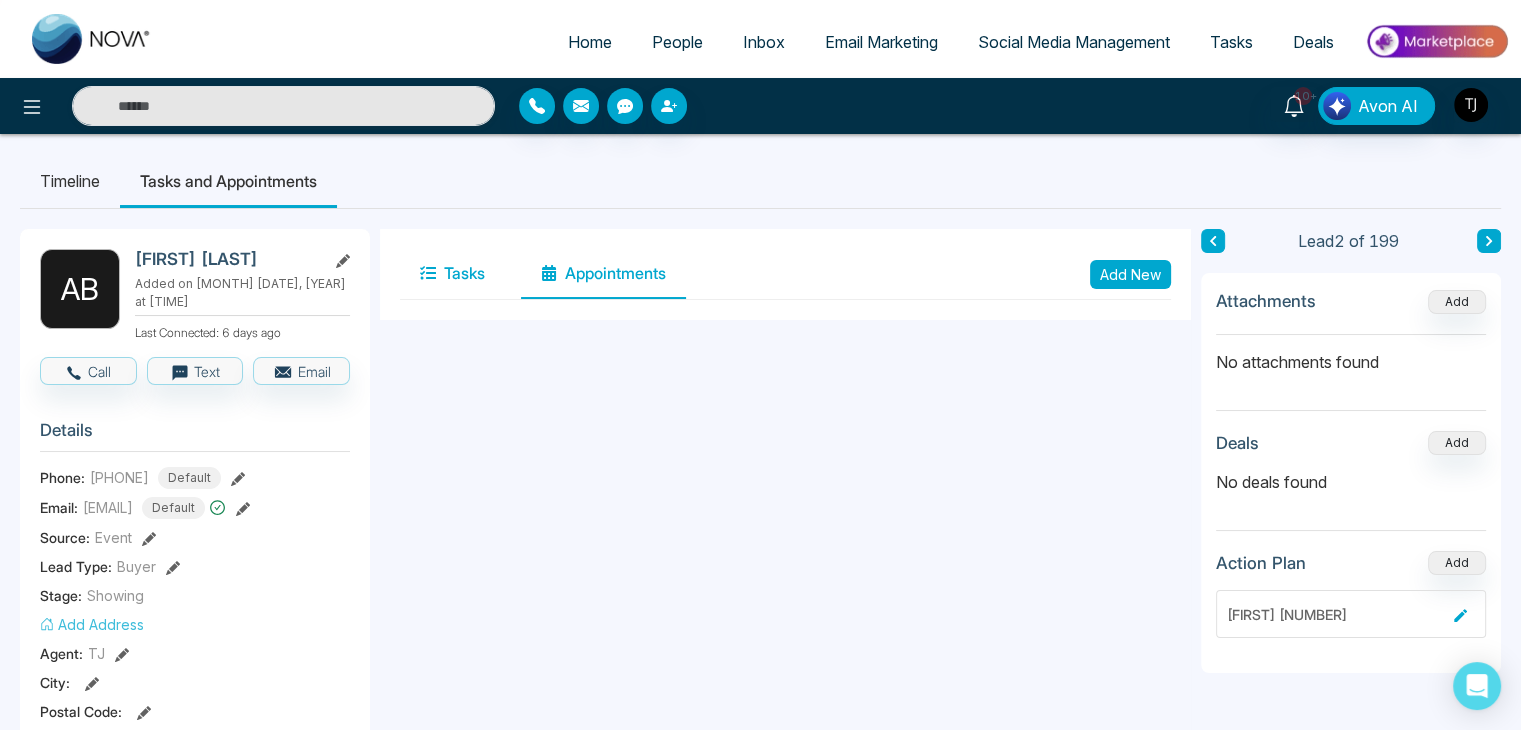 click on "Tasks" at bounding box center (452, 274) 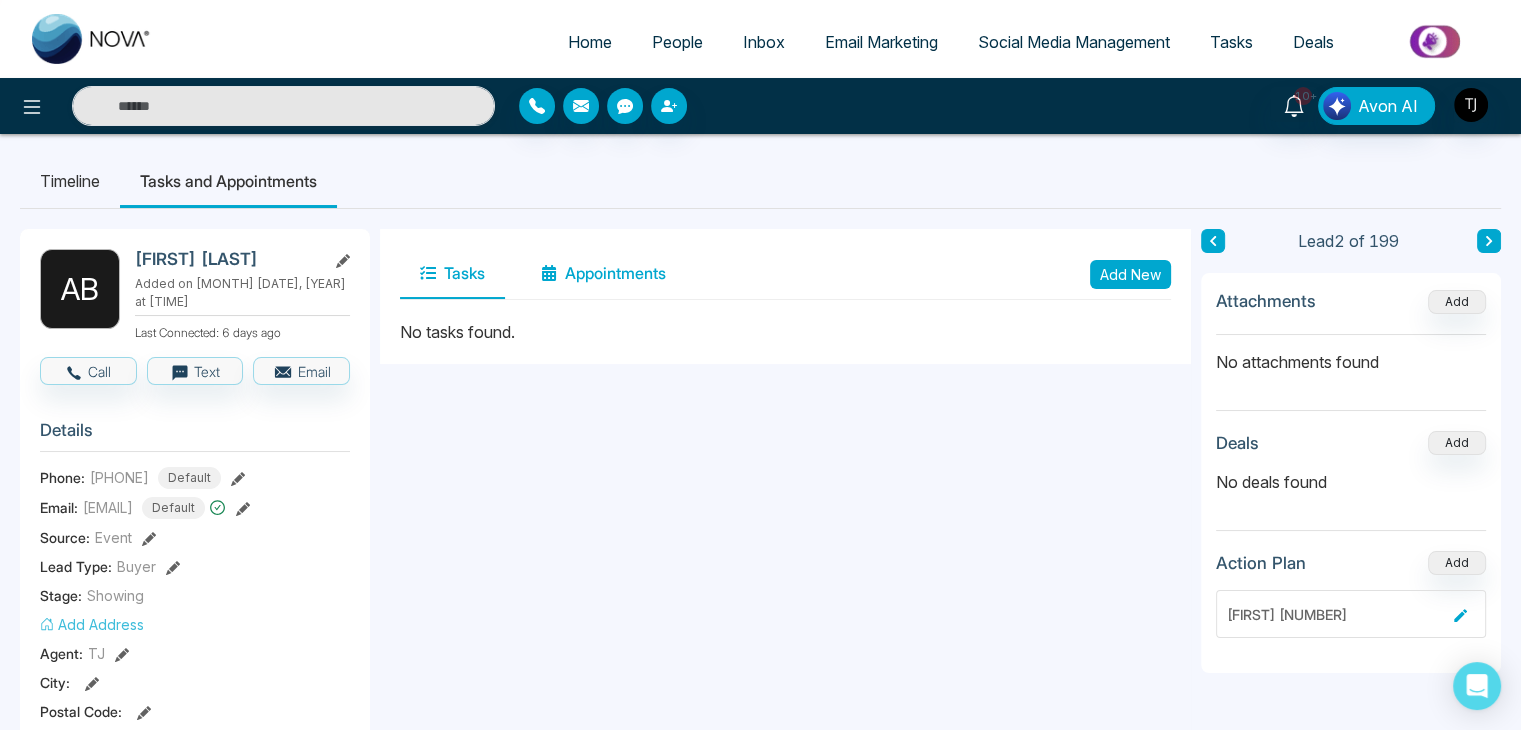 click on "Appointments" at bounding box center (603, 274) 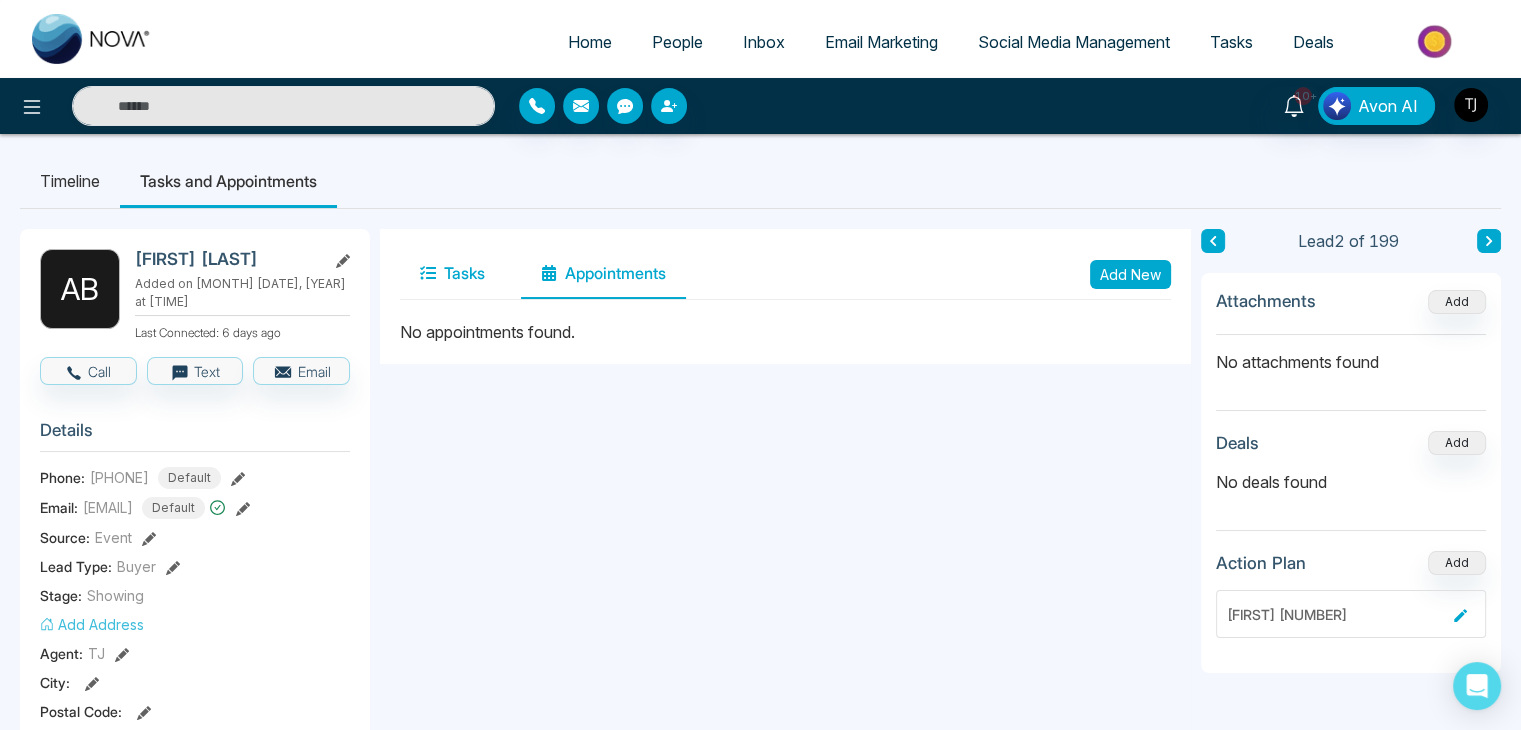 click on "Tasks" at bounding box center (452, 274) 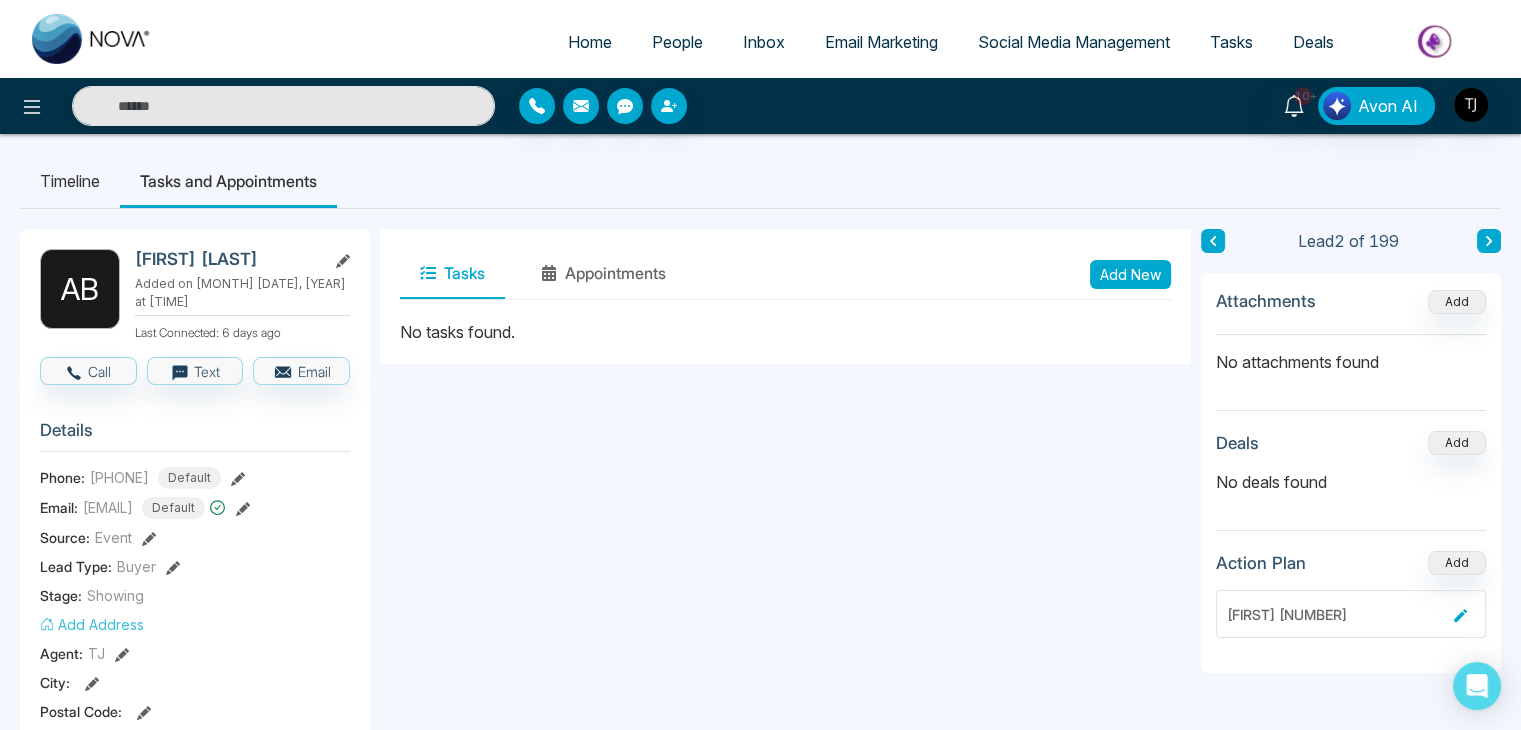 click on "Timeline" at bounding box center (70, 181) 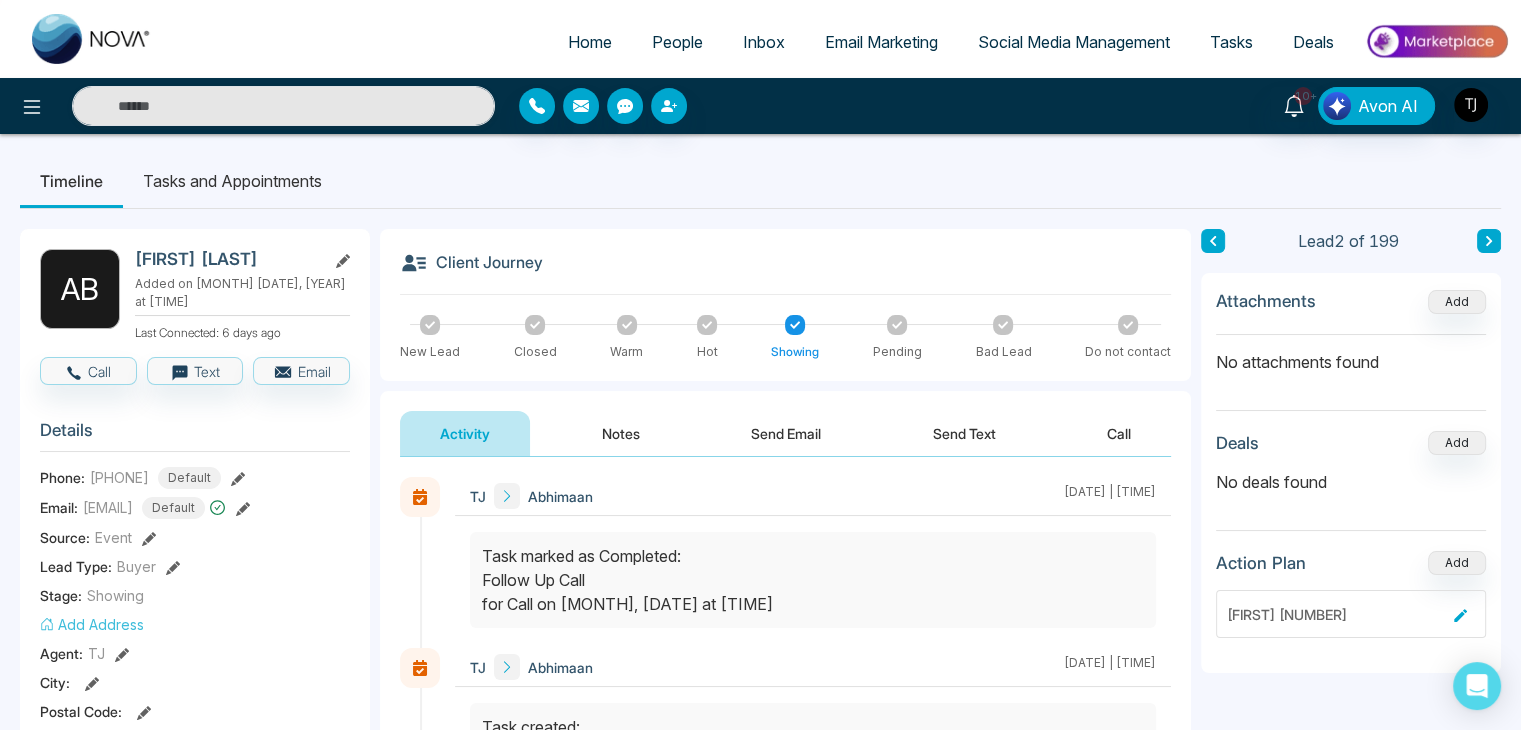 click on "People" at bounding box center (677, 42) 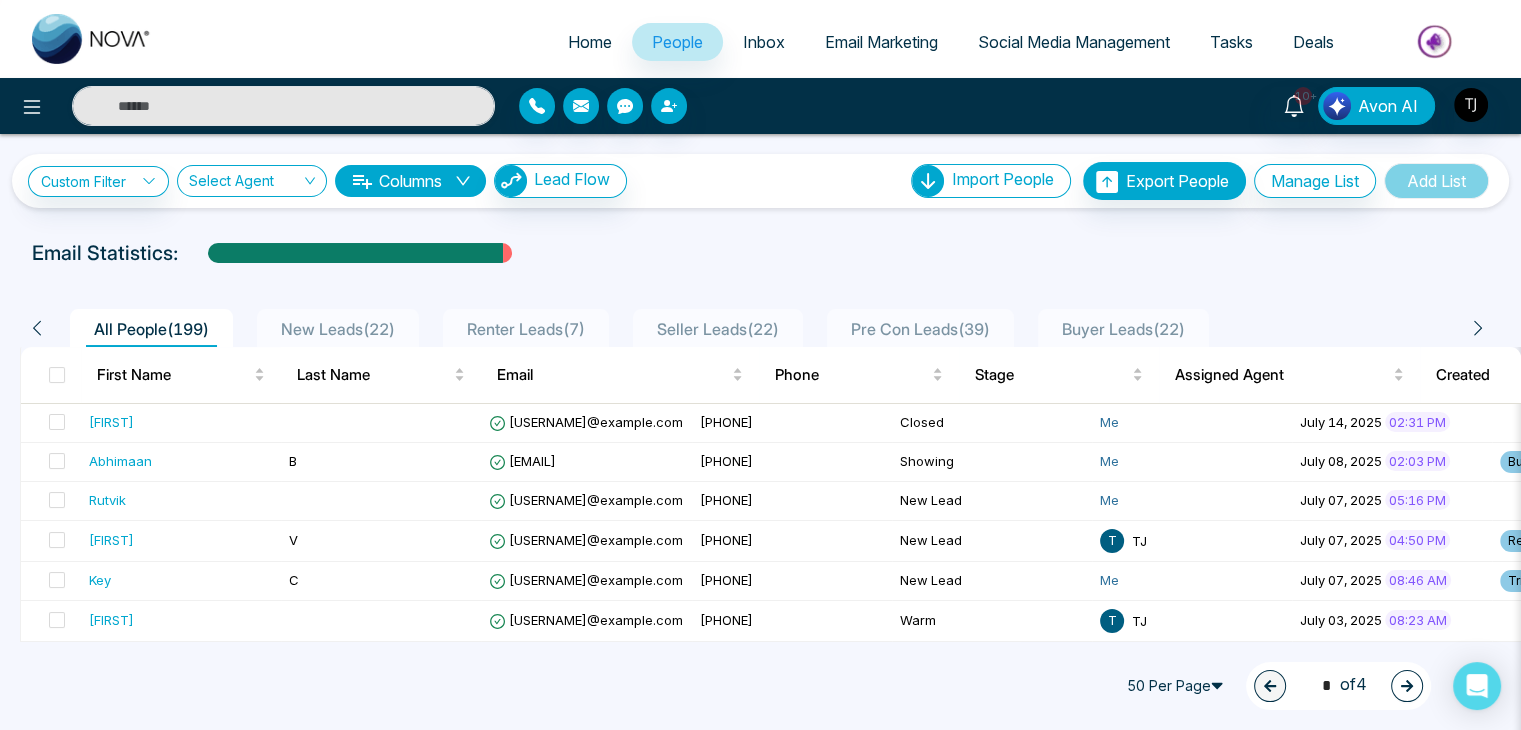 click on "Inbox" at bounding box center (764, 43) 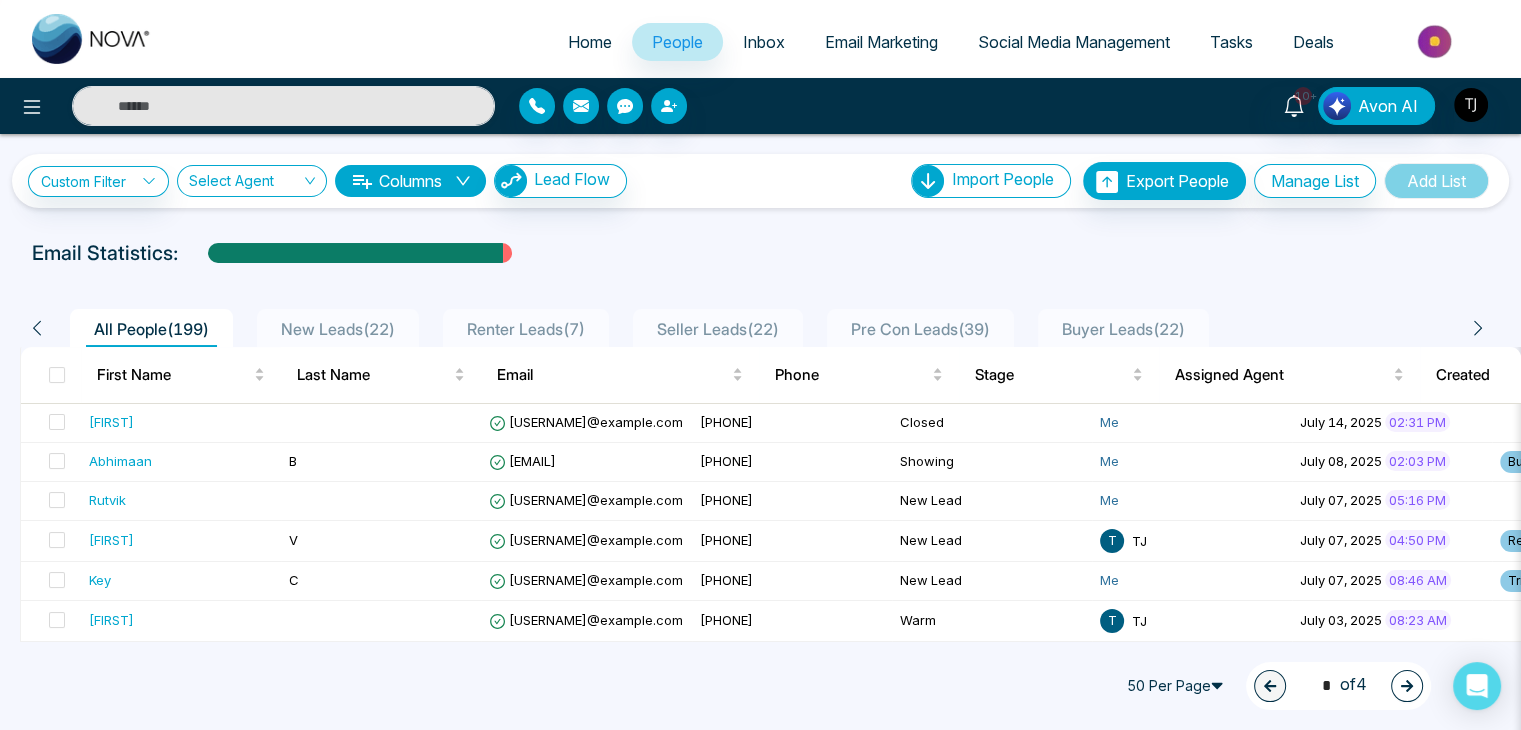 click on "Inbox" at bounding box center [764, 42] 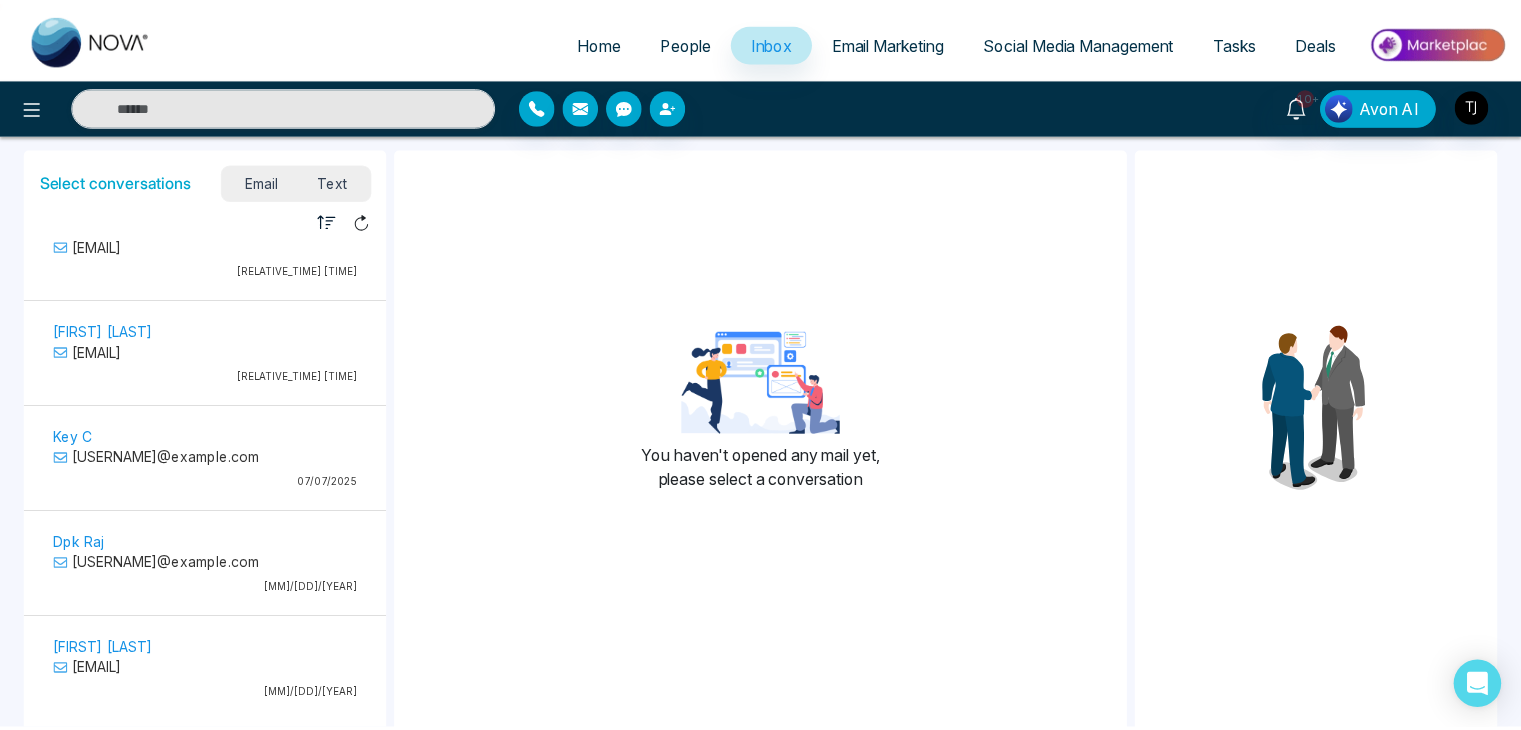 scroll, scrollTop: 0, scrollLeft: 0, axis: both 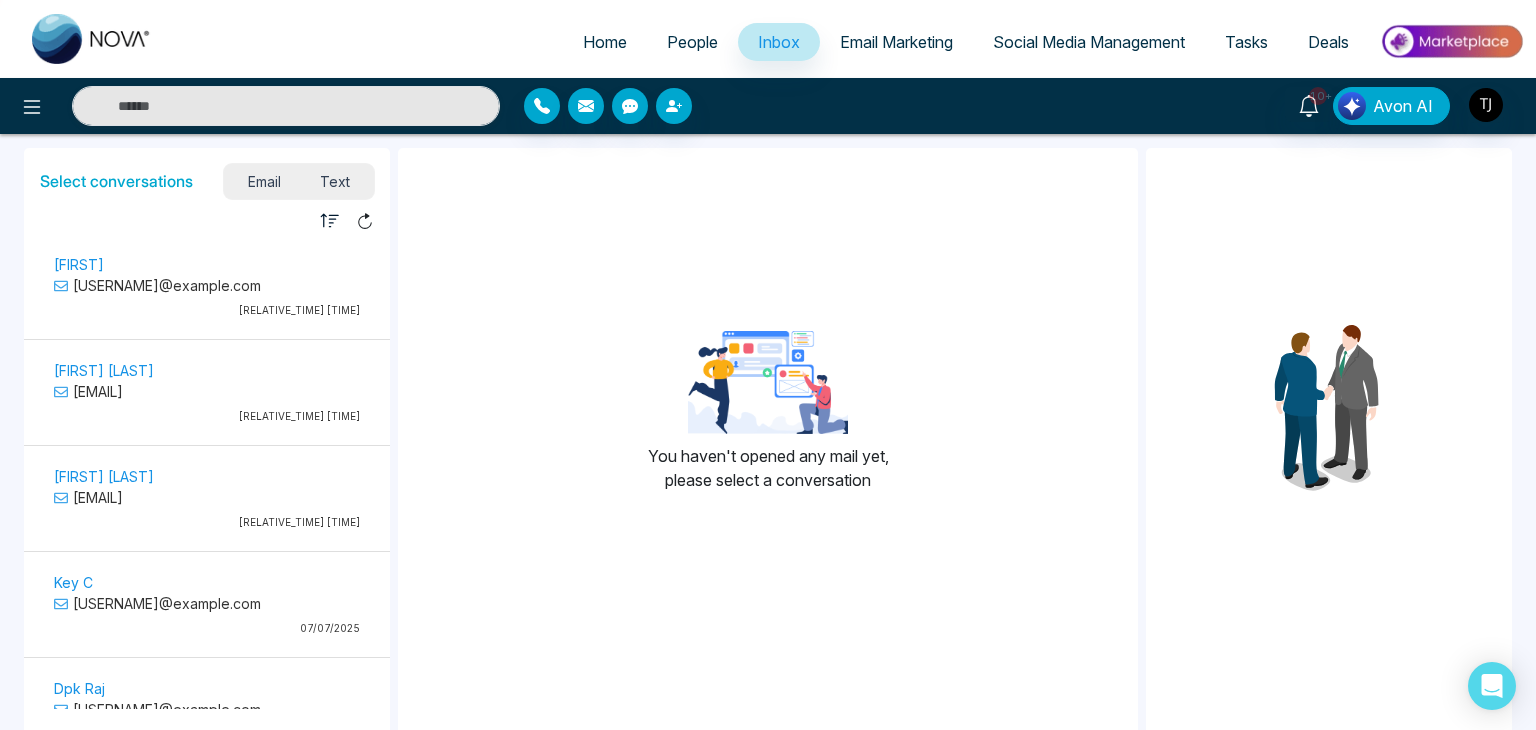 click on "Email Marketing" at bounding box center [896, 42] 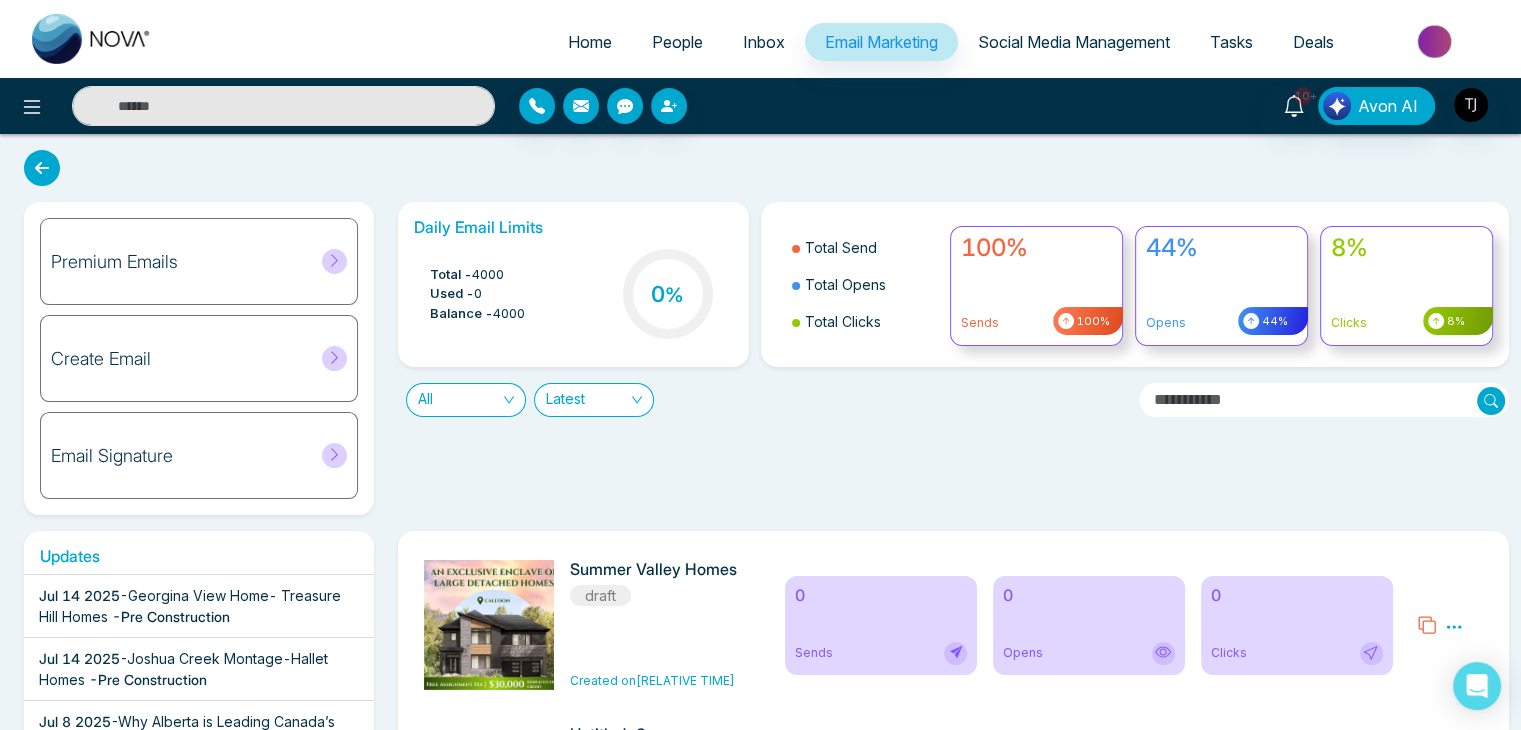 scroll, scrollTop: 192, scrollLeft: 0, axis: vertical 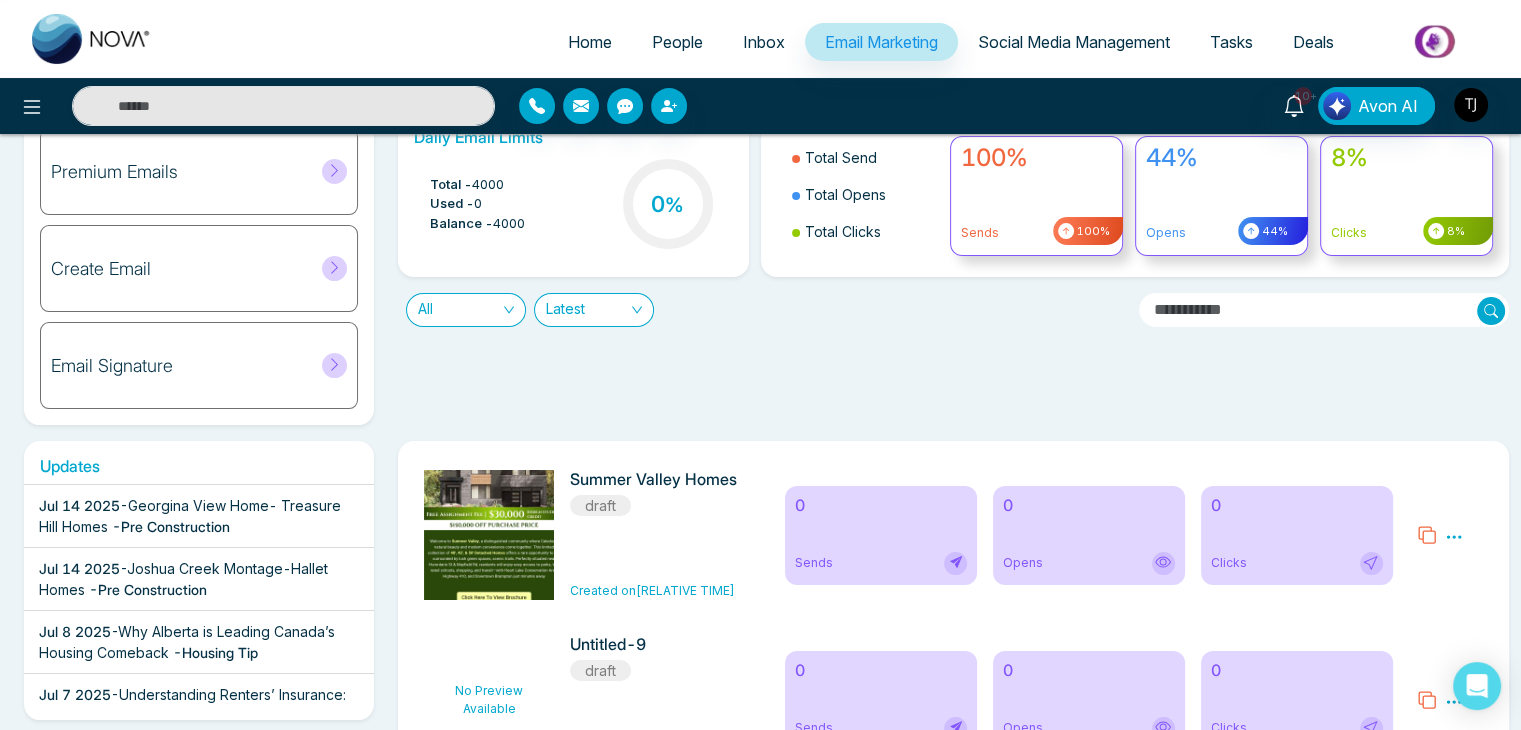 click on "All" at bounding box center (466, 310) 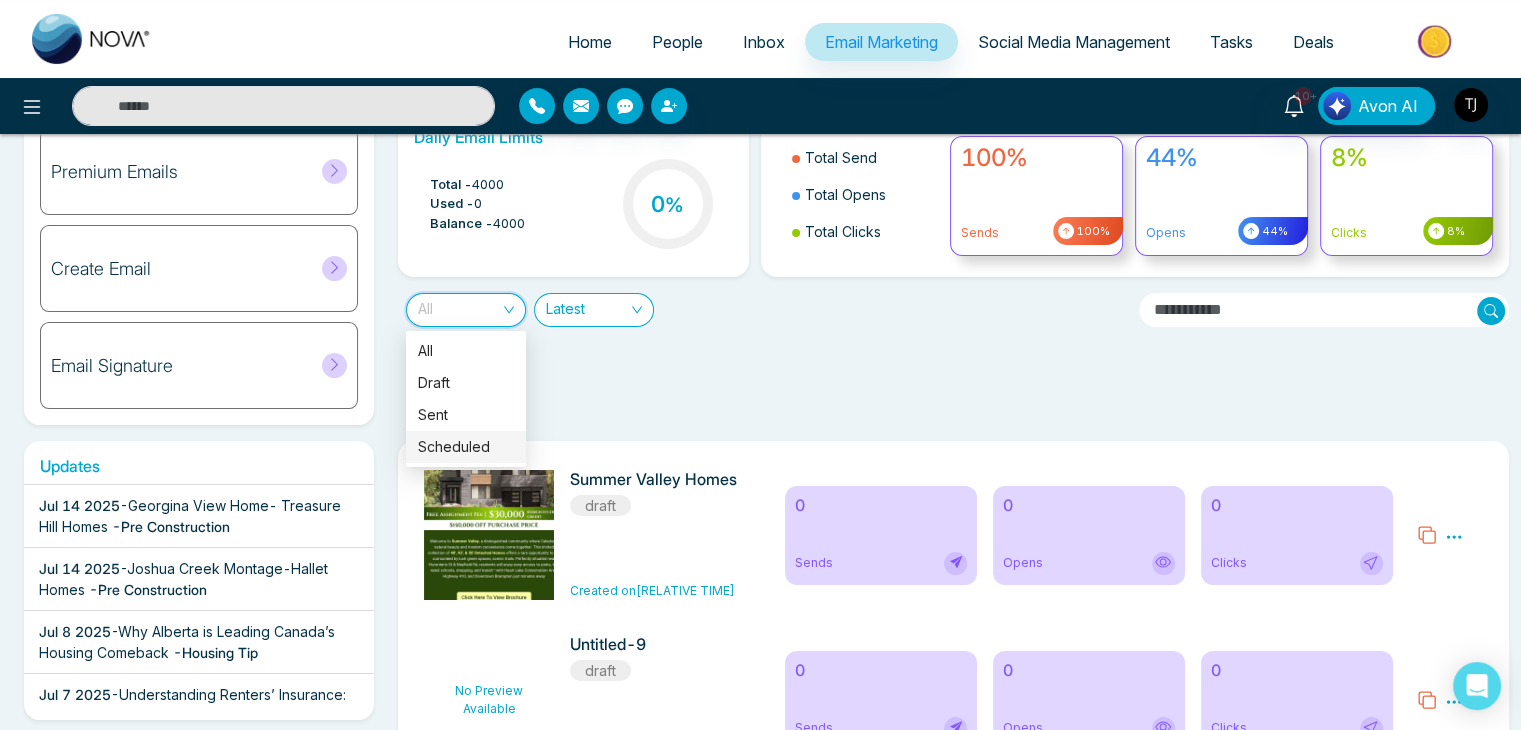 click on "Latest" at bounding box center (594, 310) 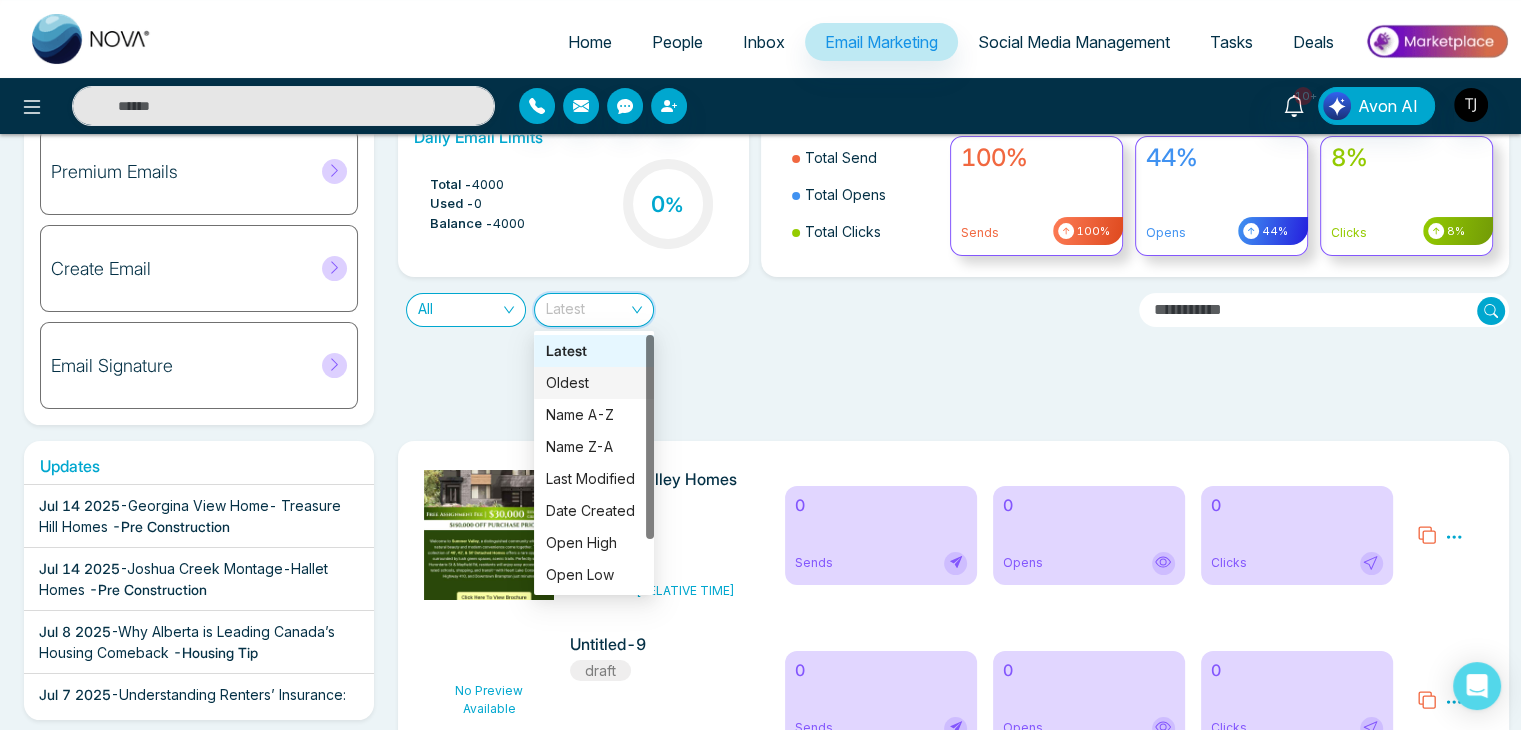 click on "Daily Email Limits Total - 4000 Used - 0 Balance - 4000 0 % Total Send Total Opens Total Clicks 100% Sends 100% 44% Opens 44% 8% Clicks 8% All Latest" at bounding box center (947, 268) 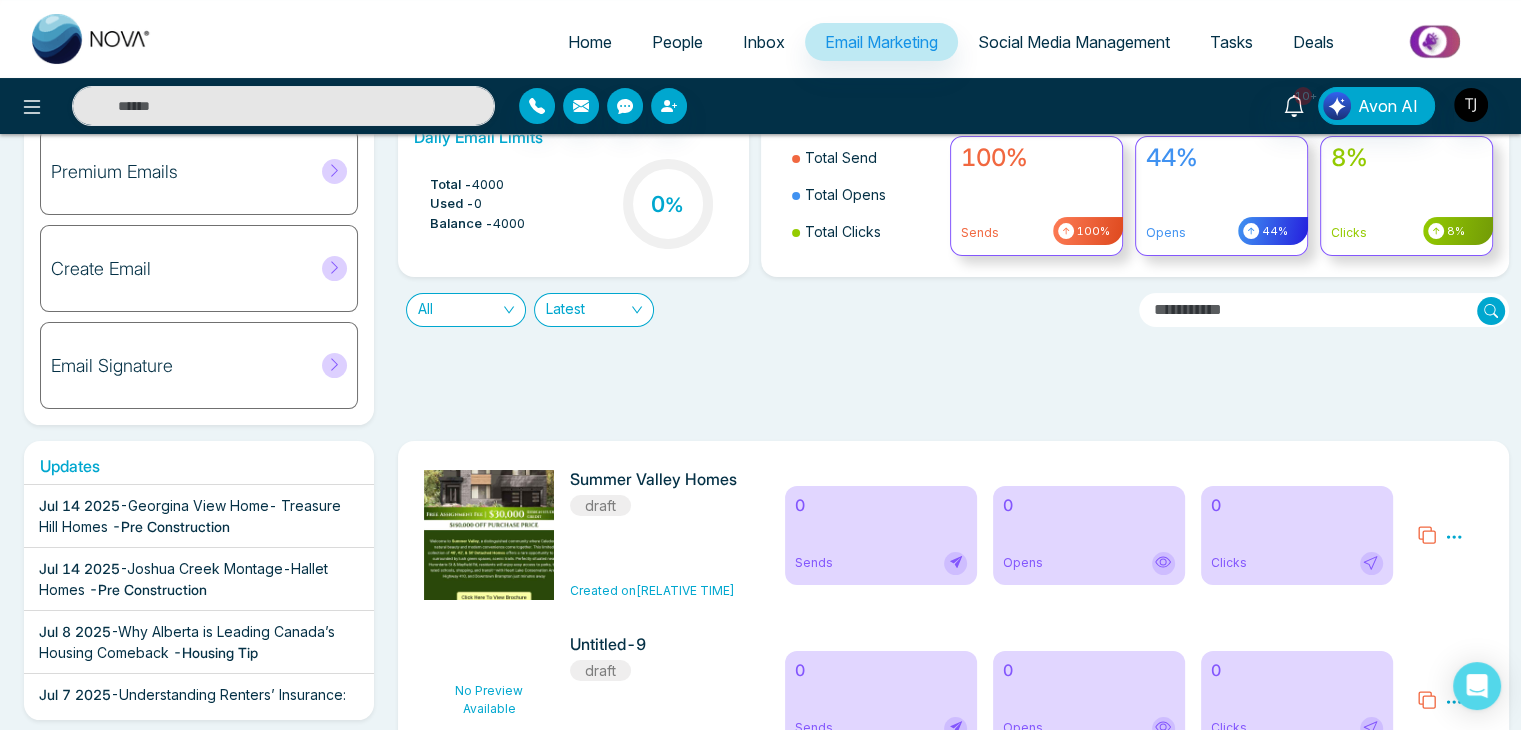 click on "All" at bounding box center [466, 310] 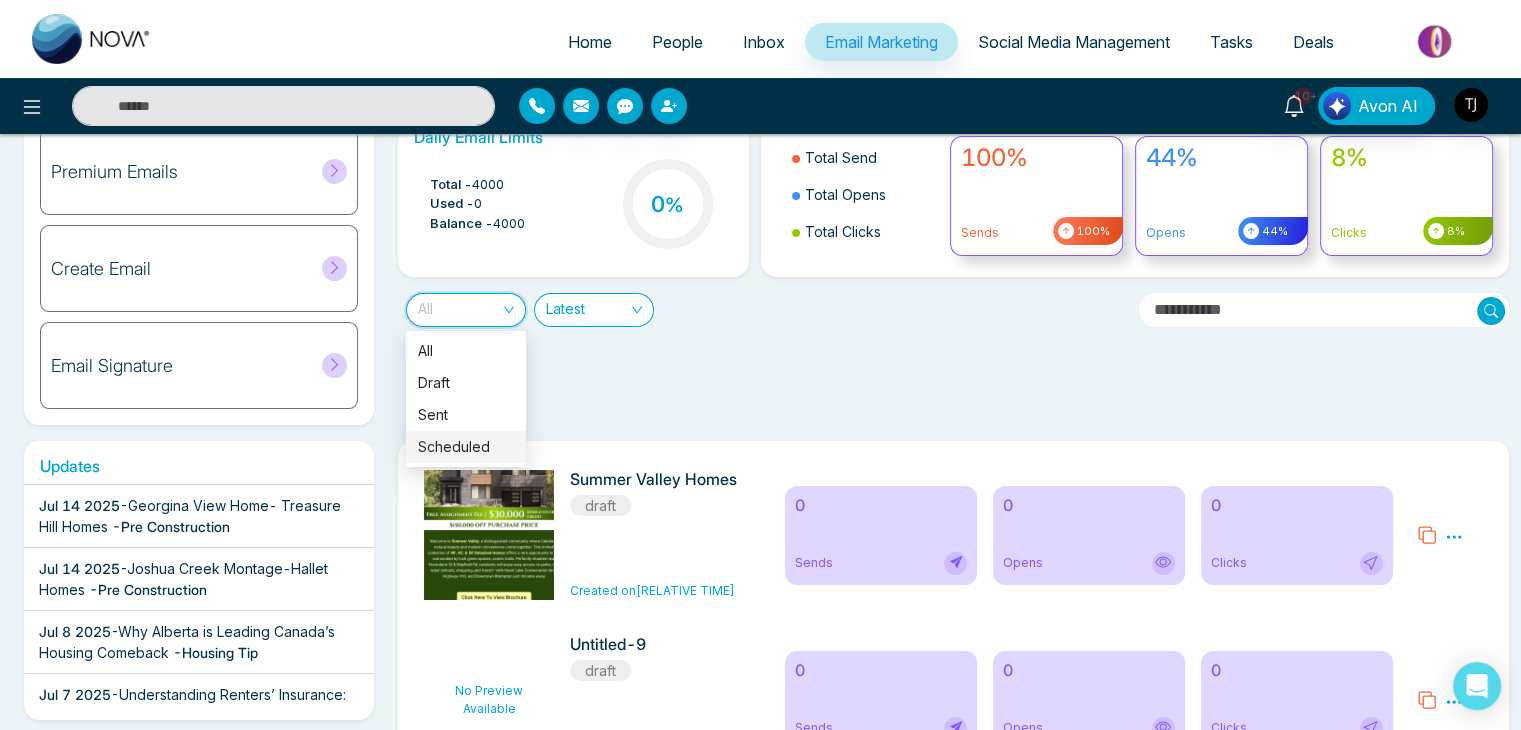click on "Daily Email Limits Total - 4000 Used - 0 Balance - 4000 0 % Total Send Total Opens Total Clicks 100% Sends 100% 44% Opens 44% 8% Clicks 8% All Latest" at bounding box center [947, 268] 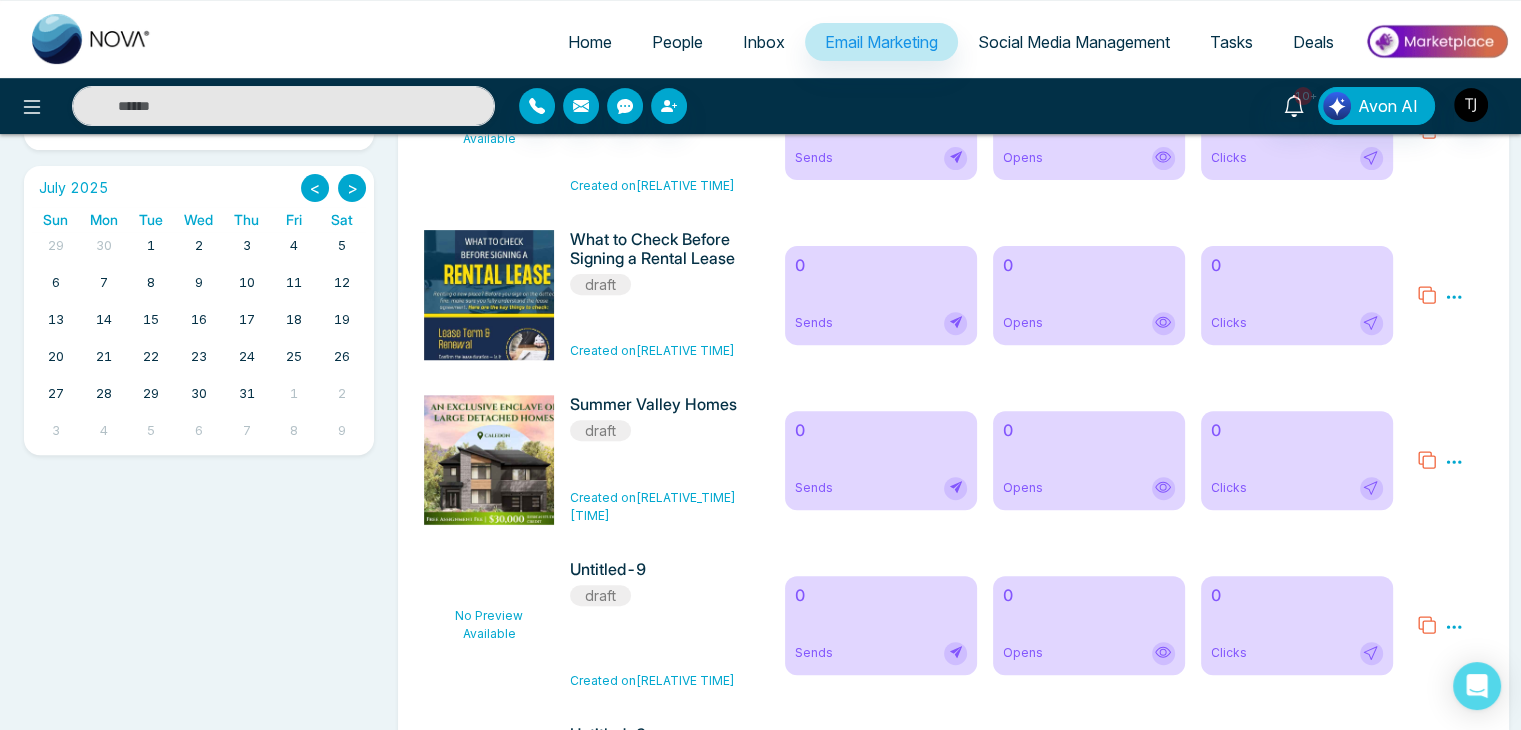 scroll, scrollTop: 663, scrollLeft: 0, axis: vertical 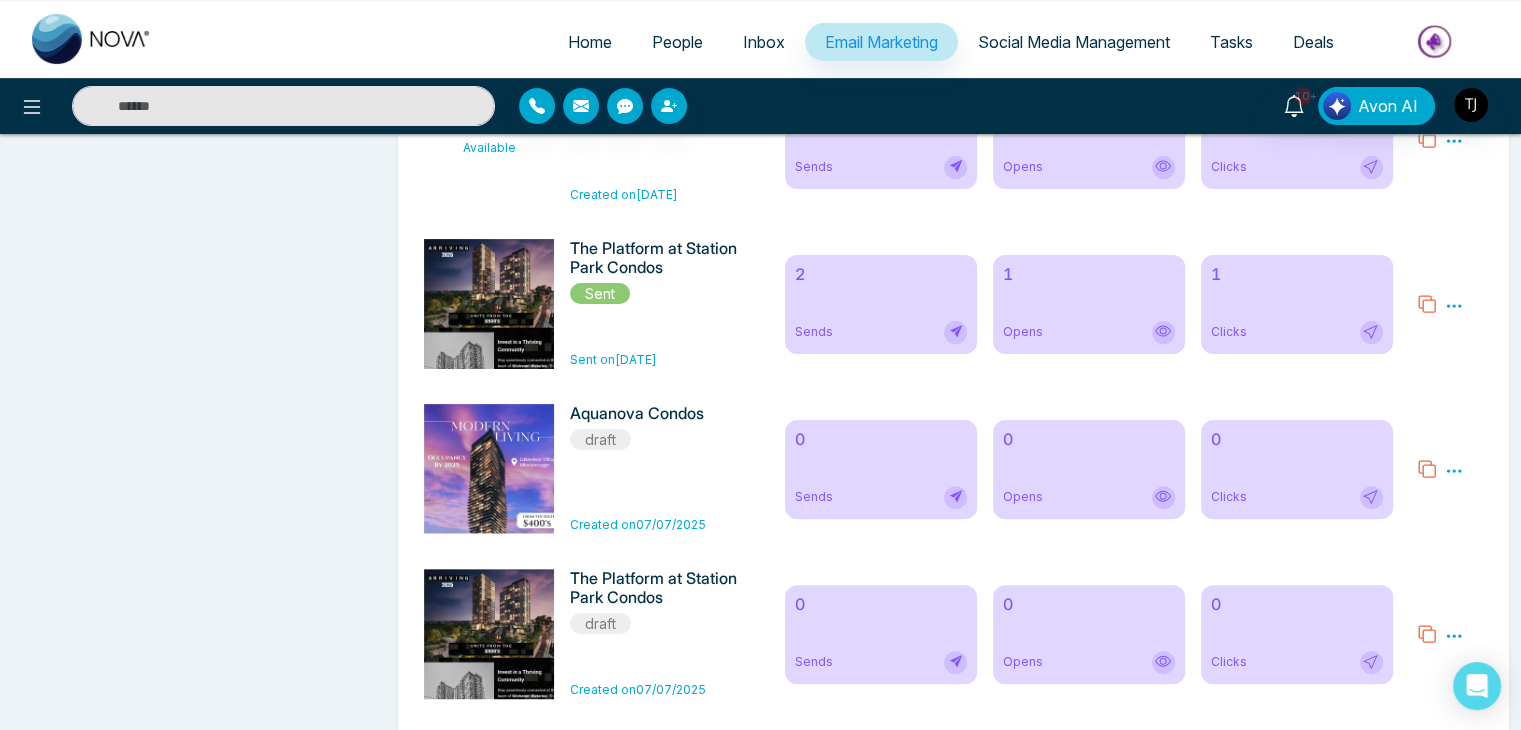 click 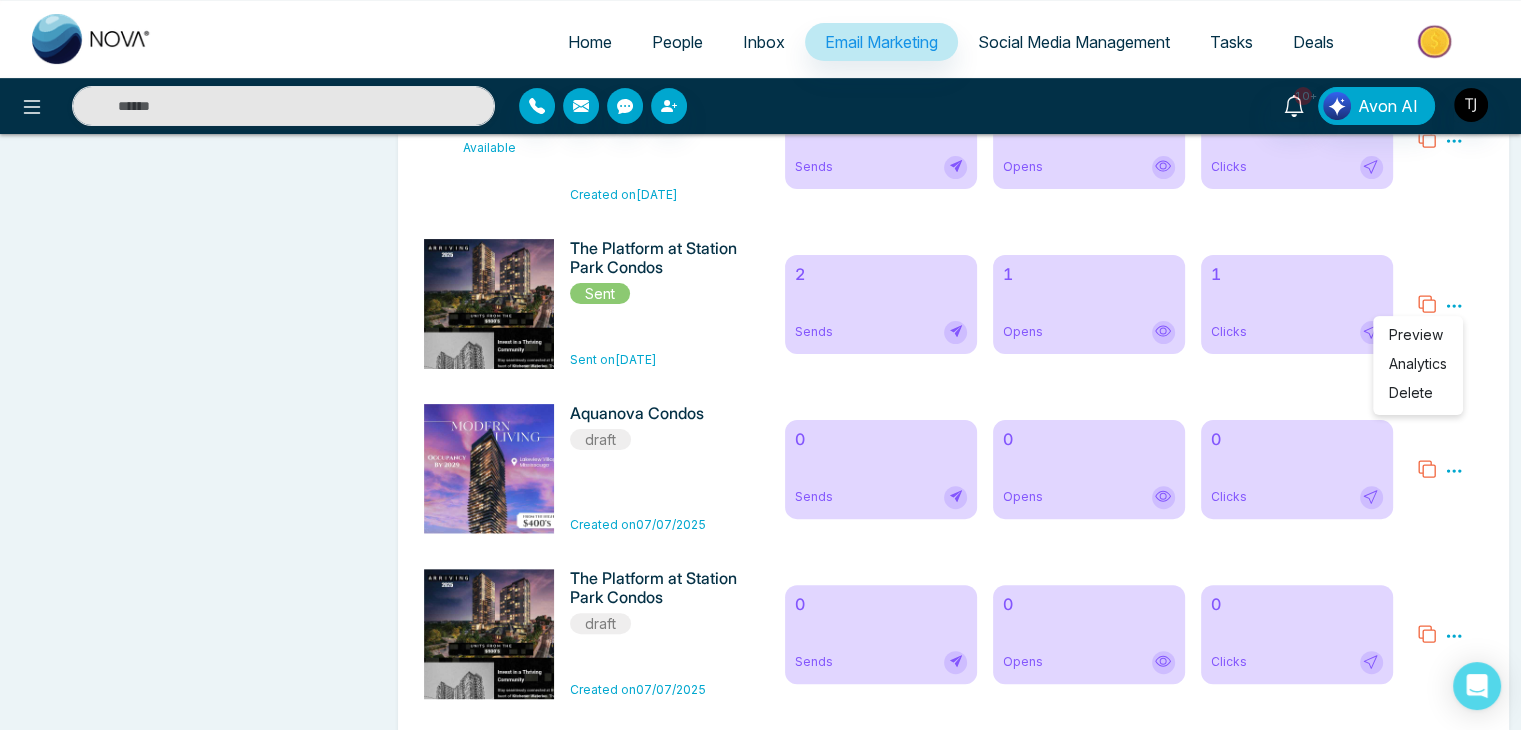 click on "Analytics" at bounding box center (1418, 363) 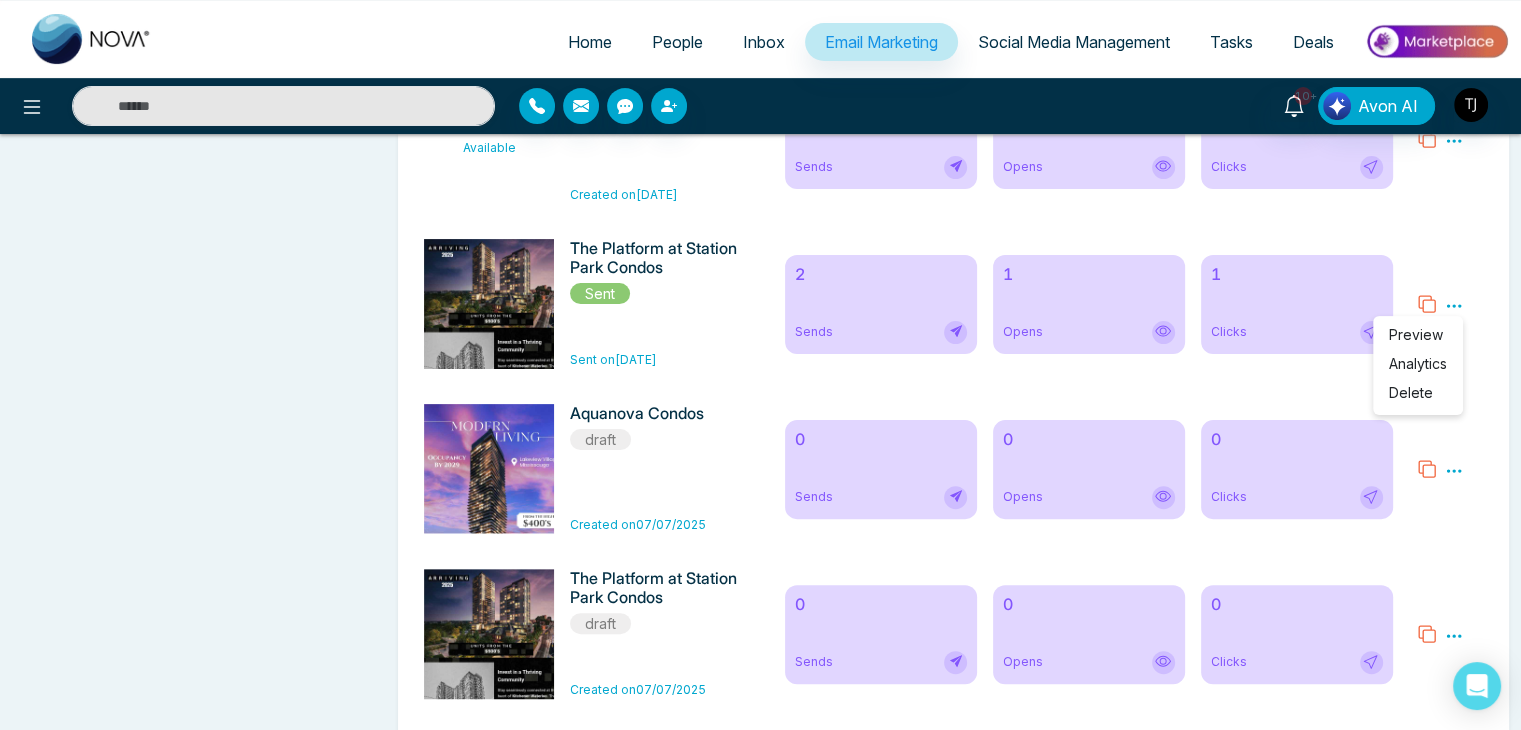 scroll, scrollTop: 0, scrollLeft: 0, axis: both 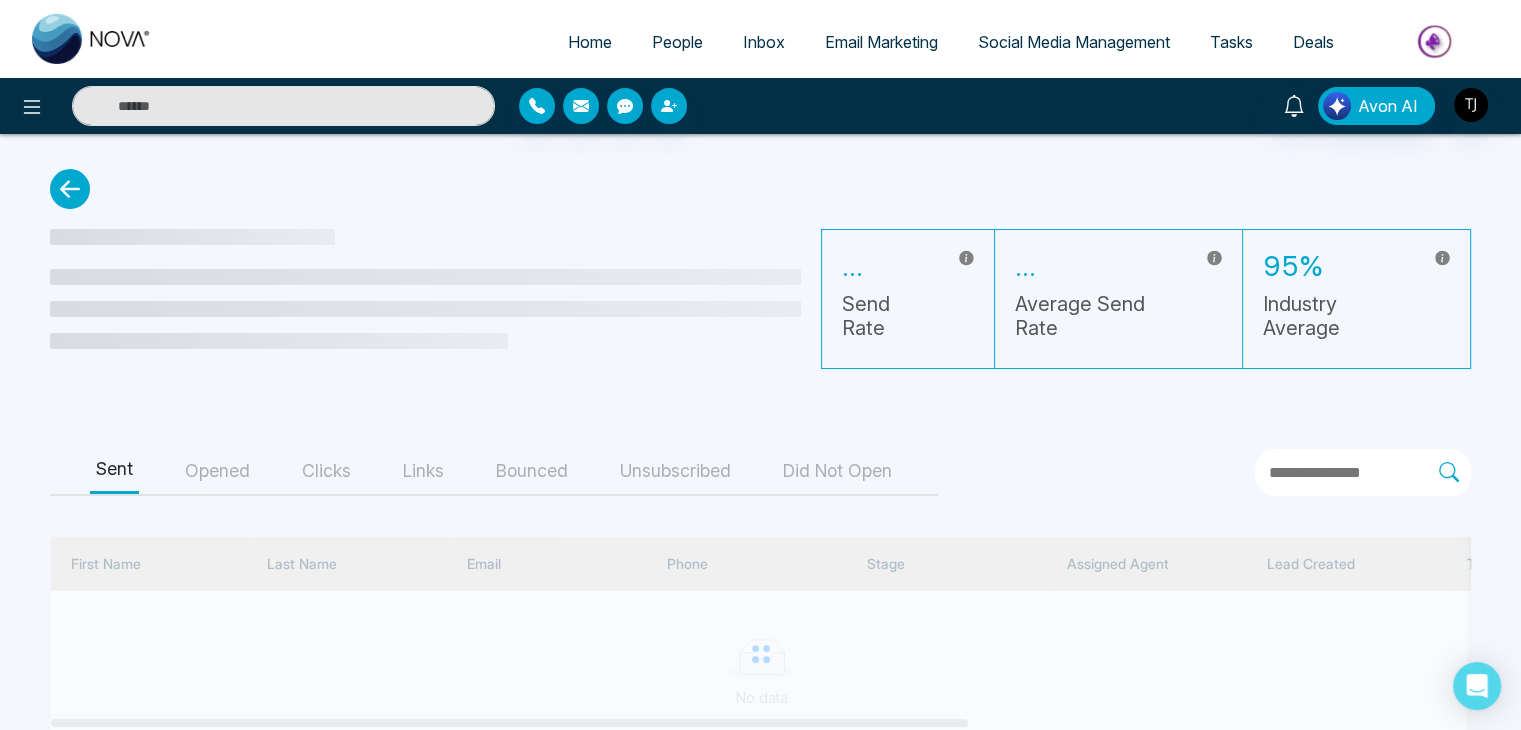 click on "... Send Rate ... Average Send Rate 95% Industry Average Sent Opened Clicks Links Bounced Unsubscribed Did Not Open First Name Last Name Email Phone Stage Assigned Agent Lead Created Tags Source Last Communication Sent Time                       No data" at bounding box center [760, 471] 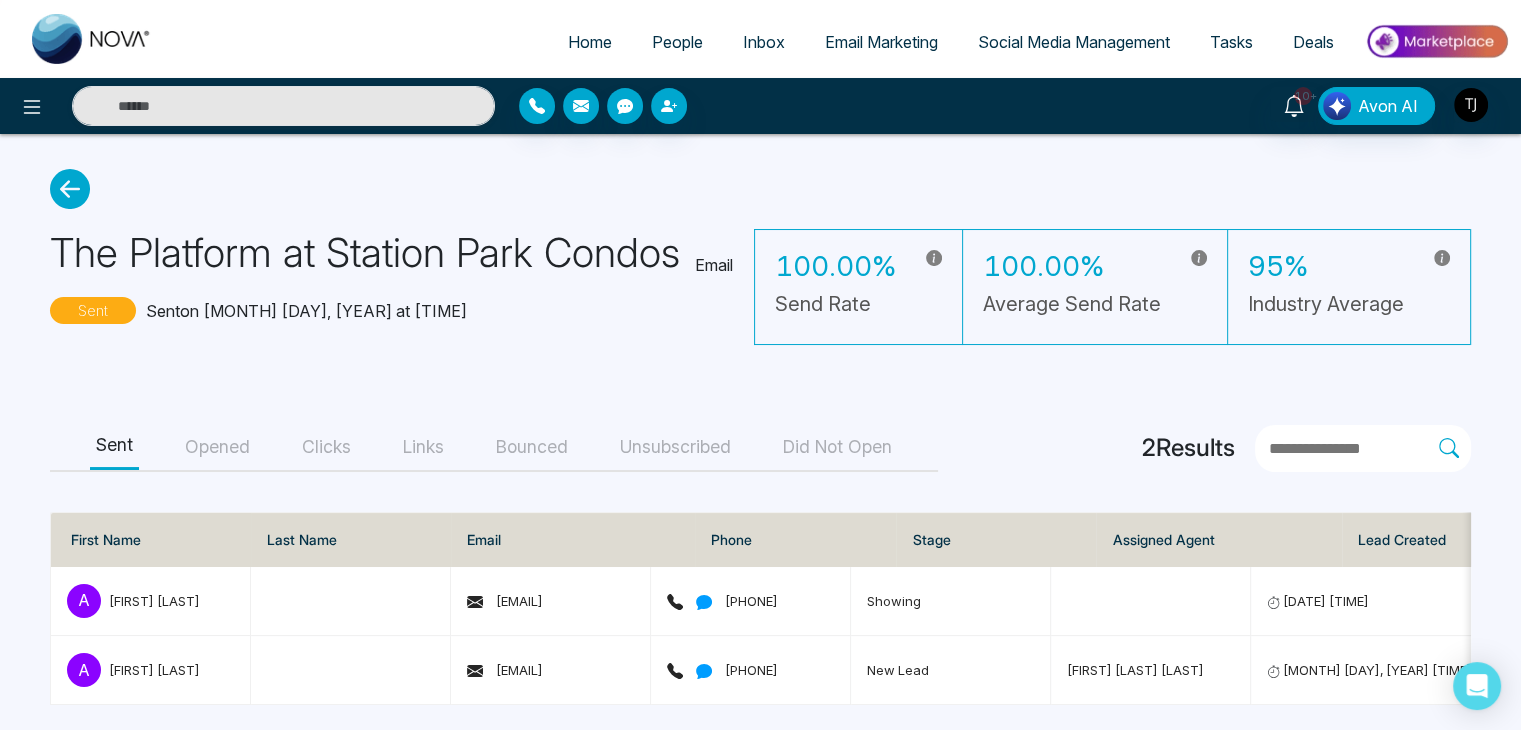 click on "Opened" at bounding box center [217, 447] 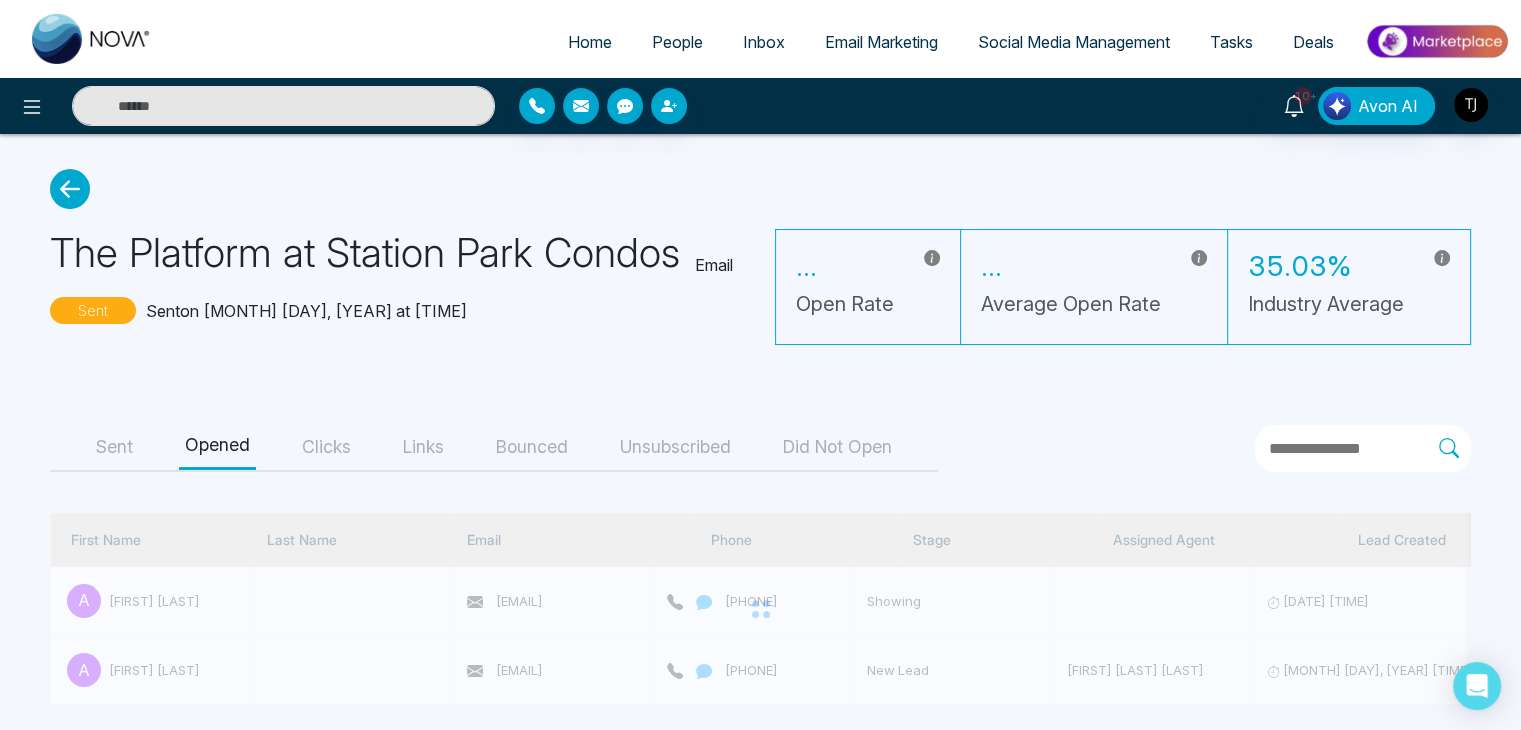 click on "Clicks" at bounding box center [326, 447] 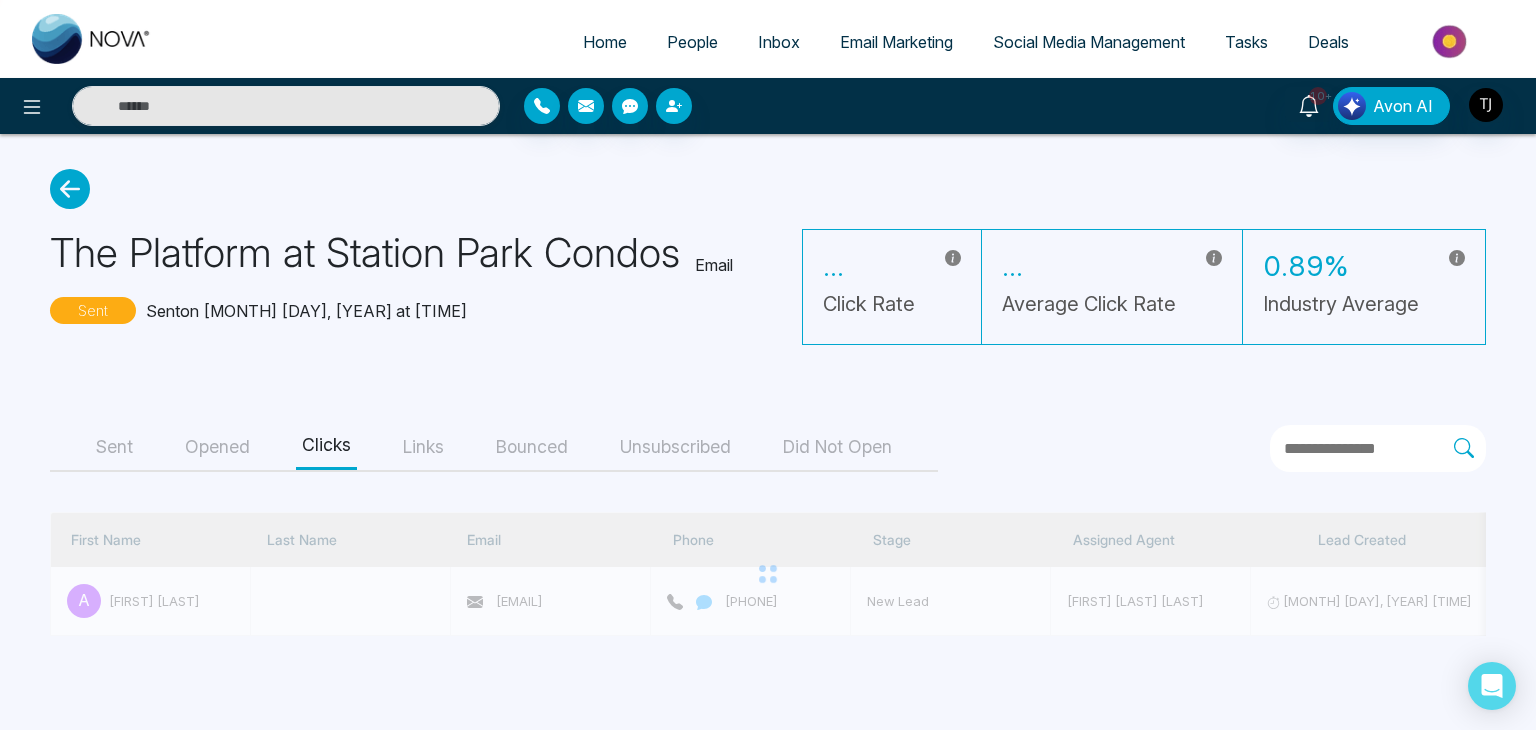 click on "Links" at bounding box center (423, 447) 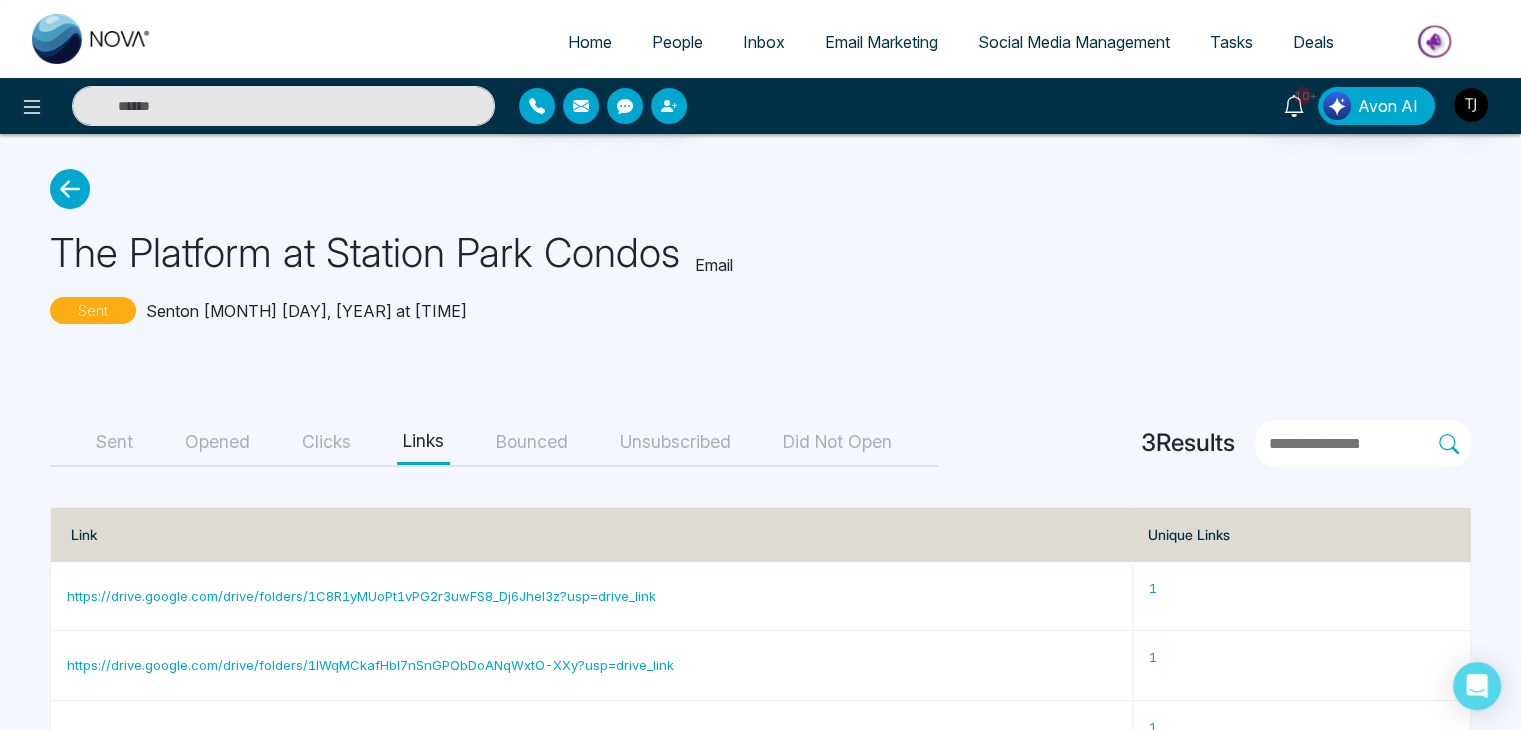 click on "Bounced" at bounding box center (532, 442) 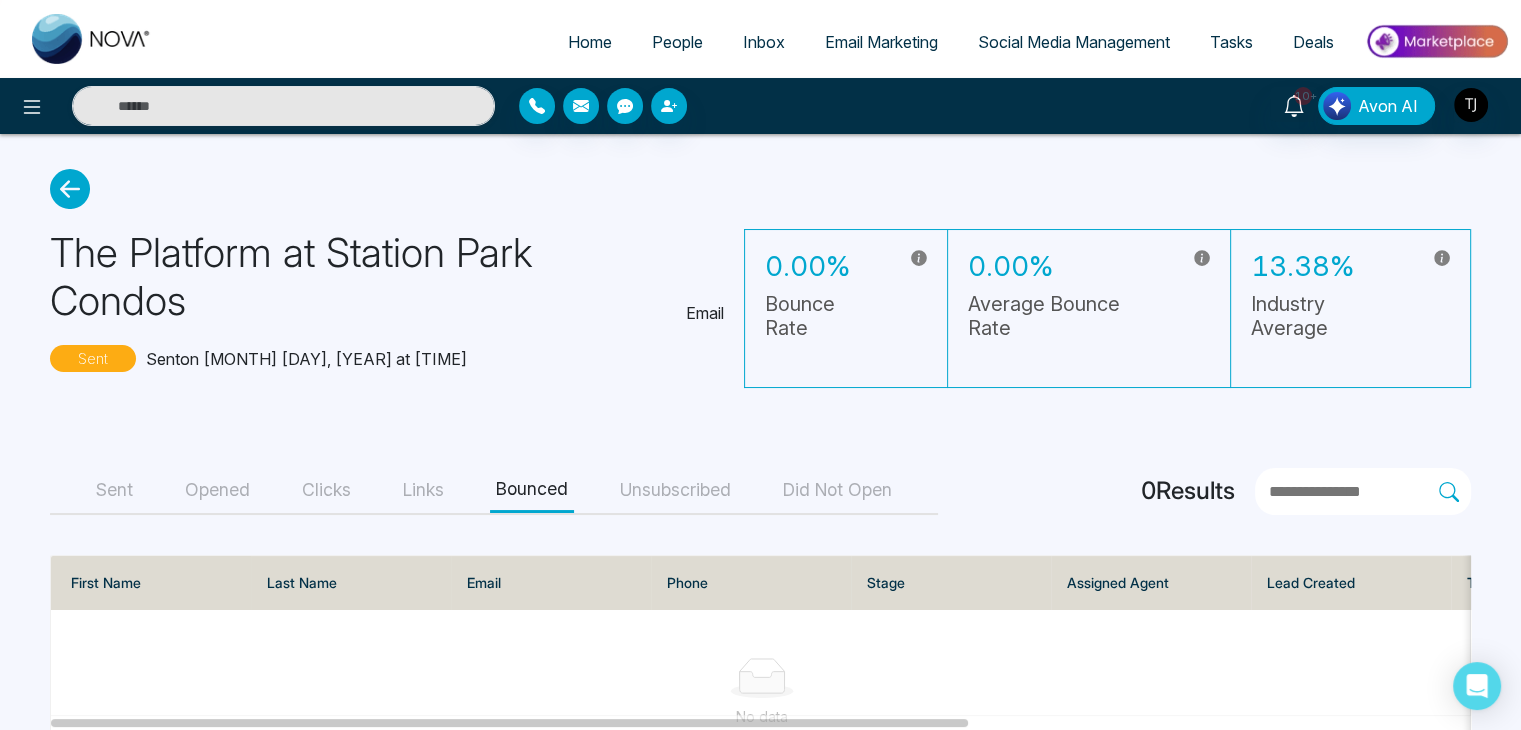 click on "Unsubscribed" at bounding box center [675, 490] 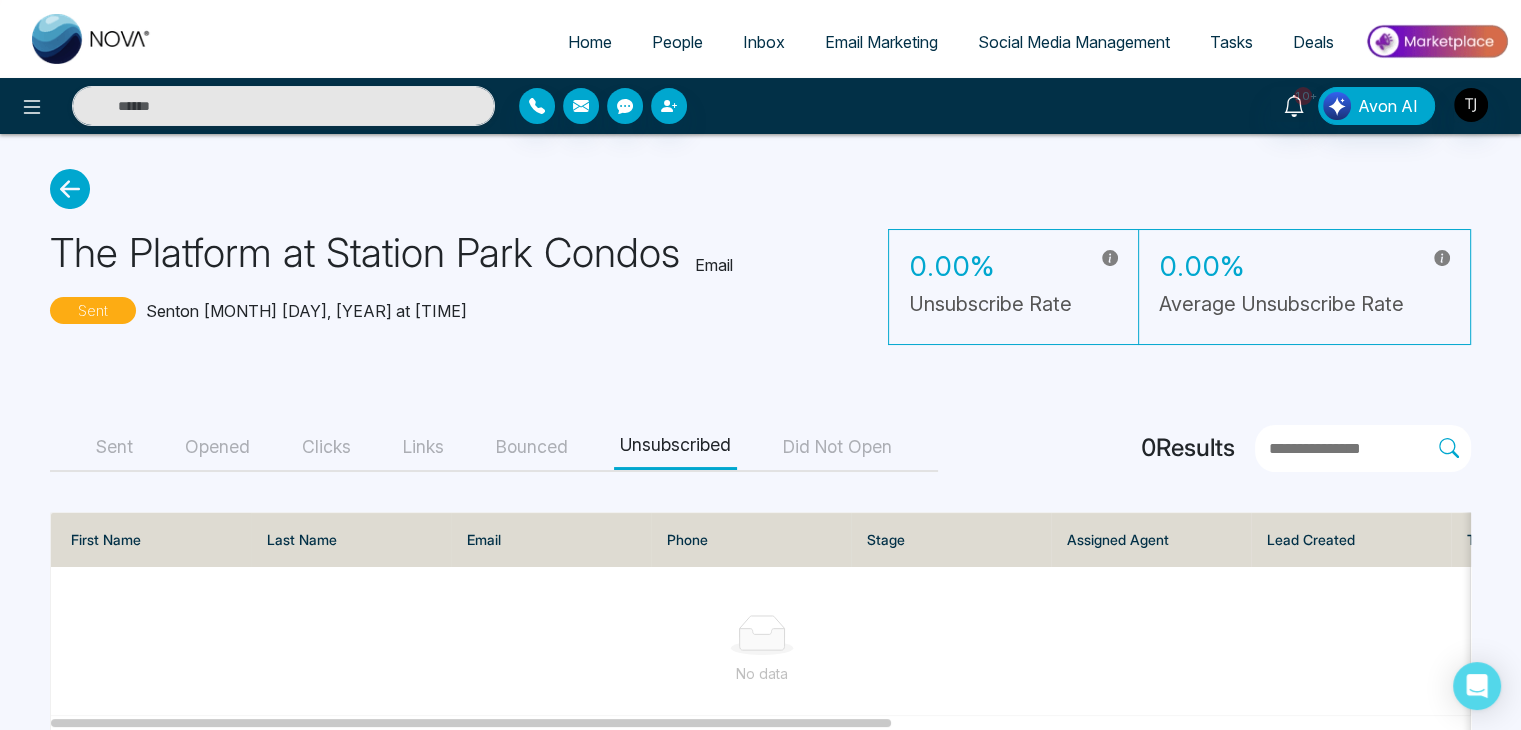 click on "Did Not Open" at bounding box center [837, 447] 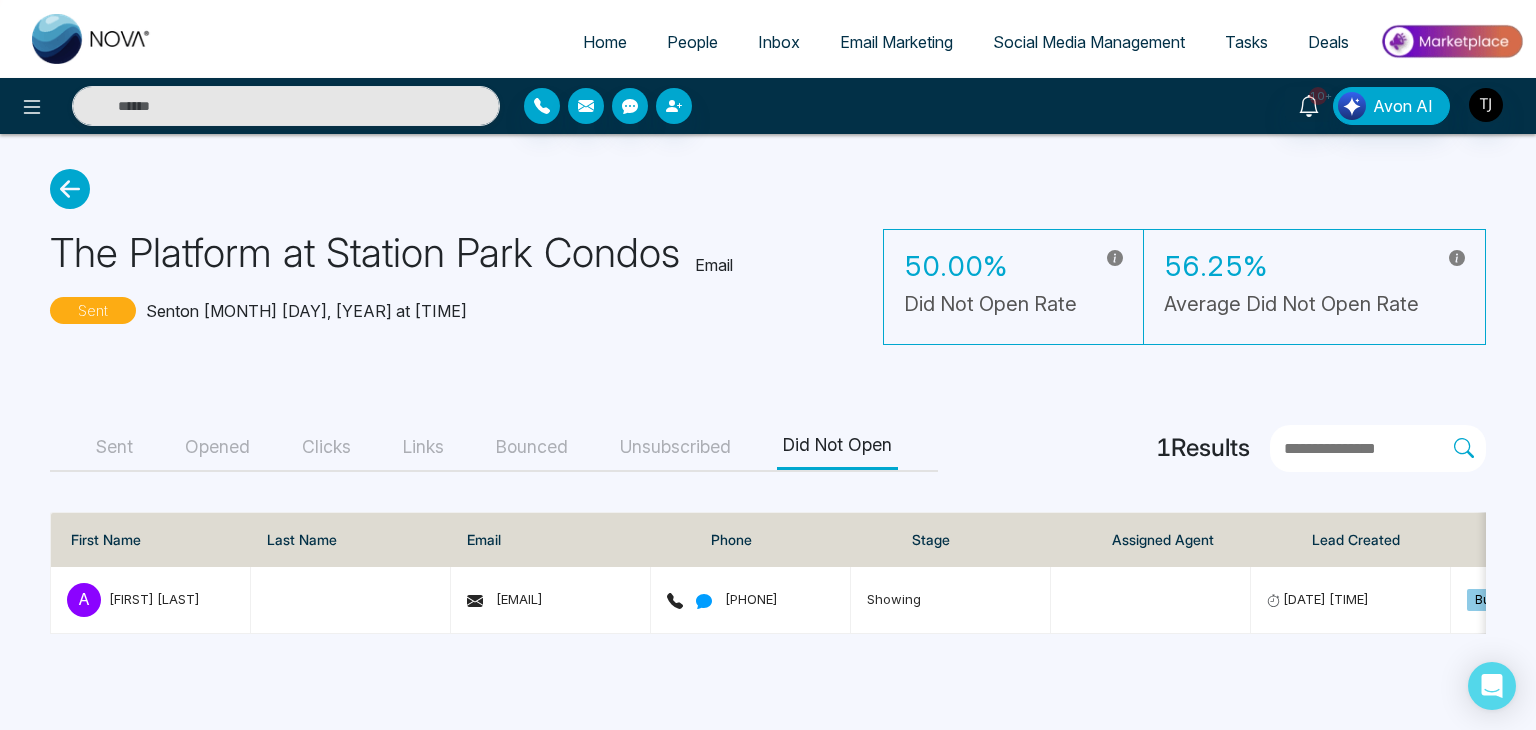 click on "Sent Opened Clicks Links Bounced Unsubscribed Did Not Open" at bounding box center (494, 448) 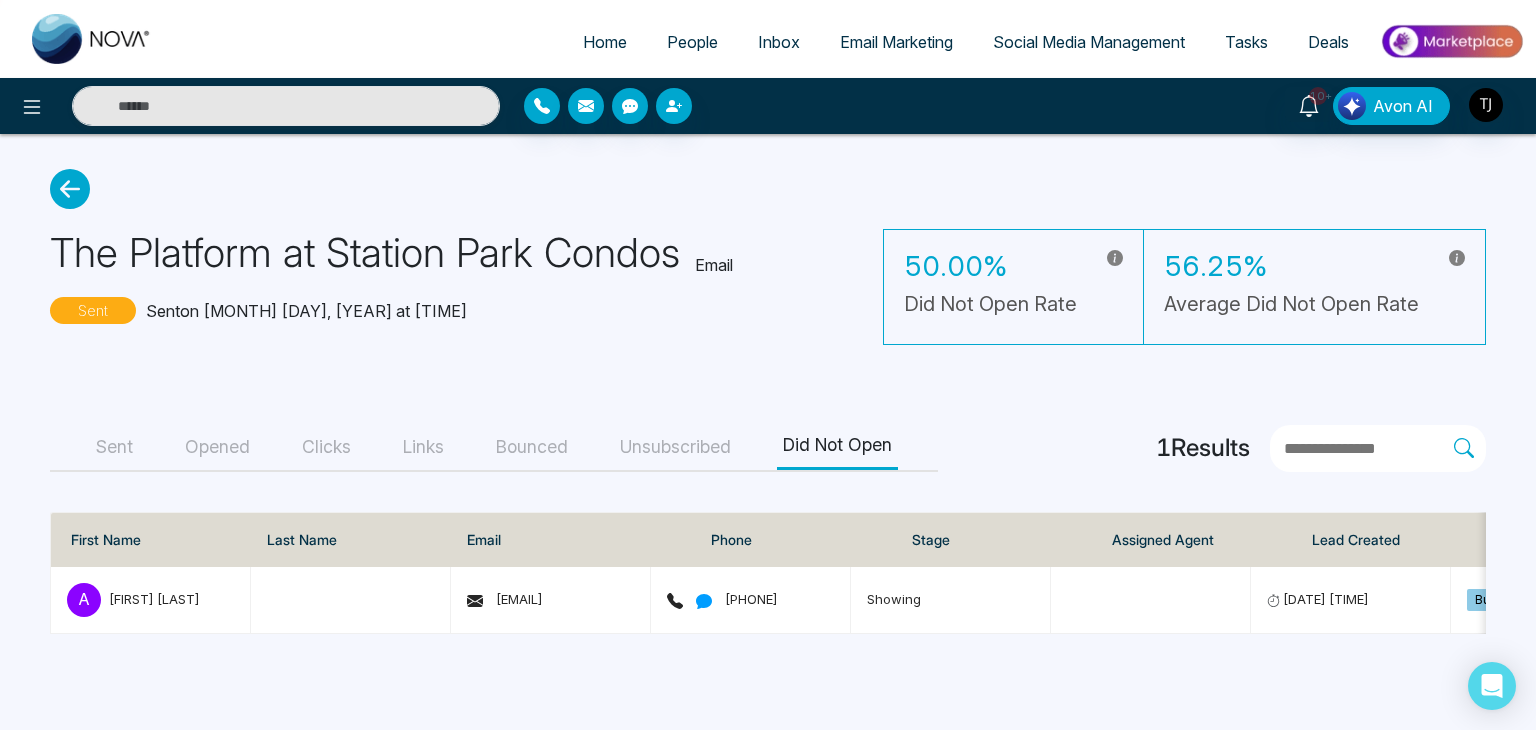 click 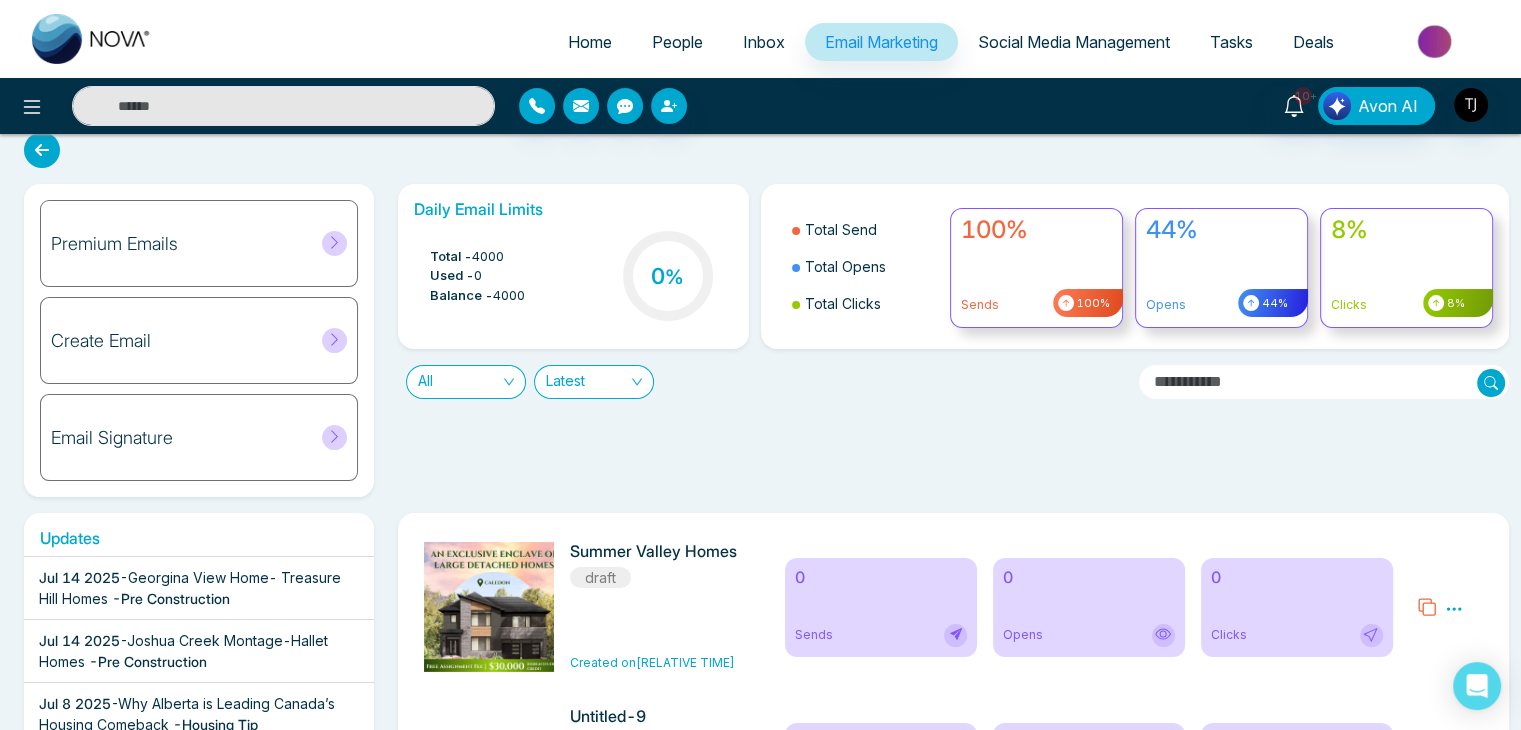 scroll, scrollTop: 0, scrollLeft: 0, axis: both 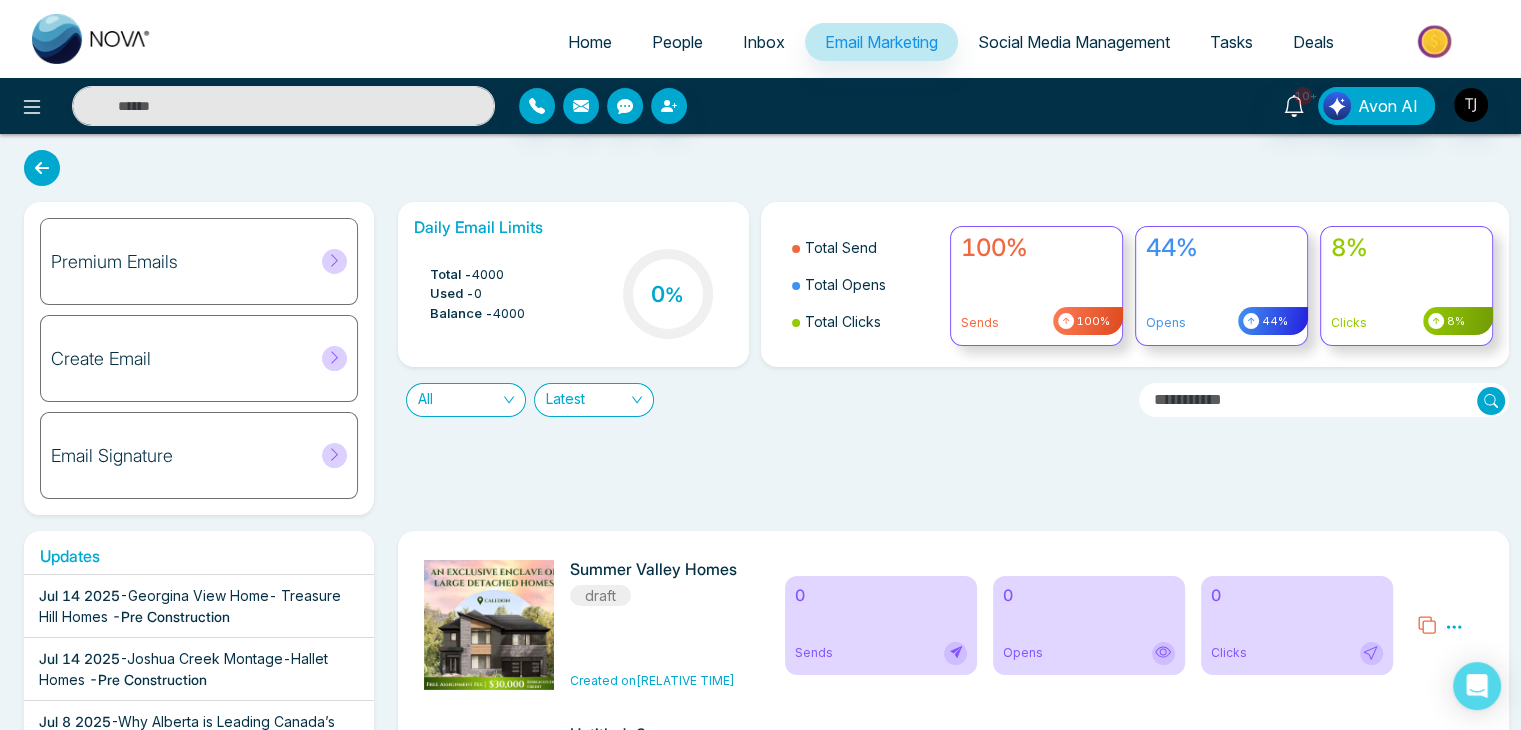 click on "Premium Emails" at bounding box center [199, 261] 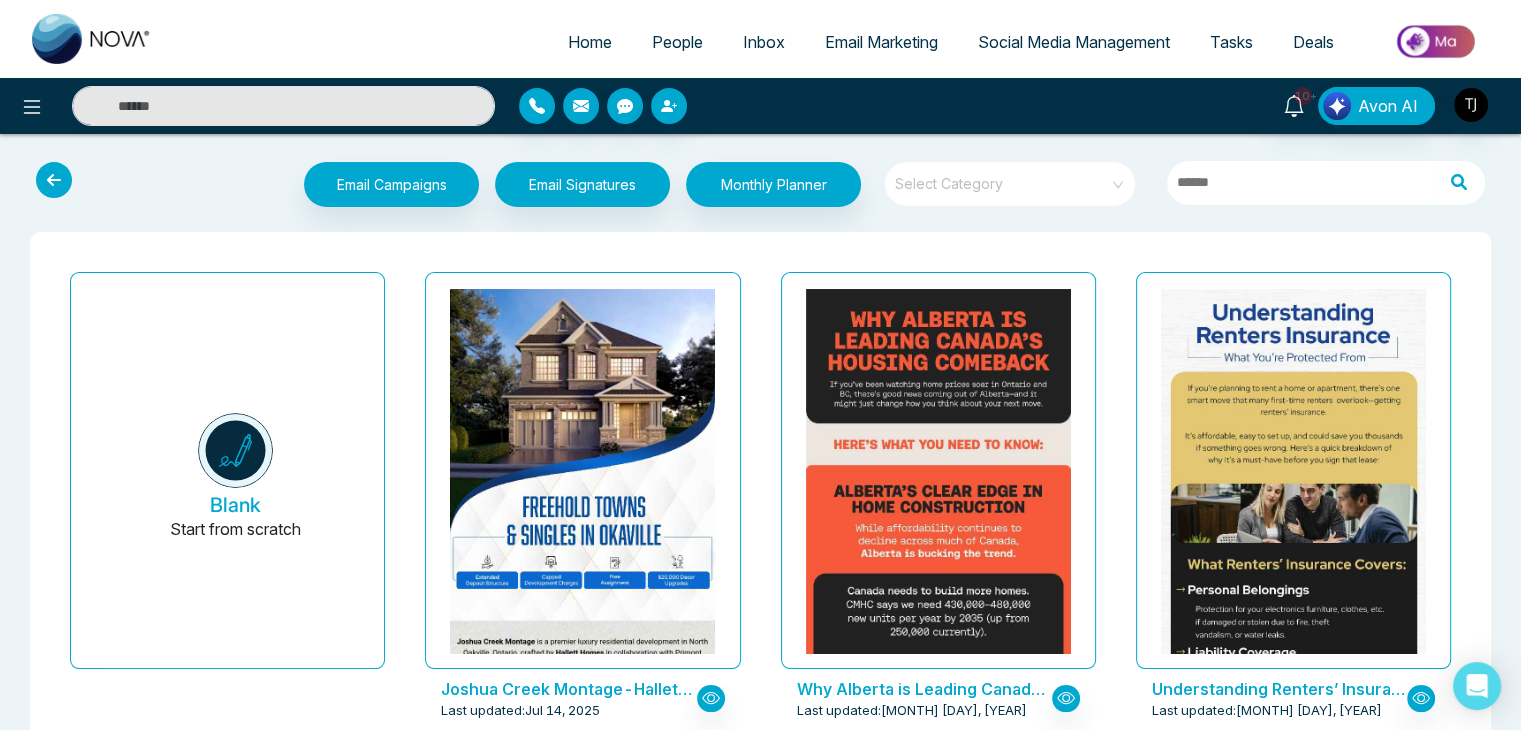 click at bounding box center [1003, 177] 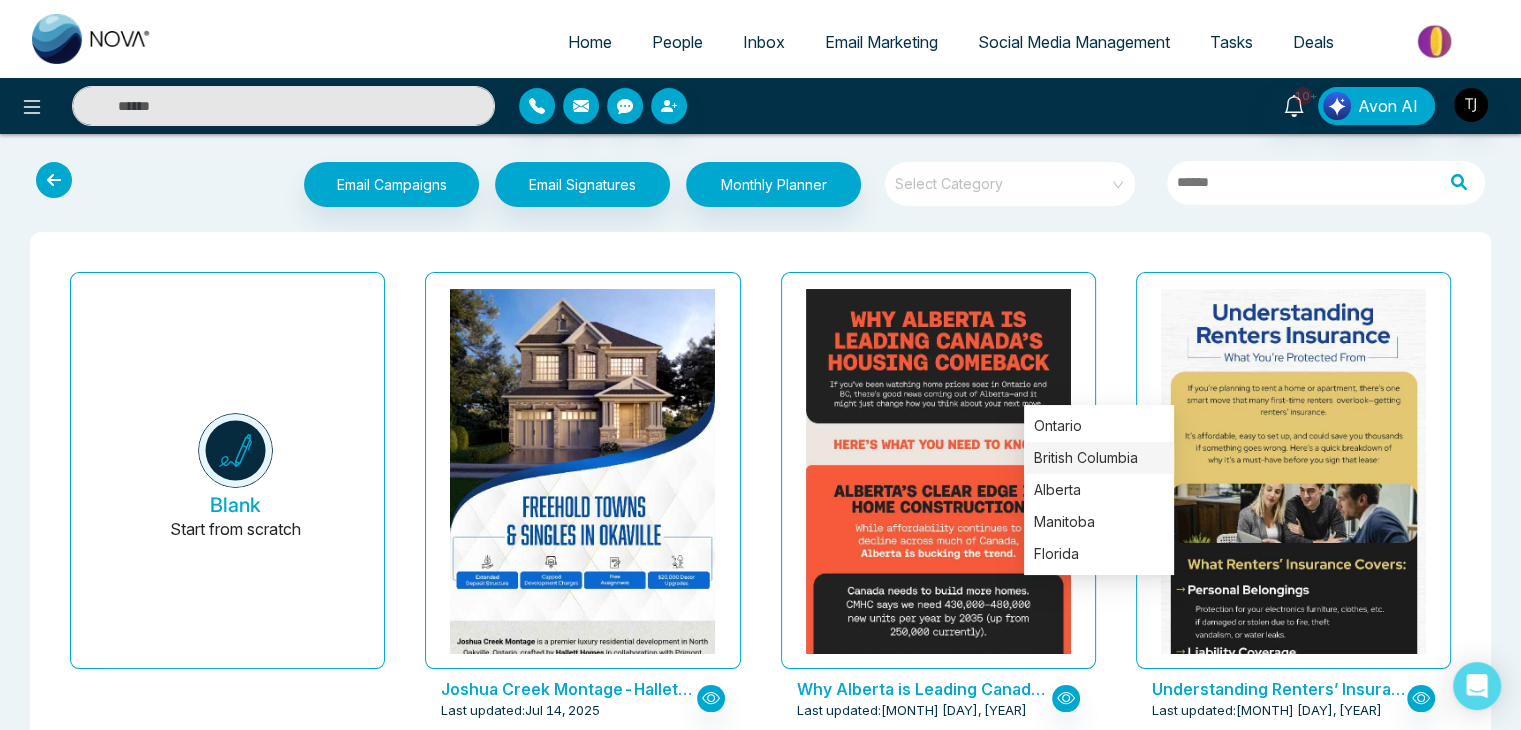 click on "British Columbia" at bounding box center (1099, 458) 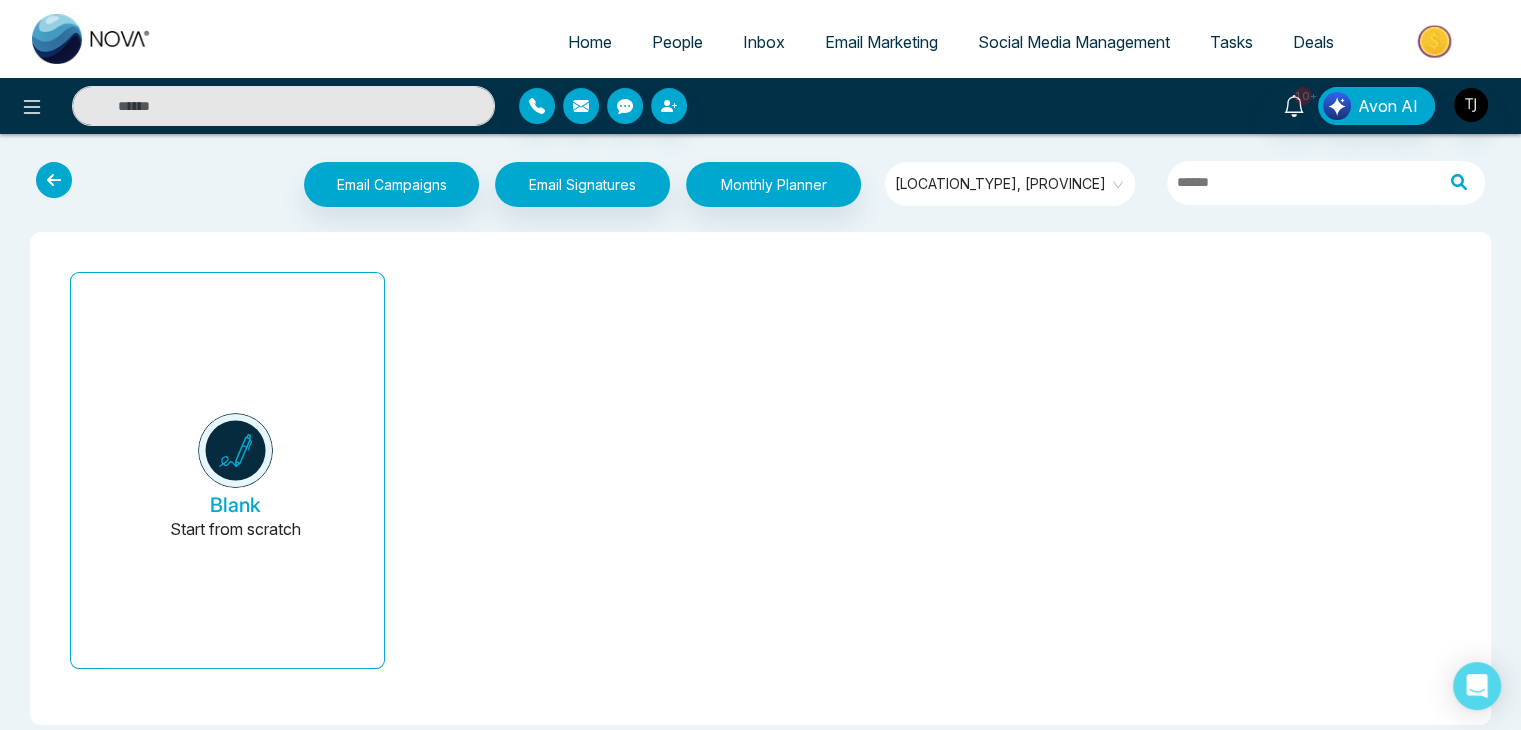 click on "[LOCATION_TYPE], [PROVINCE]" at bounding box center (1011, 184) 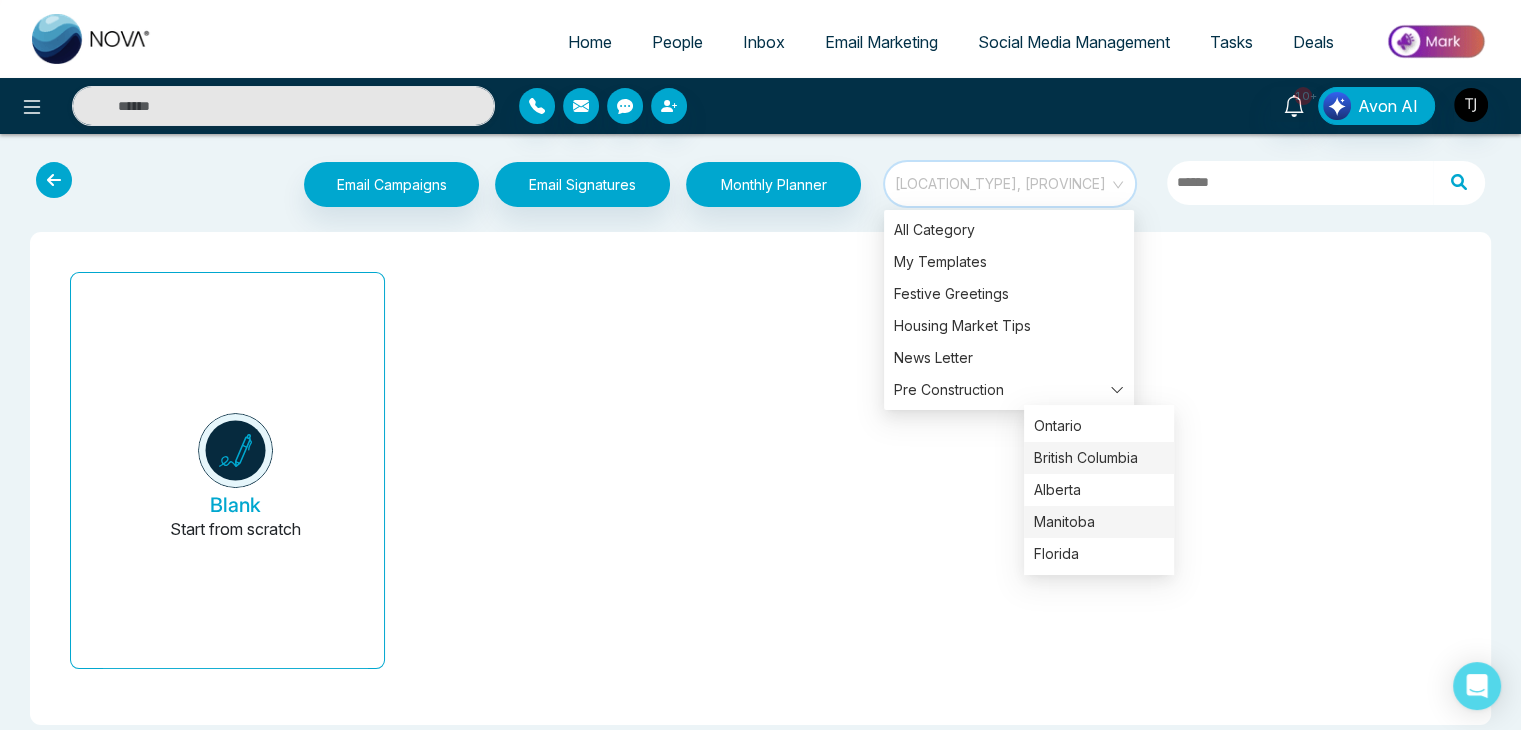click on "Manitoba" at bounding box center (1099, 522) 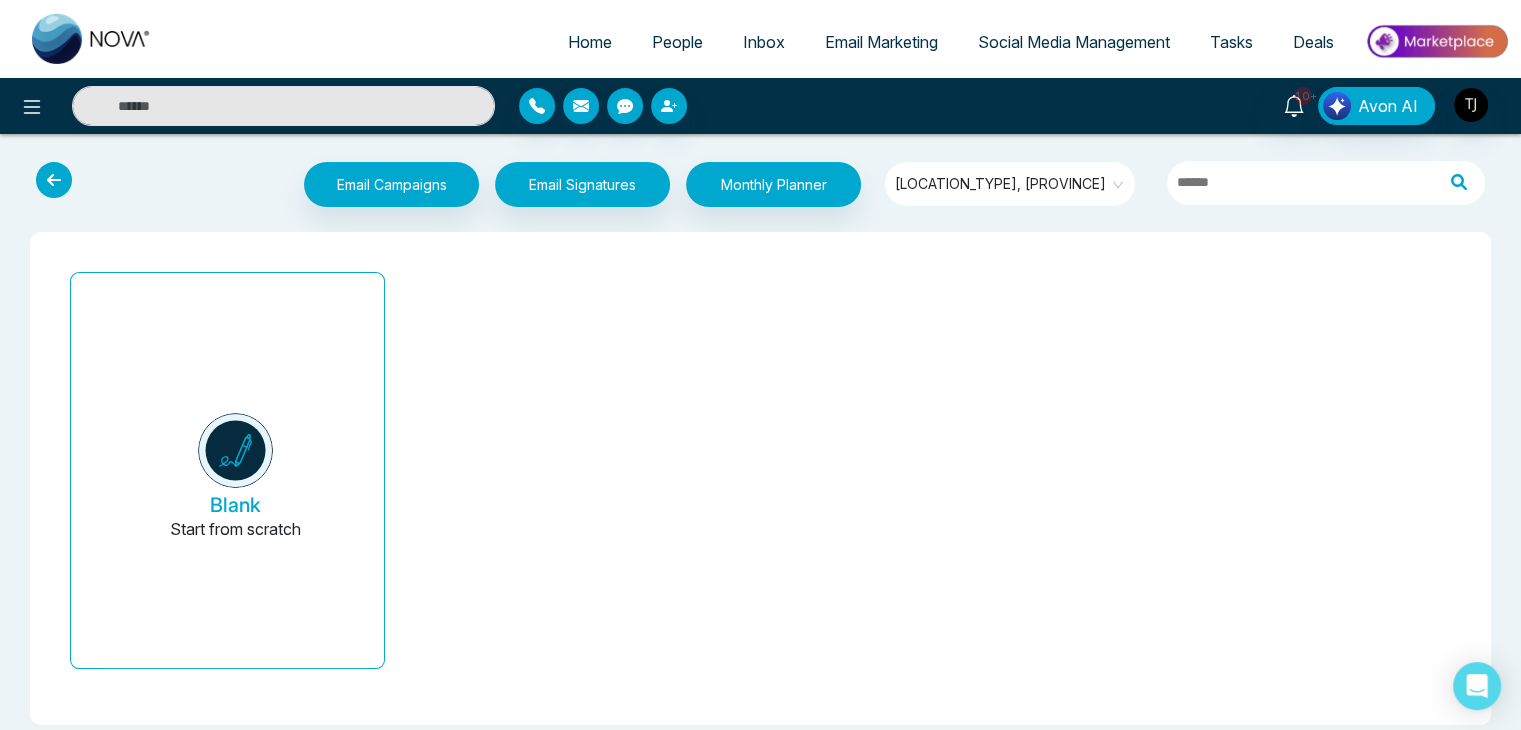 click on "[LOCATION_TYPE], [PROVINCE]" at bounding box center (1011, 184) 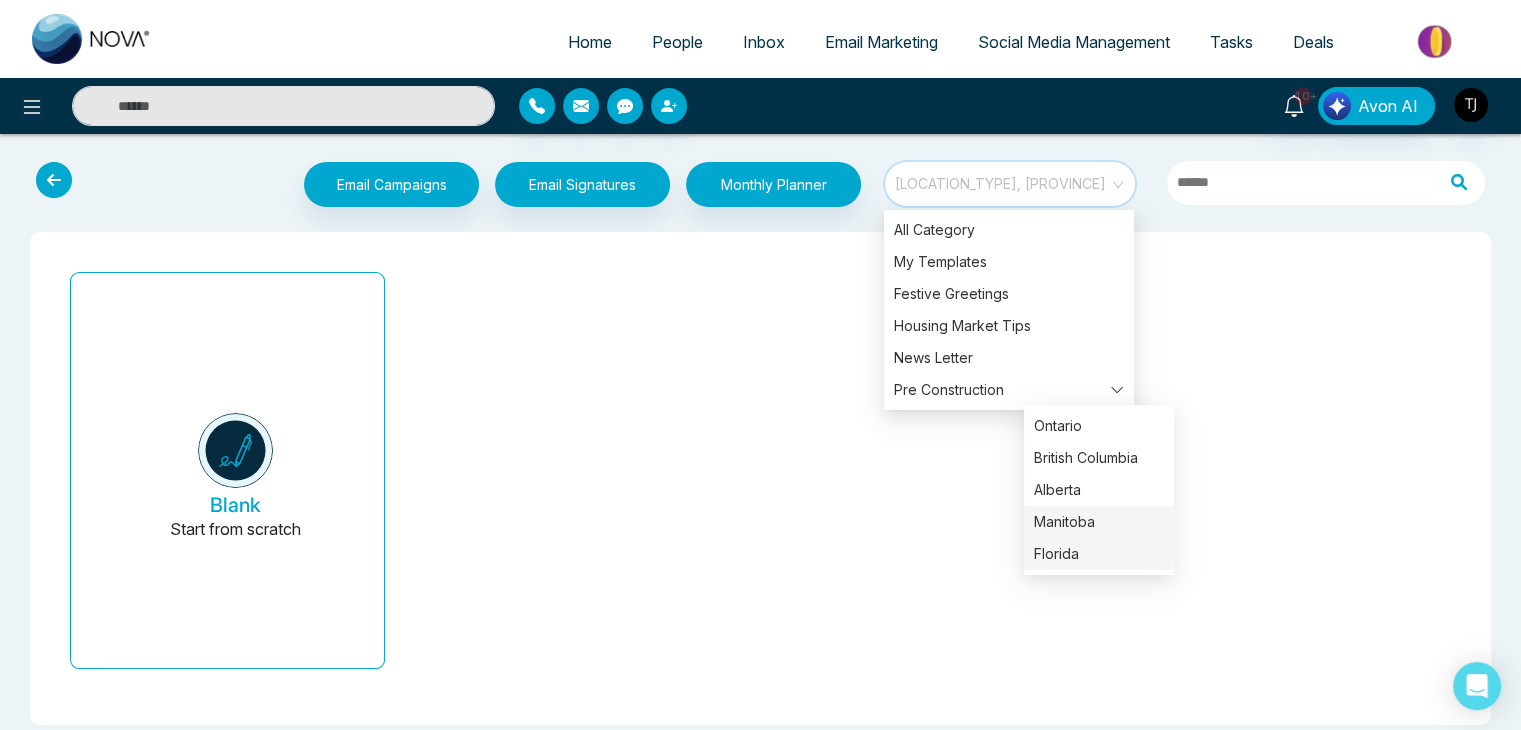 click on "Florida" at bounding box center [1099, 554] 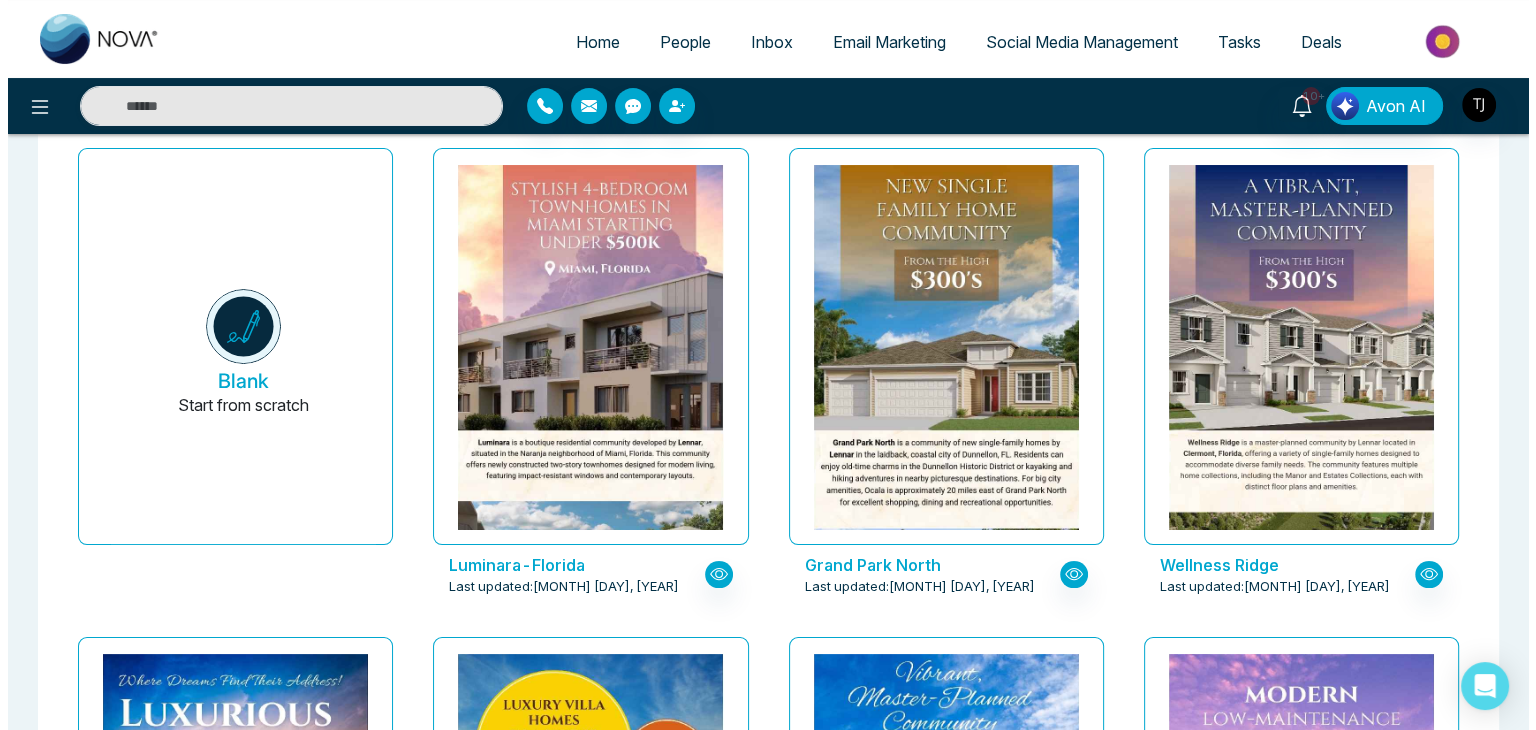 scroll, scrollTop: 0, scrollLeft: 0, axis: both 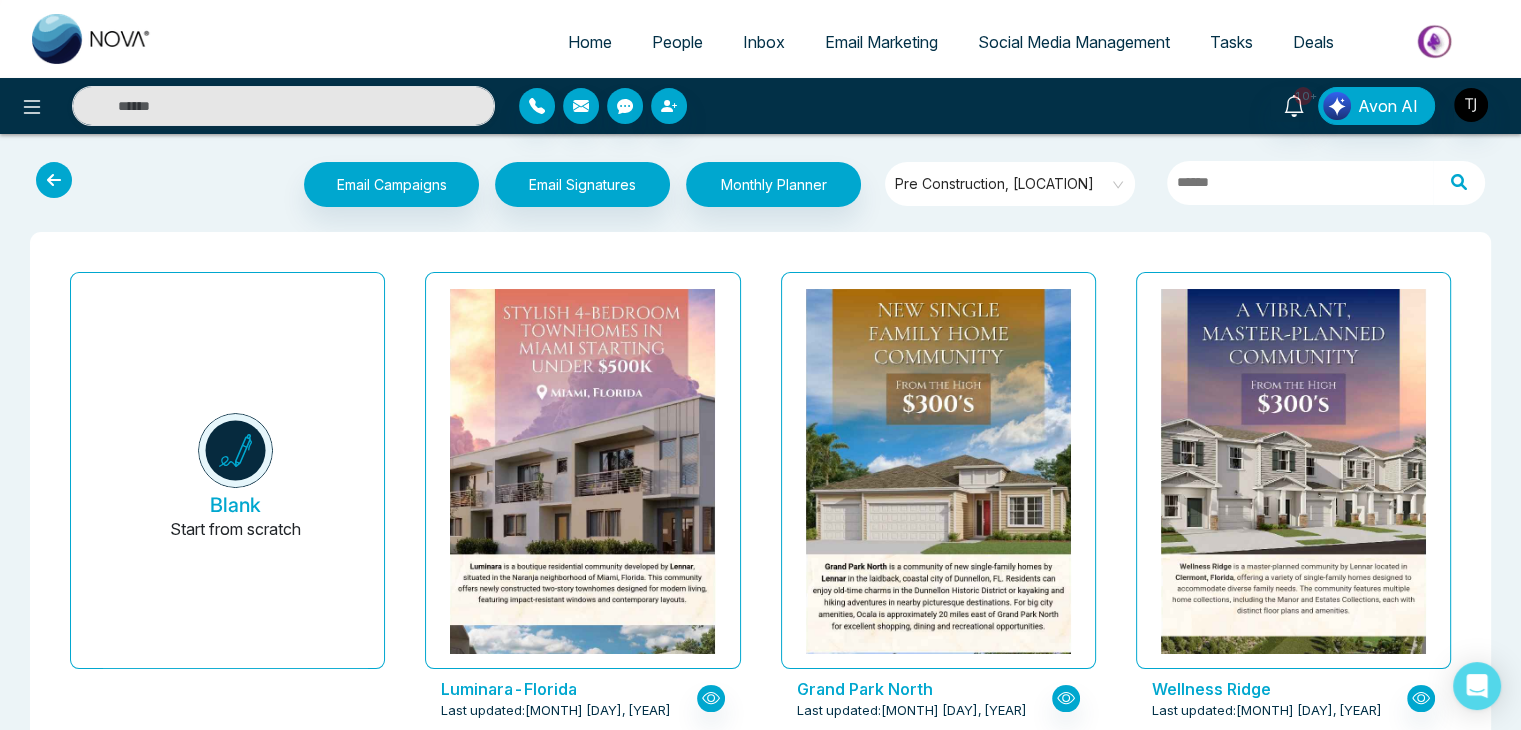 click on "Pre Construction, [LOCATION]" at bounding box center (1011, 184) 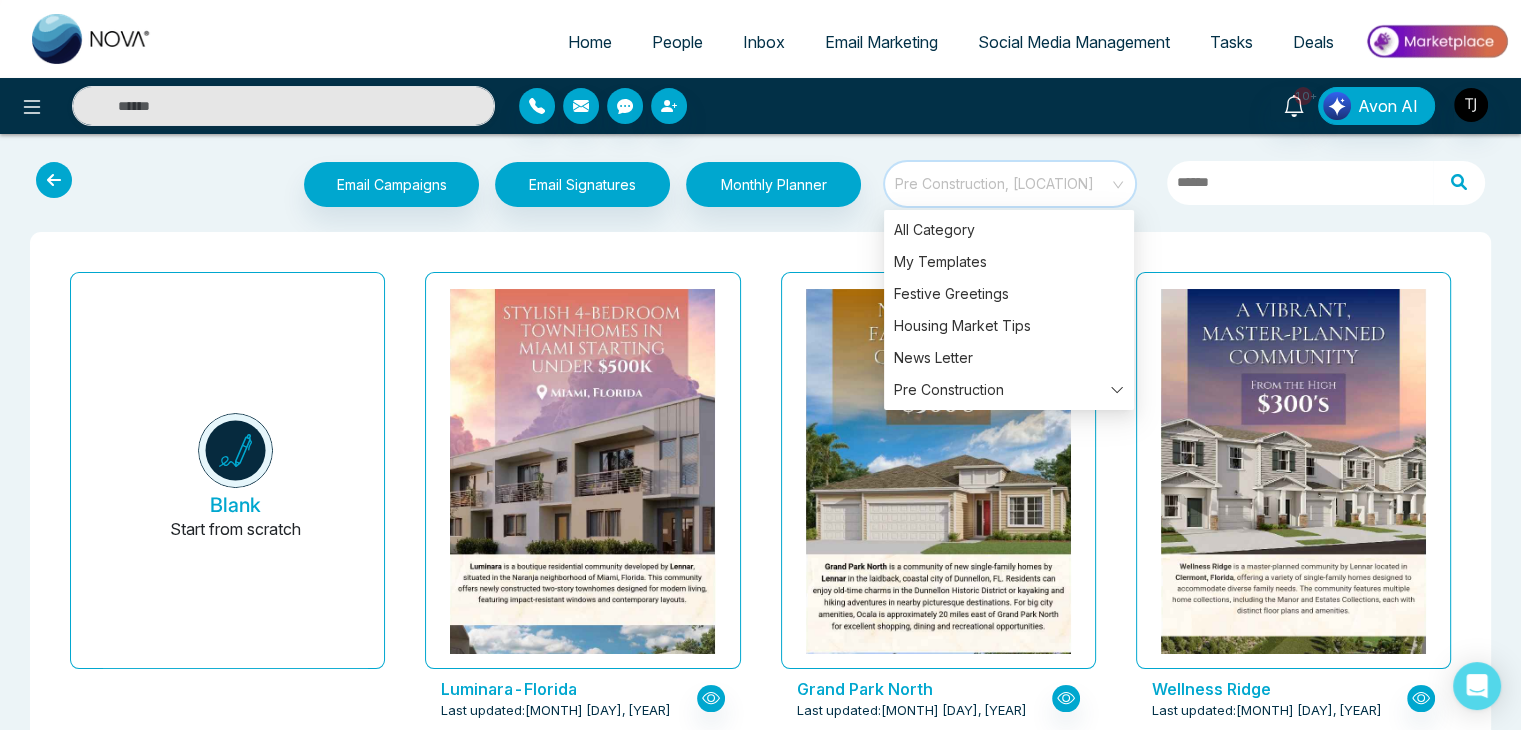 click on "Pre Construction, [LOCATION]" at bounding box center [1011, 184] 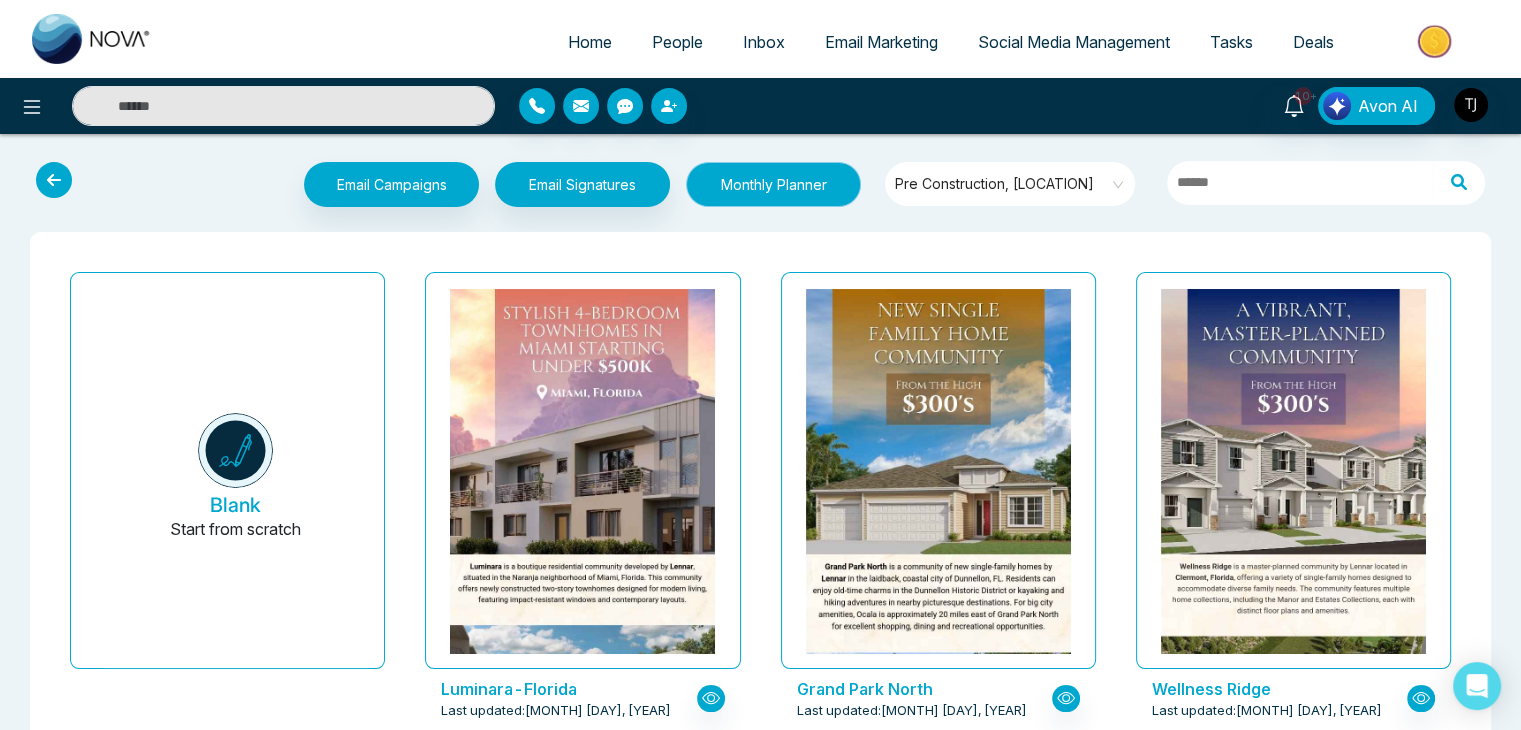 click on "Monthly Planner" at bounding box center [773, 184] 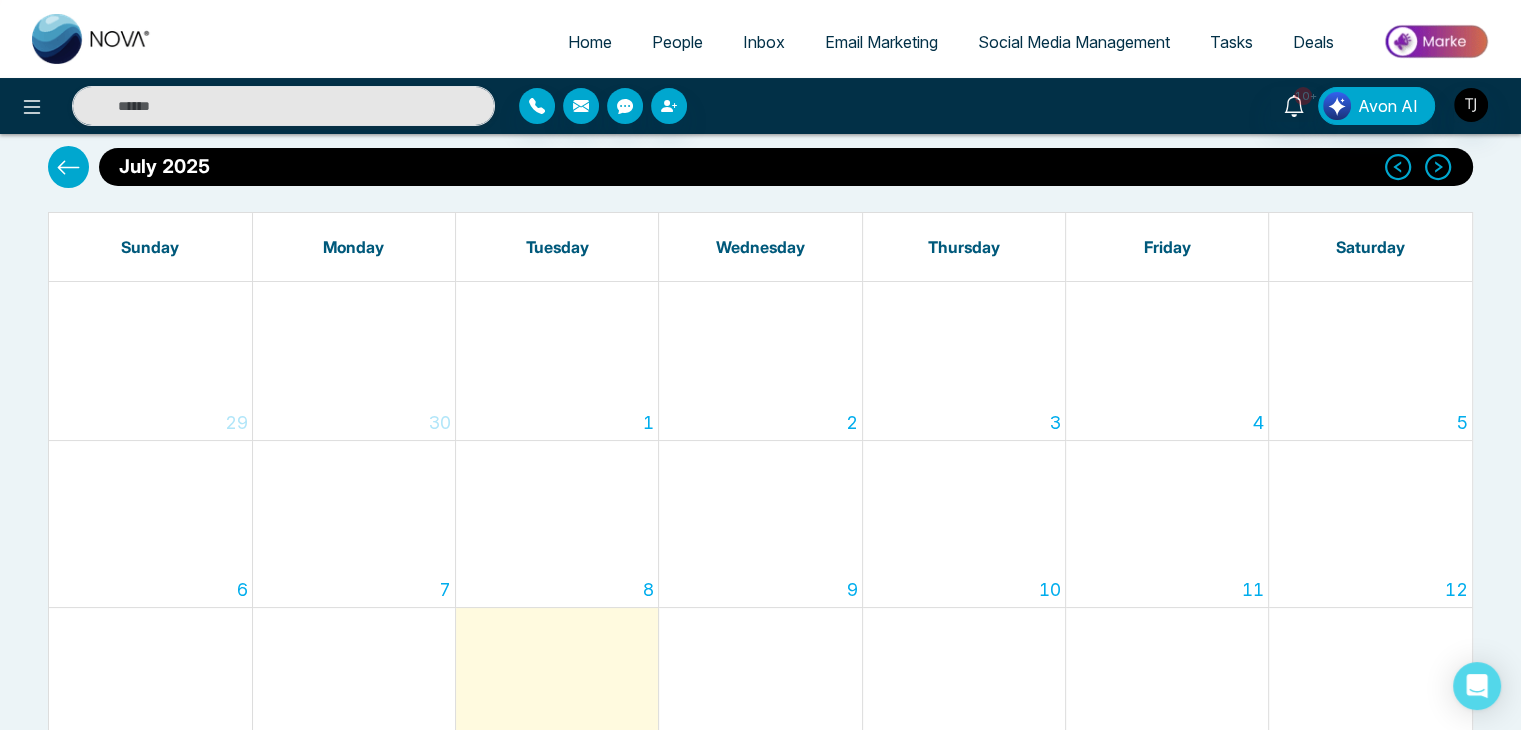scroll, scrollTop: 0, scrollLeft: 0, axis: both 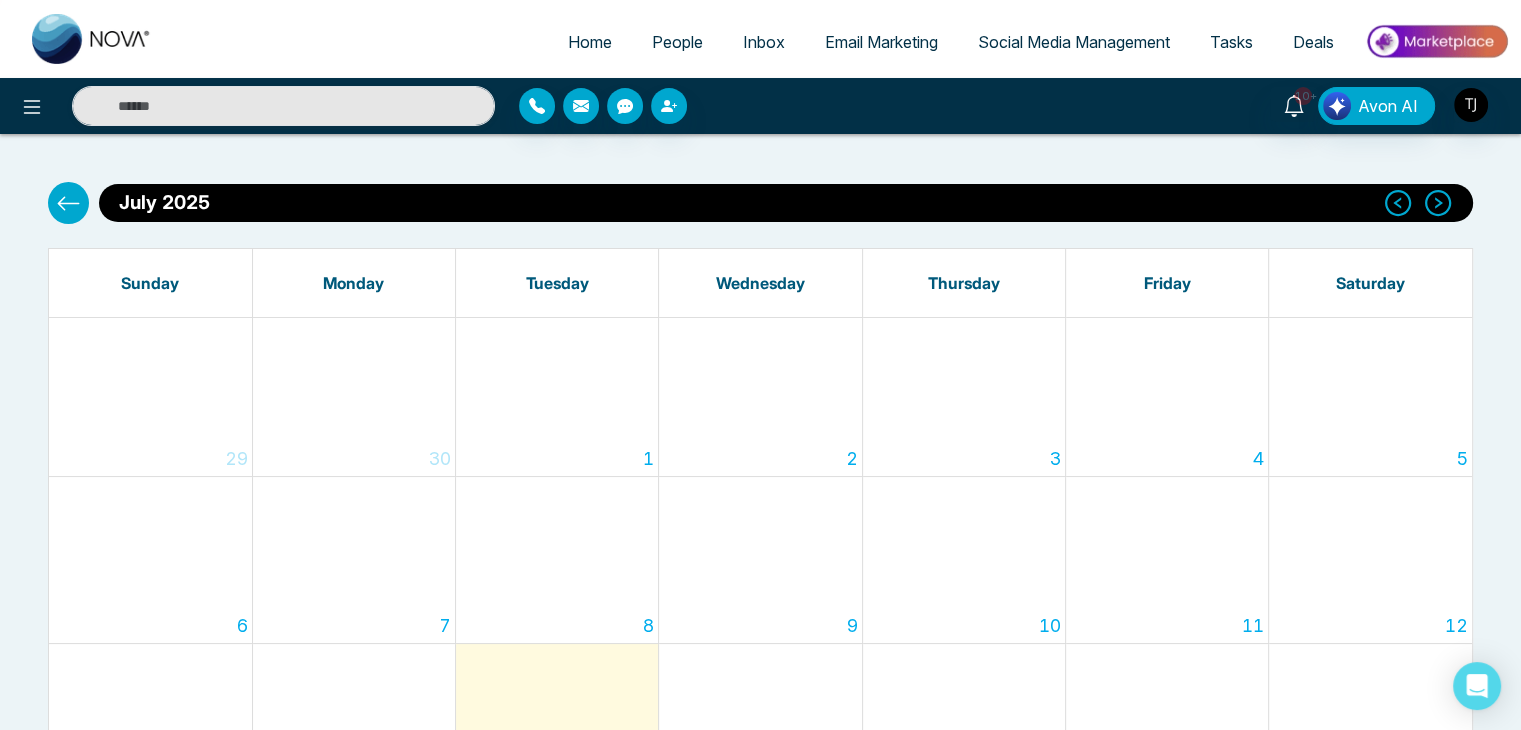 click 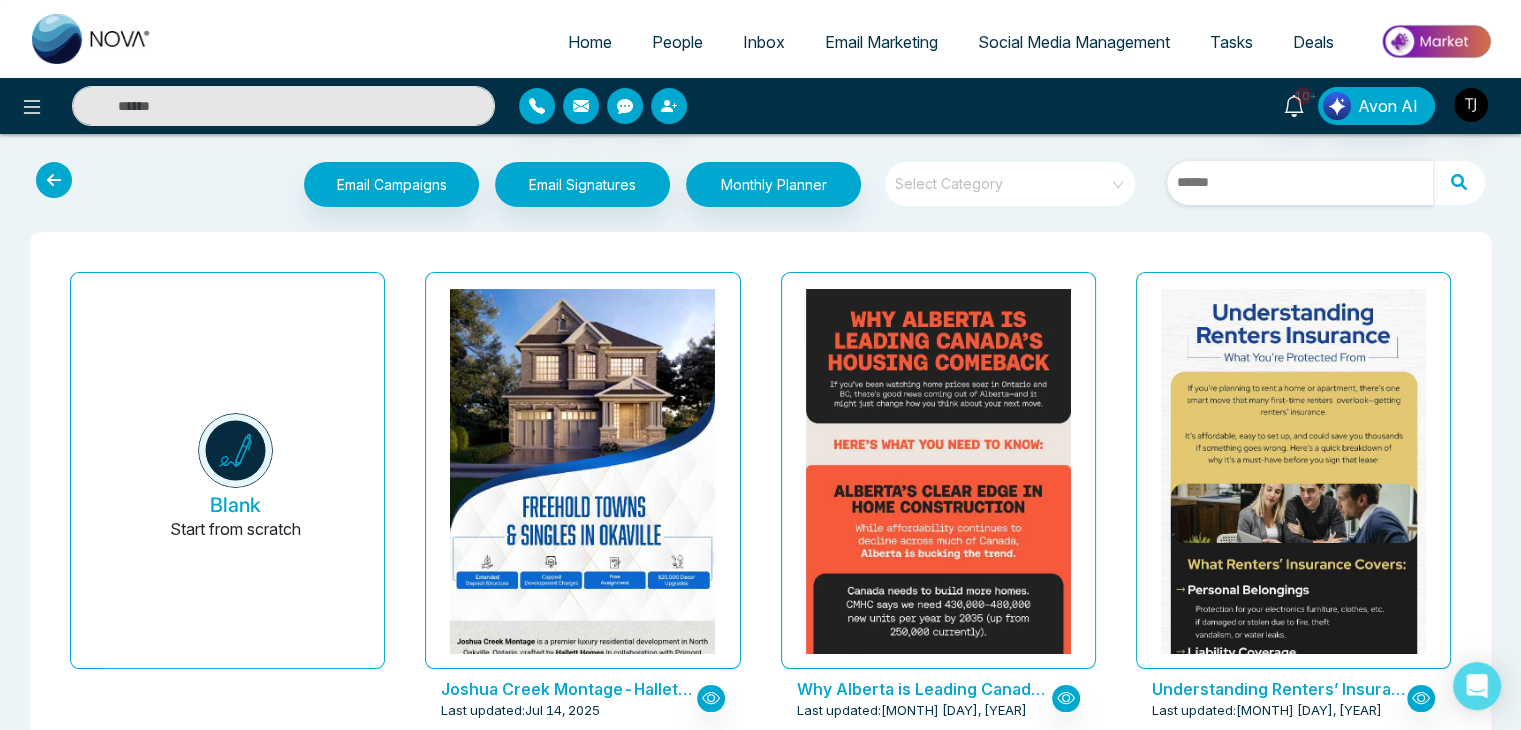 click at bounding box center (1300, 183) 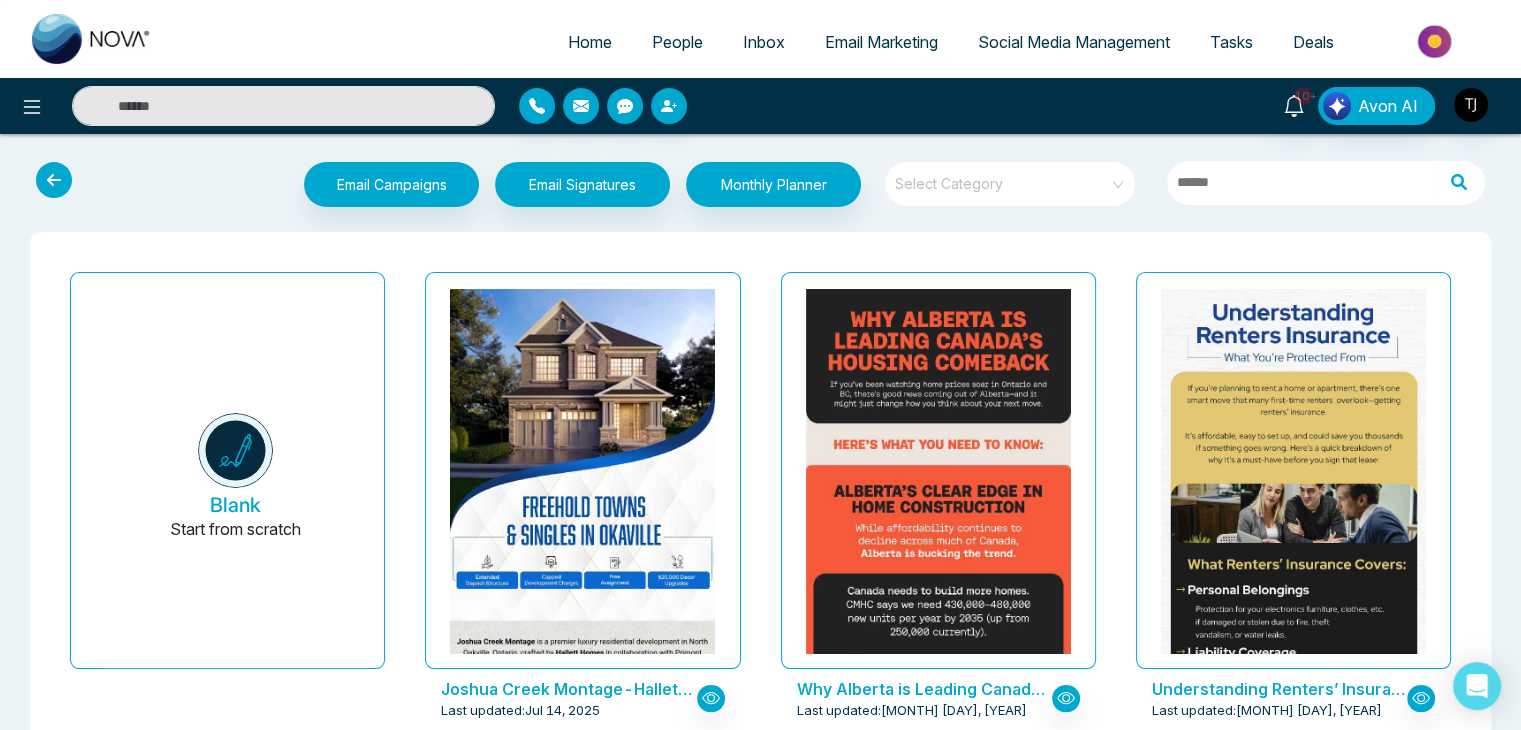 click on "Email Marketing" at bounding box center [881, 42] 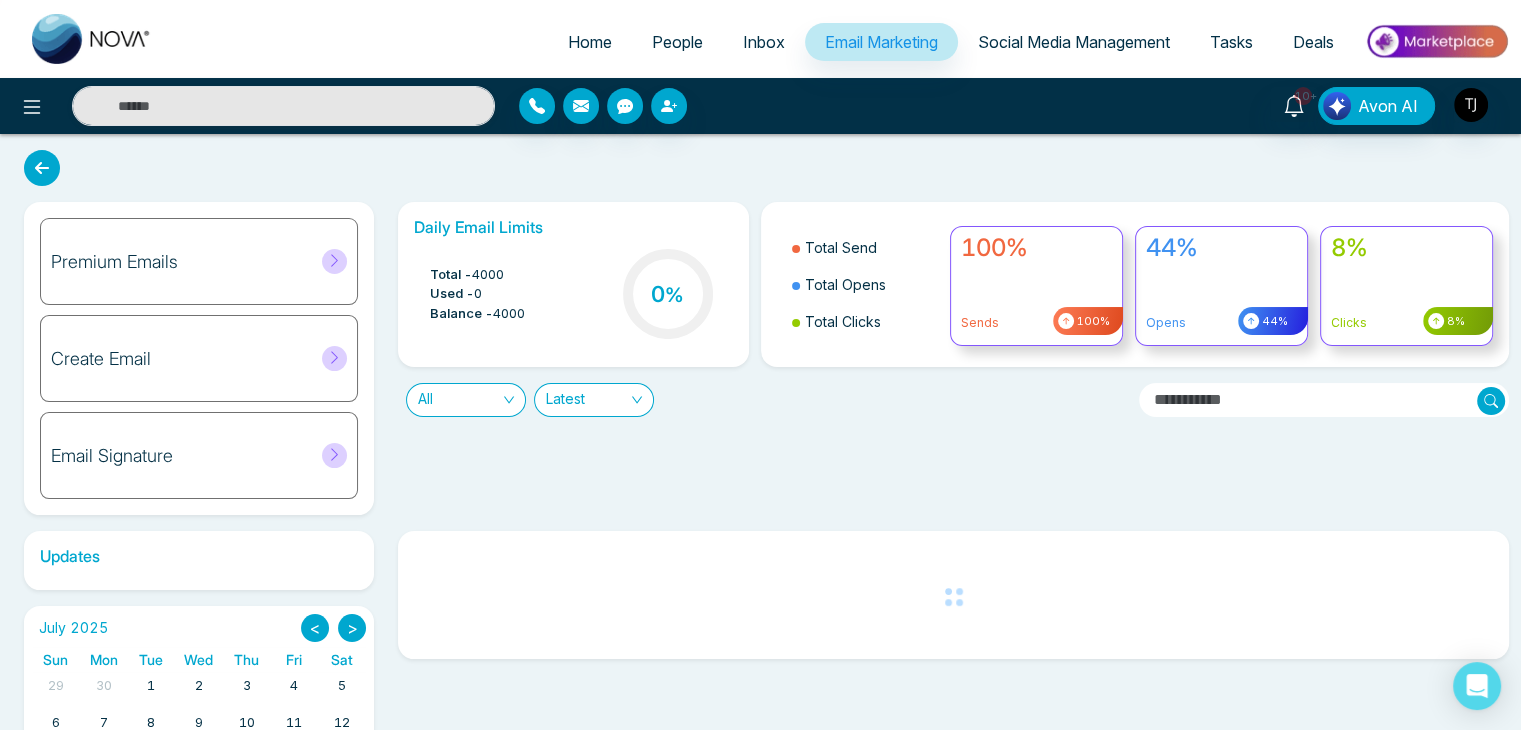click on "Social Media Management" at bounding box center (1074, 42) 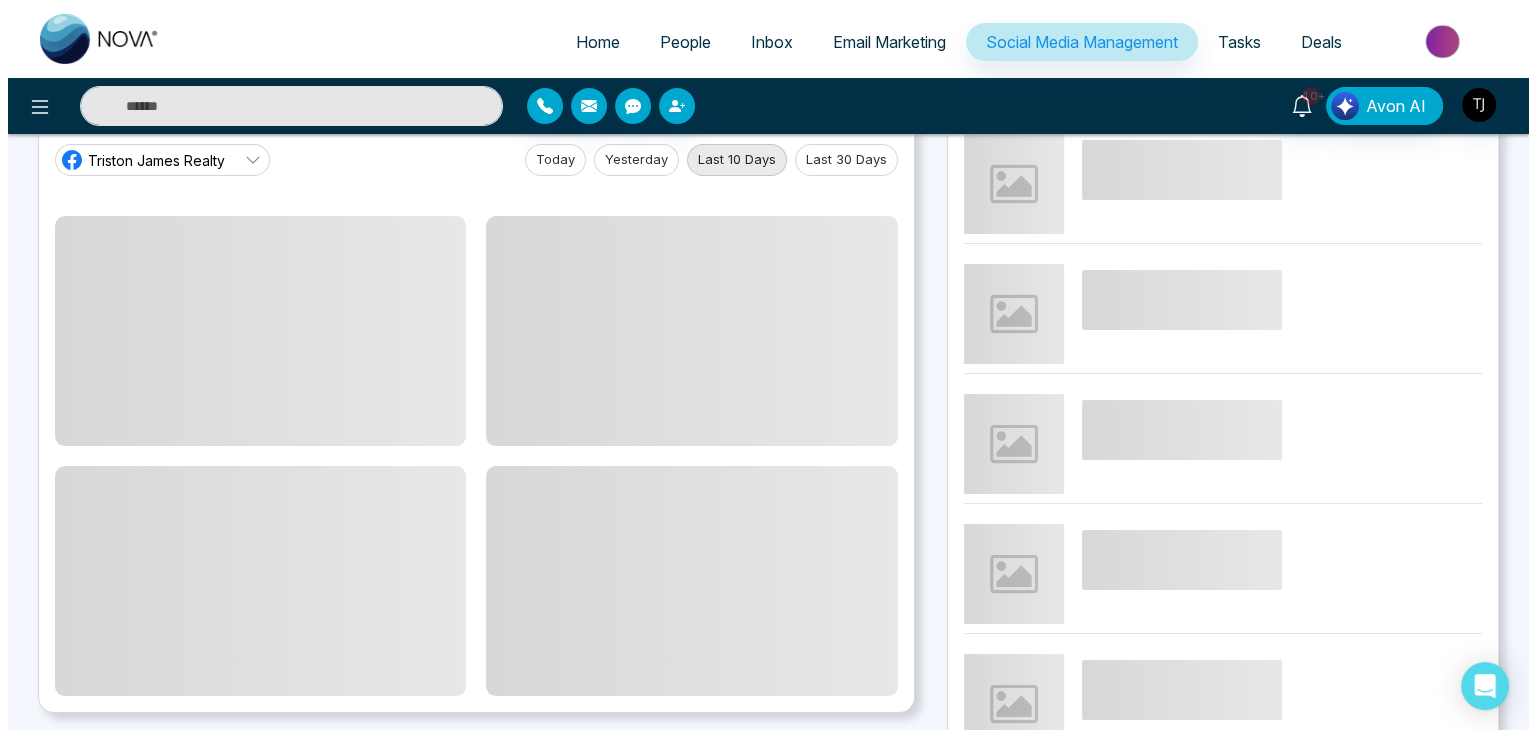 scroll, scrollTop: 0, scrollLeft: 0, axis: both 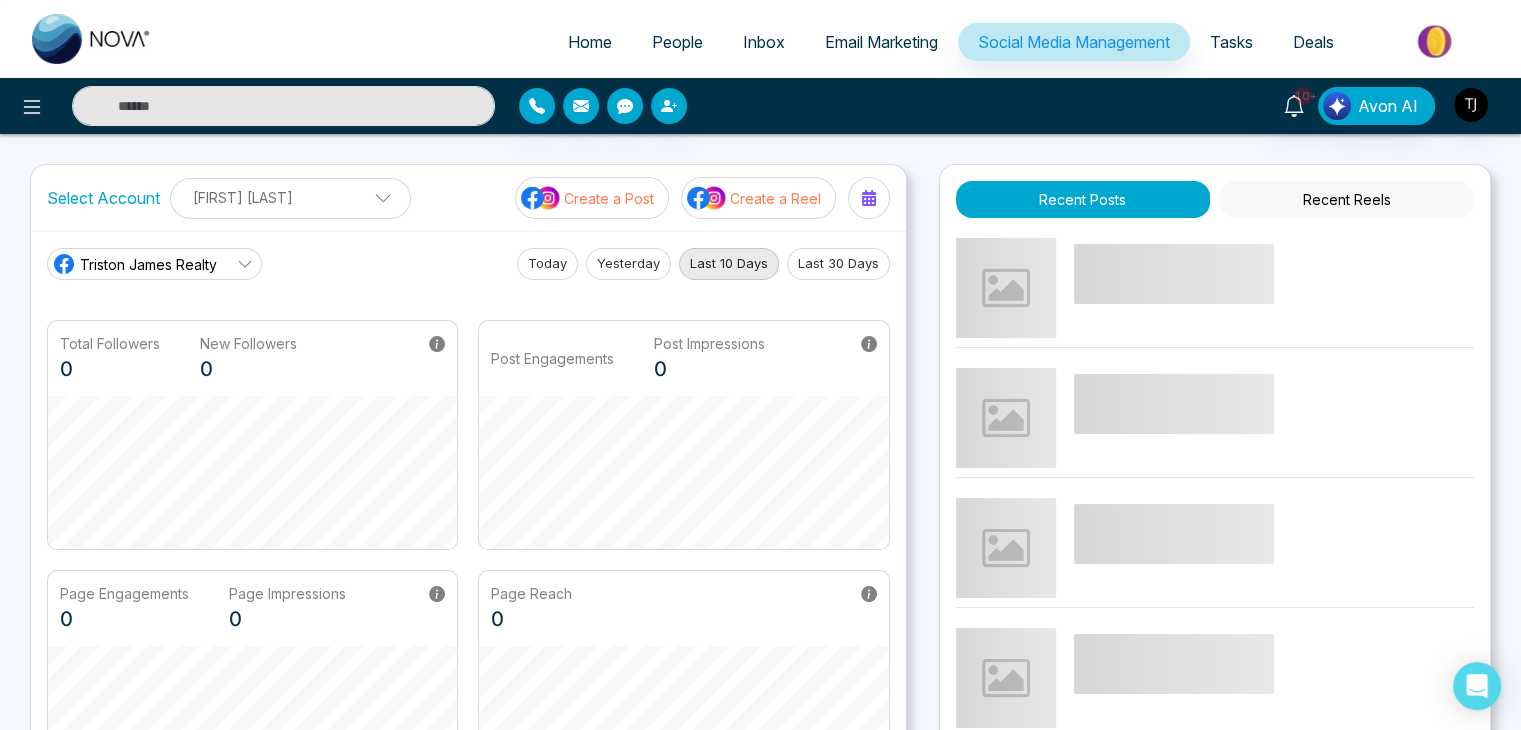 click on "Tasks" at bounding box center (1231, 43) 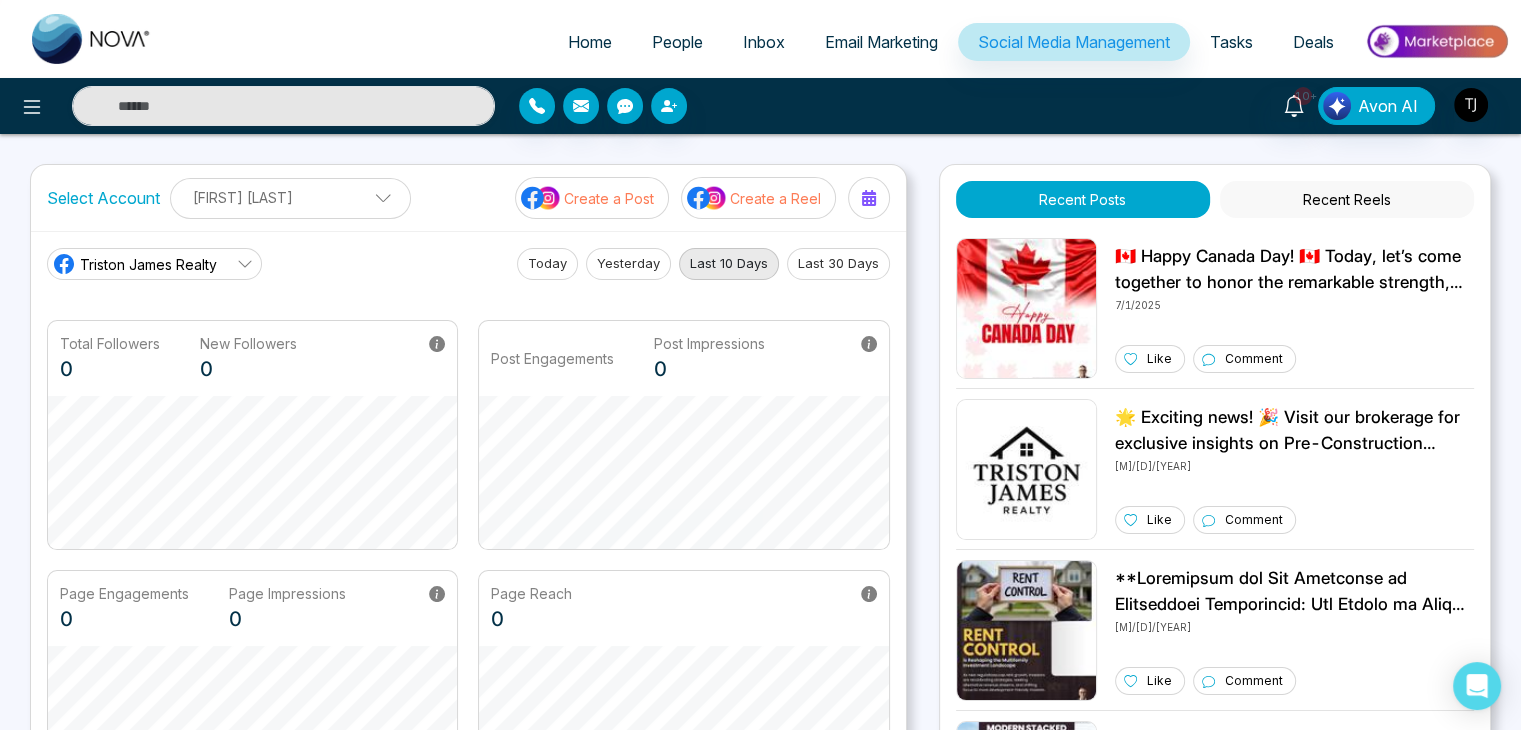 click on "Deals" at bounding box center (1313, 42) 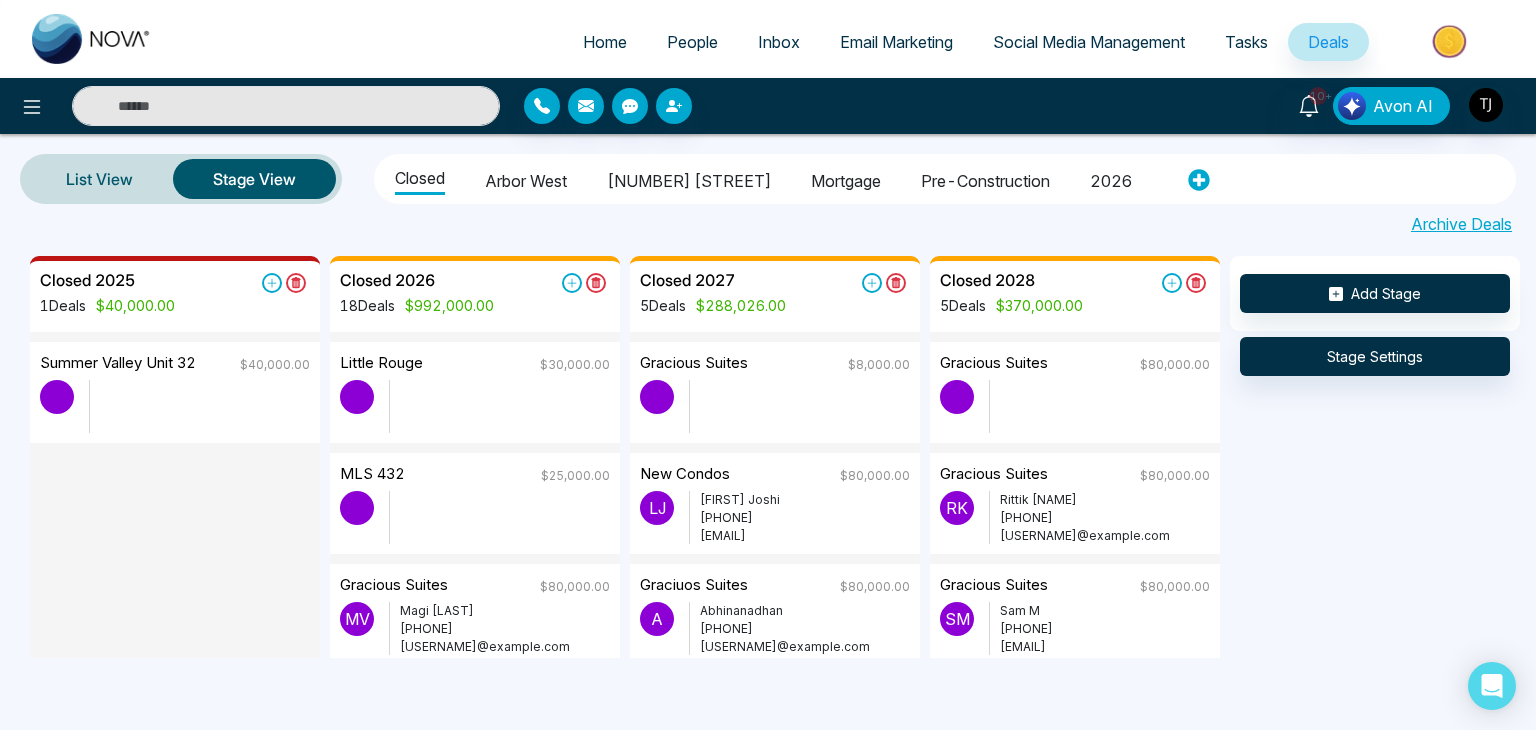 click on "Home" at bounding box center (605, 42) 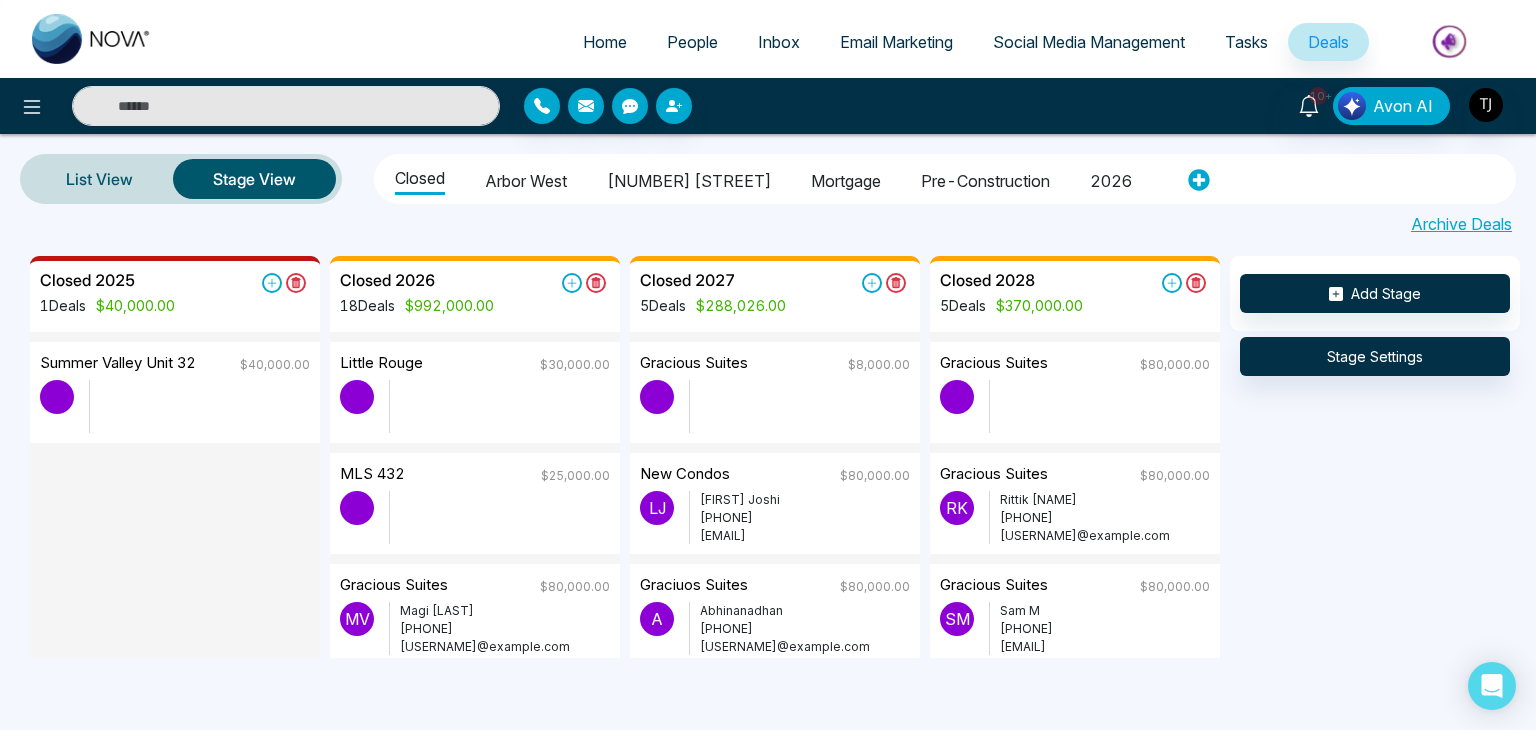select on "*" 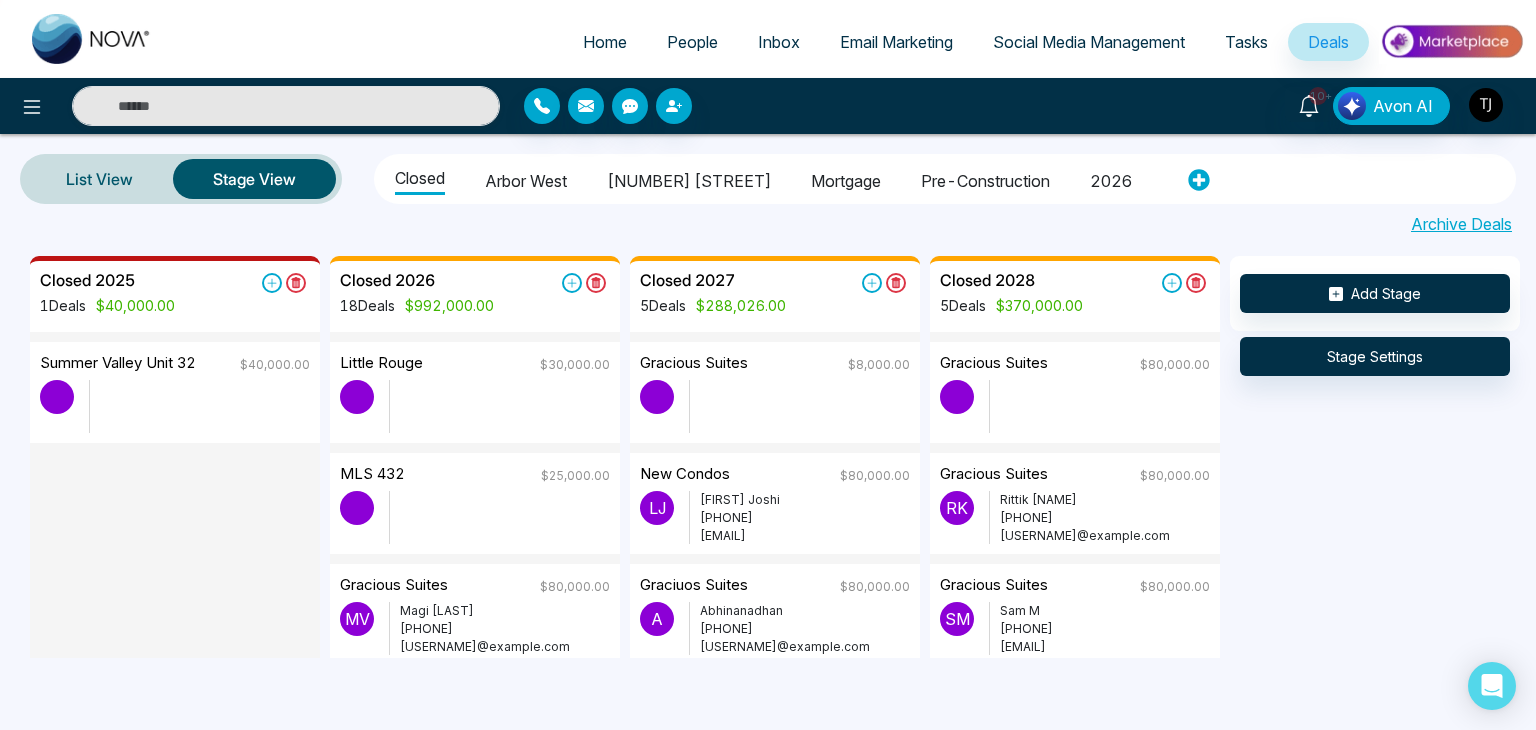 select on "*" 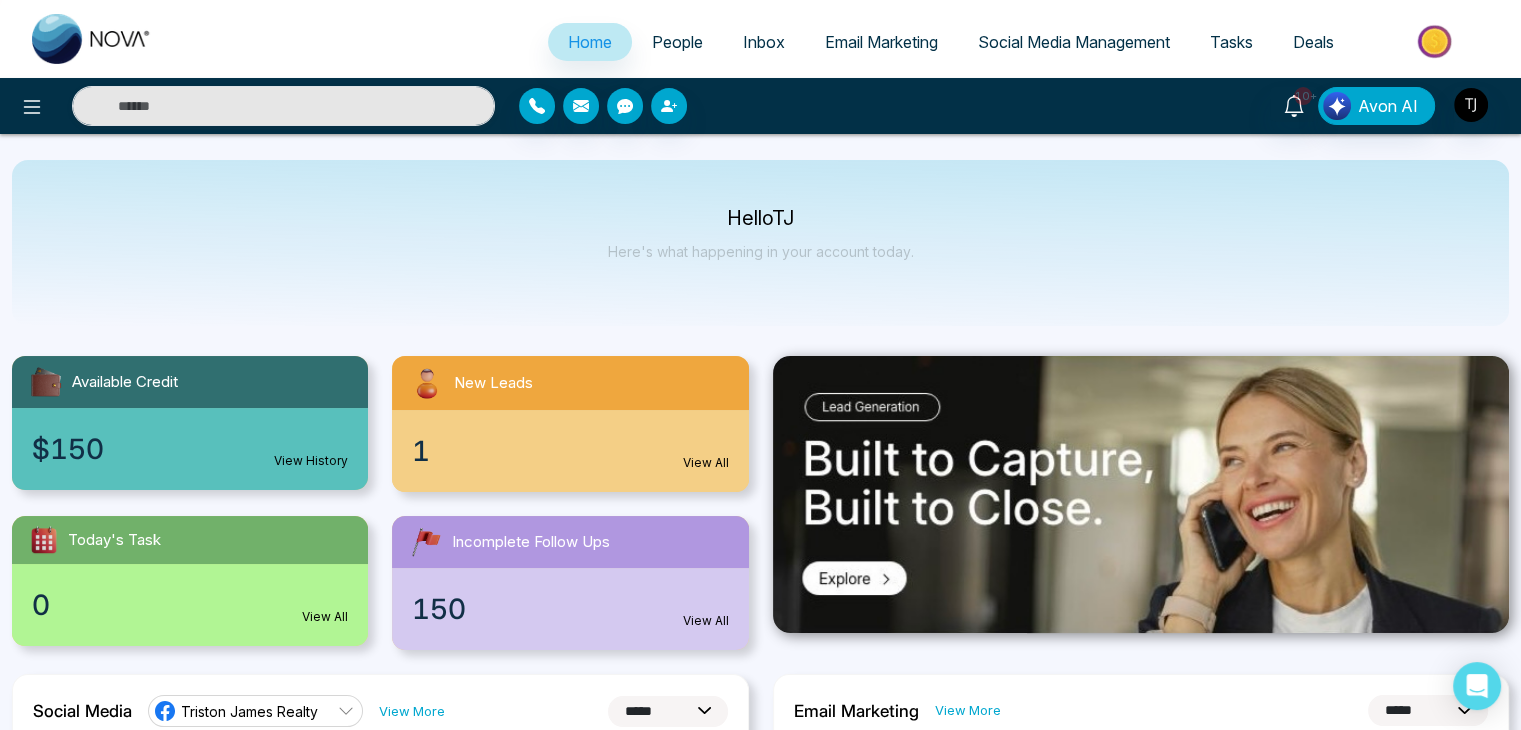 click on "Inbox" at bounding box center (764, 42) 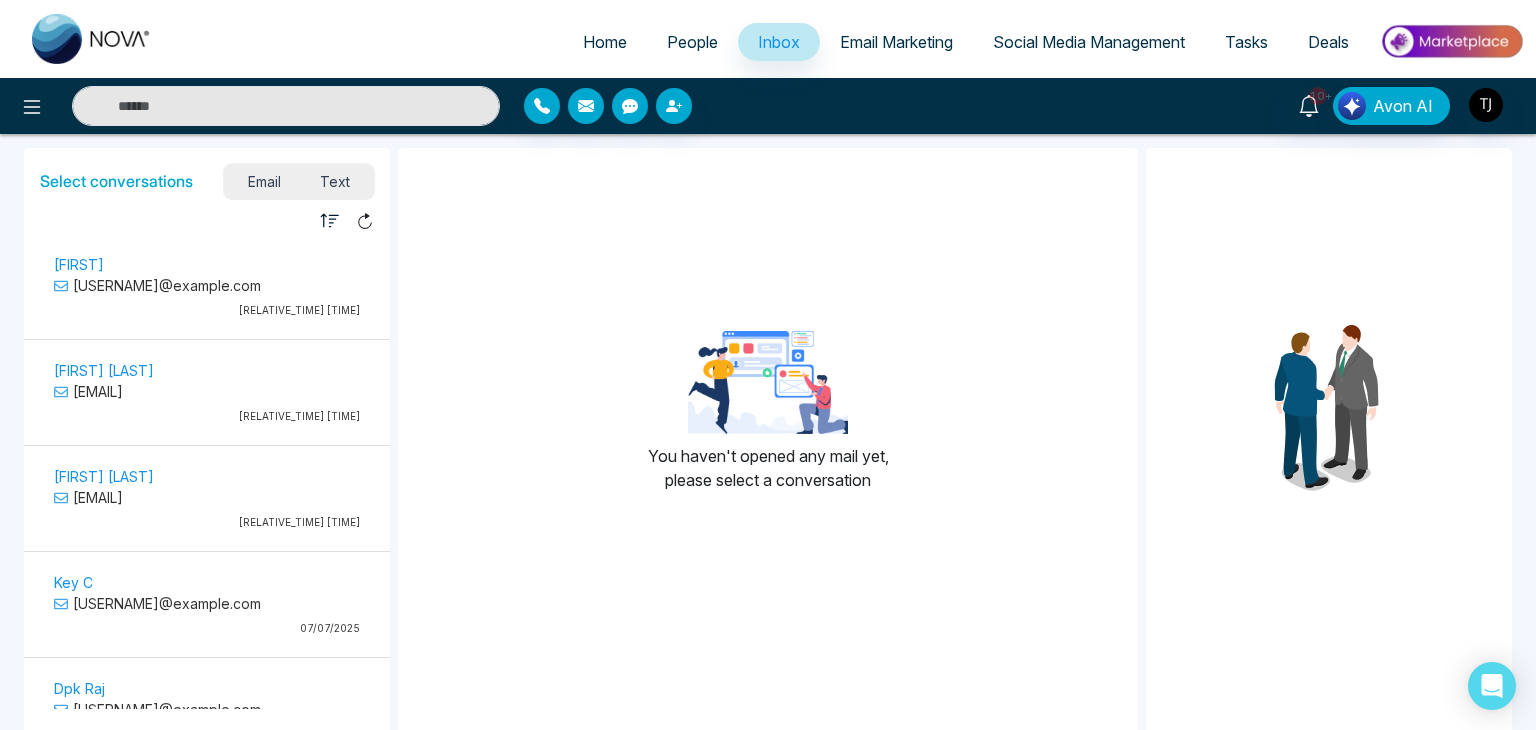 click on "Tasks" at bounding box center [1246, 42] 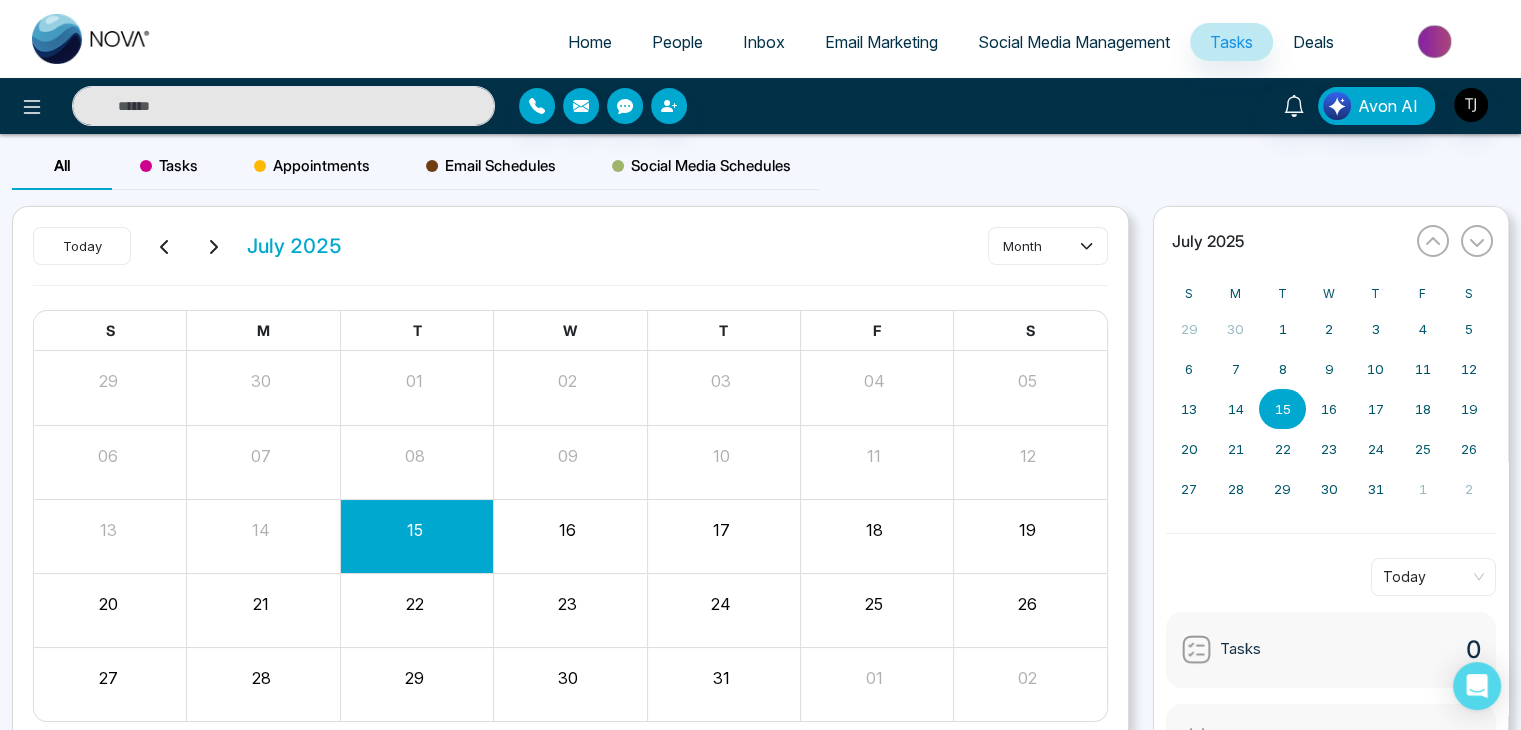 click on "Deals" at bounding box center [1313, 42] 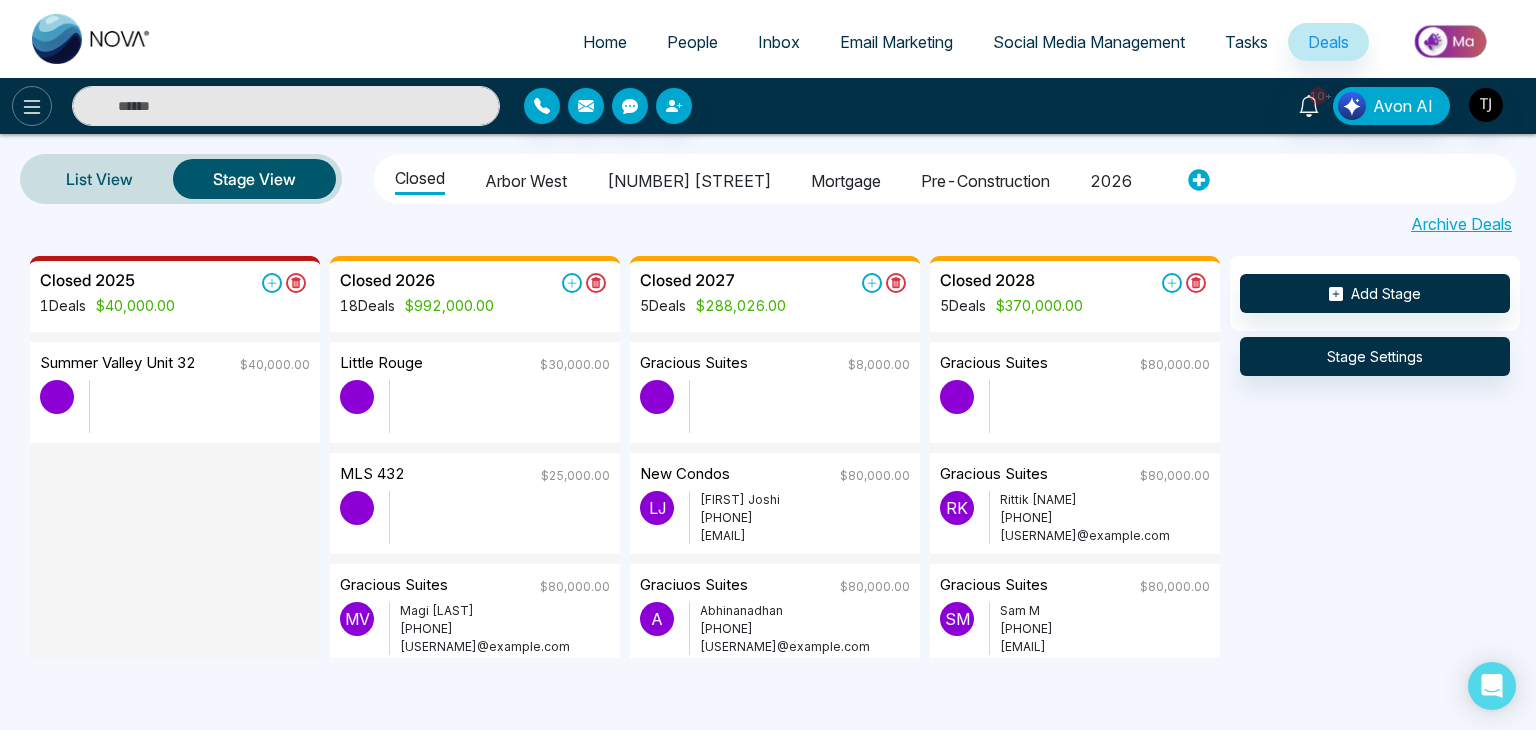 click at bounding box center [32, 106] 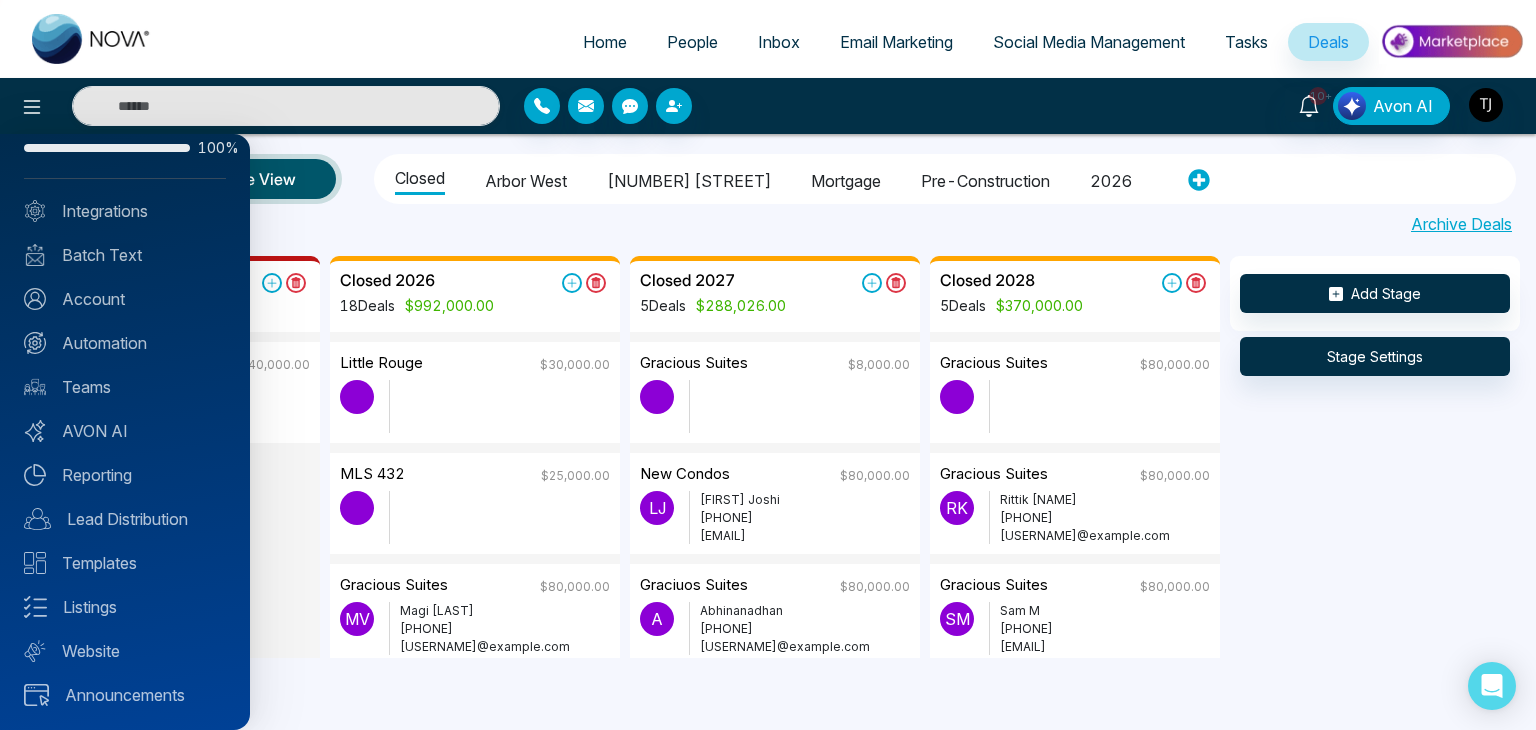 scroll, scrollTop: 0, scrollLeft: 0, axis: both 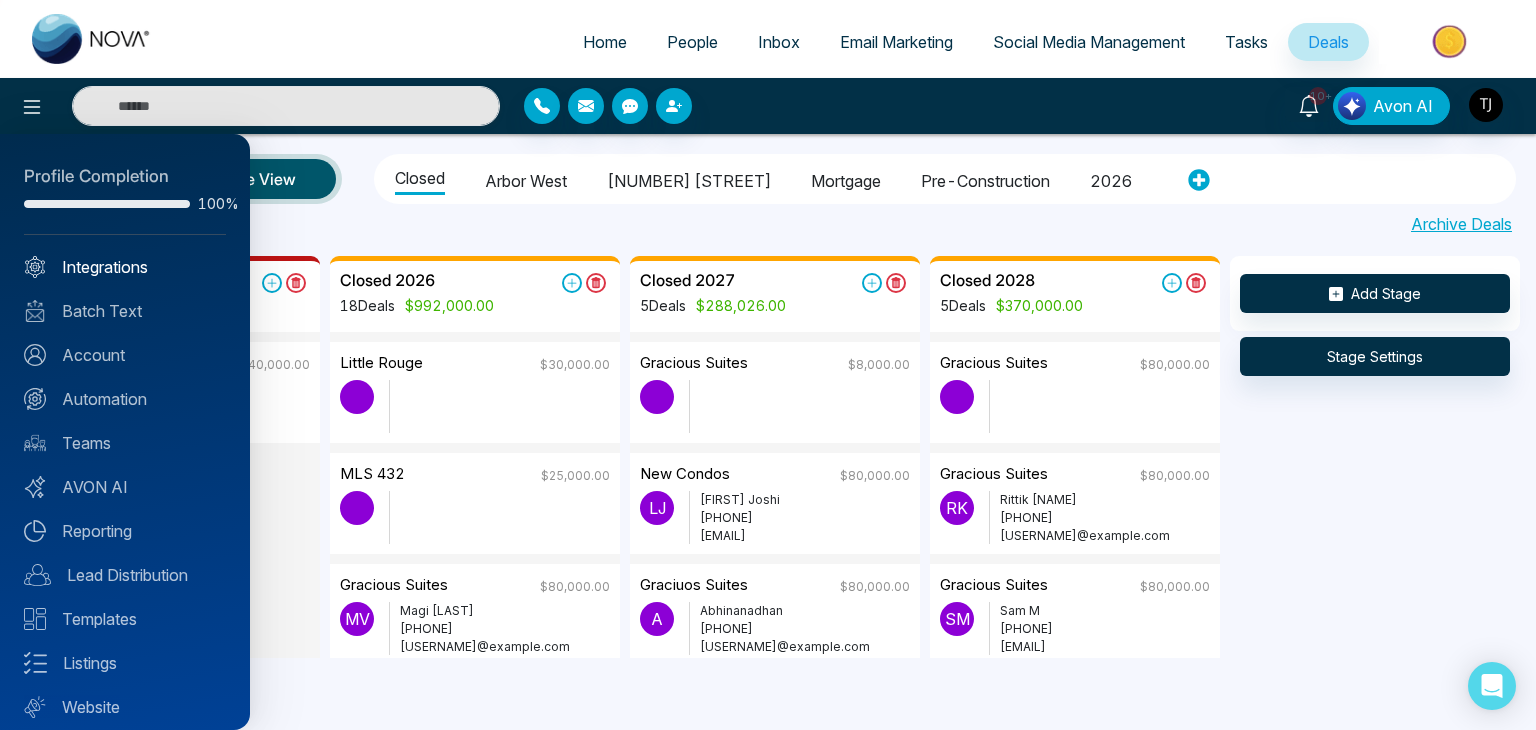click on "Integrations" at bounding box center (125, 267) 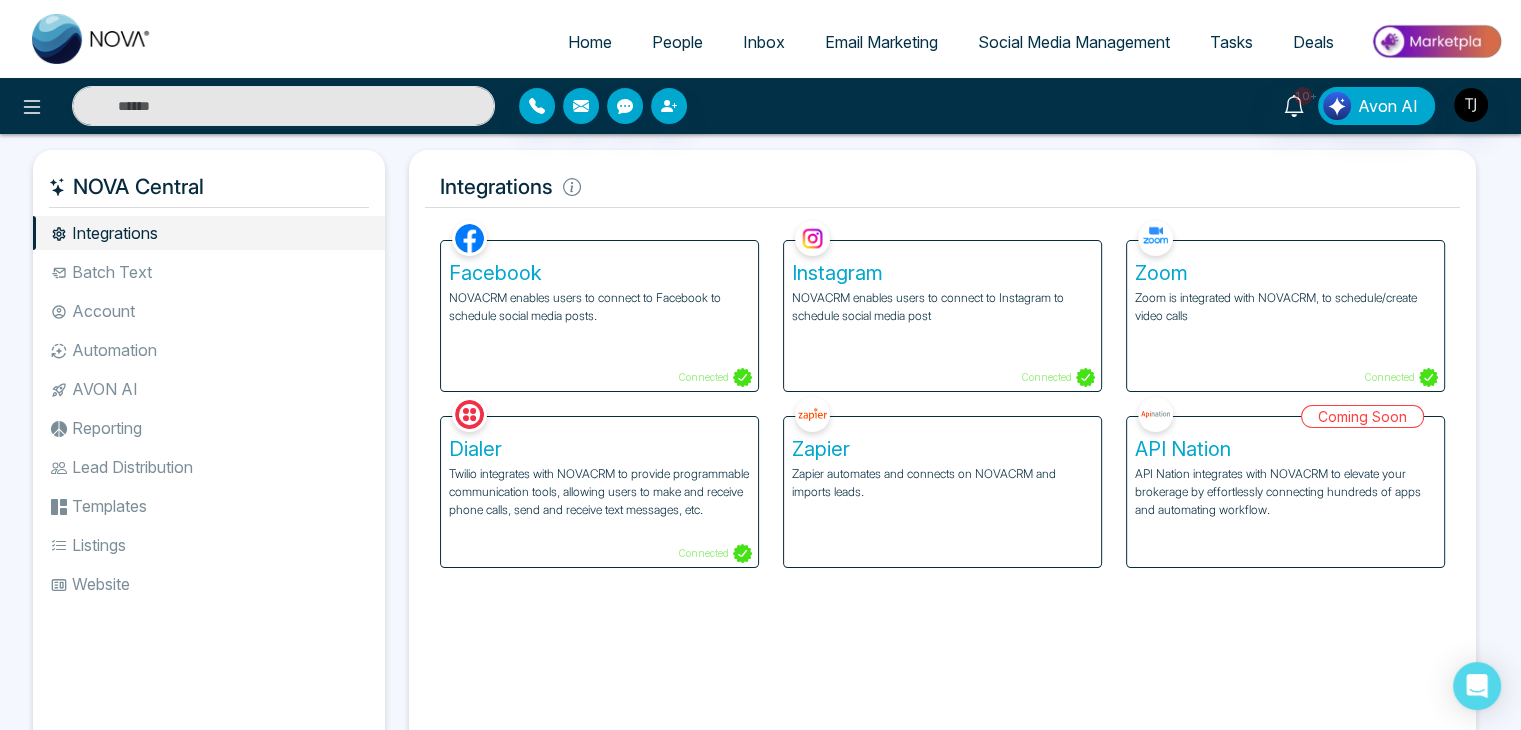 click on "Batch Text" at bounding box center [209, 272] 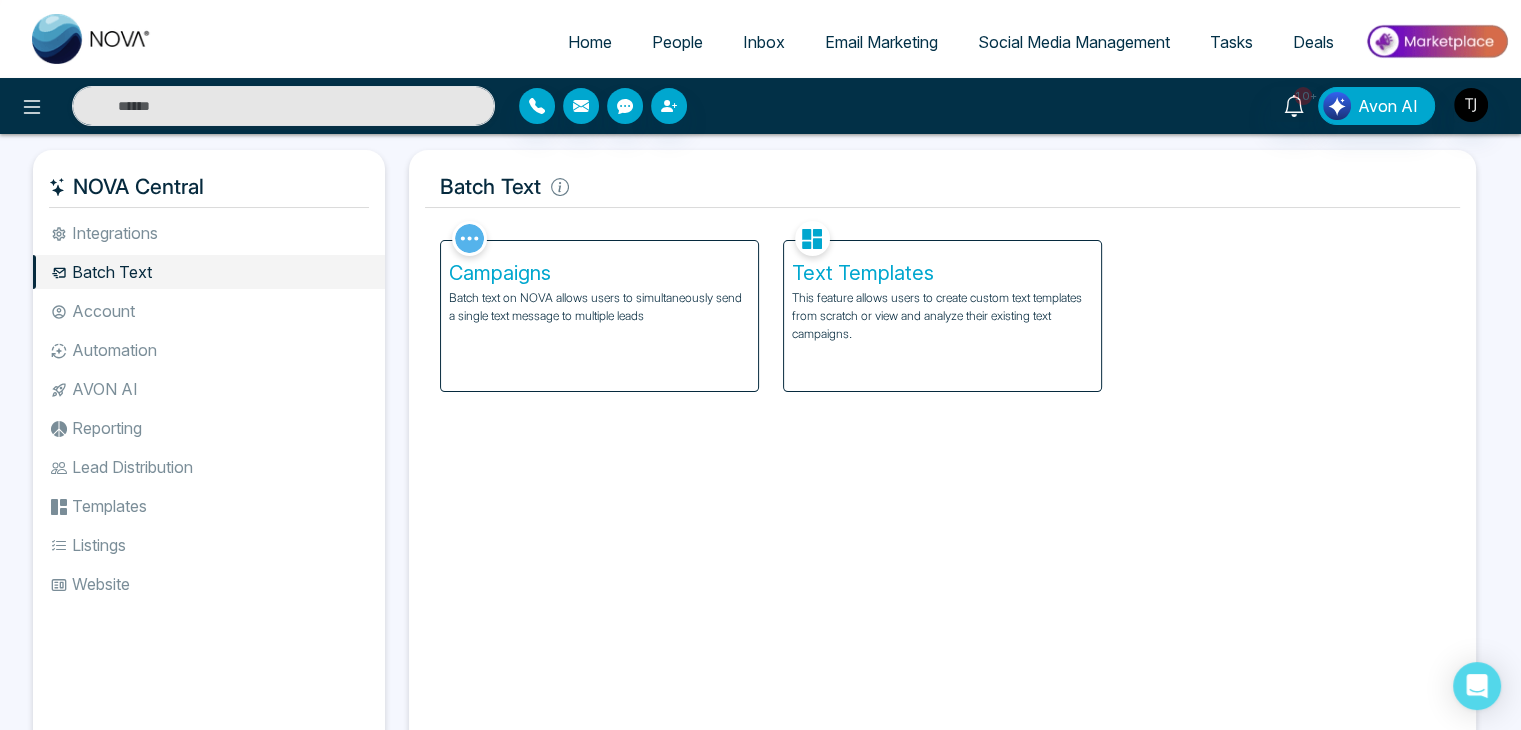 click on "Account" at bounding box center (209, 311) 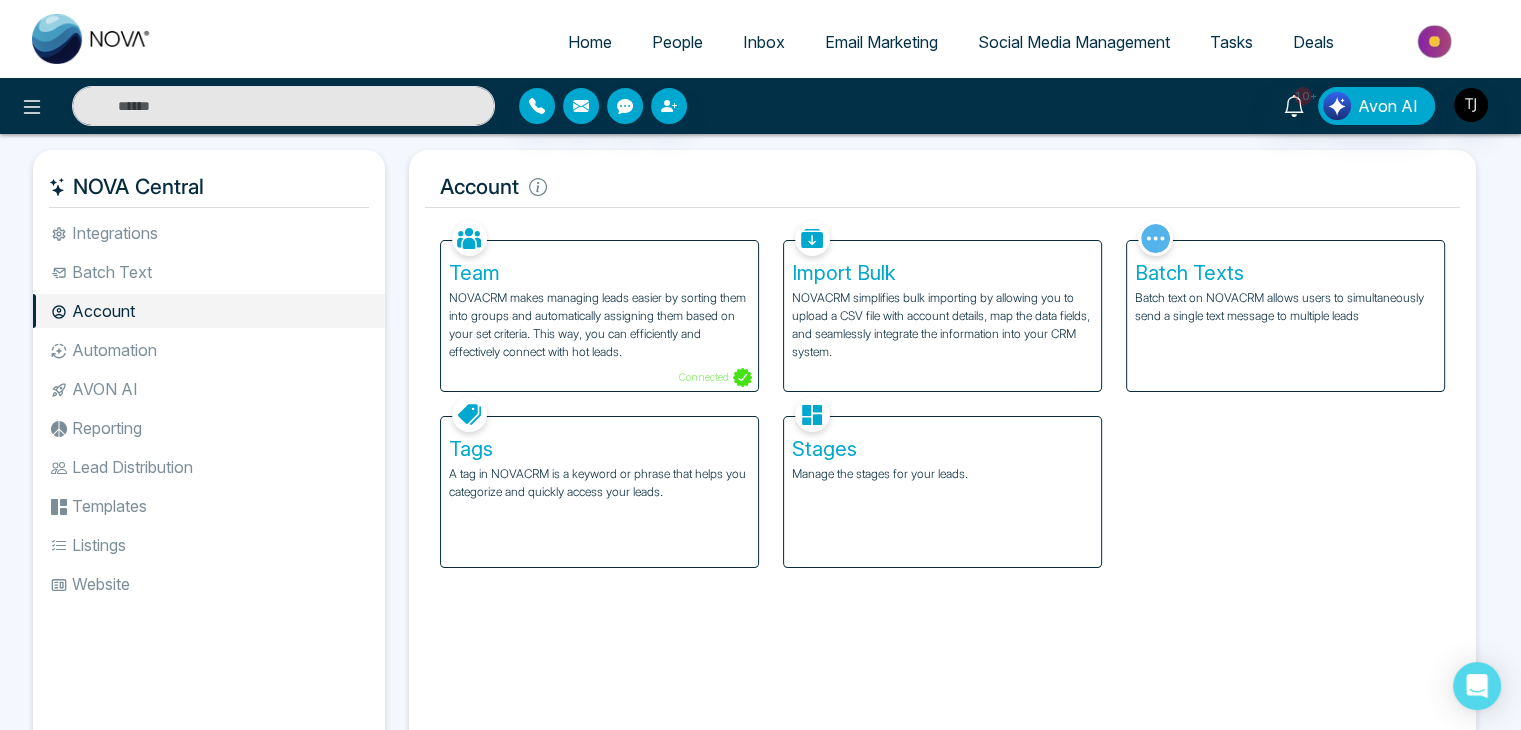 click on "Batch Text" at bounding box center (209, 272) 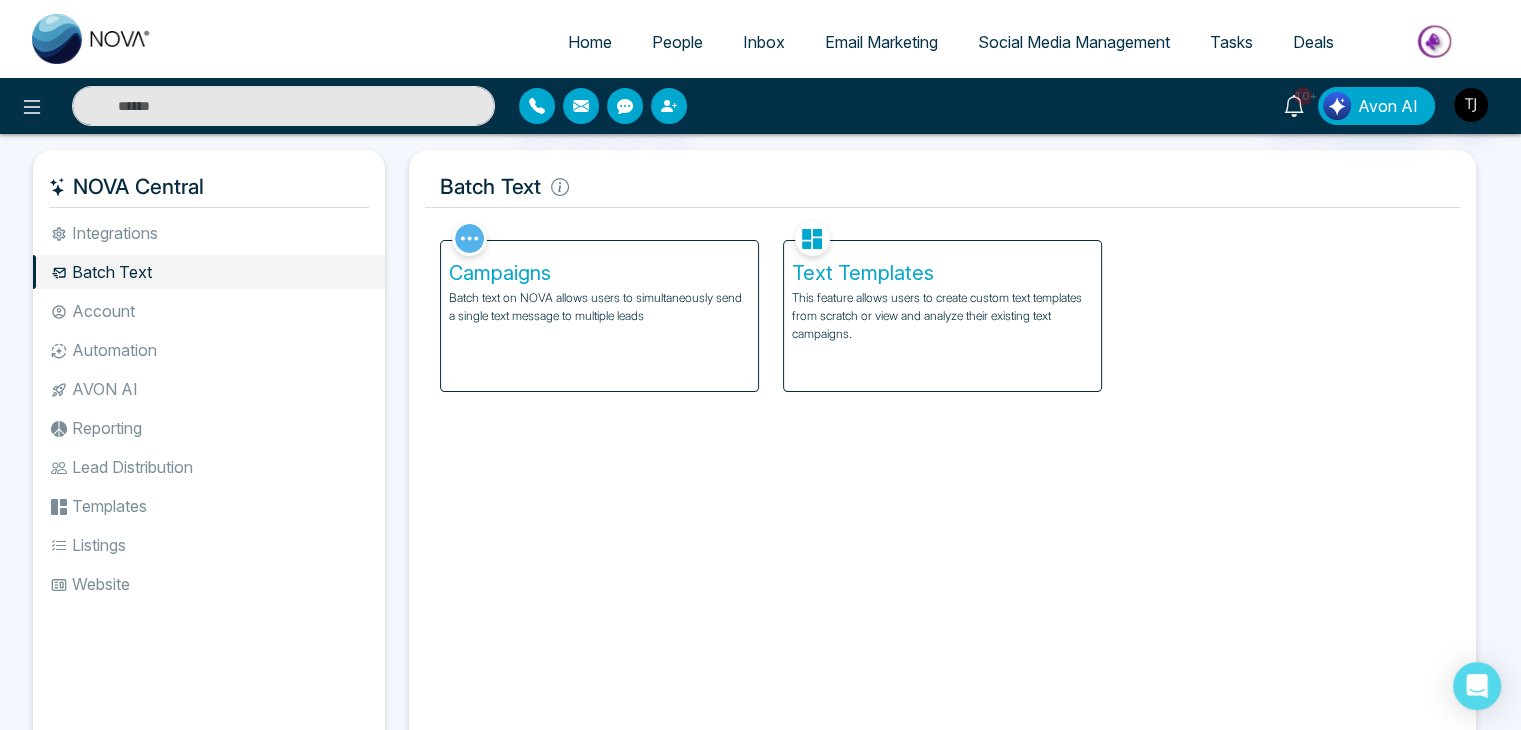 click on "Integrations   Batch Text   Account   Automation   AVON AI   Reporting   Lead Distribution   Templates   Listings   Website" at bounding box center (209, 471) 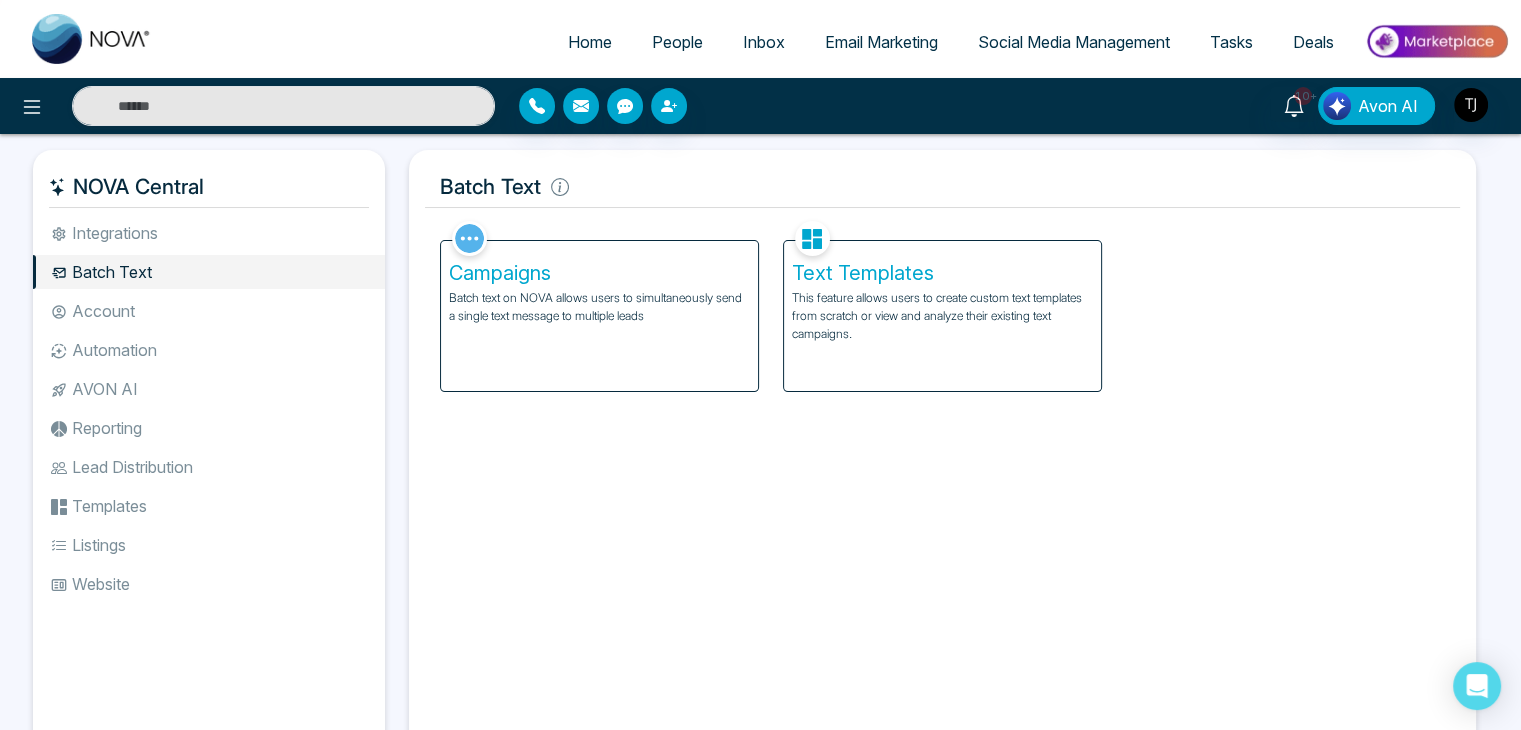 click on "Account" at bounding box center [209, 311] 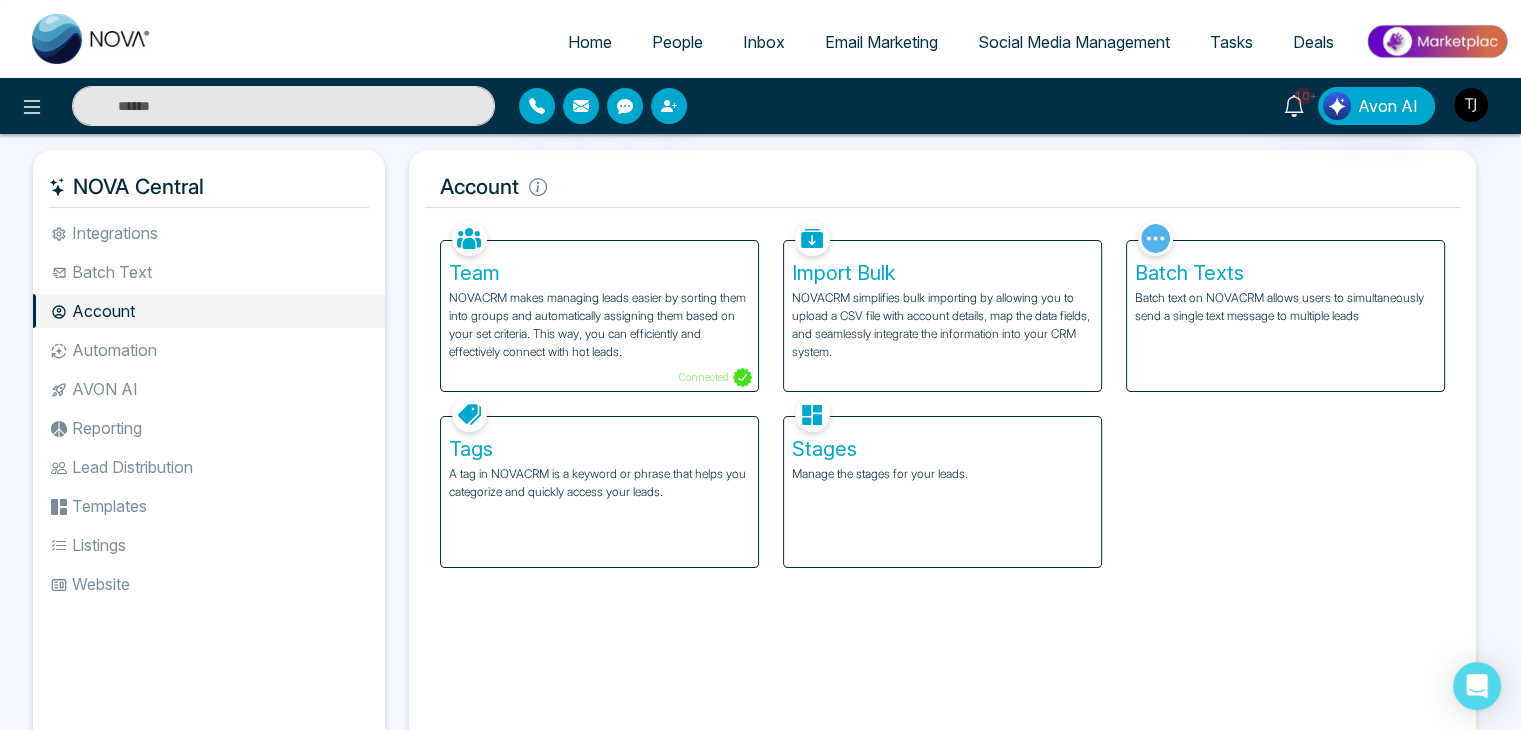 click on "Automation" at bounding box center (209, 350) 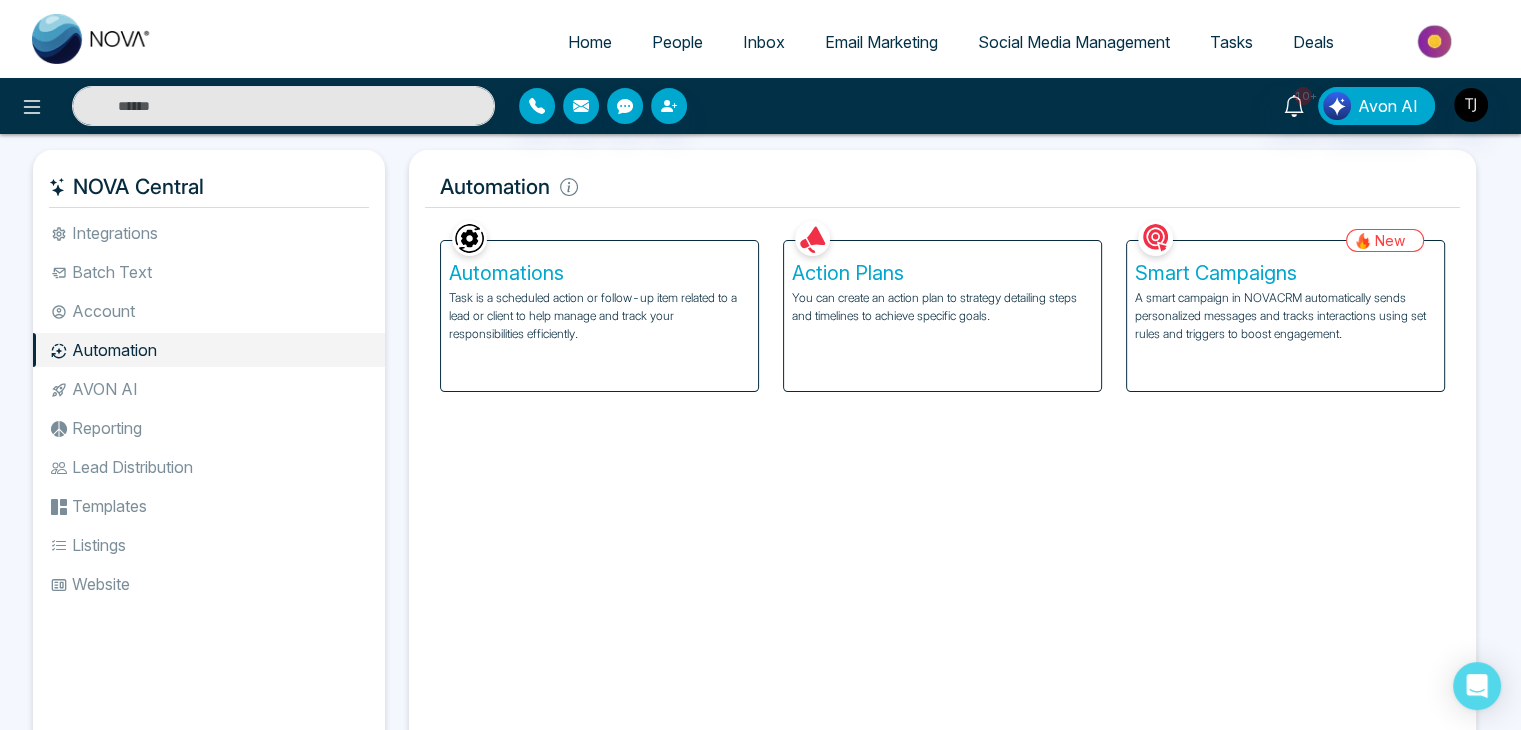 click on "AVON AI" at bounding box center [209, 389] 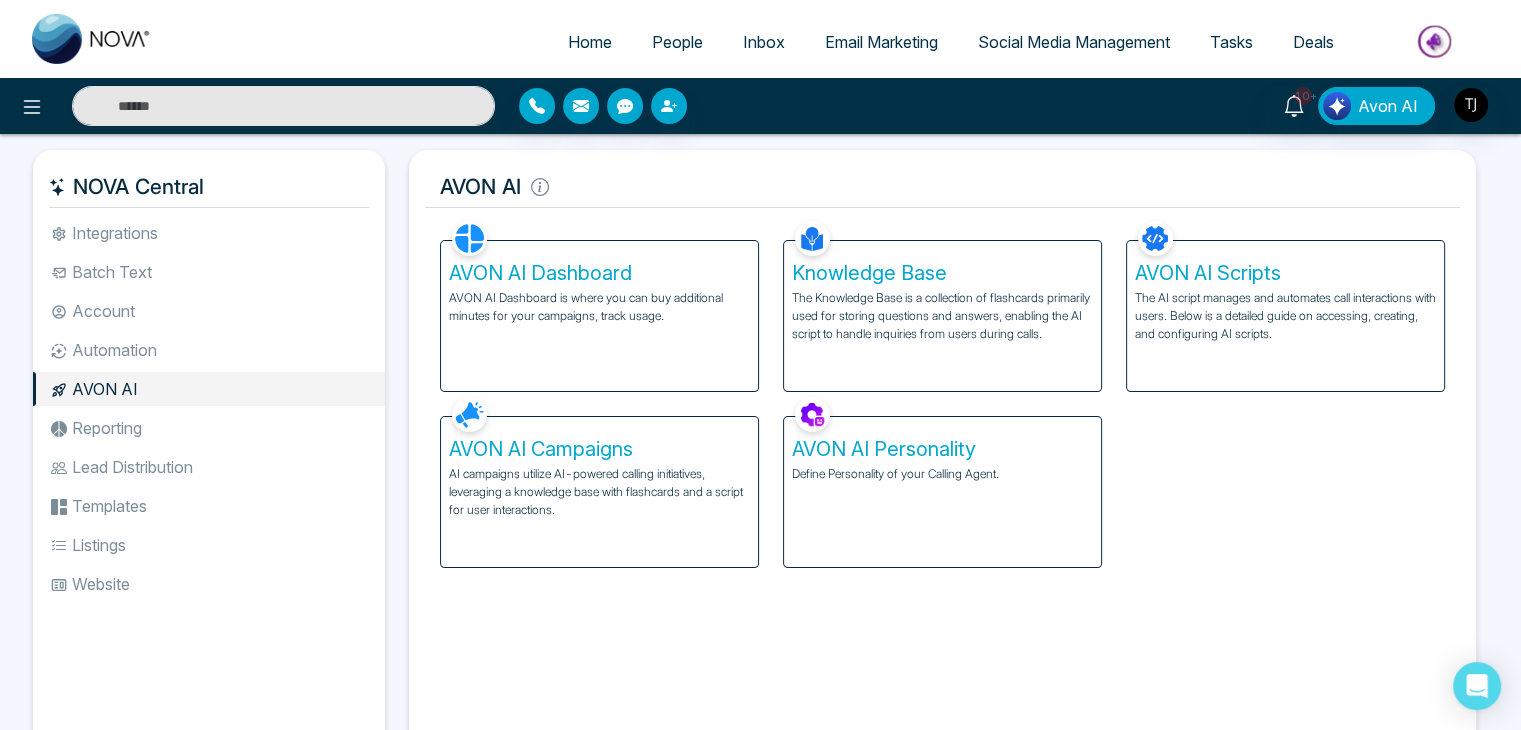 click on "Reporting" at bounding box center [209, 428] 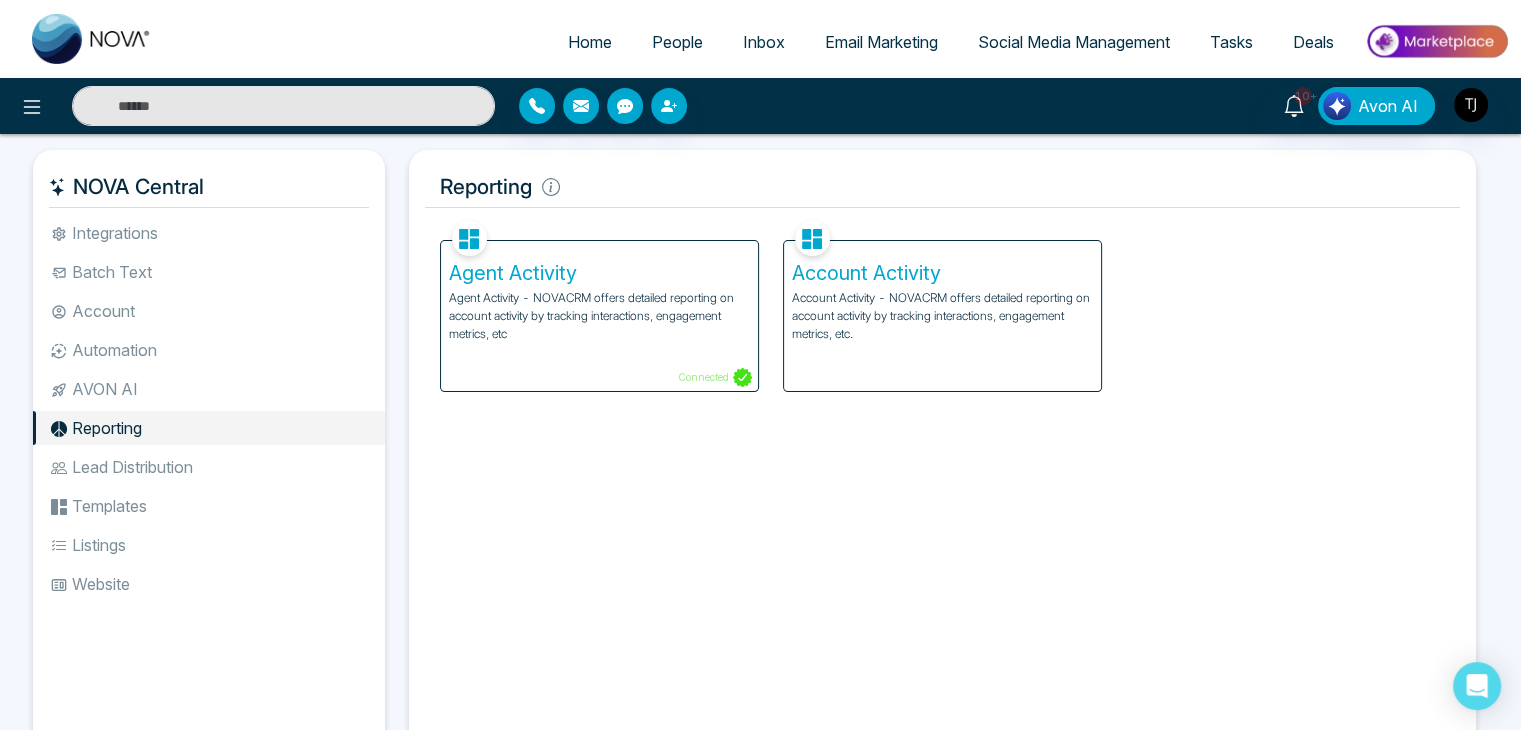 click on "Lead Distribution" at bounding box center [209, 467] 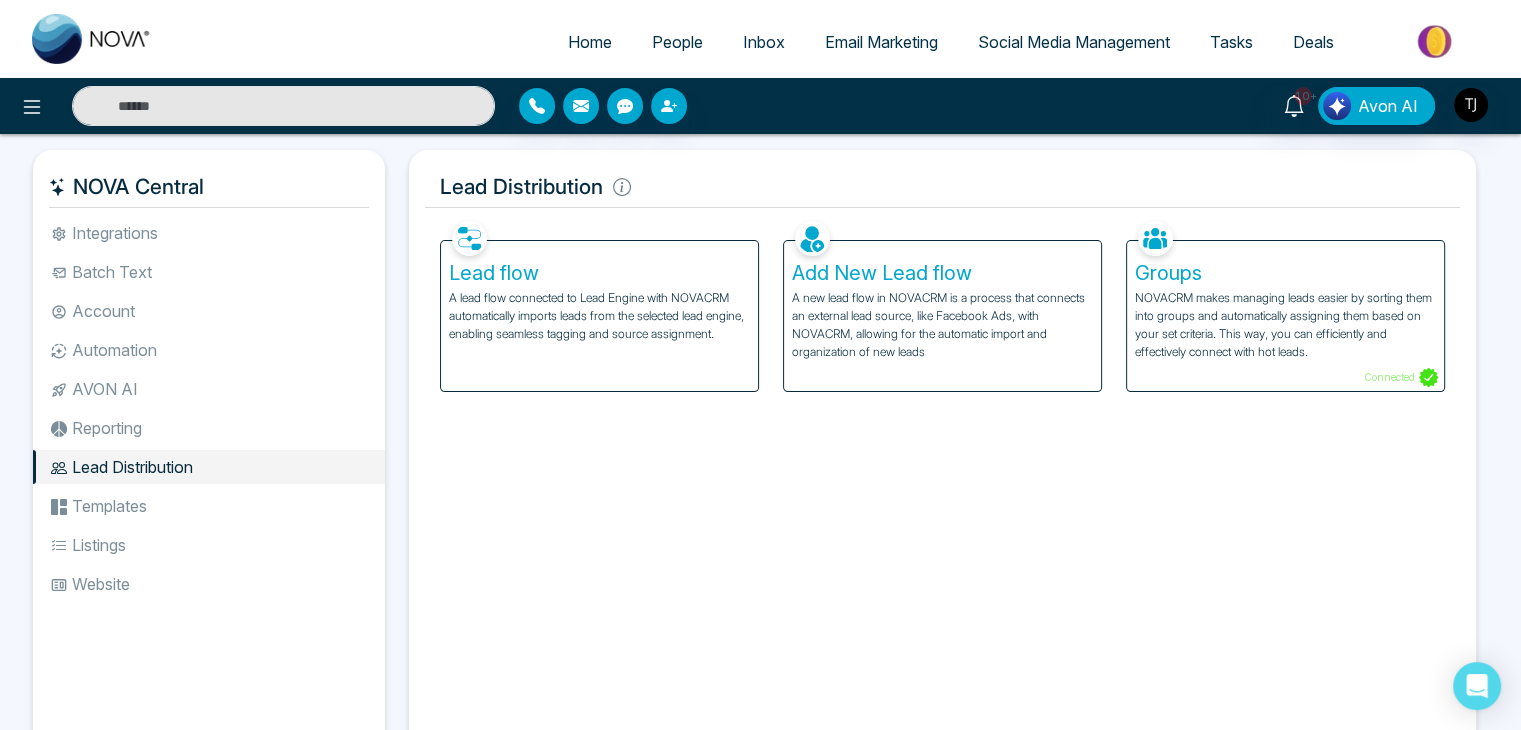 click on "Templates" at bounding box center (209, 506) 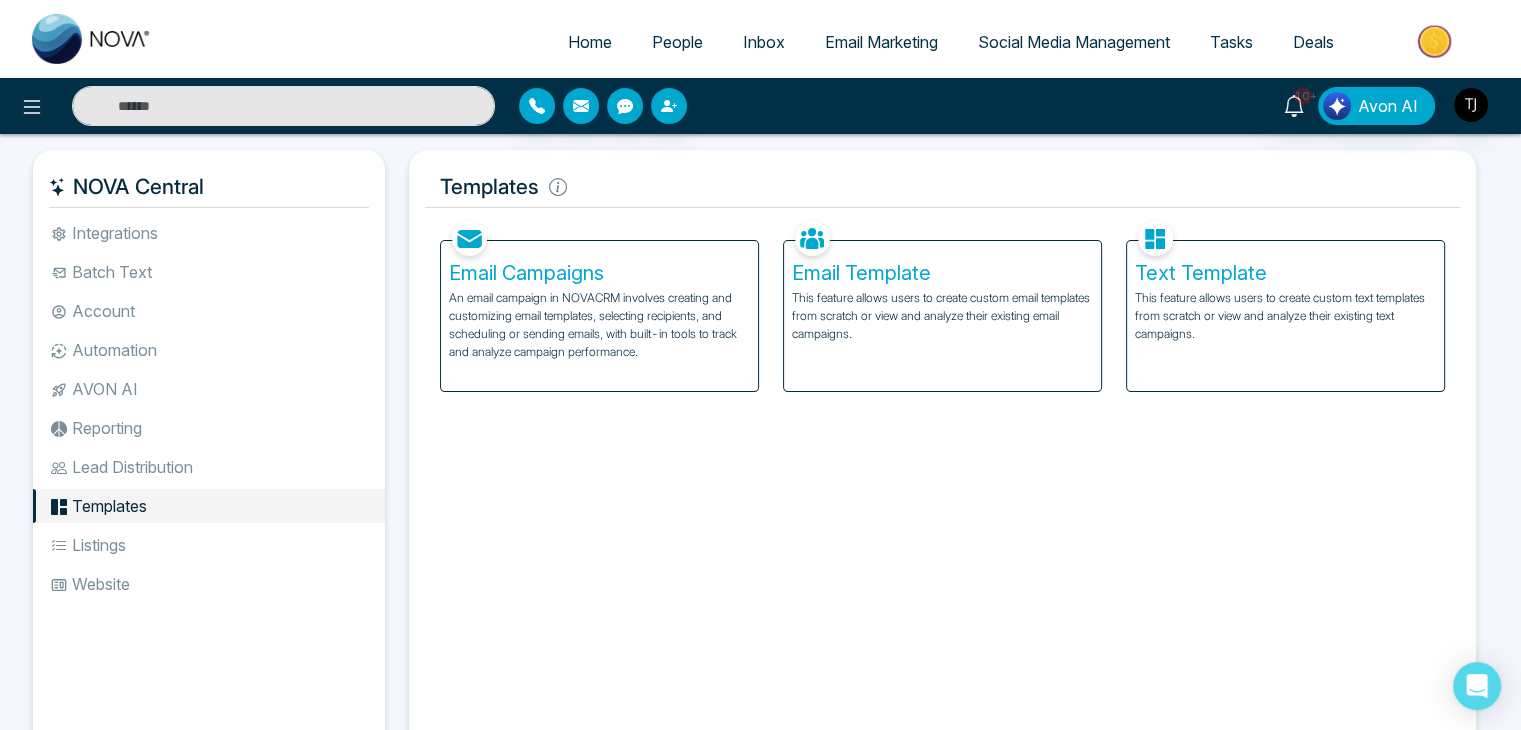 click on "Listings" at bounding box center (209, 545) 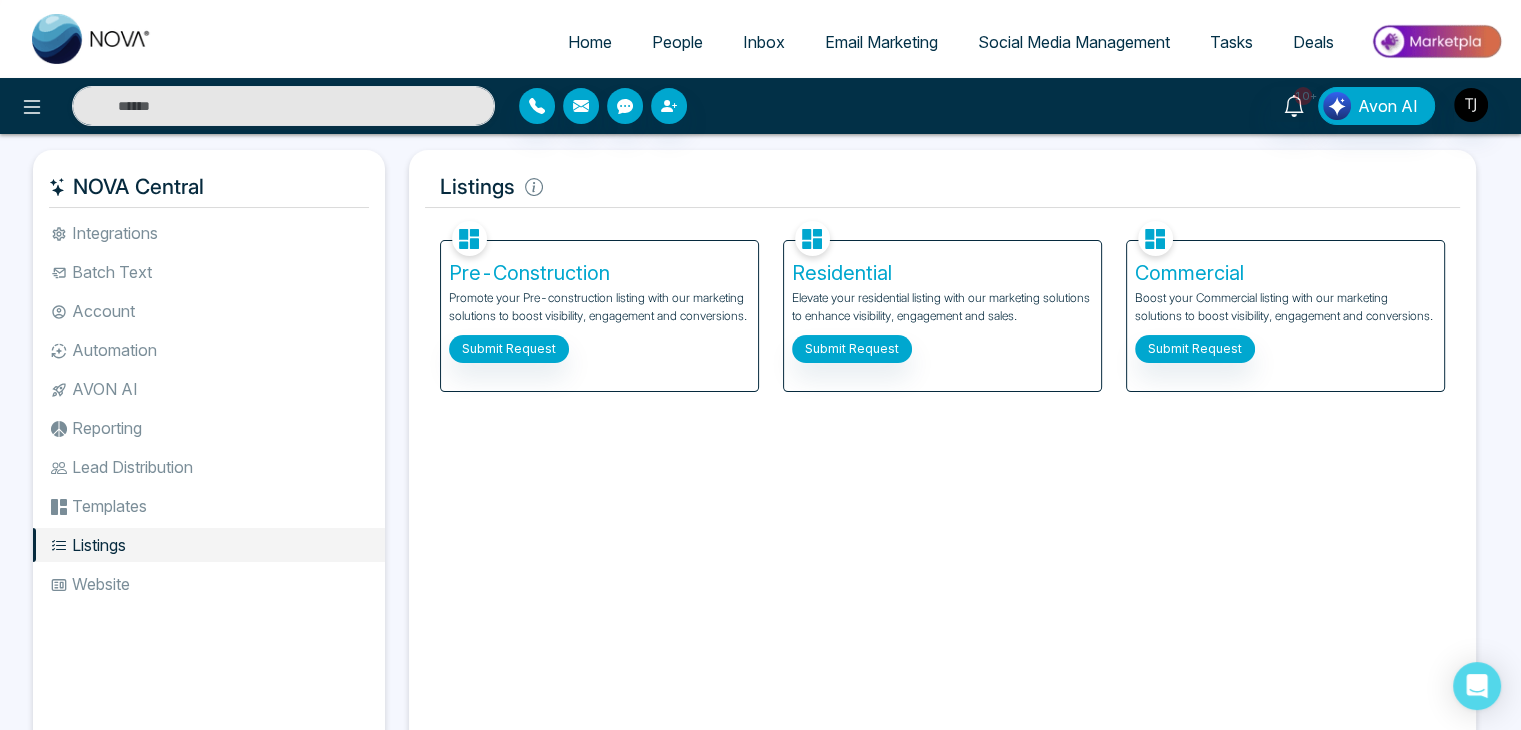 click on "Website" at bounding box center [209, 584] 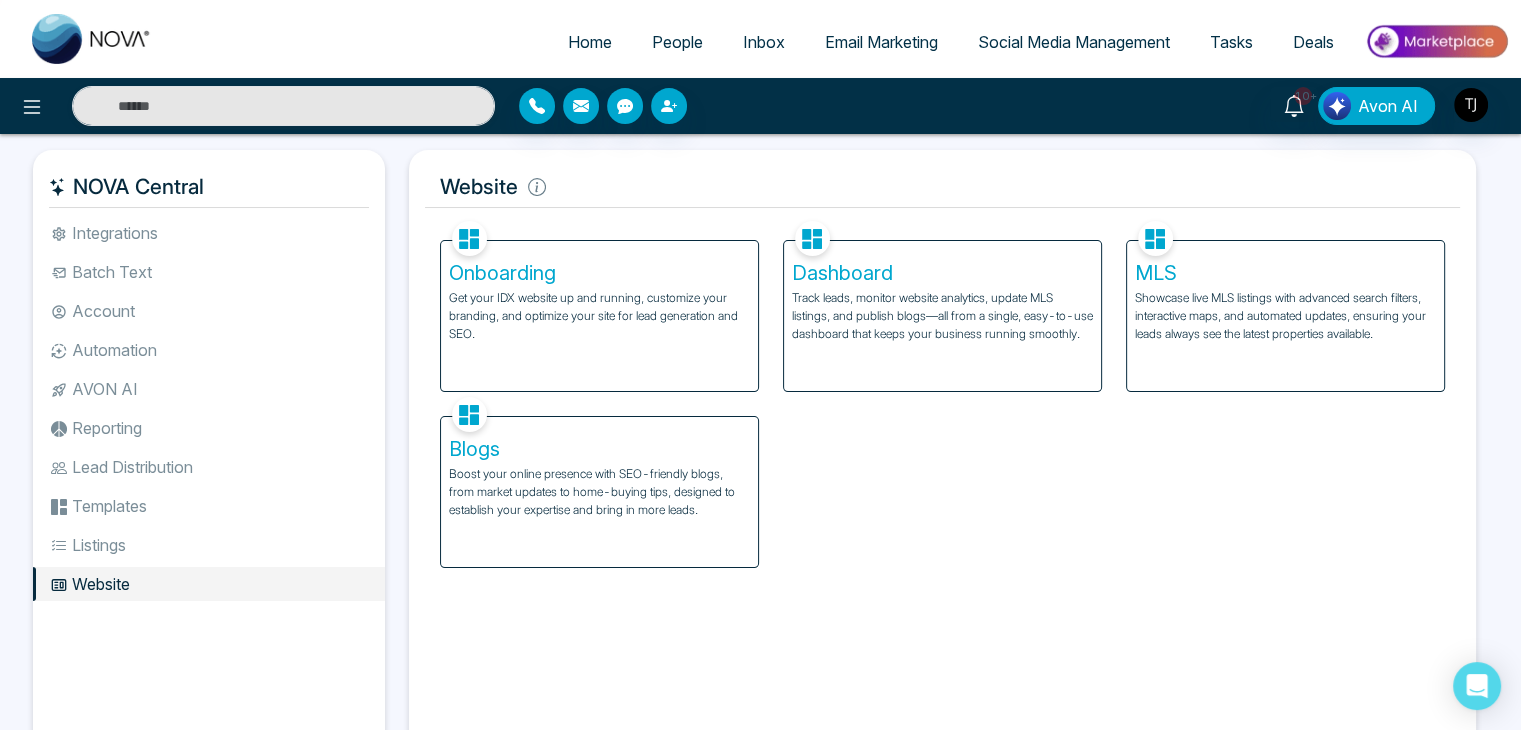 click on "Integrations" at bounding box center (209, 233) 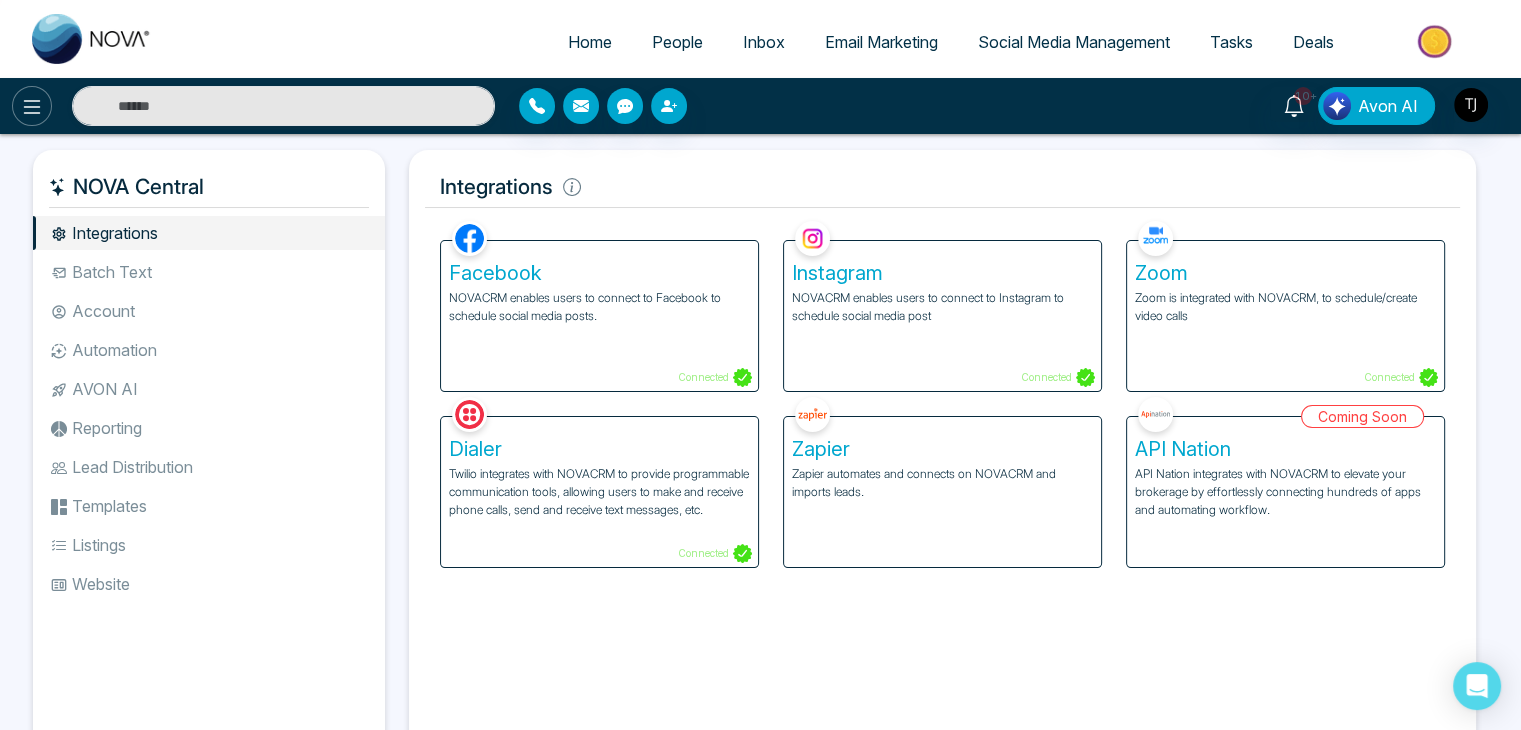 click 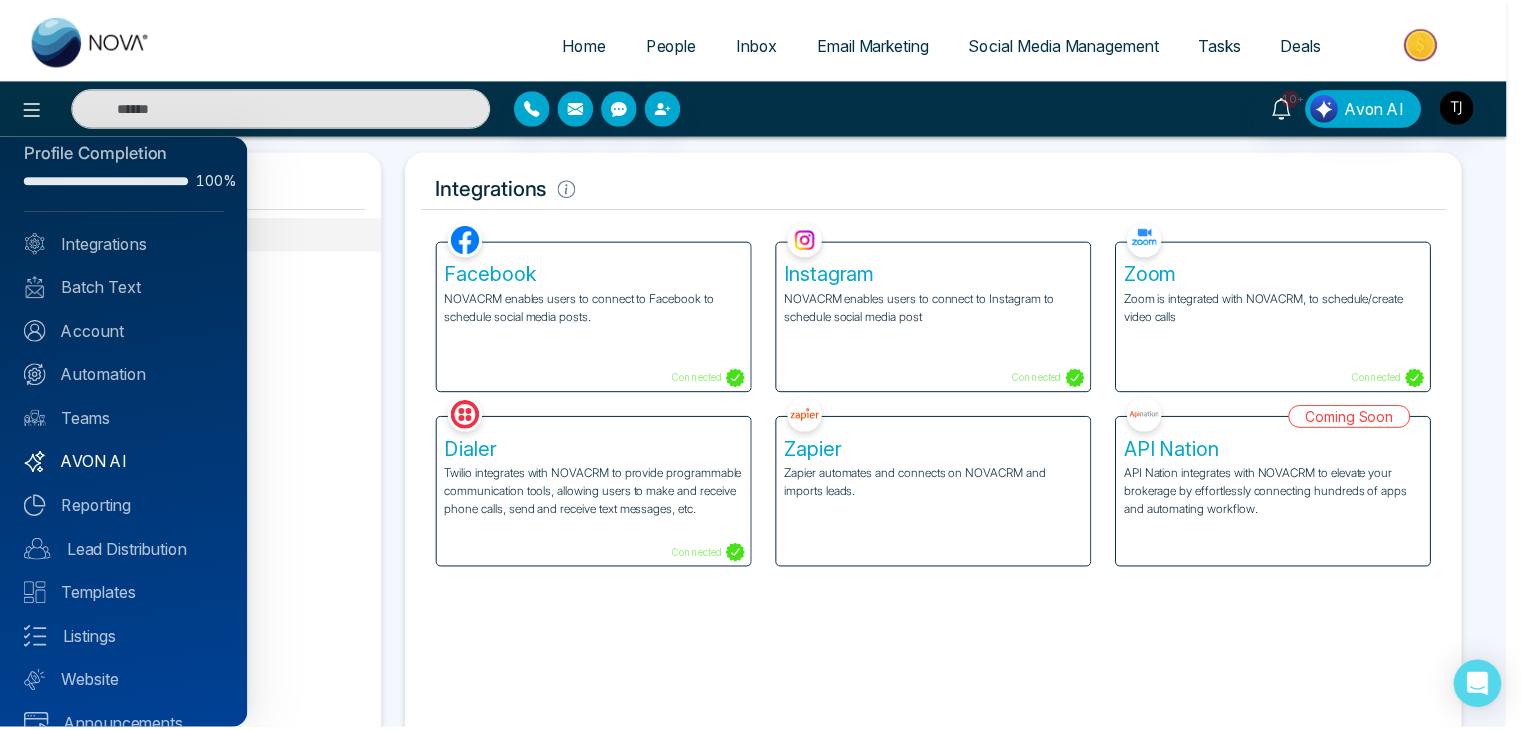 scroll, scrollTop: 56, scrollLeft: 0, axis: vertical 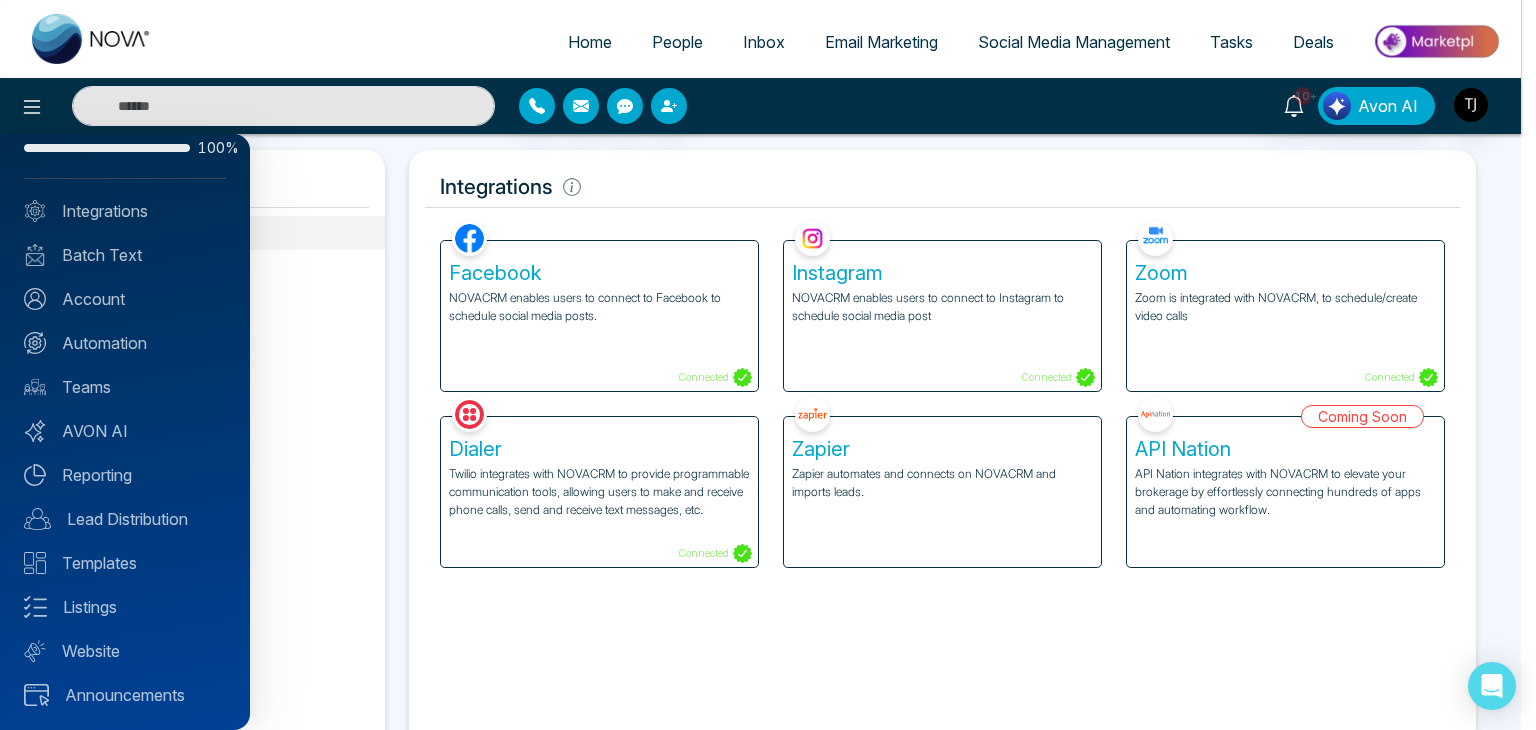 click at bounding box center [768, 365] 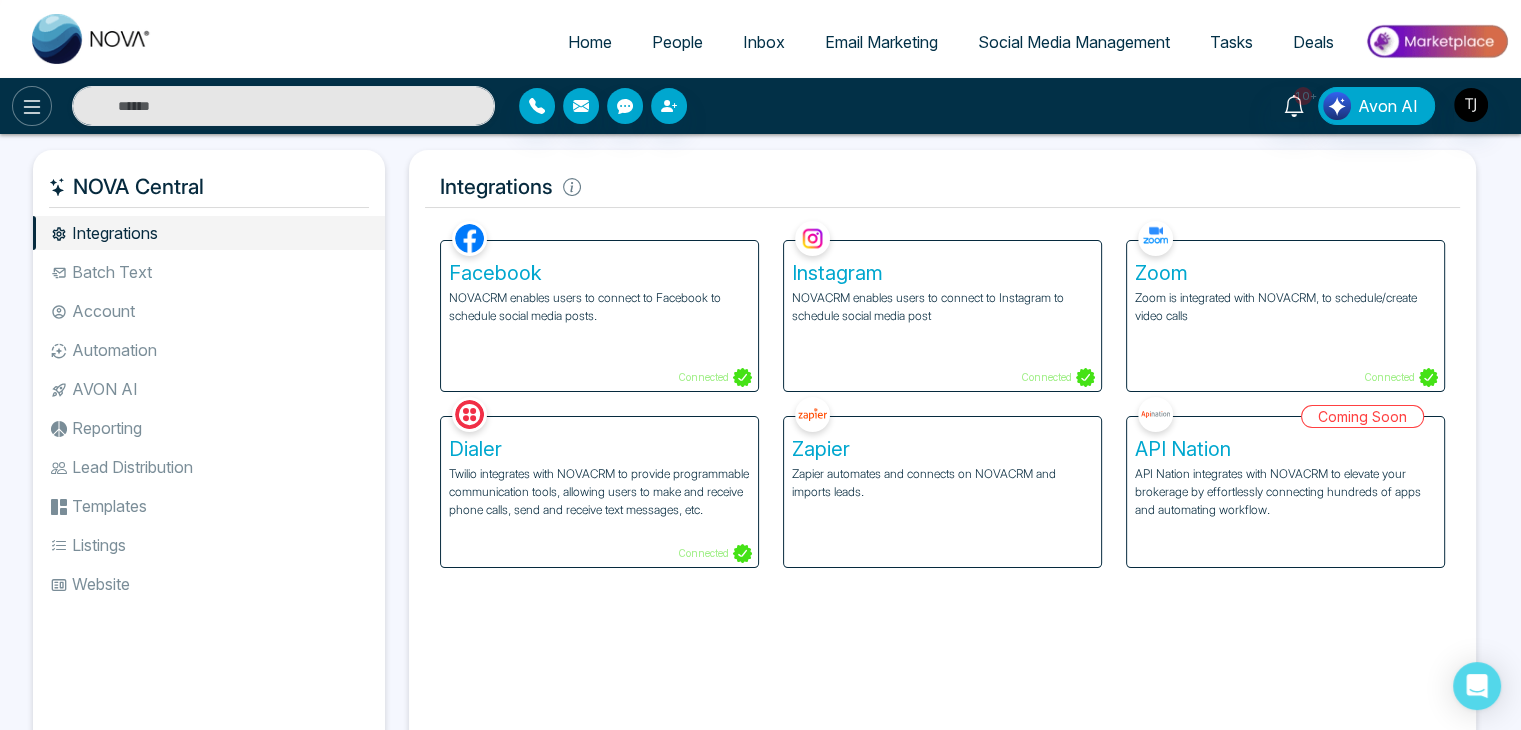 click 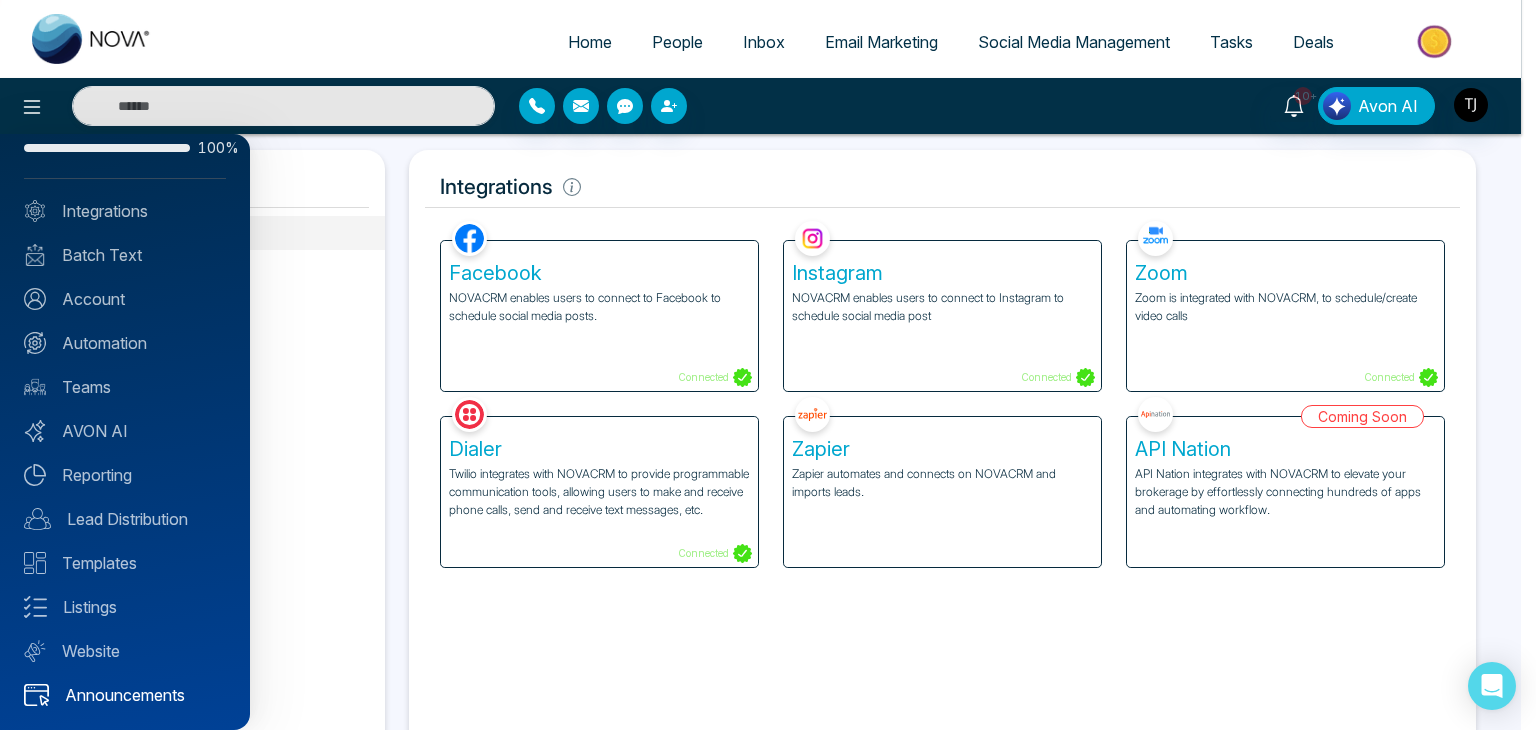 click on "Announcements" at bounding box center (125, 695) 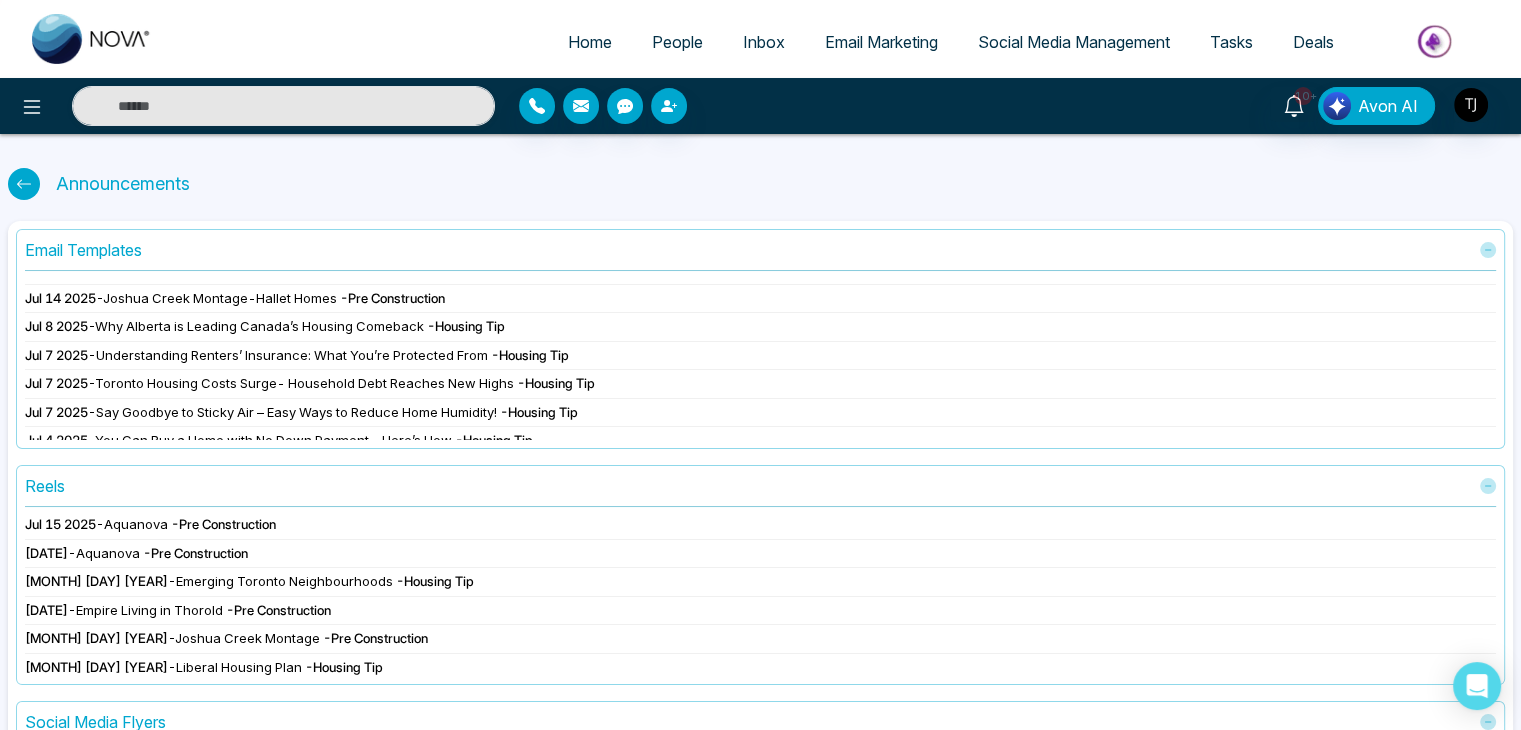 scroll, scrollTop: 0, scrollLeft: 0, axis: both 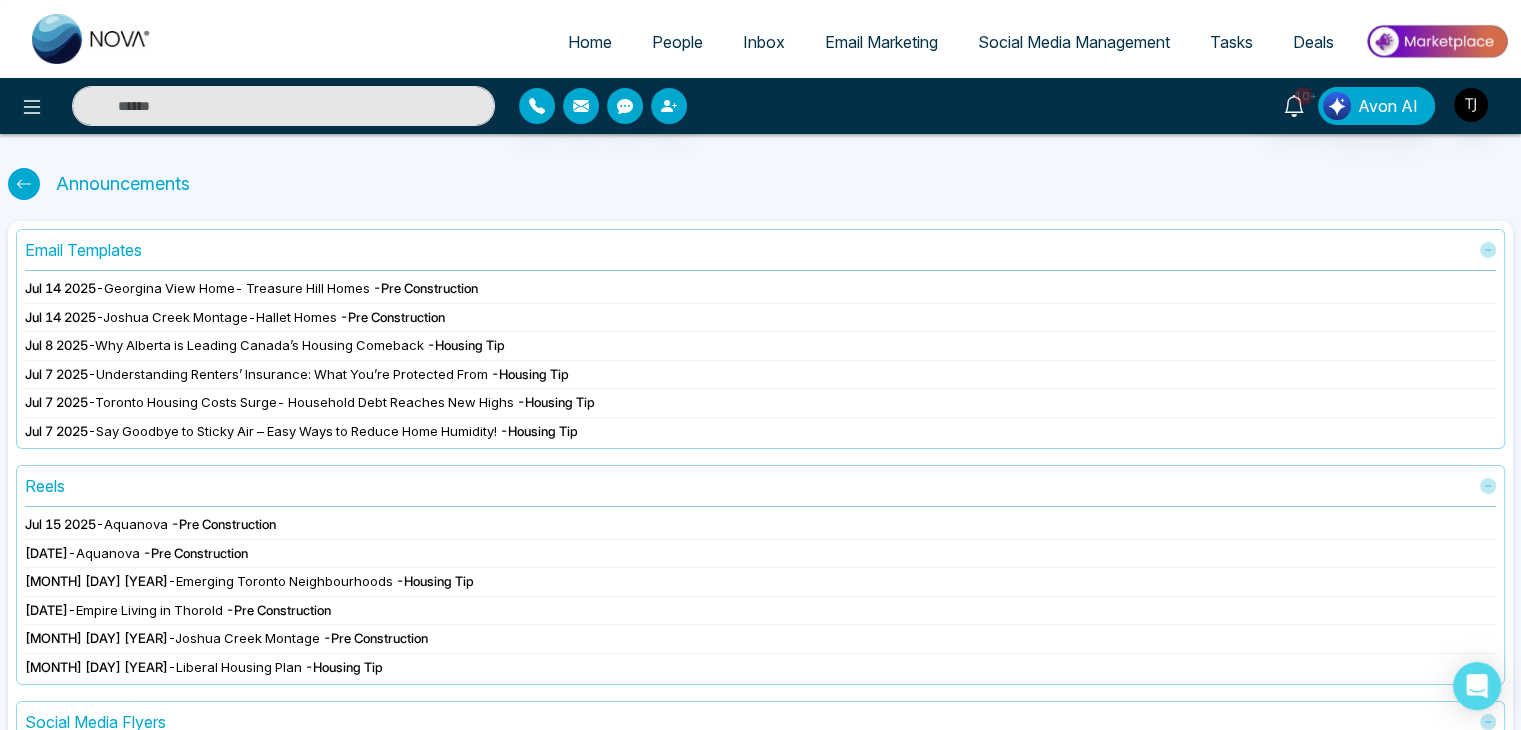 click on "Home" at bounding box center [590, 42] 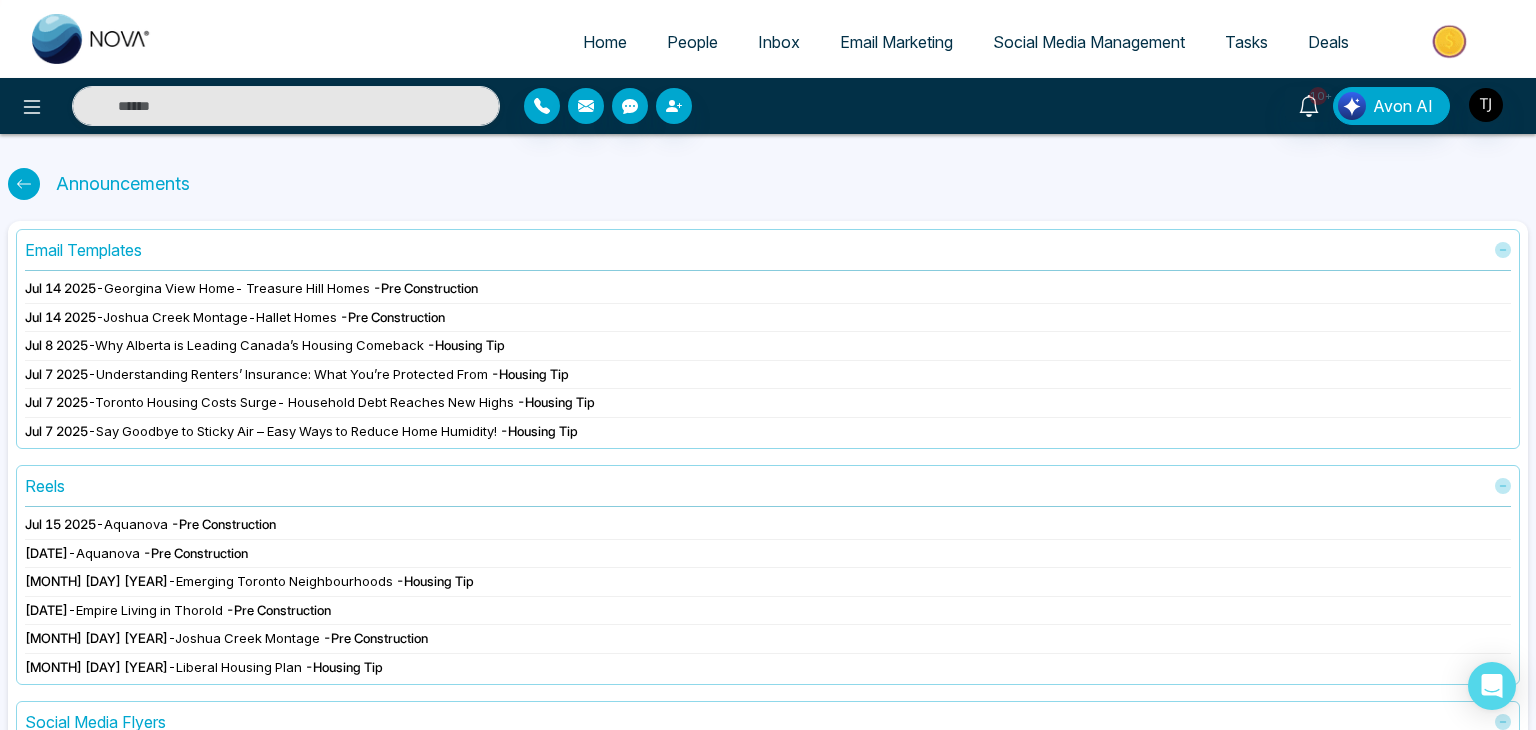 select on "*" 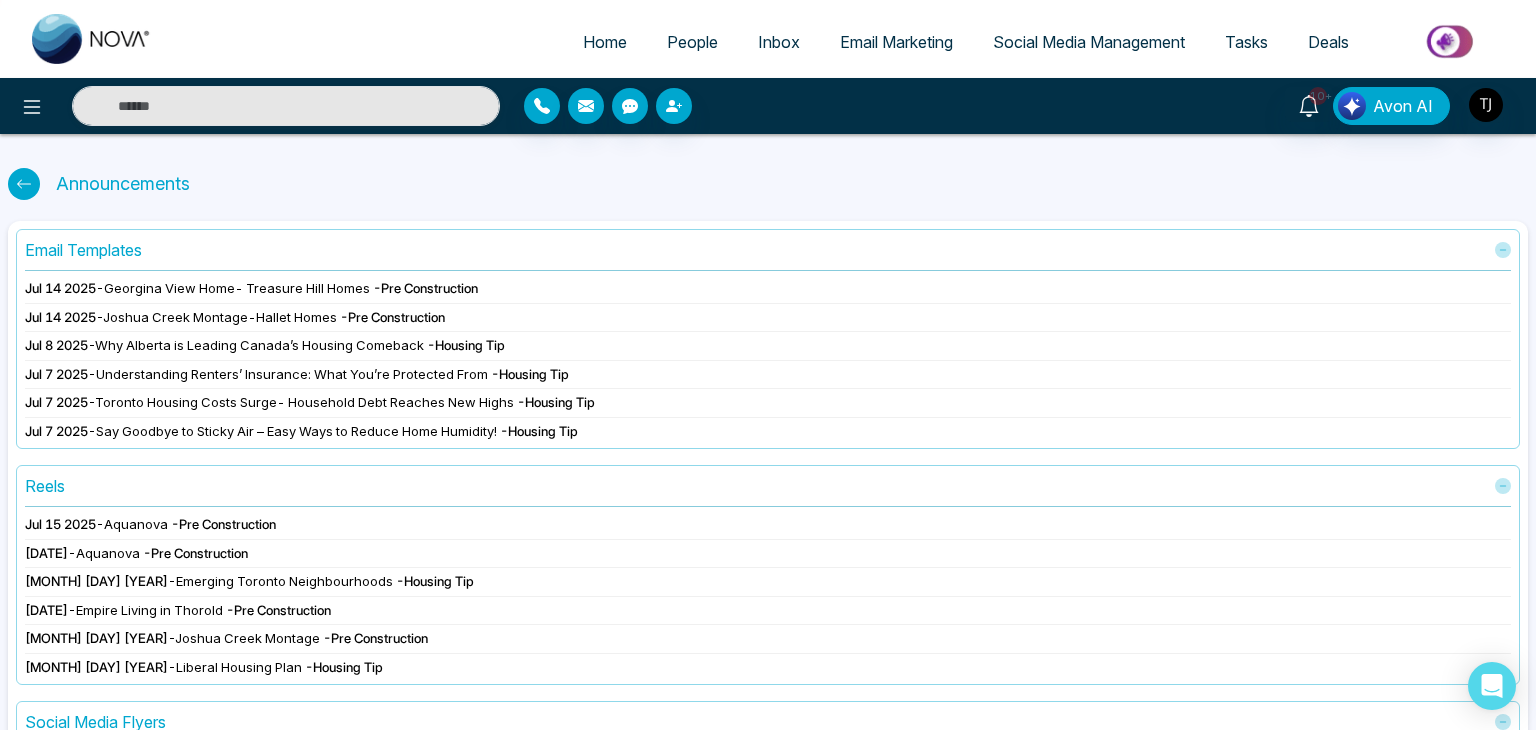 select on "*" 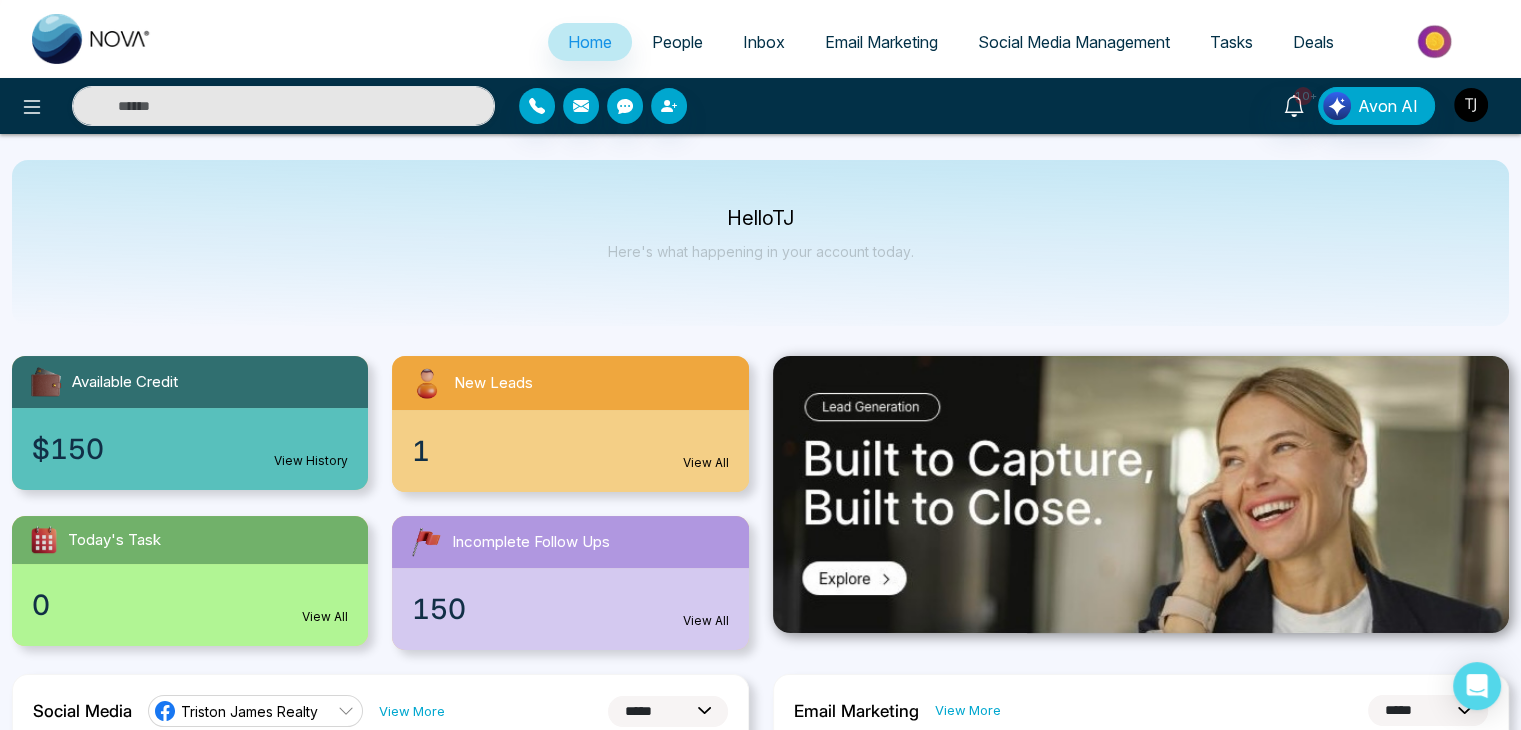click at bounding box center (1471, 105) 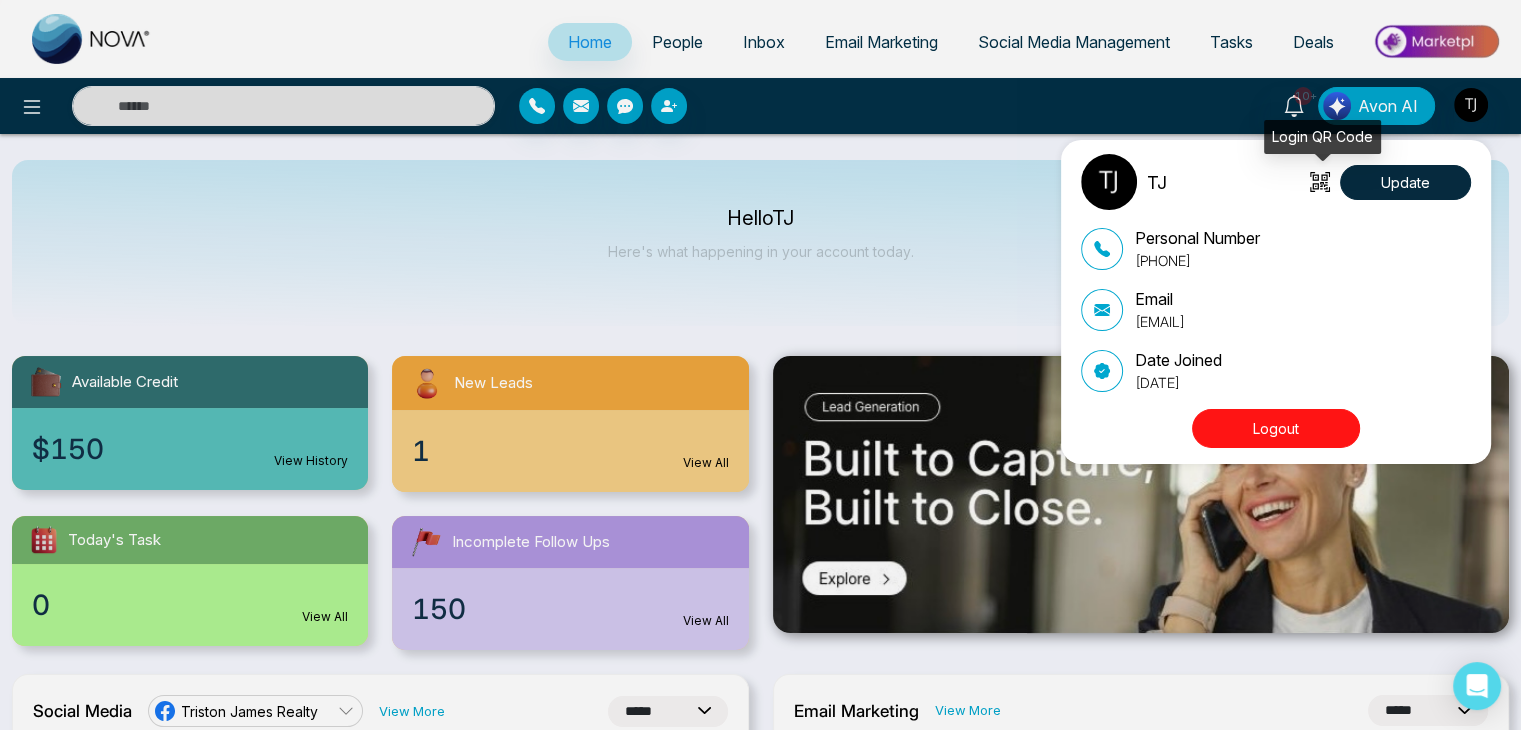 click 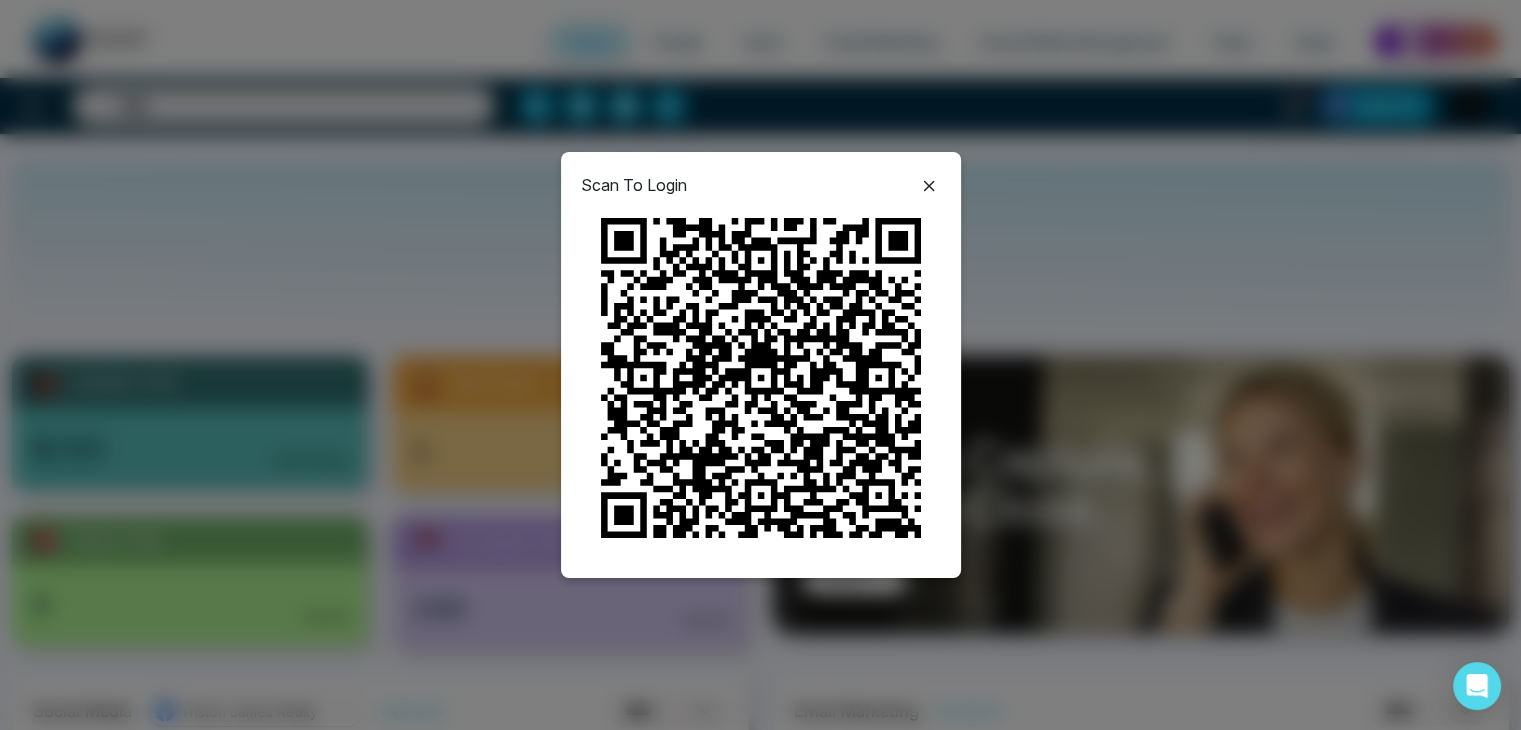 click 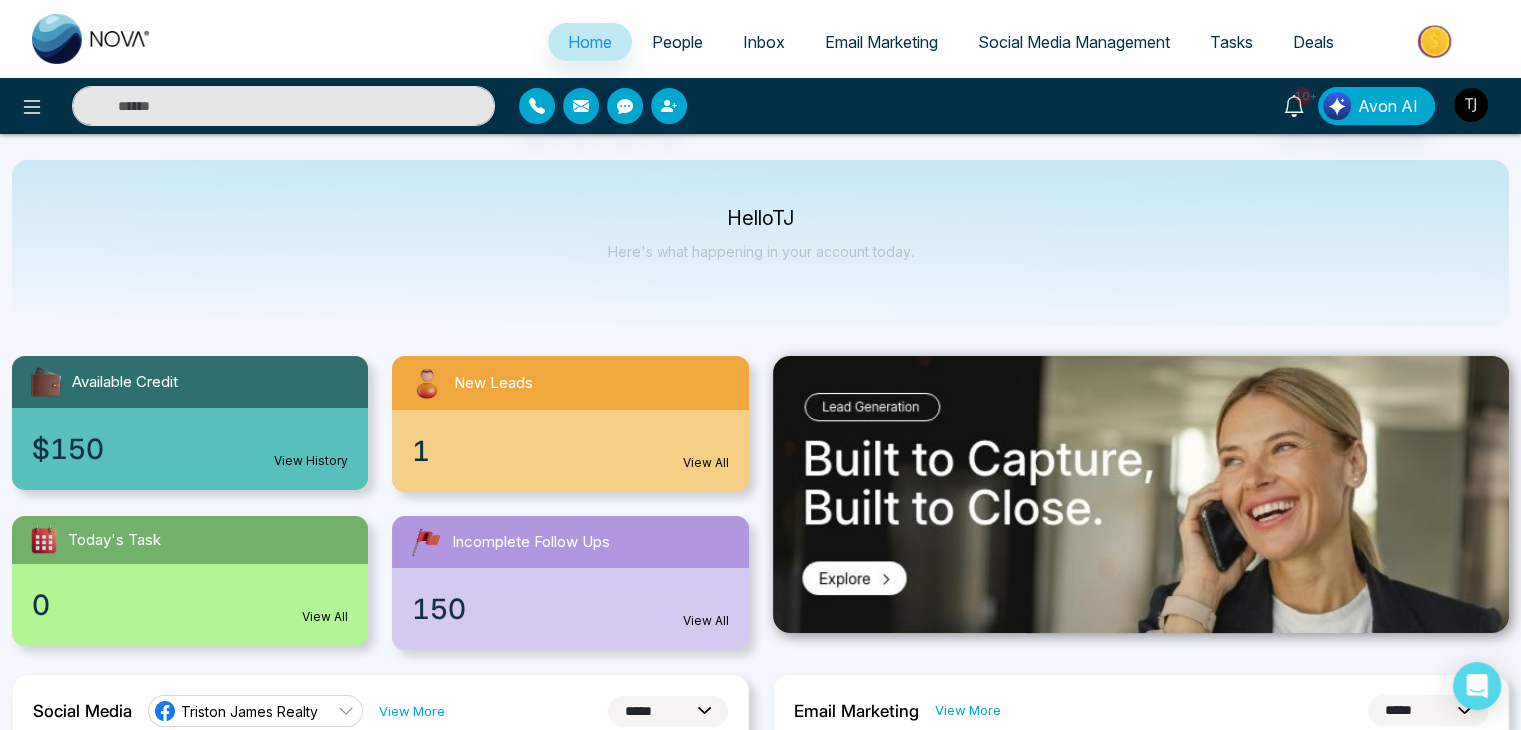 click at bounding box center [1471, 105] 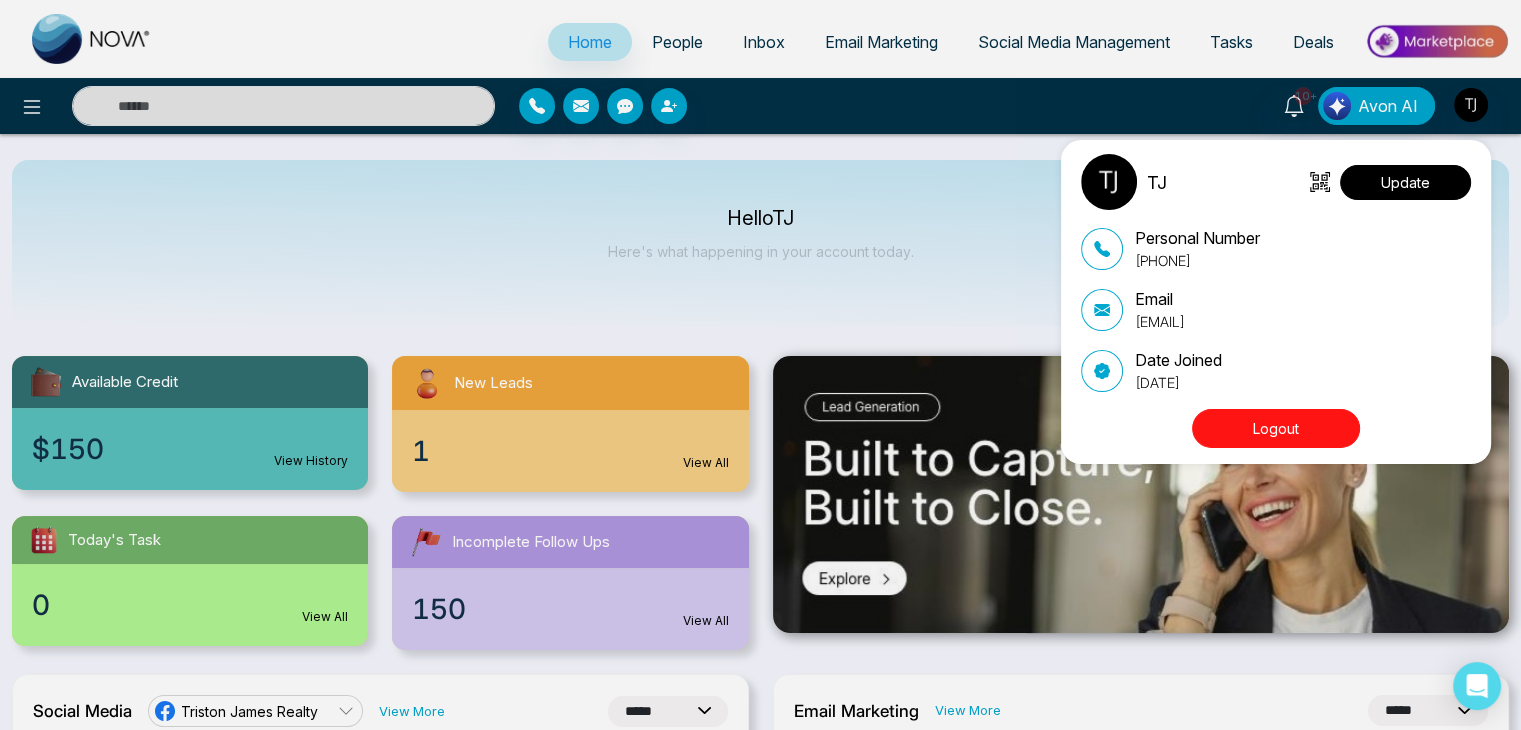 click on "Update" at bounding box center [1405, 182] 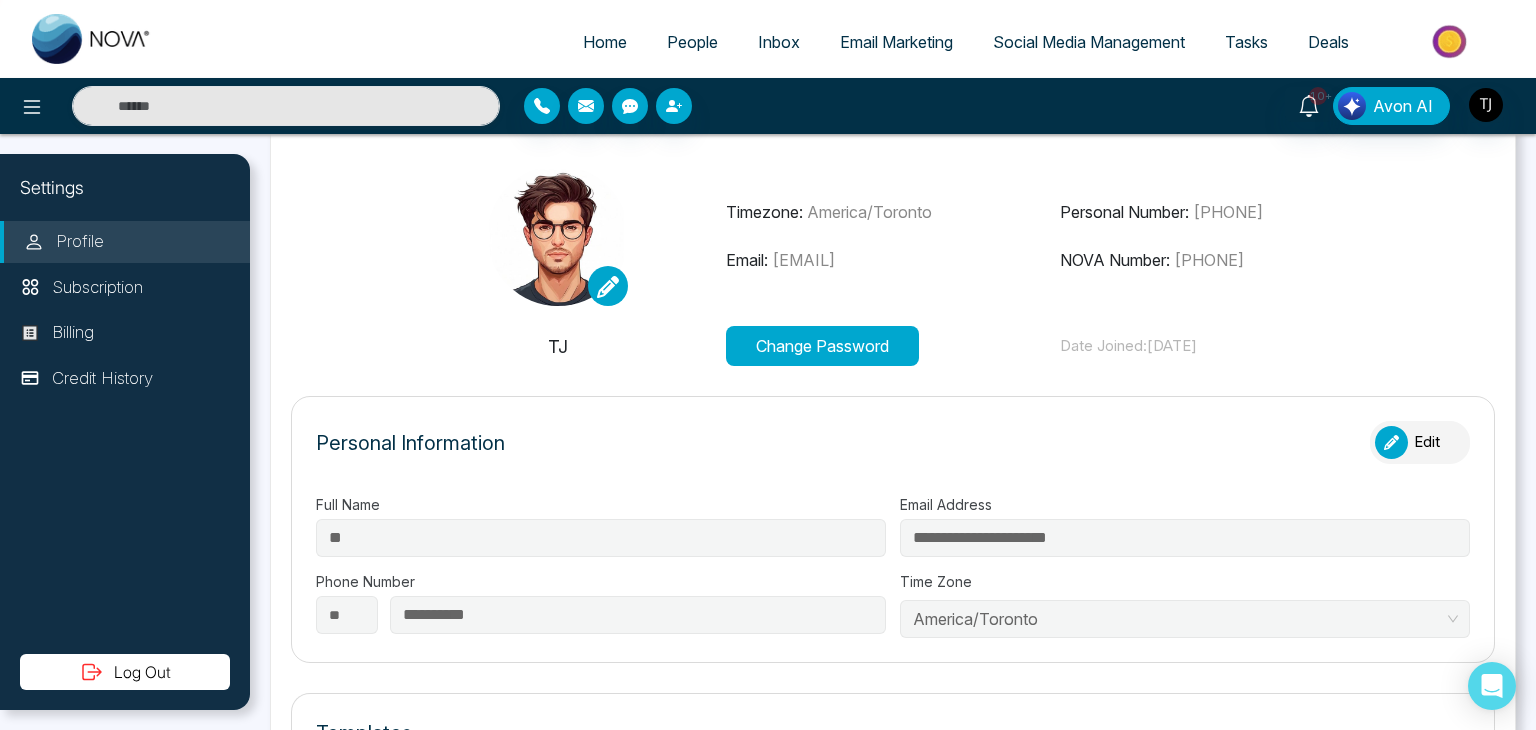 scroll, scrollTop: 0, scrollLeft: 0, axis: both 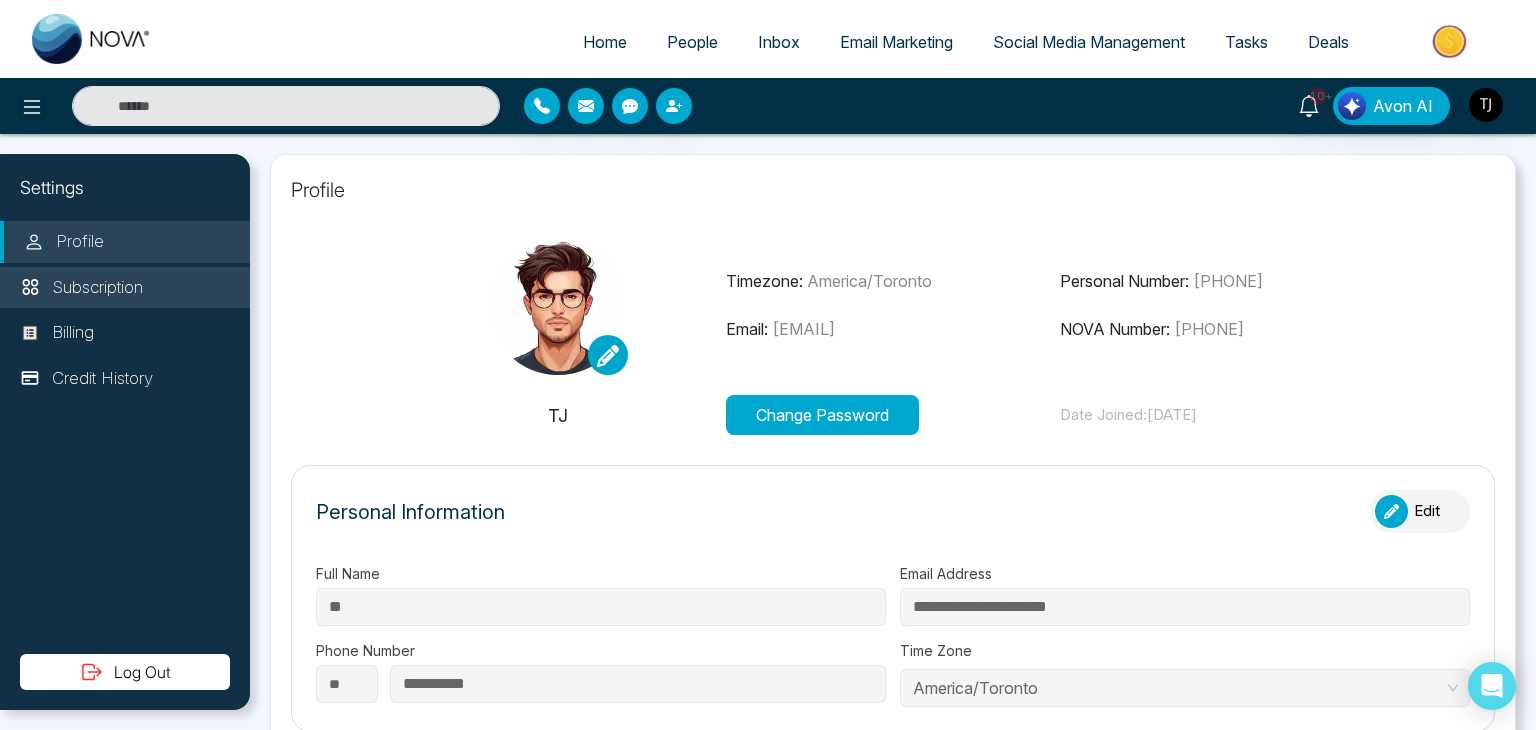 click on "Subscription" at bounding box center [97, 288] 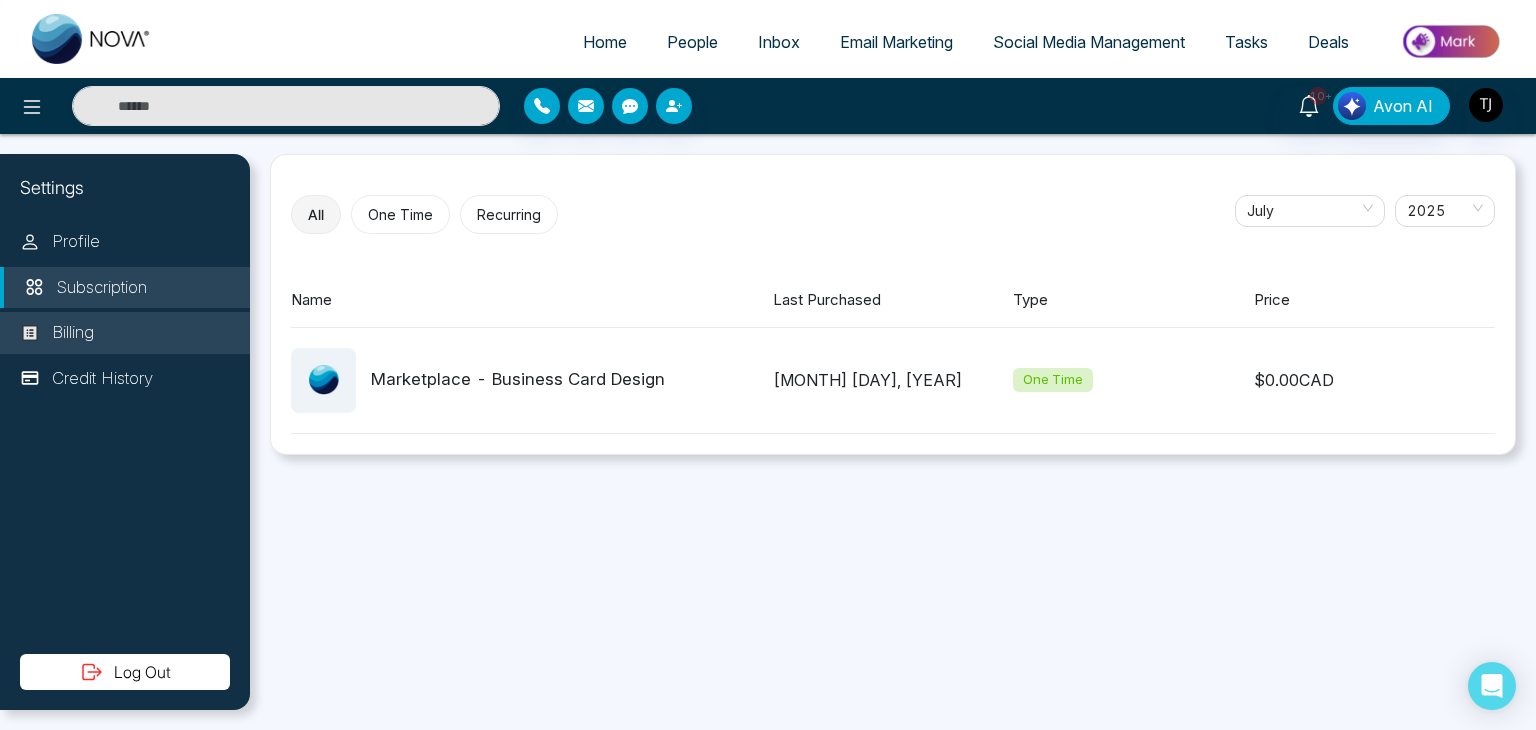 click on "Billing" at bounding box center [125, 333] 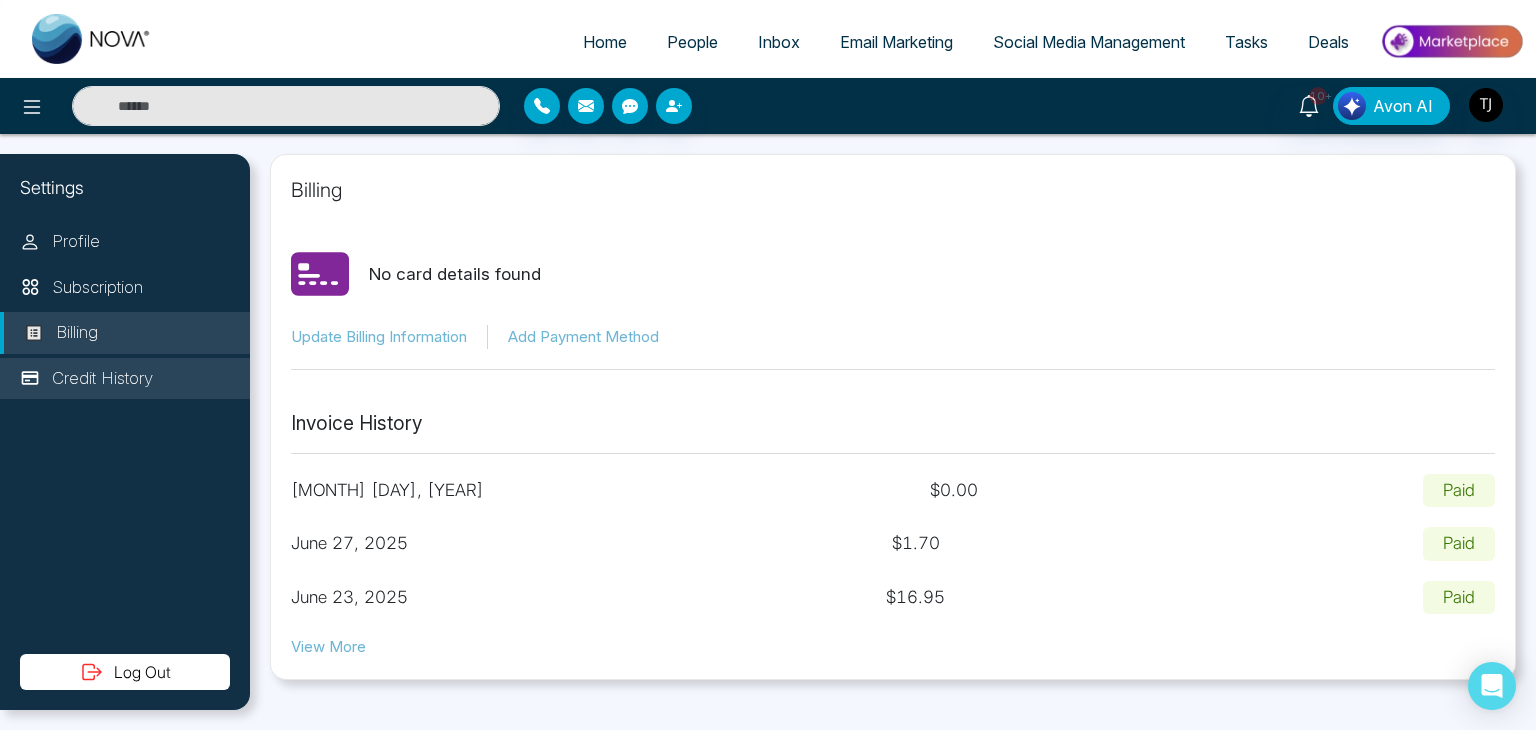 click on "Credit History" at bounding box center (102, 379) 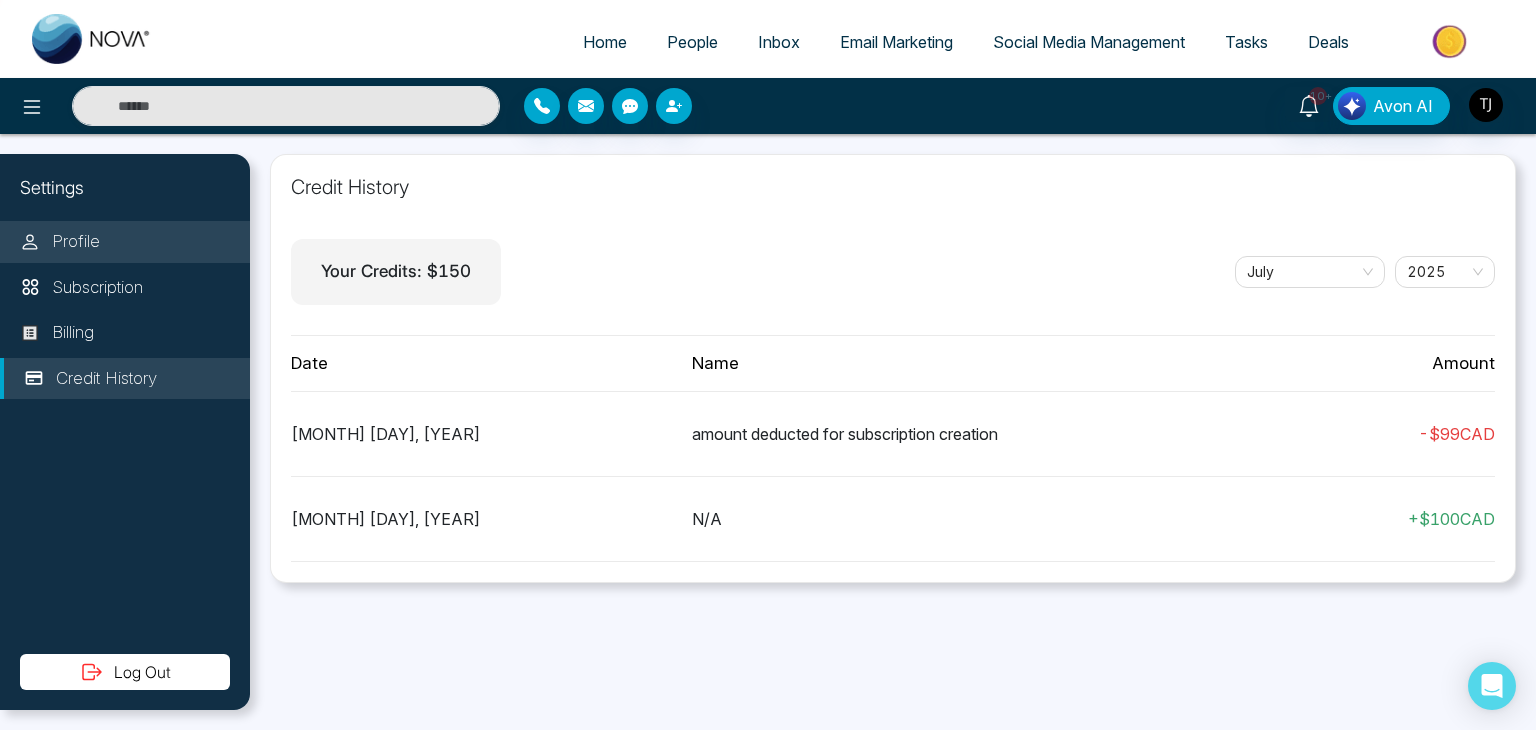 click on "Profile" at bounding box center (125, 242) 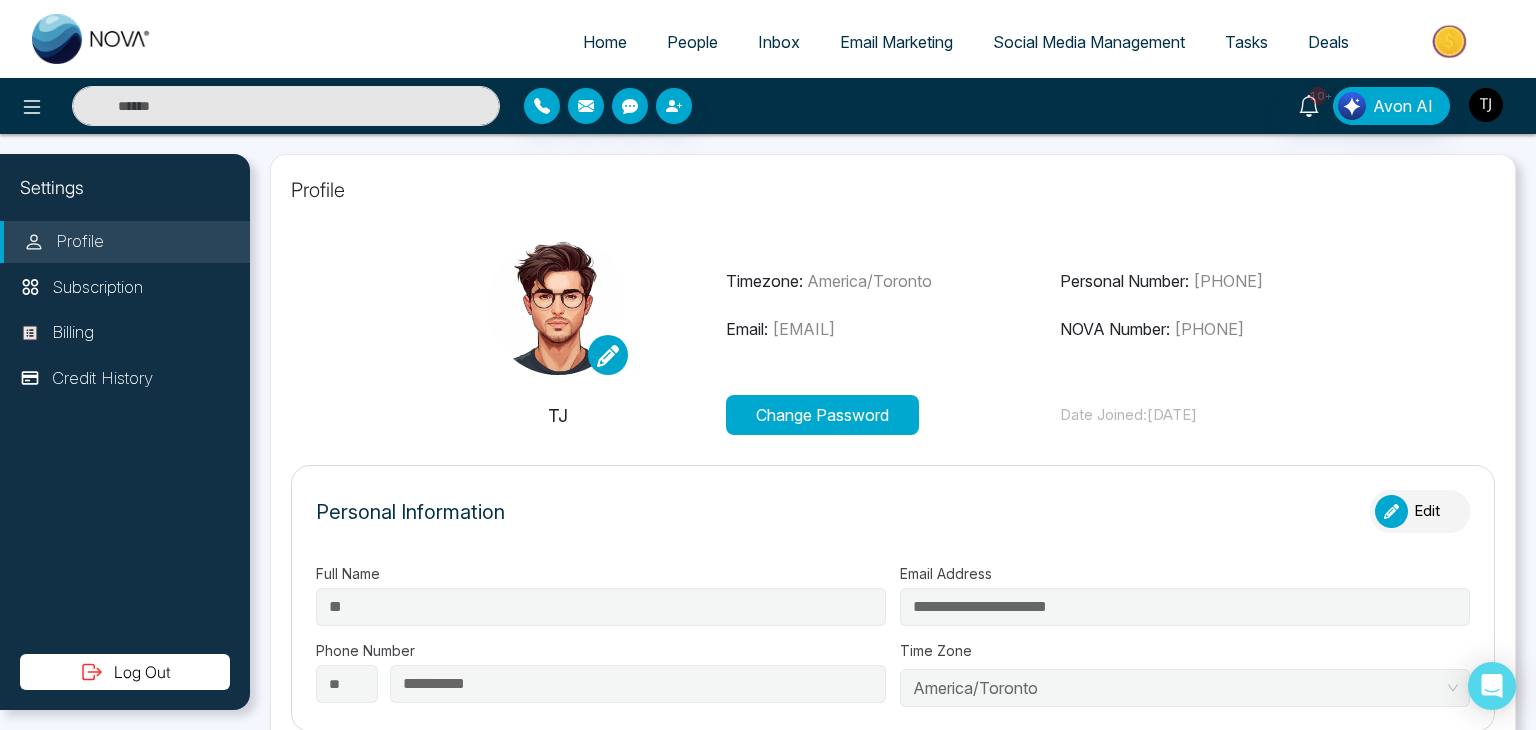 click at bounding box center (1486, 105) 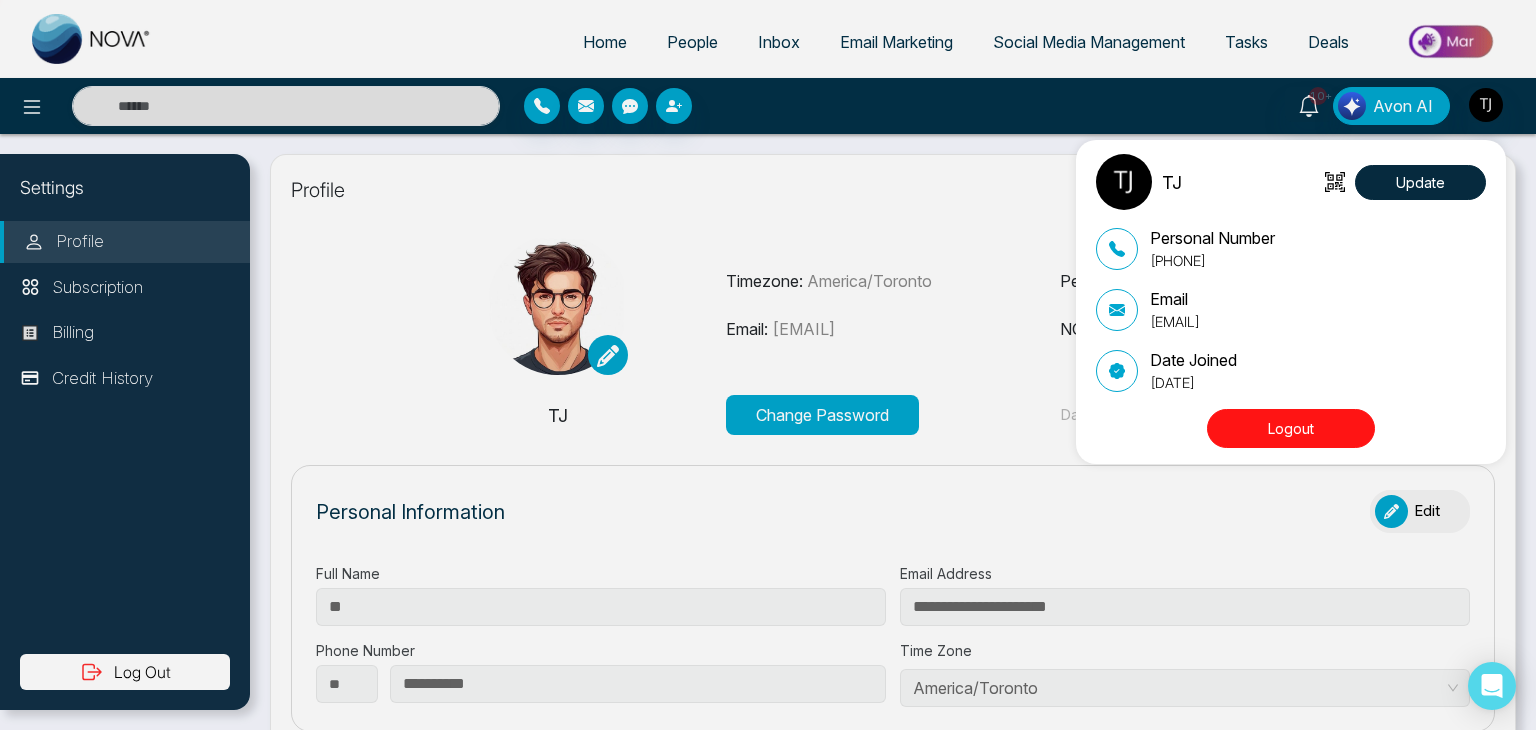 click on "TJ Update Personal Number [PHONE] Email [USERNAME]@example.com Date Joined [MONTH] [DAY], [YEAR] Logout" at bounding box center (768, 365) 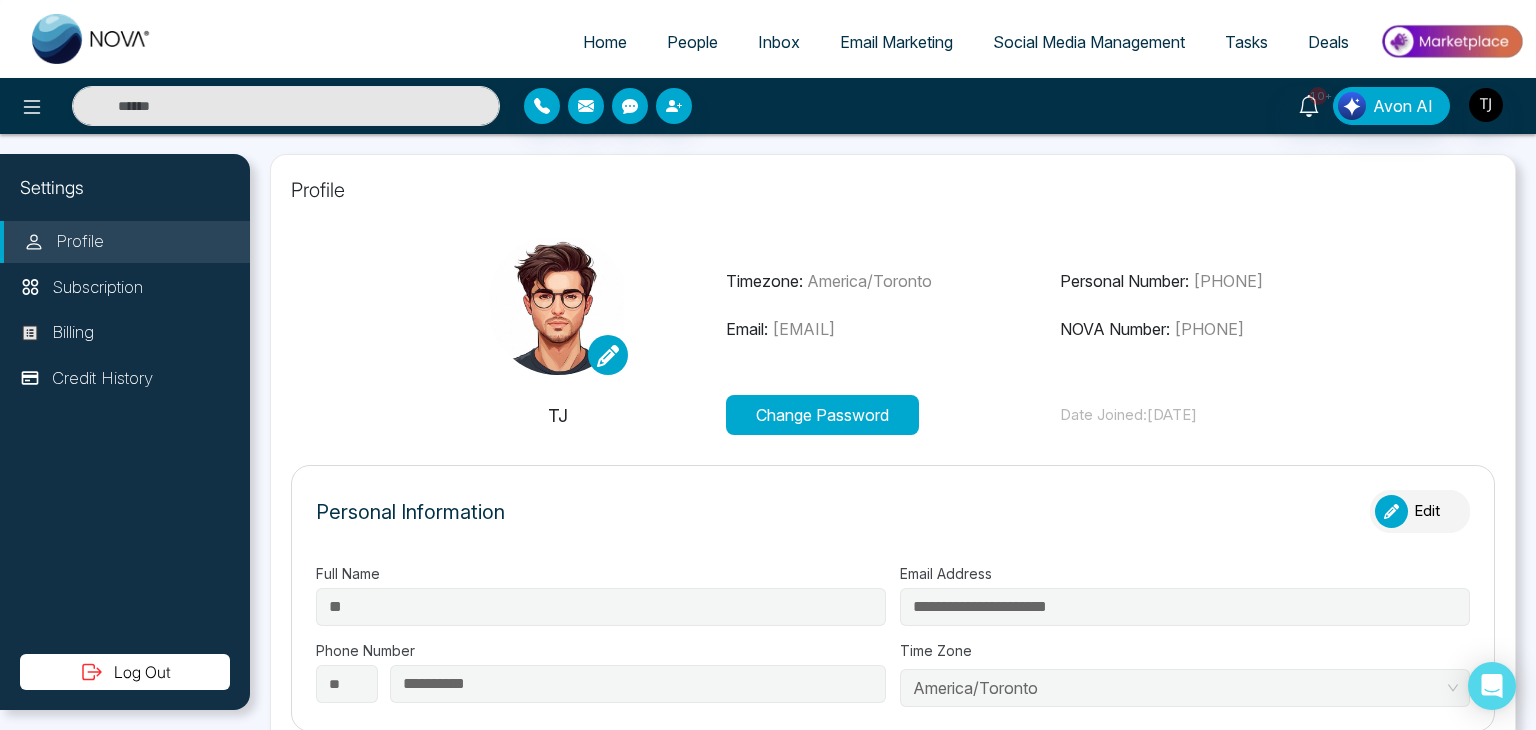 click on "Home" at bounding box center (605, 42) 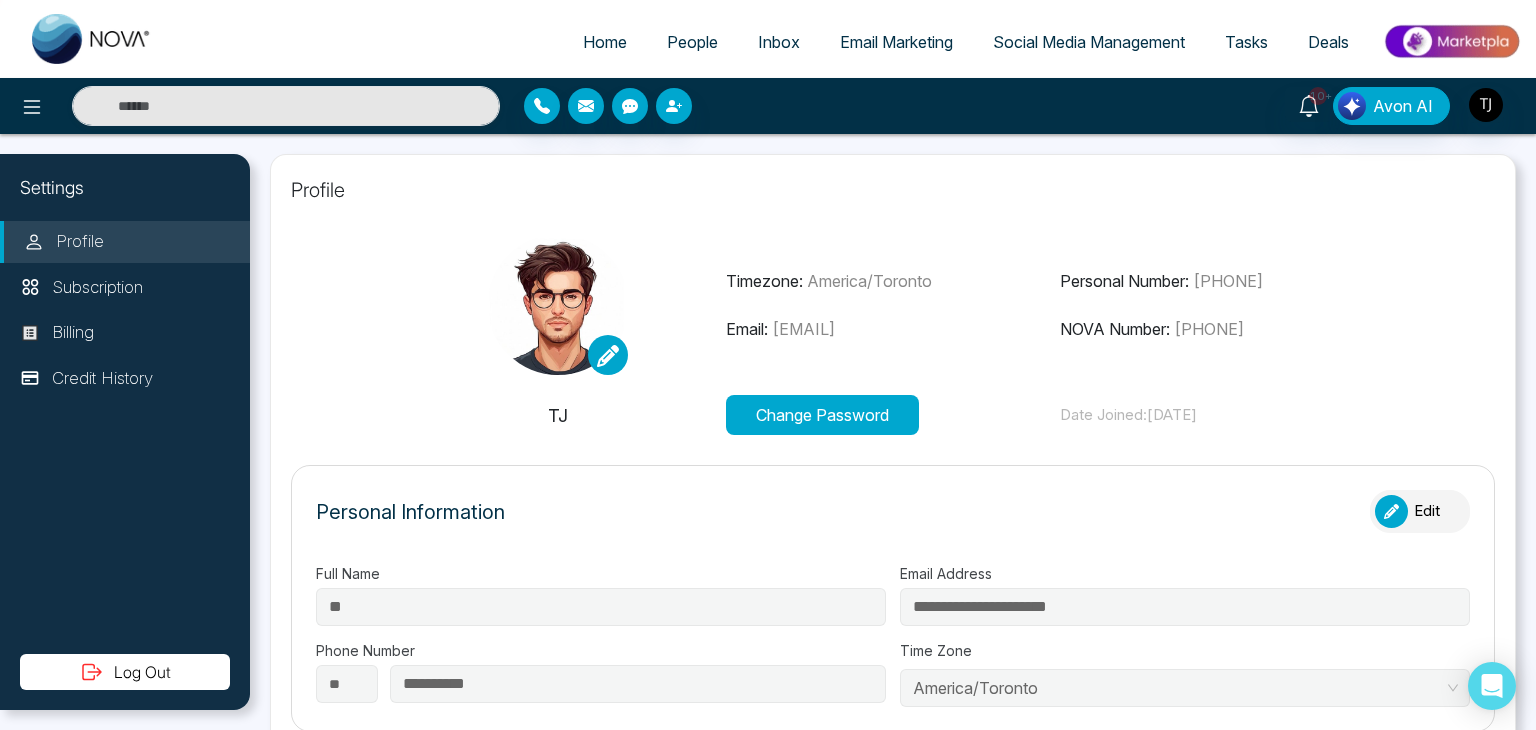 select on "*" 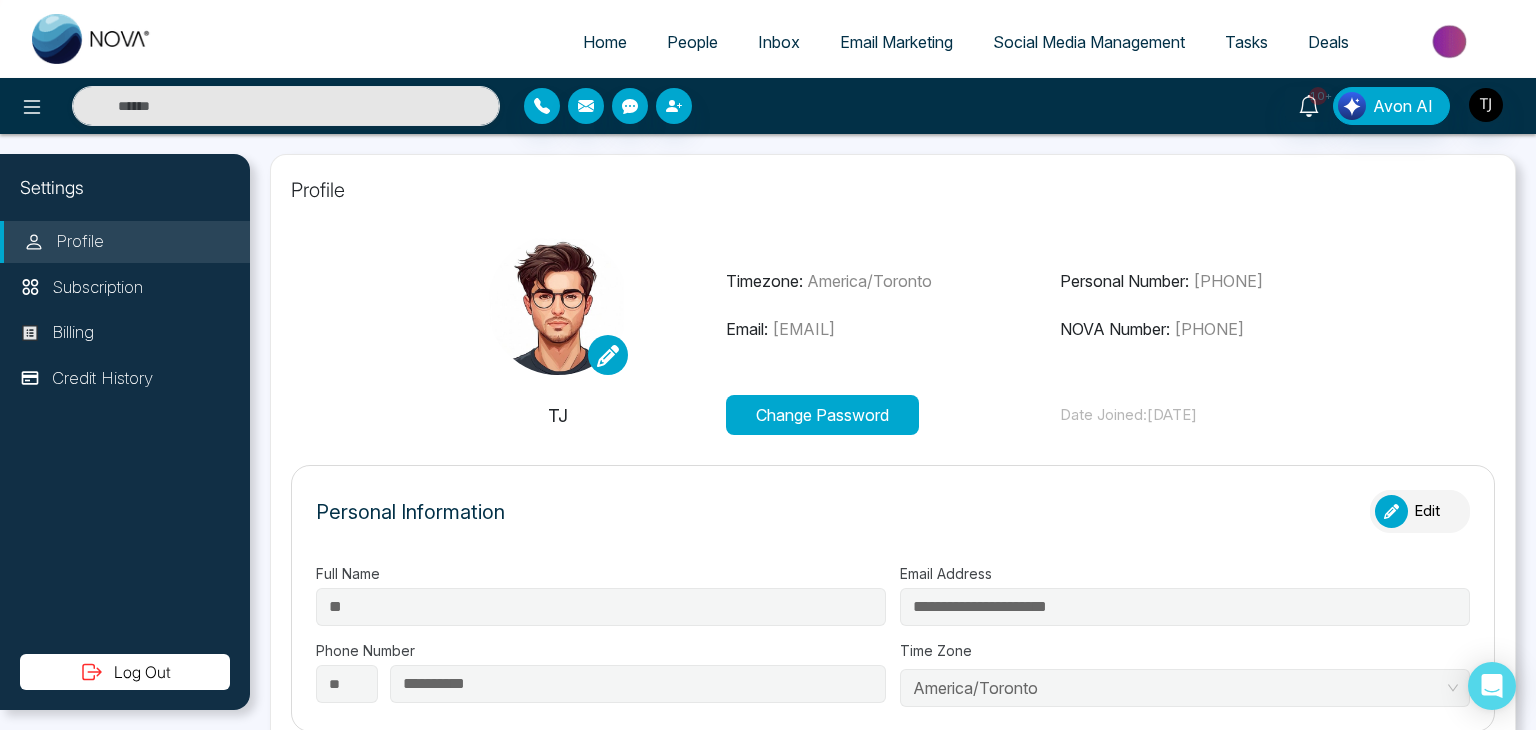 select on "*" 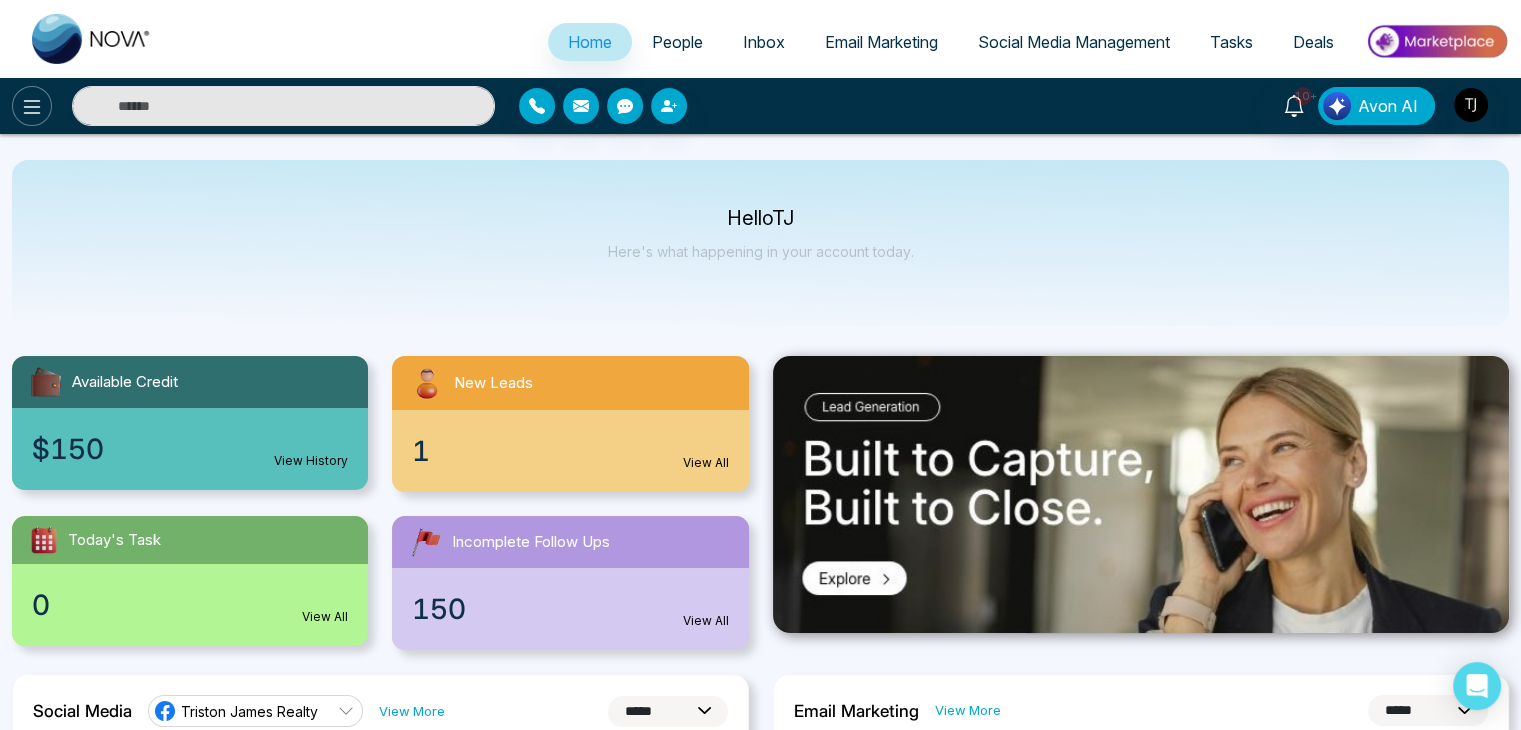 click 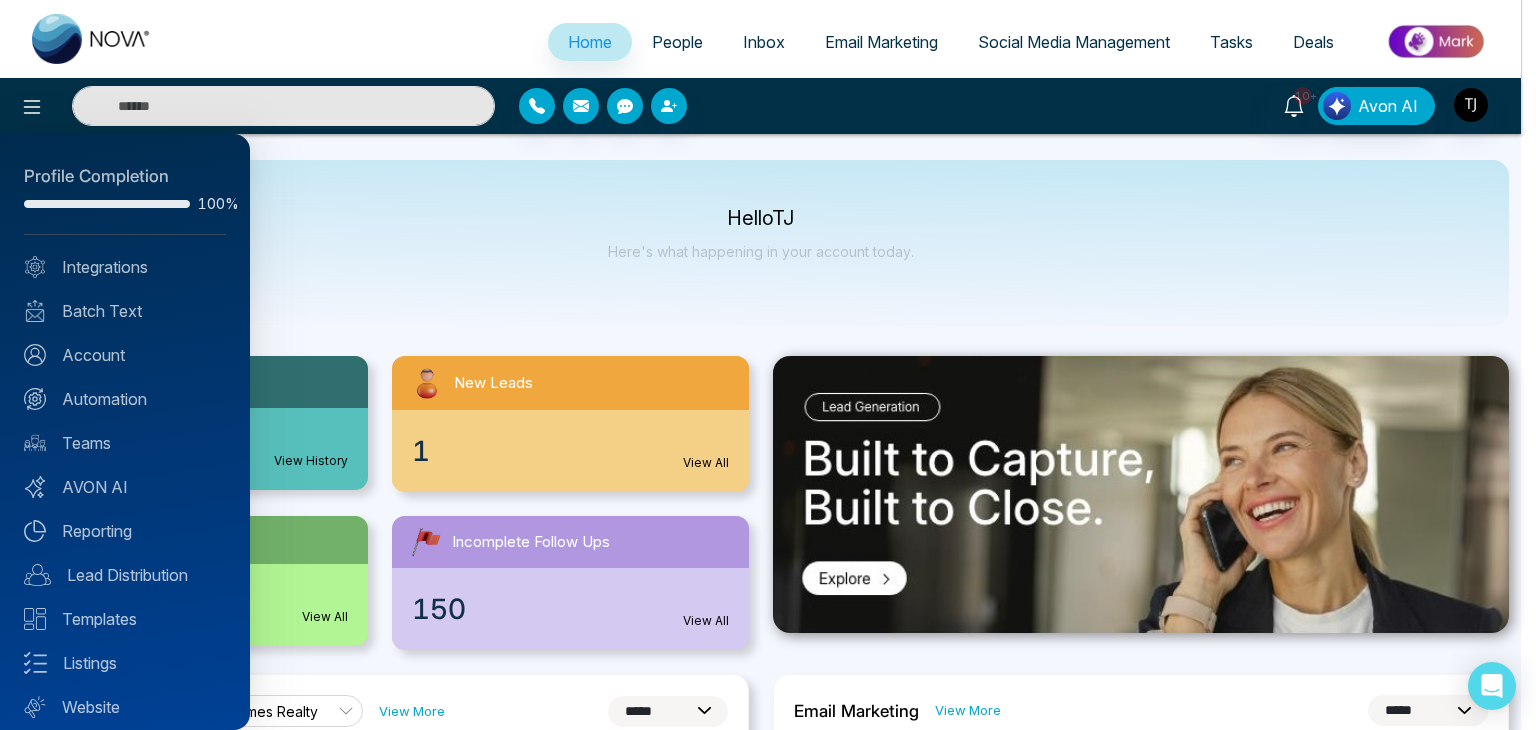 click at bounding box center (768, 365) 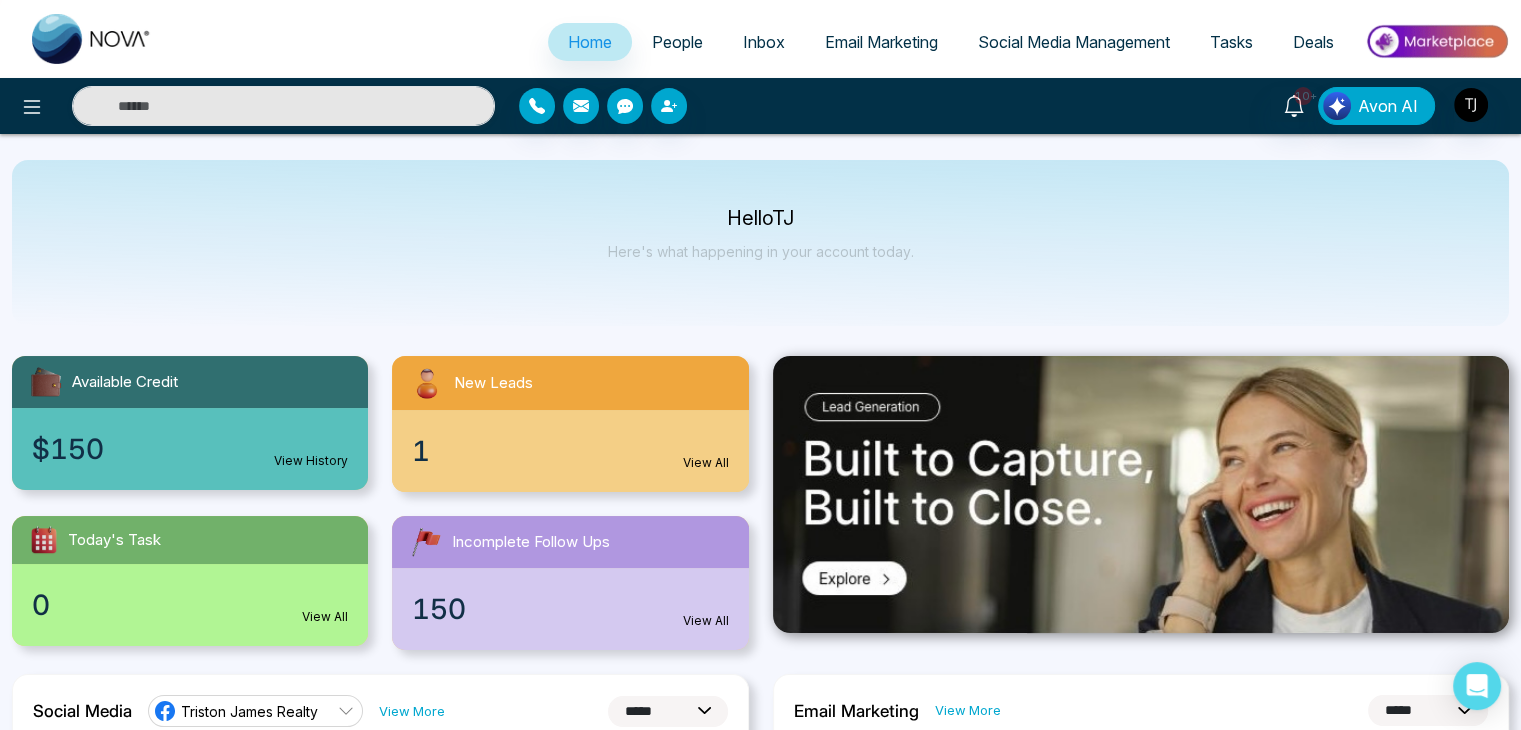 click on "Email Marketing" at bounding box center [881, 42] 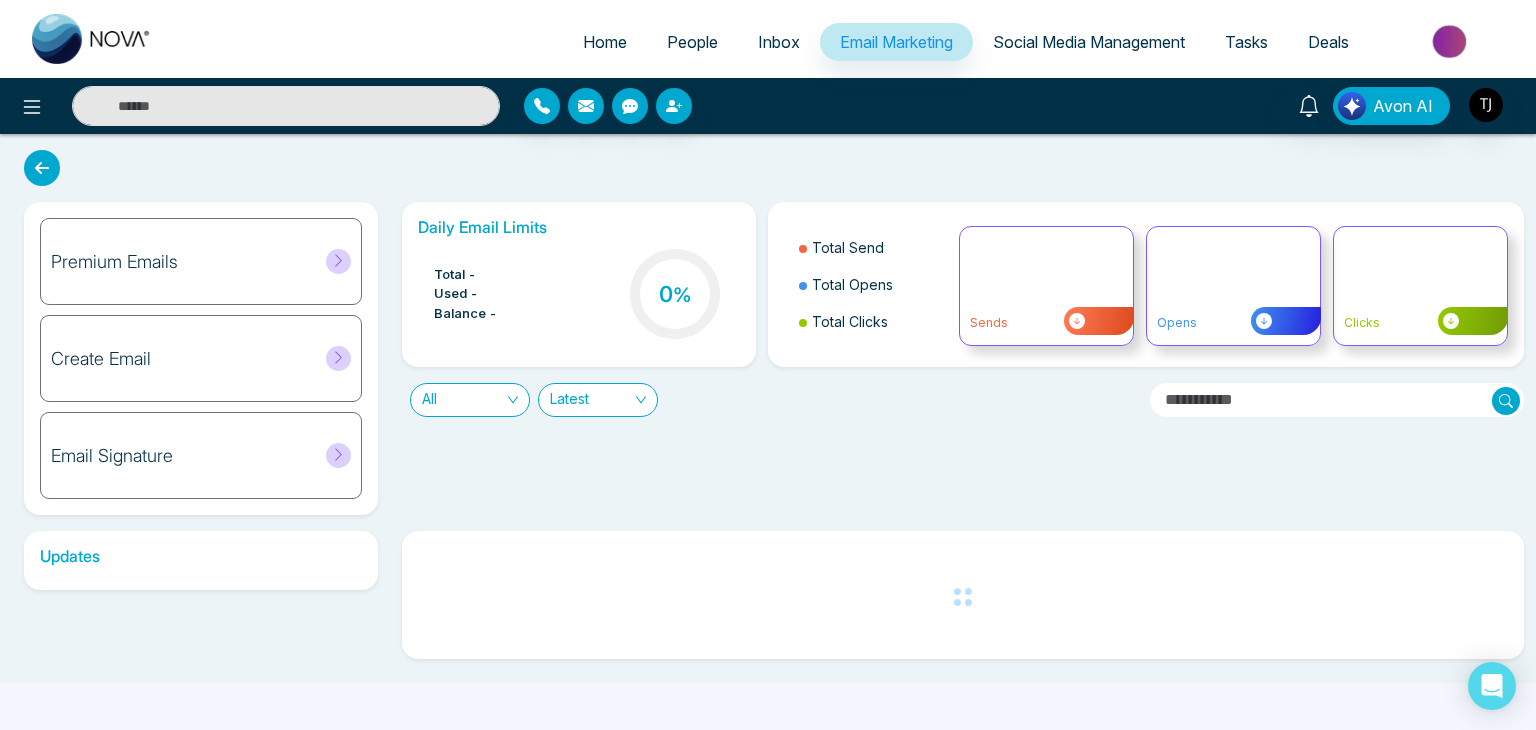 click on "Social Media Management" at bounding box center (1089, 42) 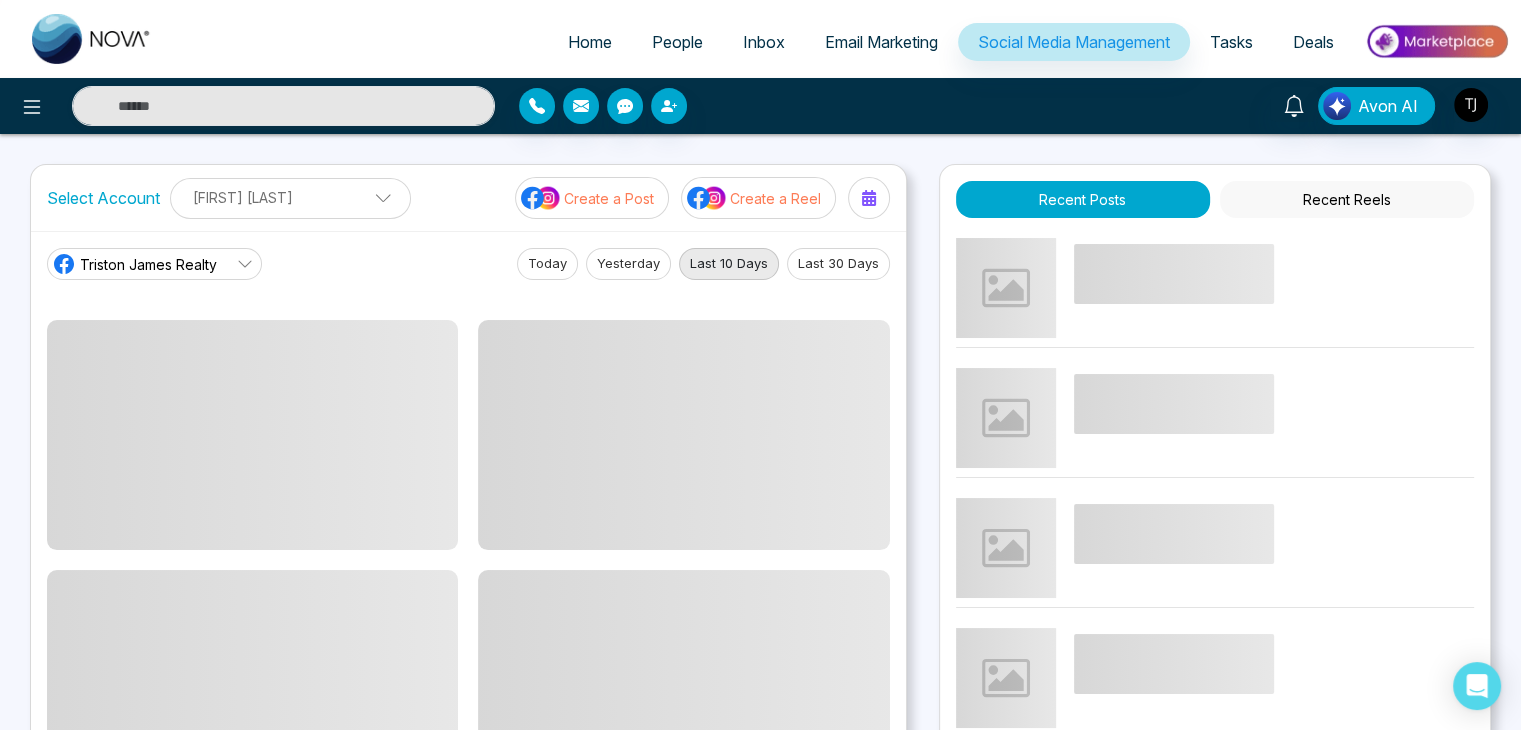click on "Home" at bounding box center [590, 42] 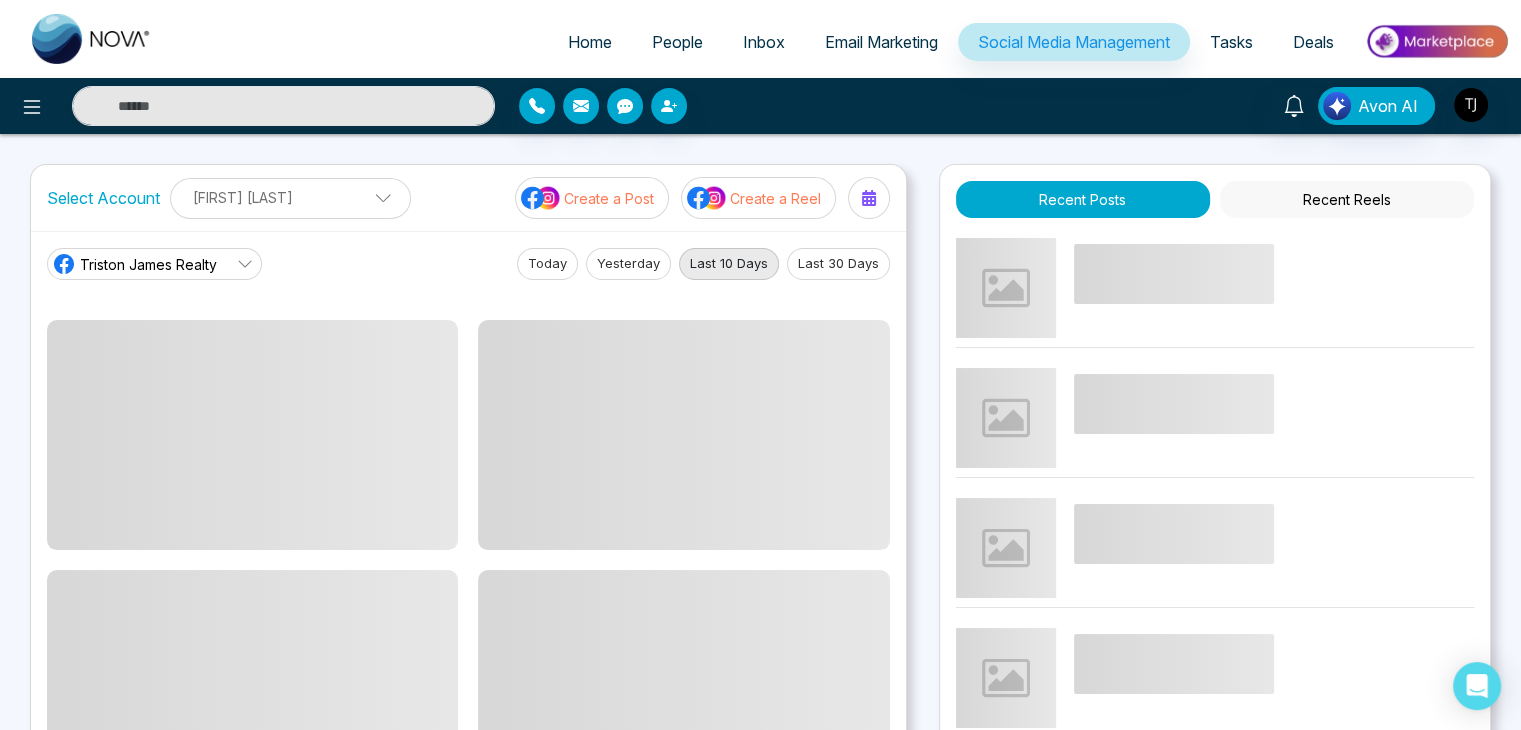select on "*" 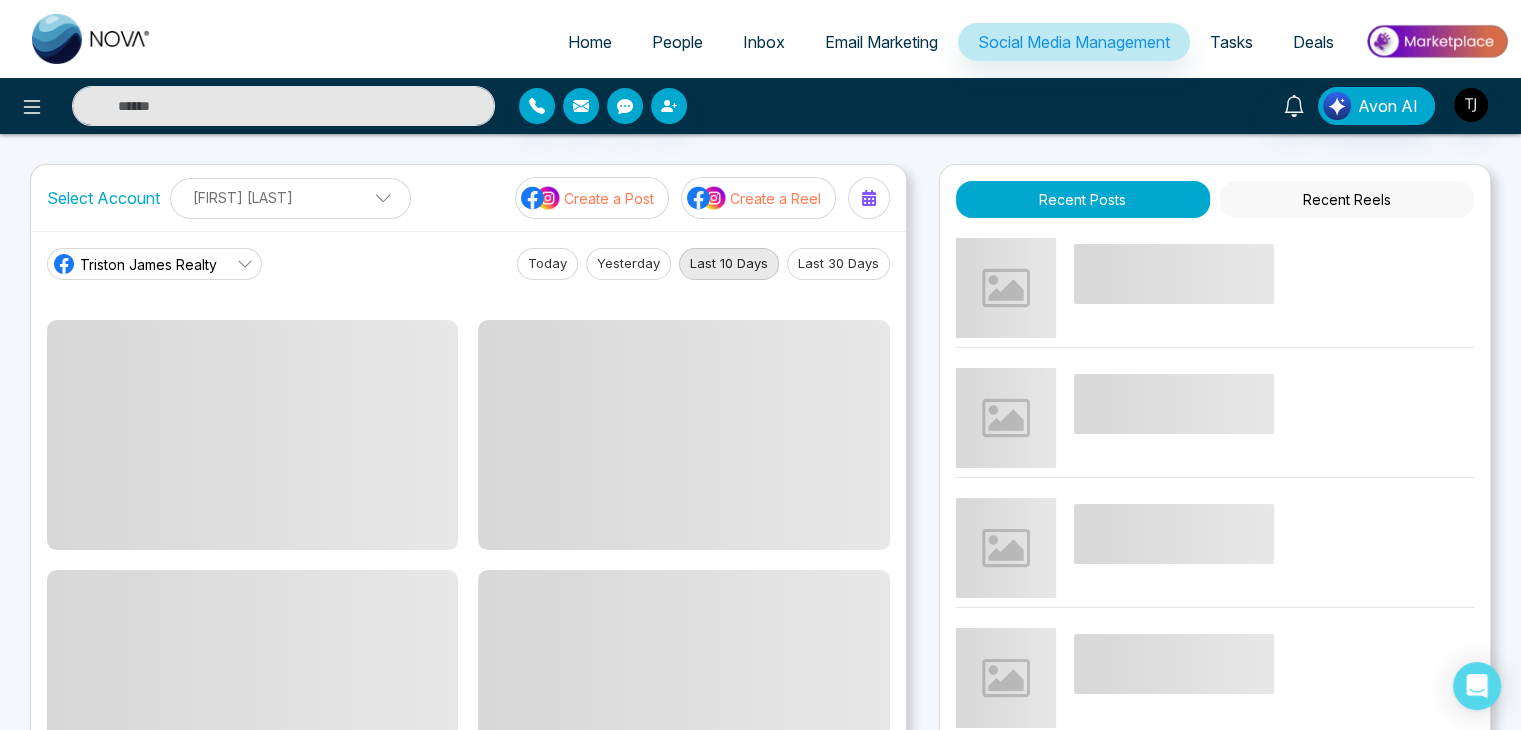select on "*" 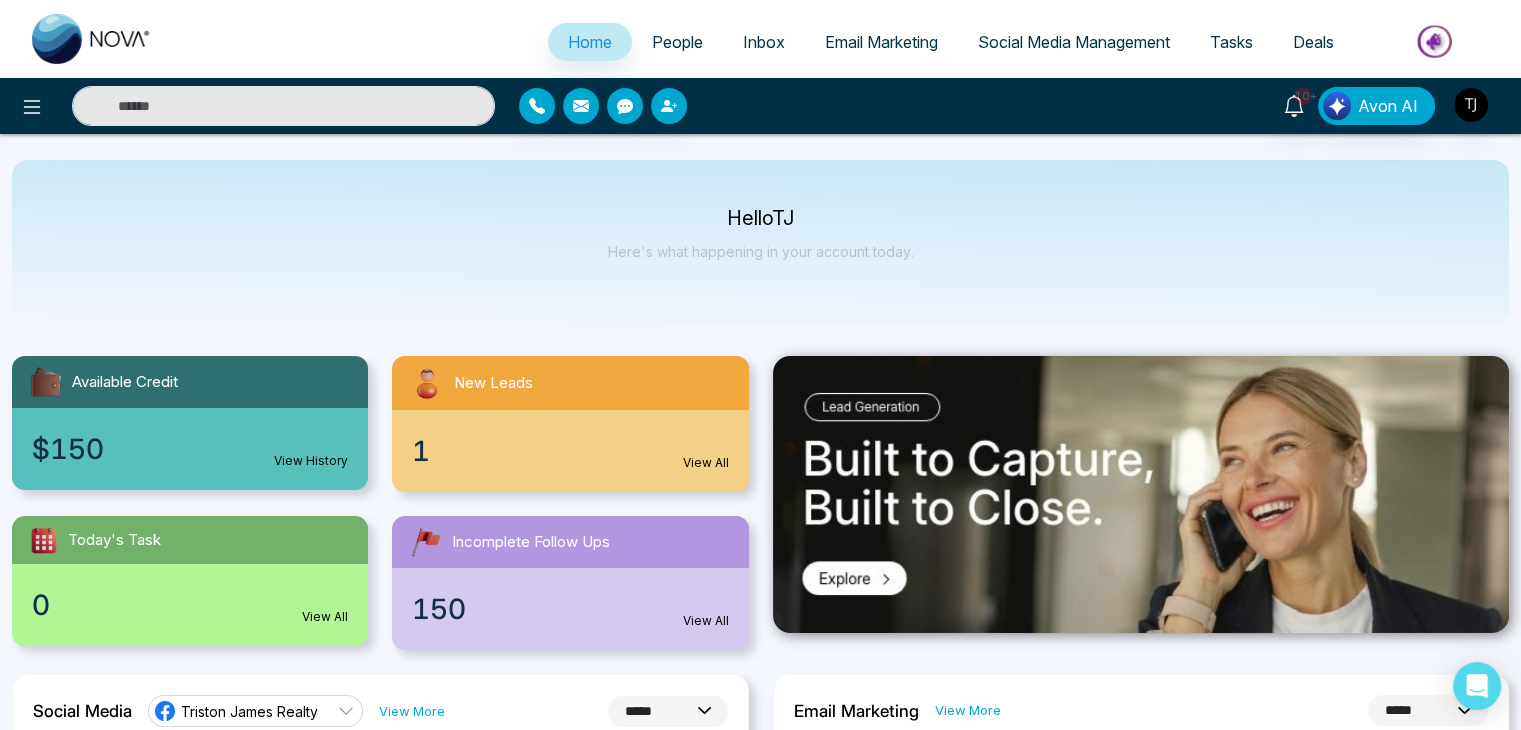 click on "People" at bounding box center [677, 42] 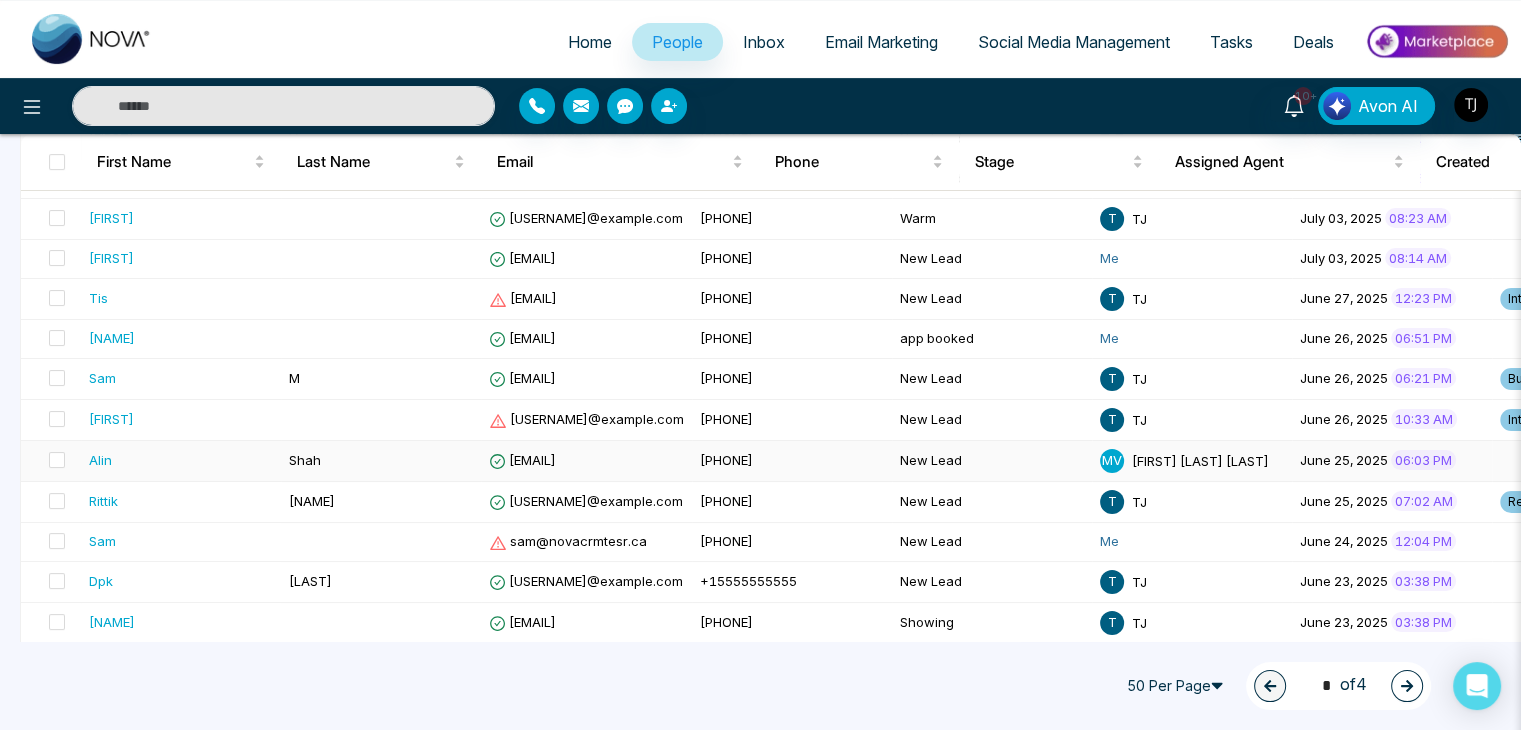 scroll, scrollTop: 448, scrollLeft: 0, axis: vertical 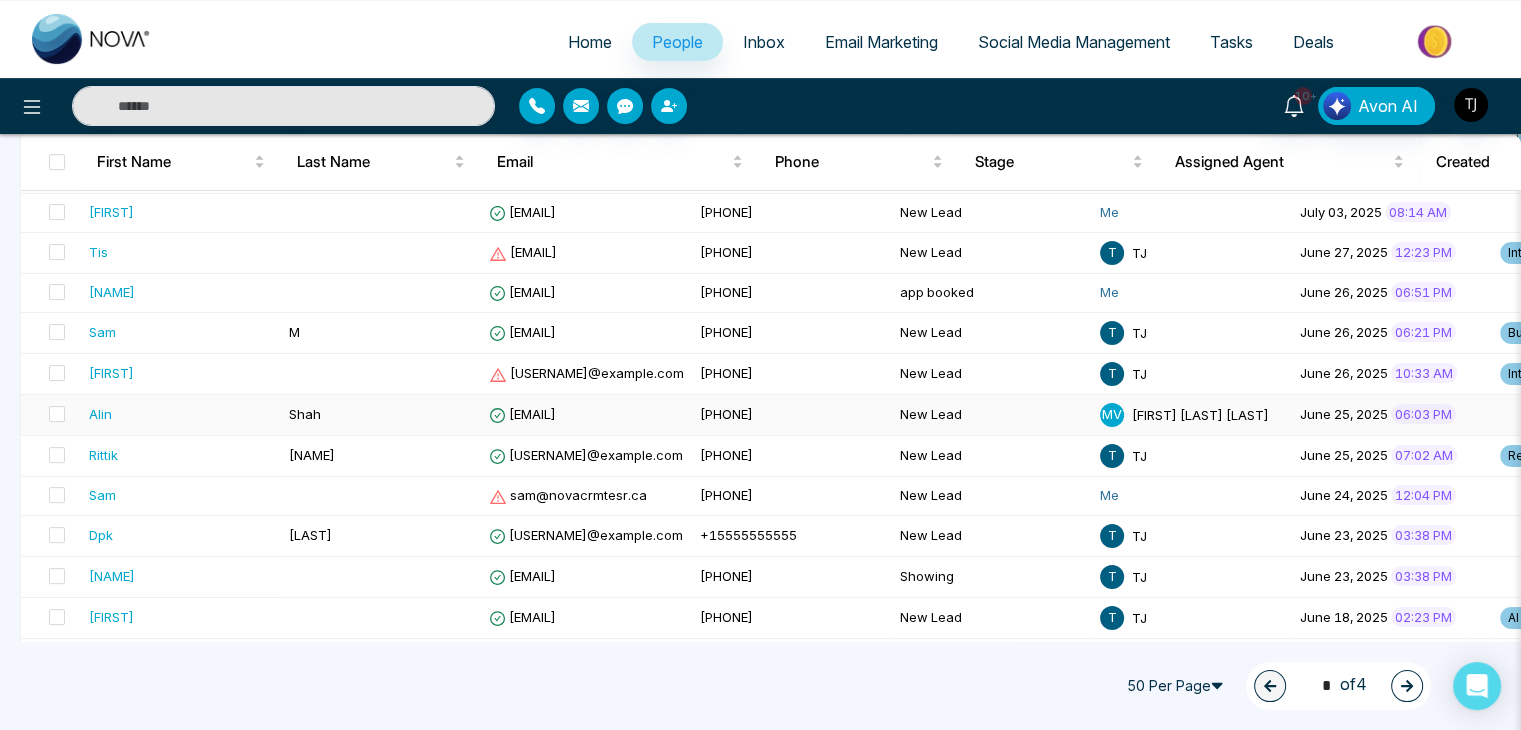 click on "Shah" at bounding box center [381, 415] 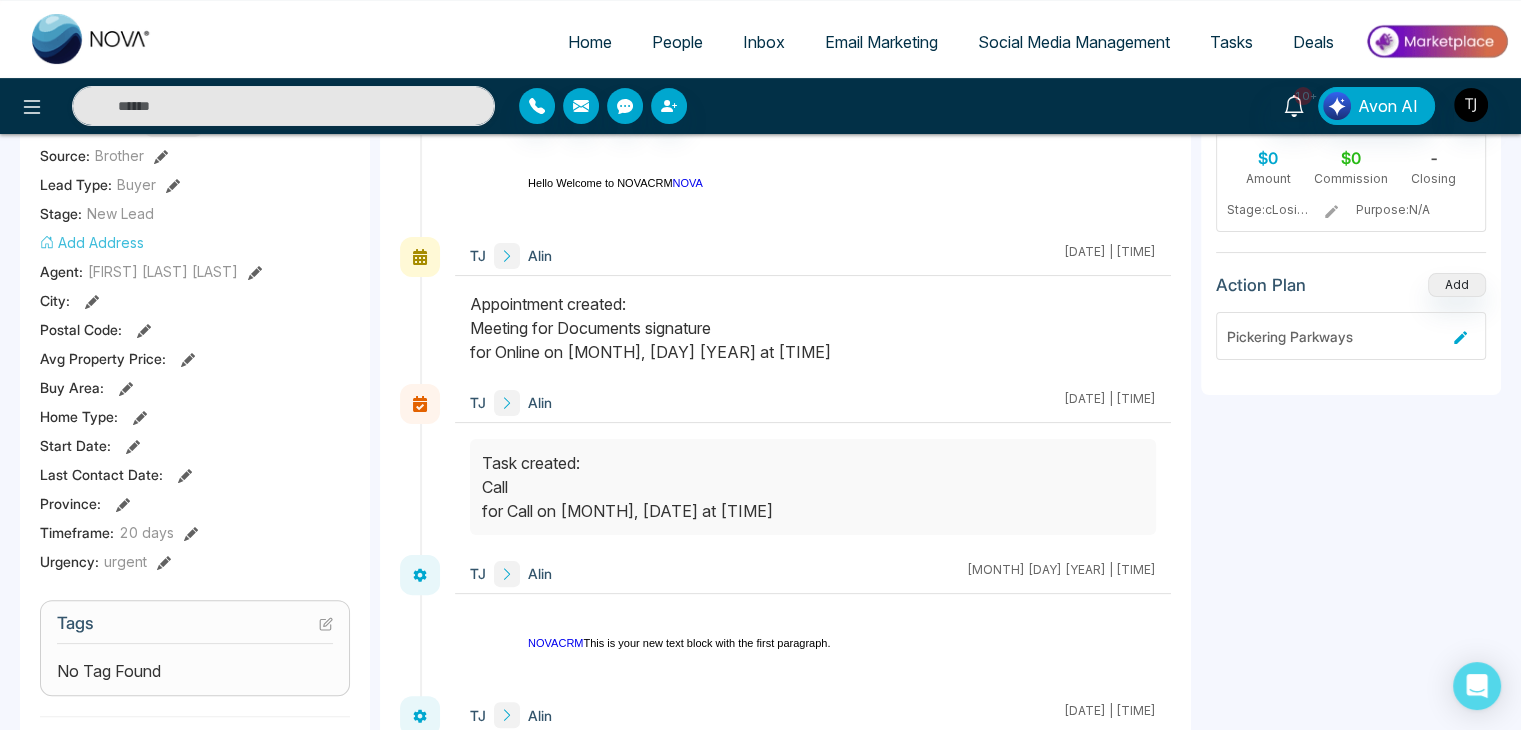 scroll, scrollTop: 404, scrollLeft: 0, axis: vertical 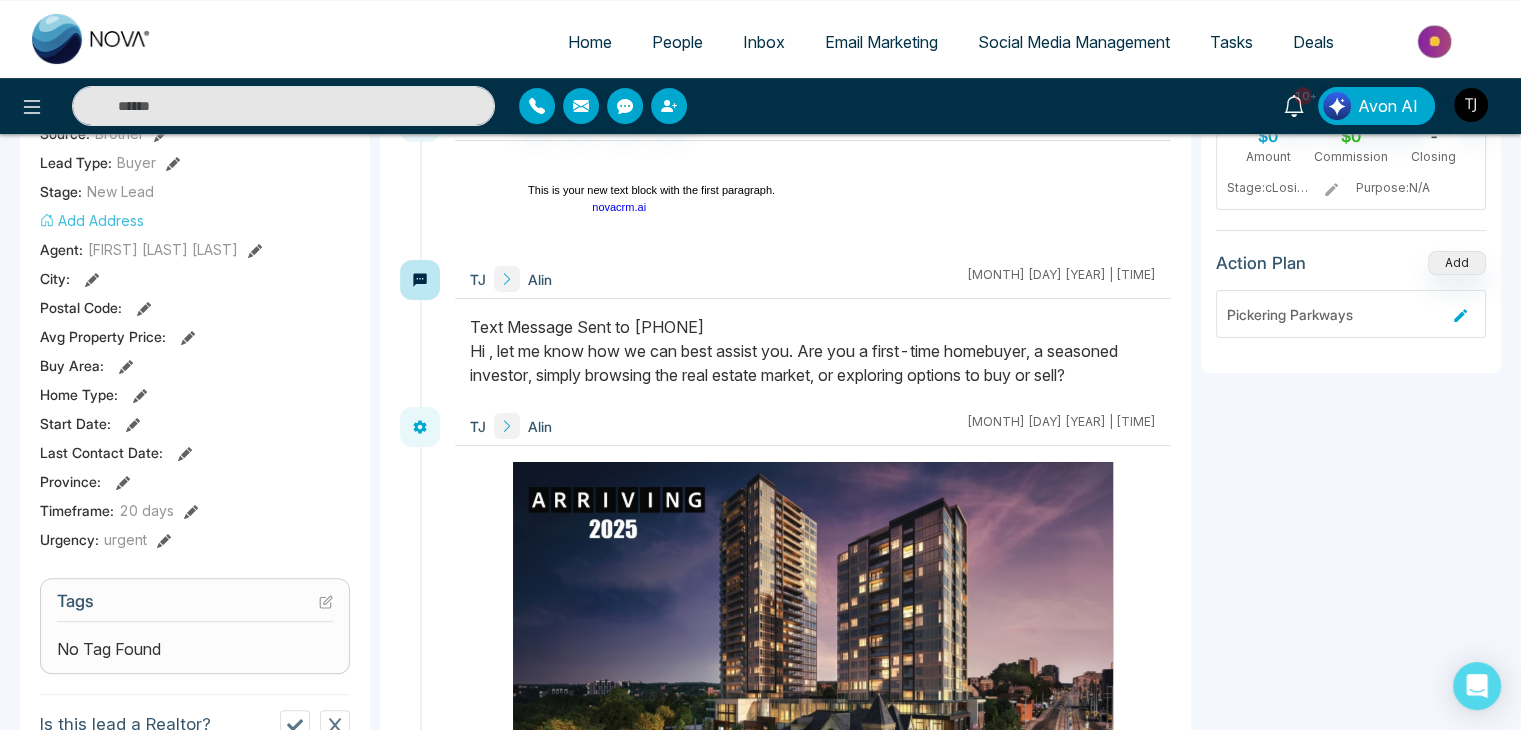 drag, startPoint x: 473, startPoint y: 325, endPoint x: 1159, endPoint y: 385, distance: 688.6189 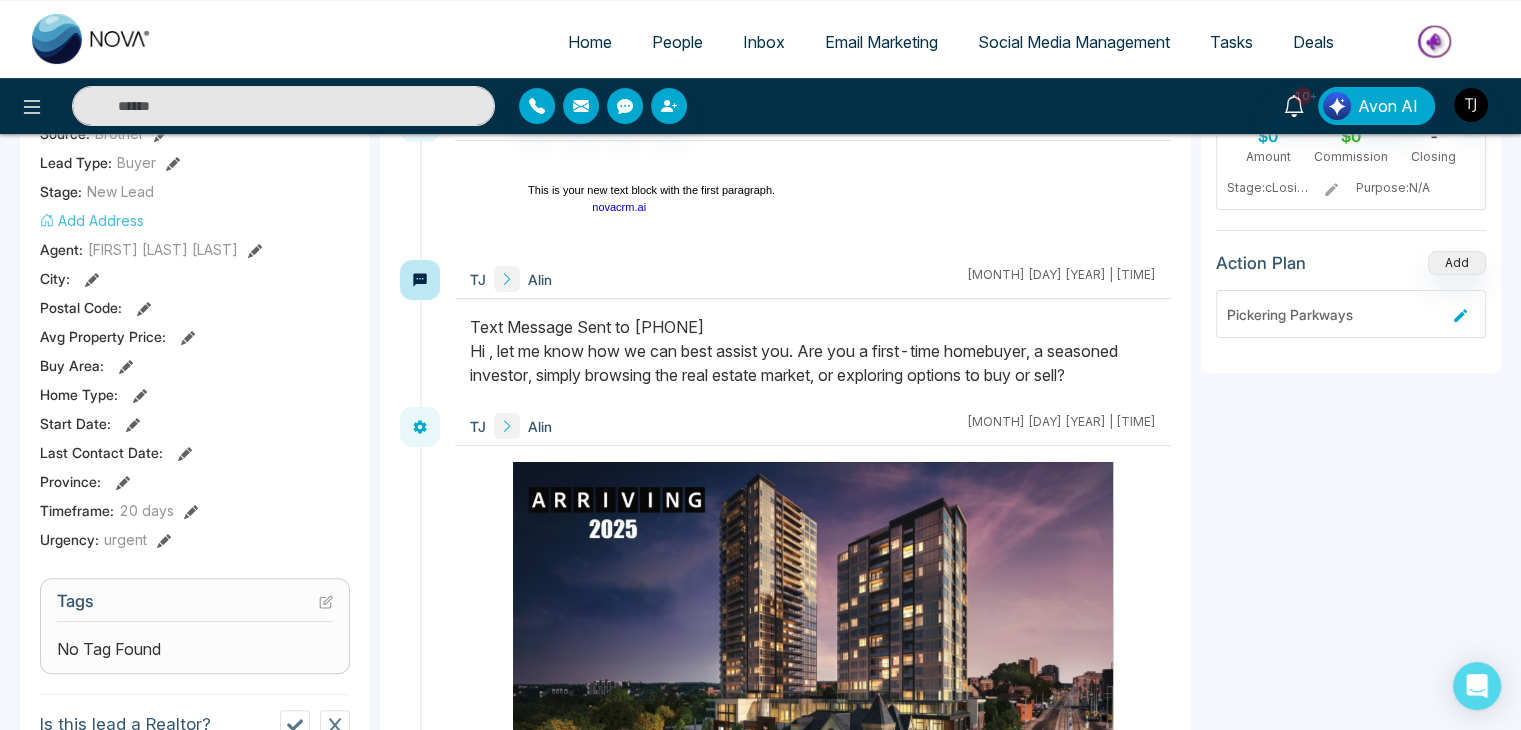 click on "[NAME] [DATE] | [TIME] [NAME] [DATE] | [TIME] [NAME] [DATE] | [TIME] [NAME] [DATE] | [TIME] [NAME] [DATE] | [TIME] [NAME] [DATE] | [TIME] [NAME] [DATE] | [TIME] [NAME] [DATE] | [TIME] [NAME] [DATE] | [TIME] [NAME] [DATE] | [TIME] Calling to [PHONE]" at bounding box center [785, 1979] 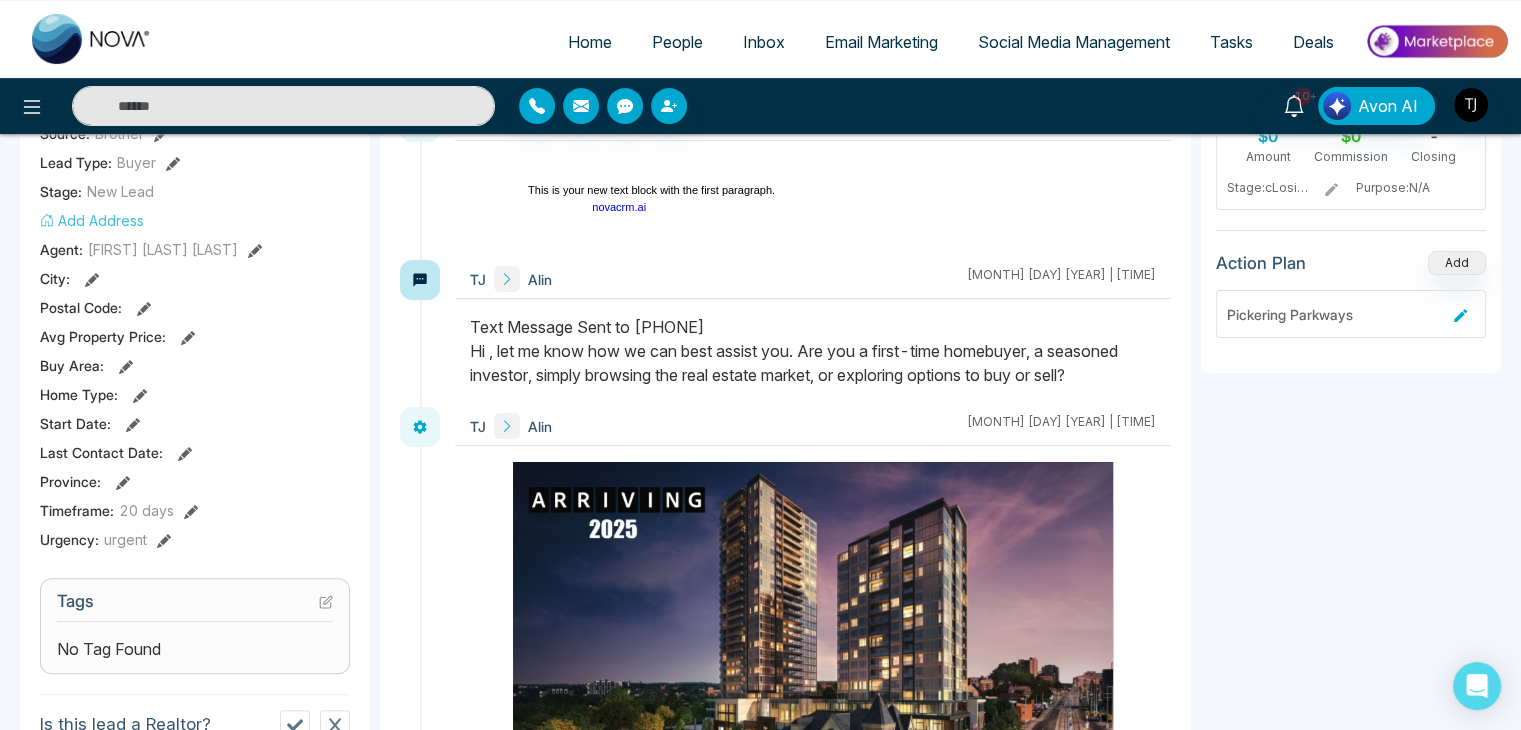 click on "Text Message Sent to [PHONE] Hi , let me know how we can best assist you. Are you a first-time homebuyer, a seasoned investor, simply browsing the real estate market, or exploring options to buy or sell?" at bounding box center [813, 351] 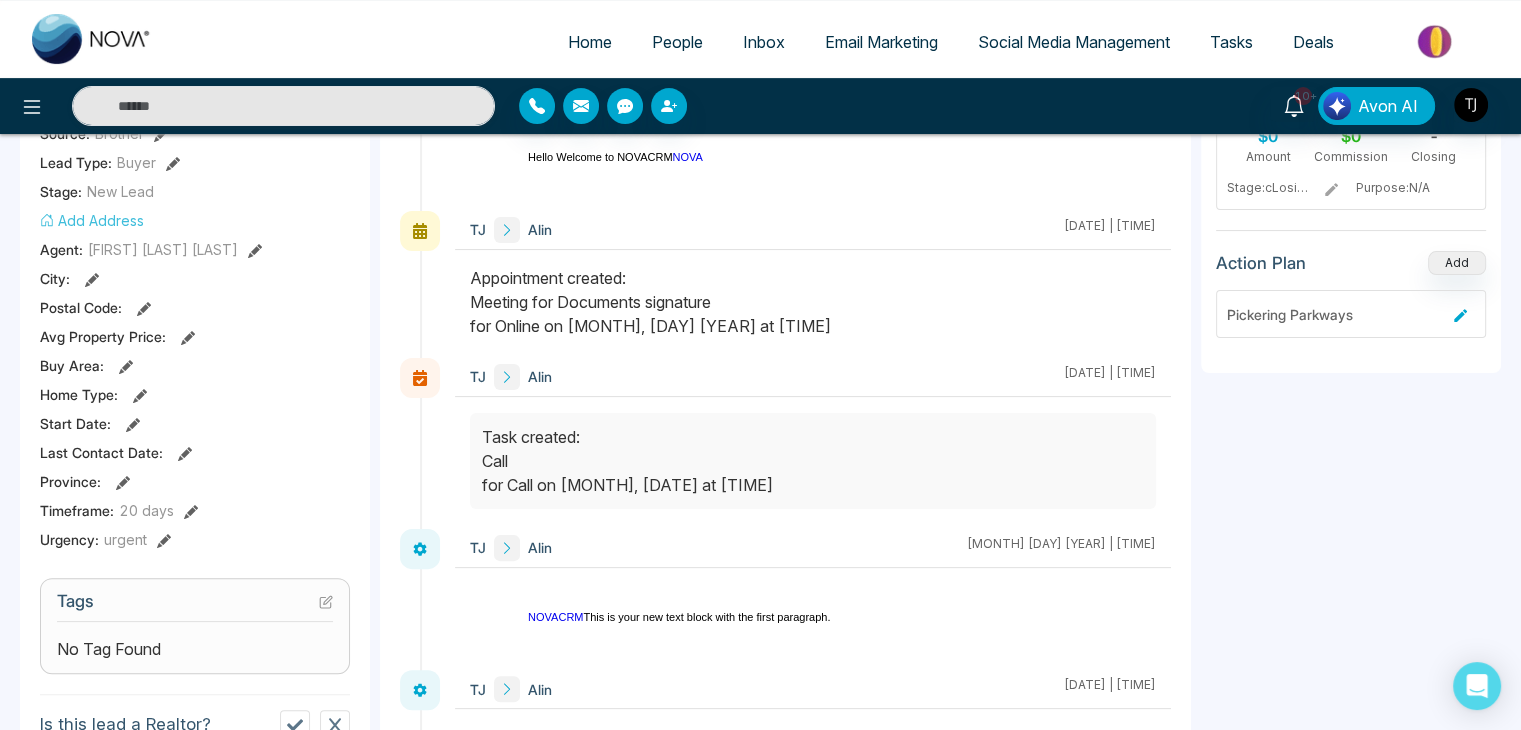 scroll, scrollTop: 0, scrollLeft: 0, axis: both 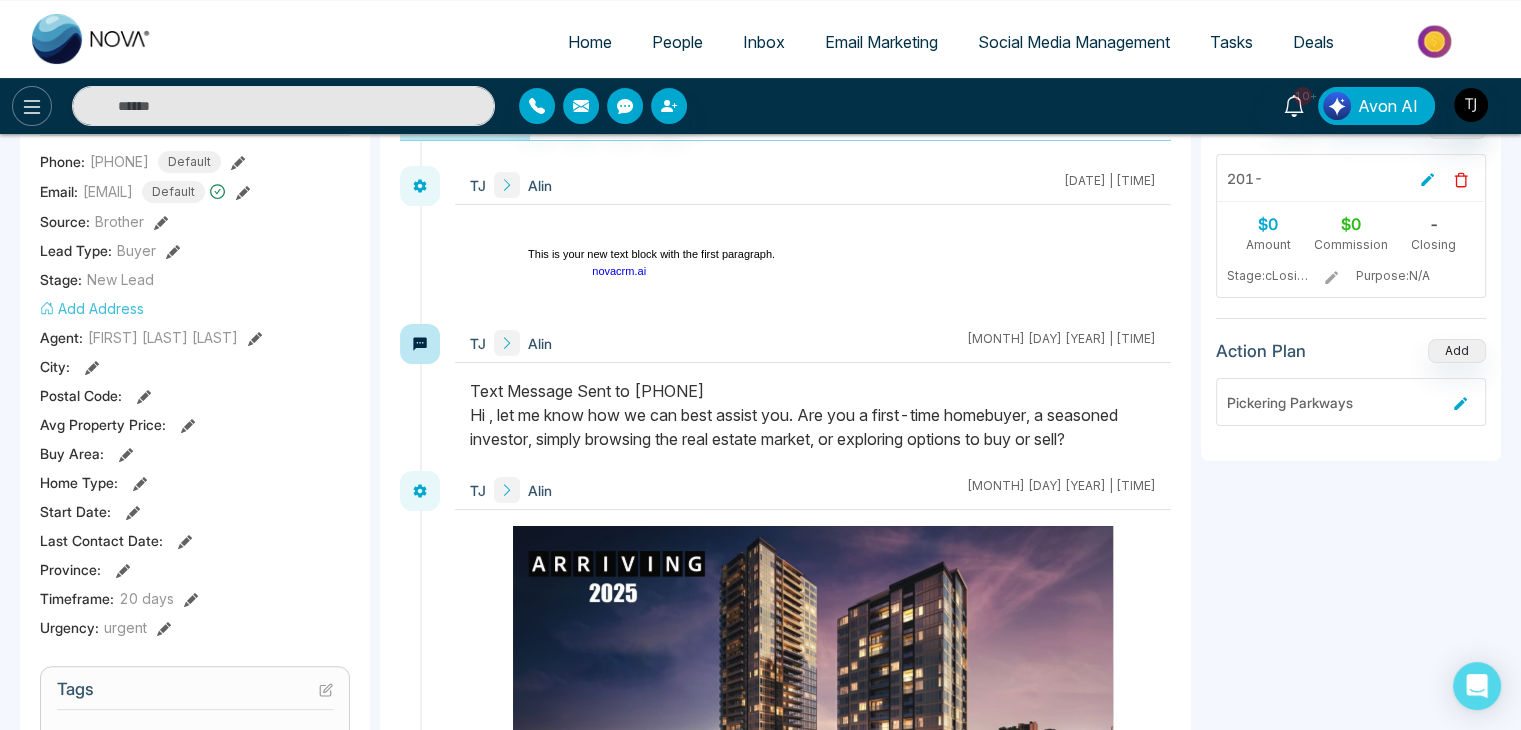 click 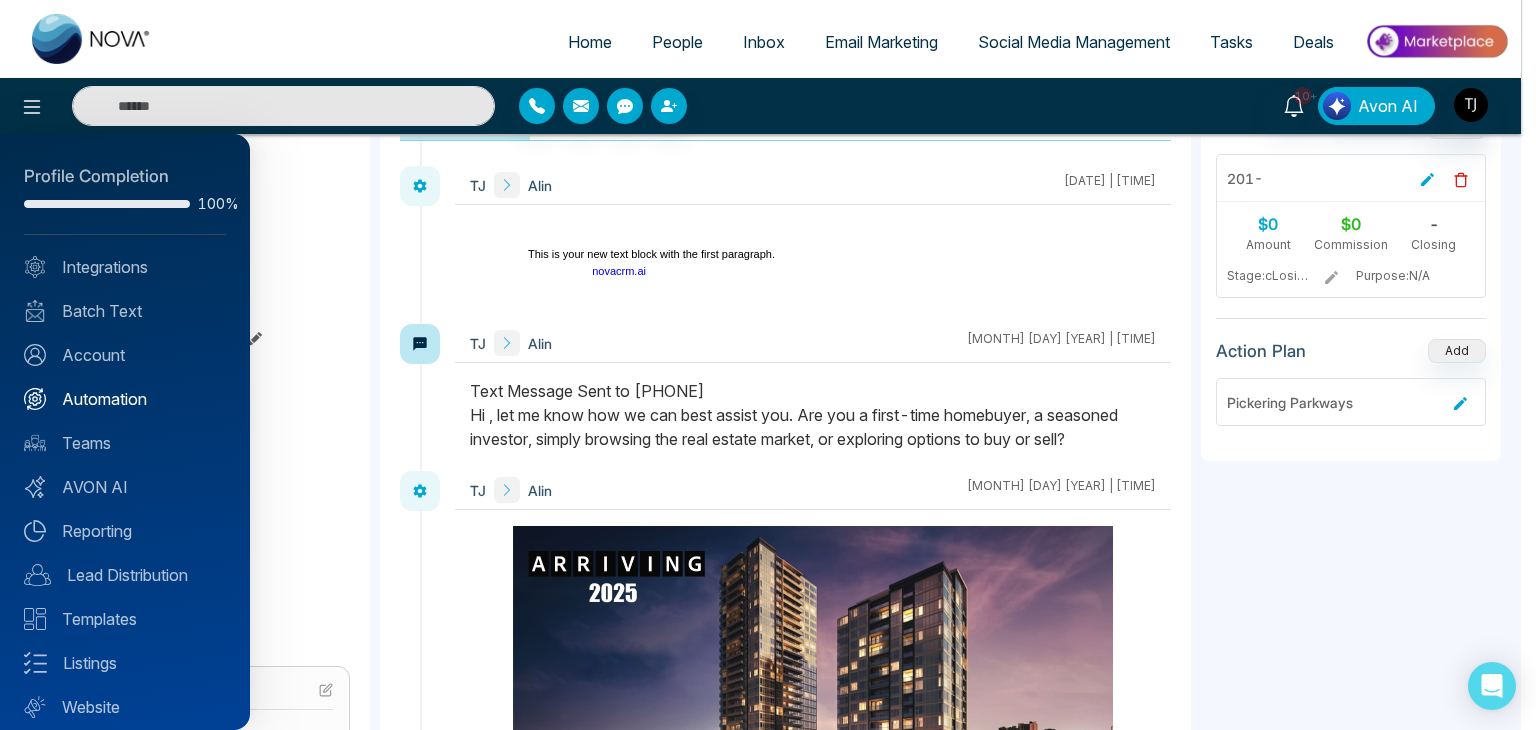click on "Automation" at bounding box center [125, 399] 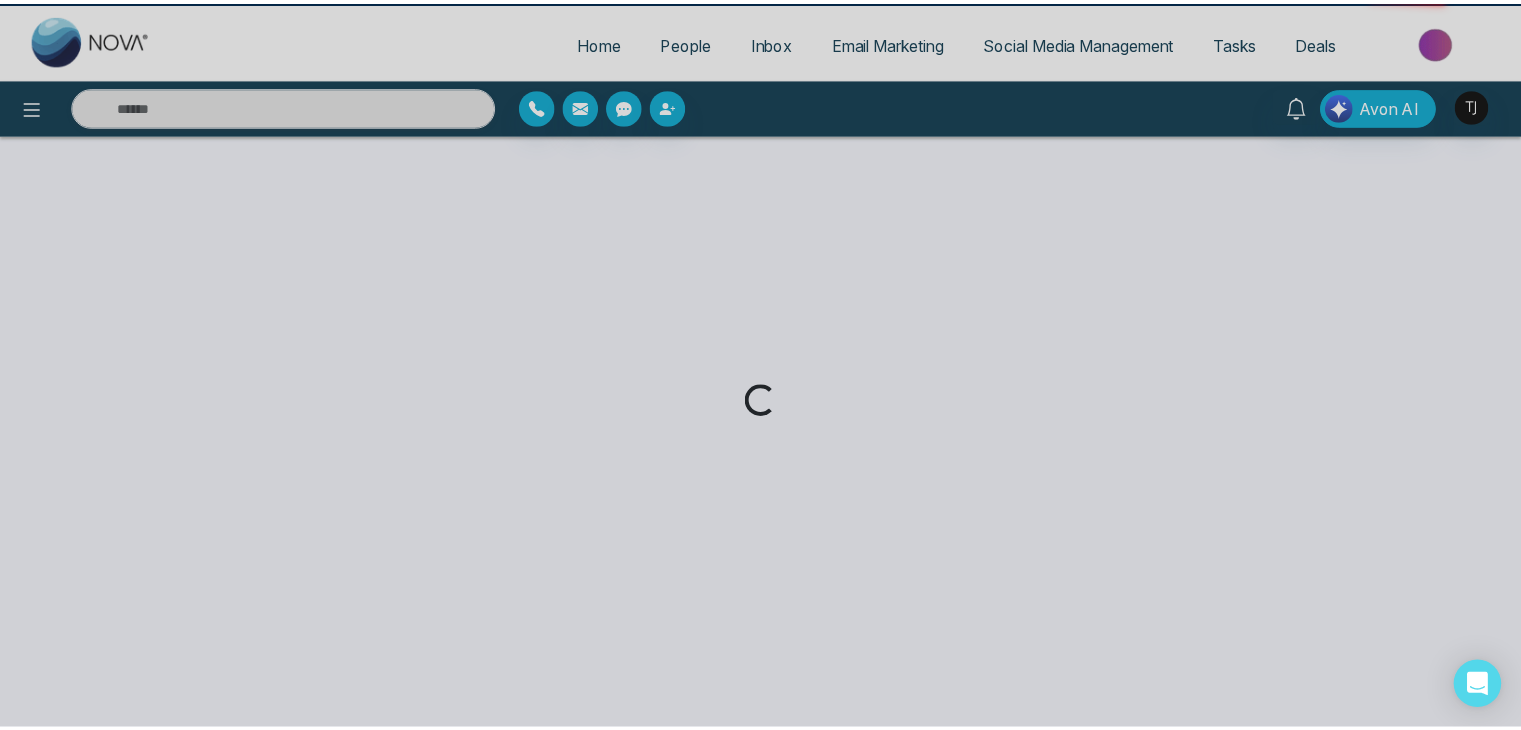 scroll, scrollTop: 0, scrollLeft: 0, axis: both 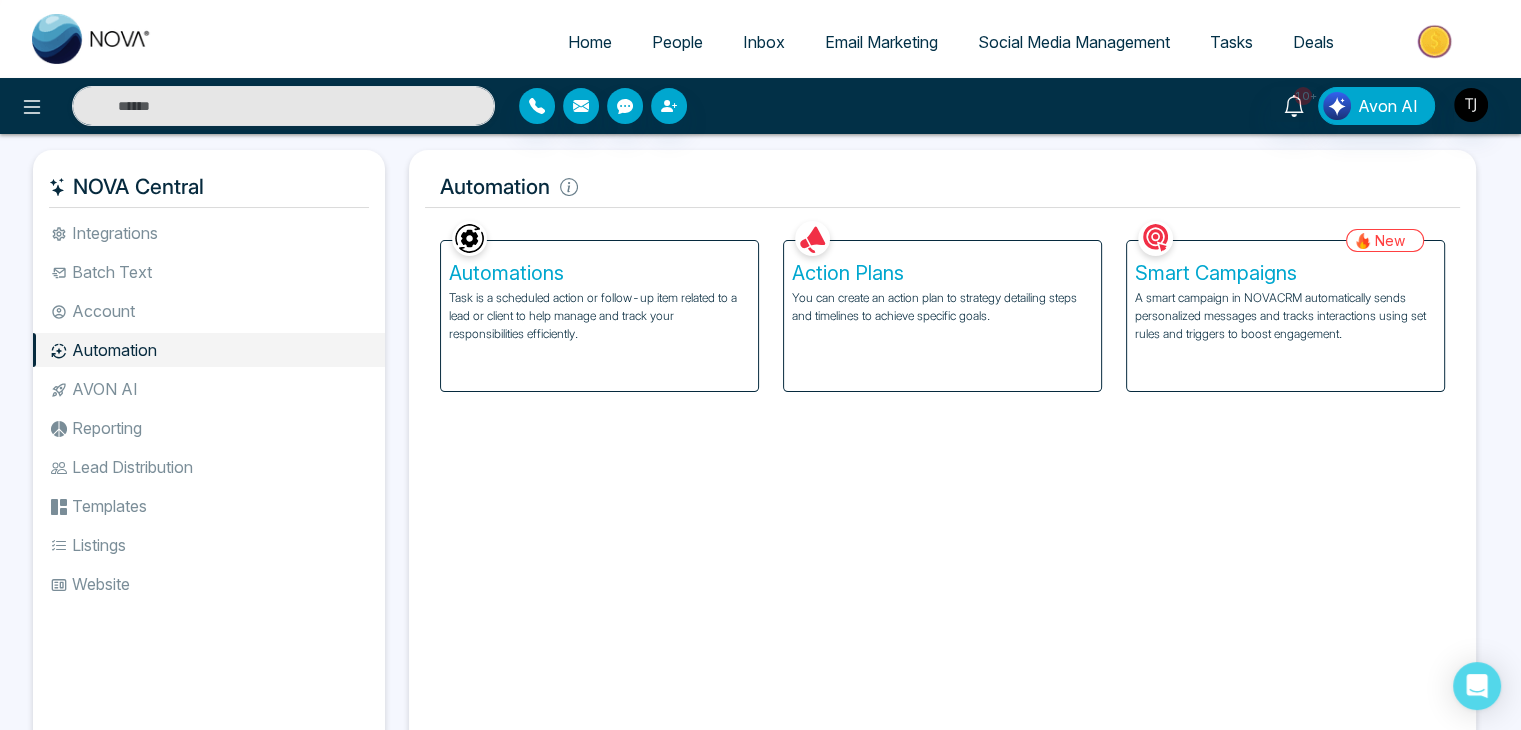 click on "Task is a scheduled action or follow-up item related to a lead or client to help manage and track your responsibilities efficiently." at bounding box center [599, 316] 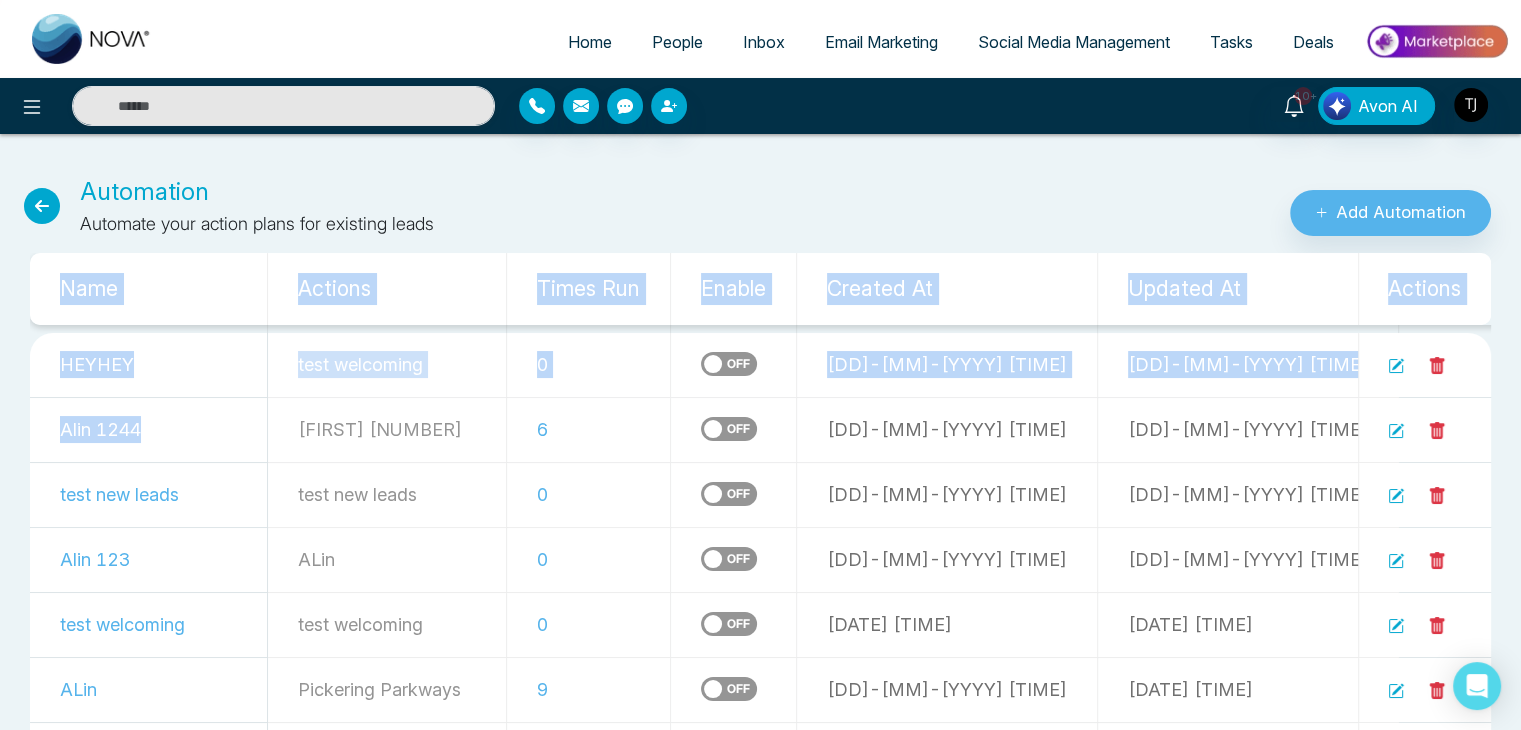 drag, startPoint x: 136, startPoint y: 431, endPoint x: 20, endPoint y: 437, distance: 116.15507 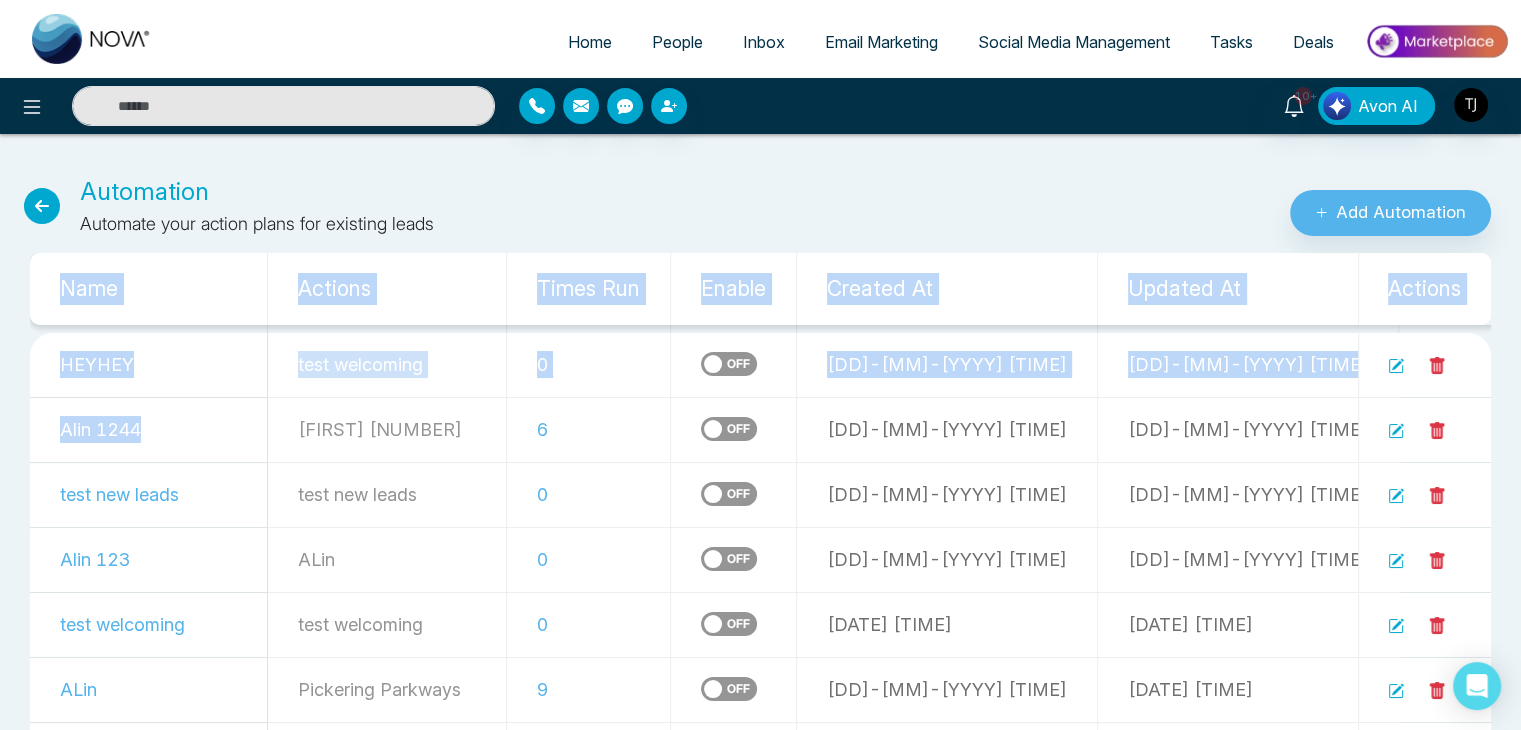 click on "Name Actions Times Run Enable Created At Updated At Actions HEYHEY test welcoming 0 [DATE] [TIME] [DATE] [TIME] [NAME] [NUMBER] [NAME]  [NUMBER] [NUMBER] [DATE] [TIME] [DATE] [TIME] test new leads test new leads 0 [DATE] [TIME] [DATE] [TIME] [NAME] [NUMBER] ALin 0 [DATE] [TIME] [DATE] [TIME] test welcoming test welcoming 0 [DATE] [TIME] [DATE] [TIME] ALin Pickering Parkways [NUMBER] [DATE] [TIME] [DATE] [TIME] Pickering Parkways Pickering Parkways [NUMBER] [DATE] [TIME] [DATE] [TIME] wolcoming test [NUMBER] Welcoming test [NUMBER] 0 [DATE] [TIME] [DATE] [TIME] sdfdsfggh thdkl 0 [DATE] [TIME] [DATE] [TIME] welcoming leads Welcoming leads 0 [DATE] [TIME] [DATE] [TIME] test [NUMBER] Test [NUMBER] 0 [DATE] [TIME] [DATE] [TIME] XYZ [NUMBER] XYZ [NUMBER] 0 [DATE] [TIME] [DATE] [TIME] xyz [NUMBER] XYZ [NUMBER] 0 [DATE] [TIME] [DATE] [TIME] XYZ Xyz 0 [DATE] [TIME] [DATE] [TIME] Untitled [NUMBER] Harman AP 0 [DATE] [TIME] [DATE] [TIME] Untitled [NUMBER] 0" at bounding box center (760, 910) 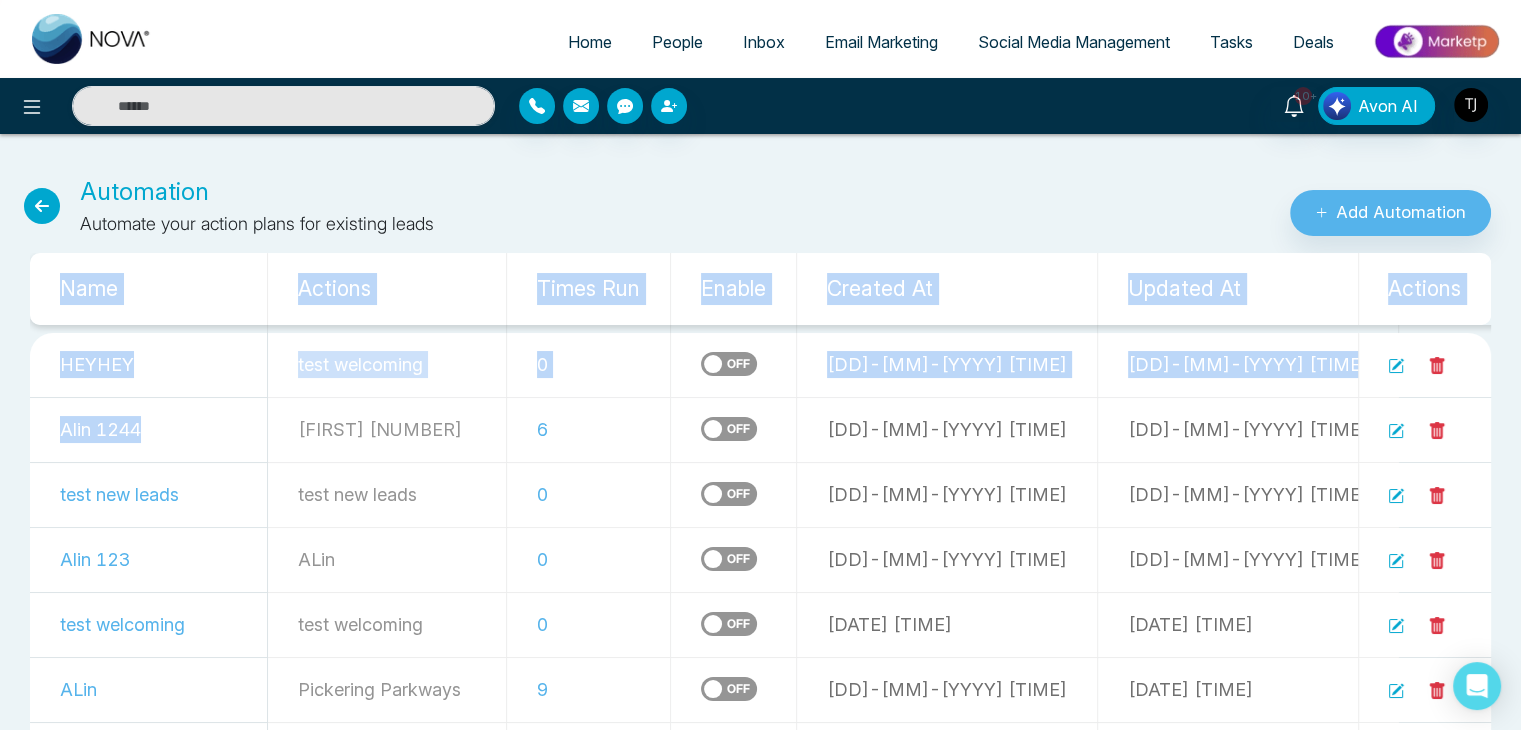 click on "Alin 1244" at bounding box center [149, 429] 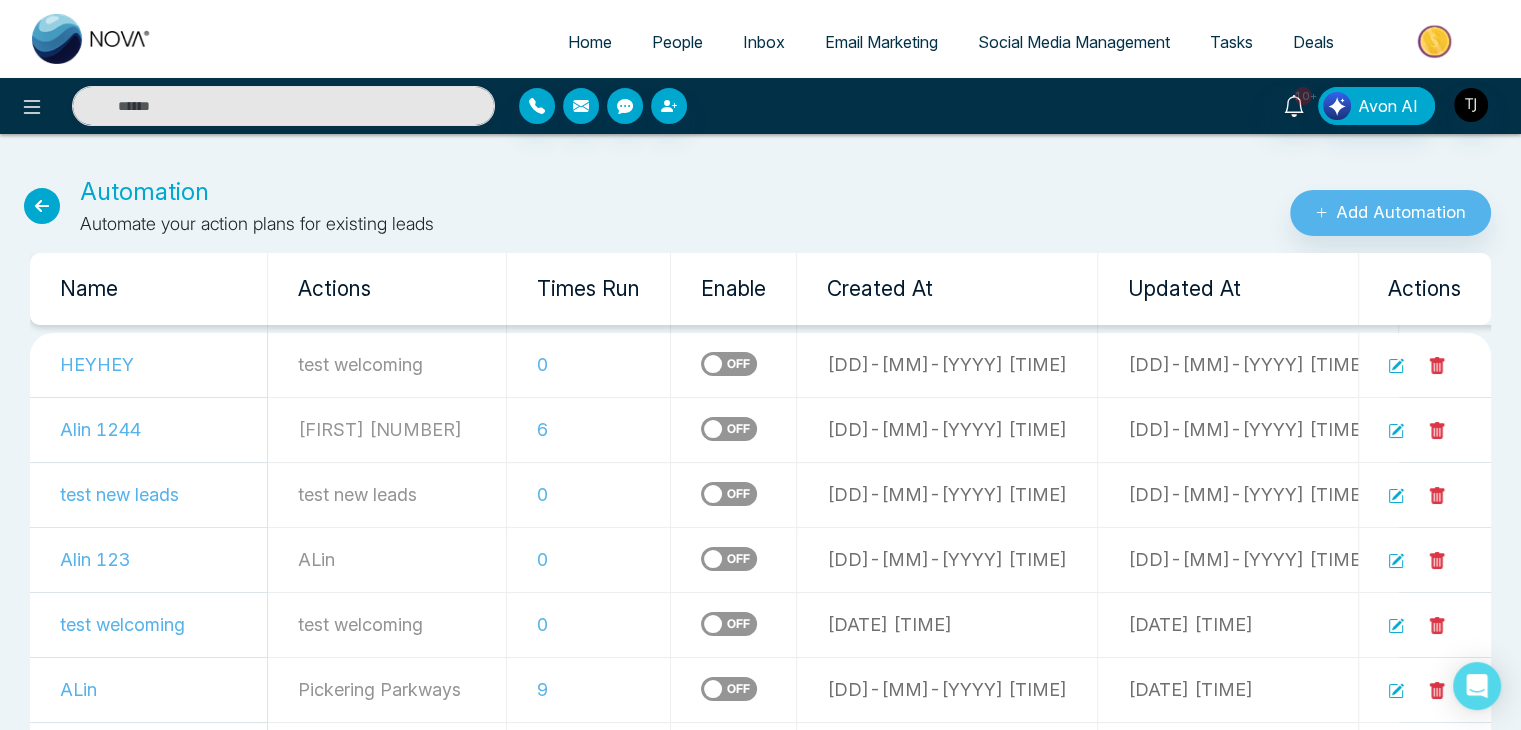 click on "Home" at bounding box center (590, 42) 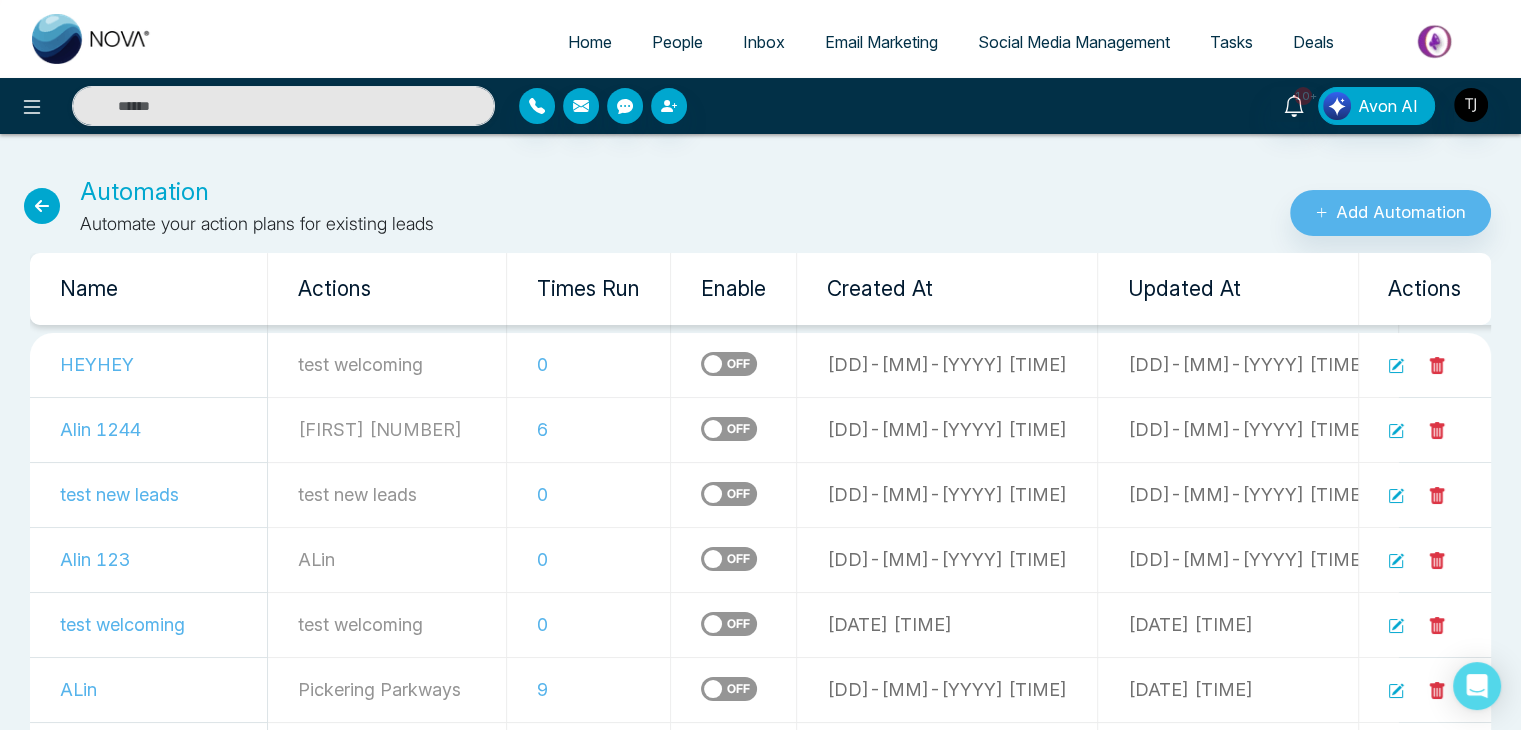 select on "*" 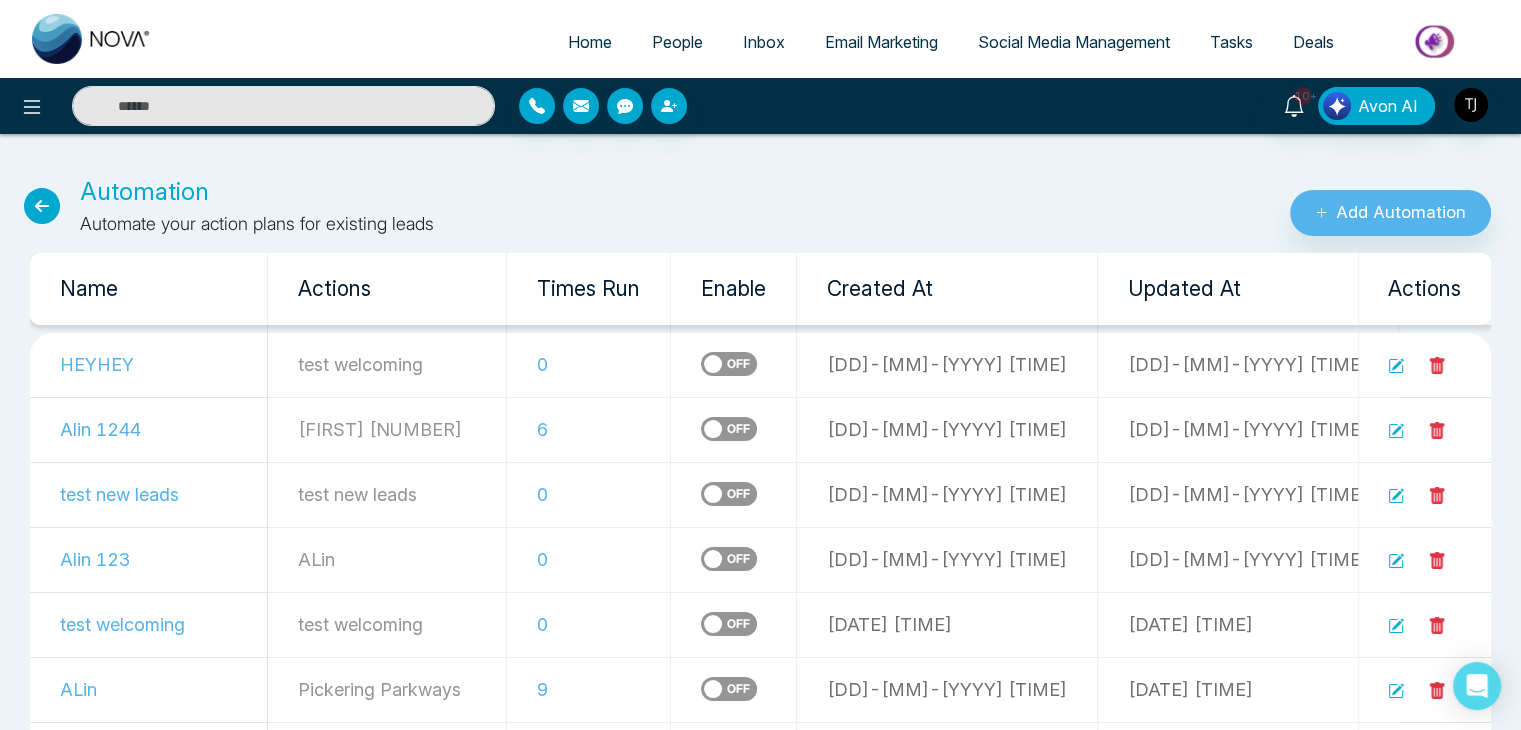 select on "*" 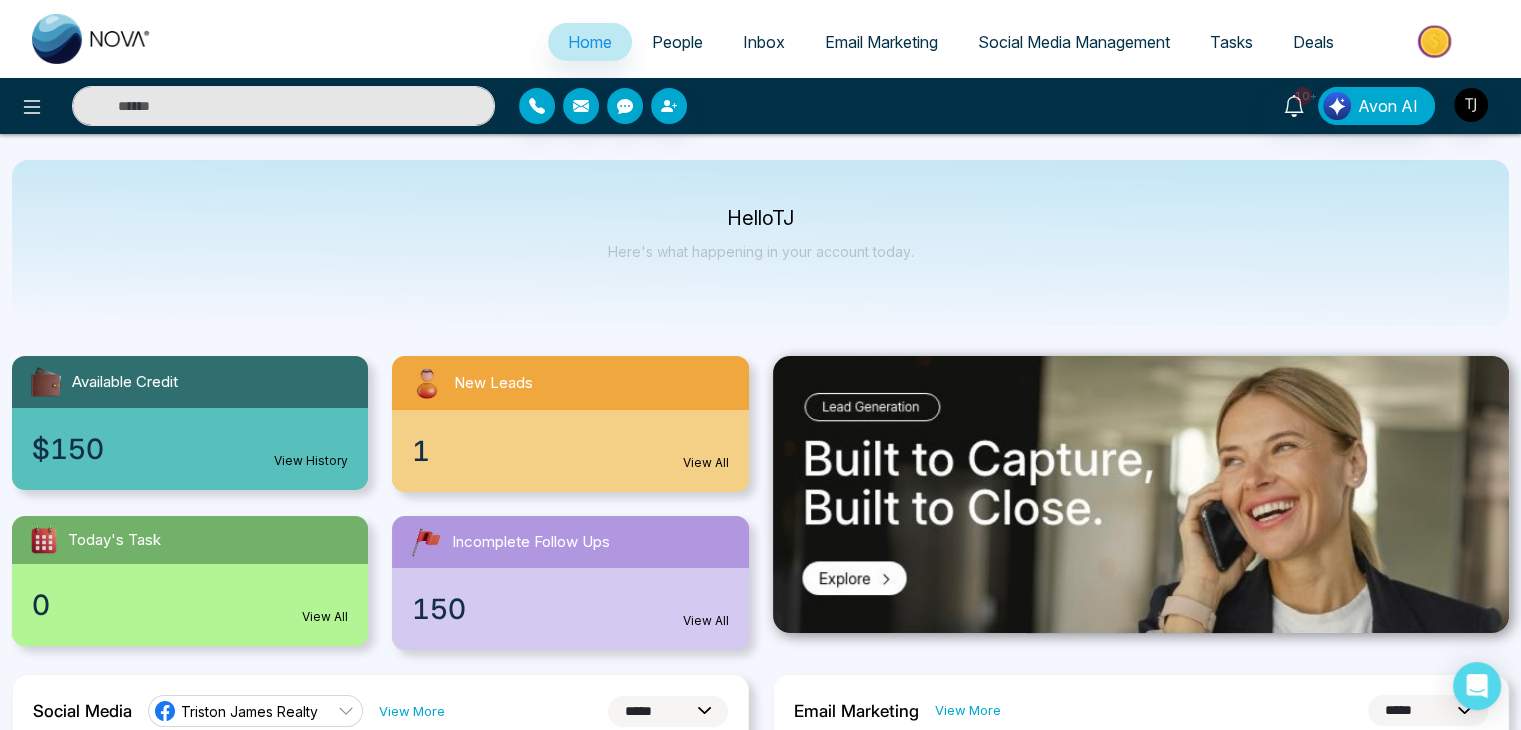 click on "People" at bounding box center [677, 42] 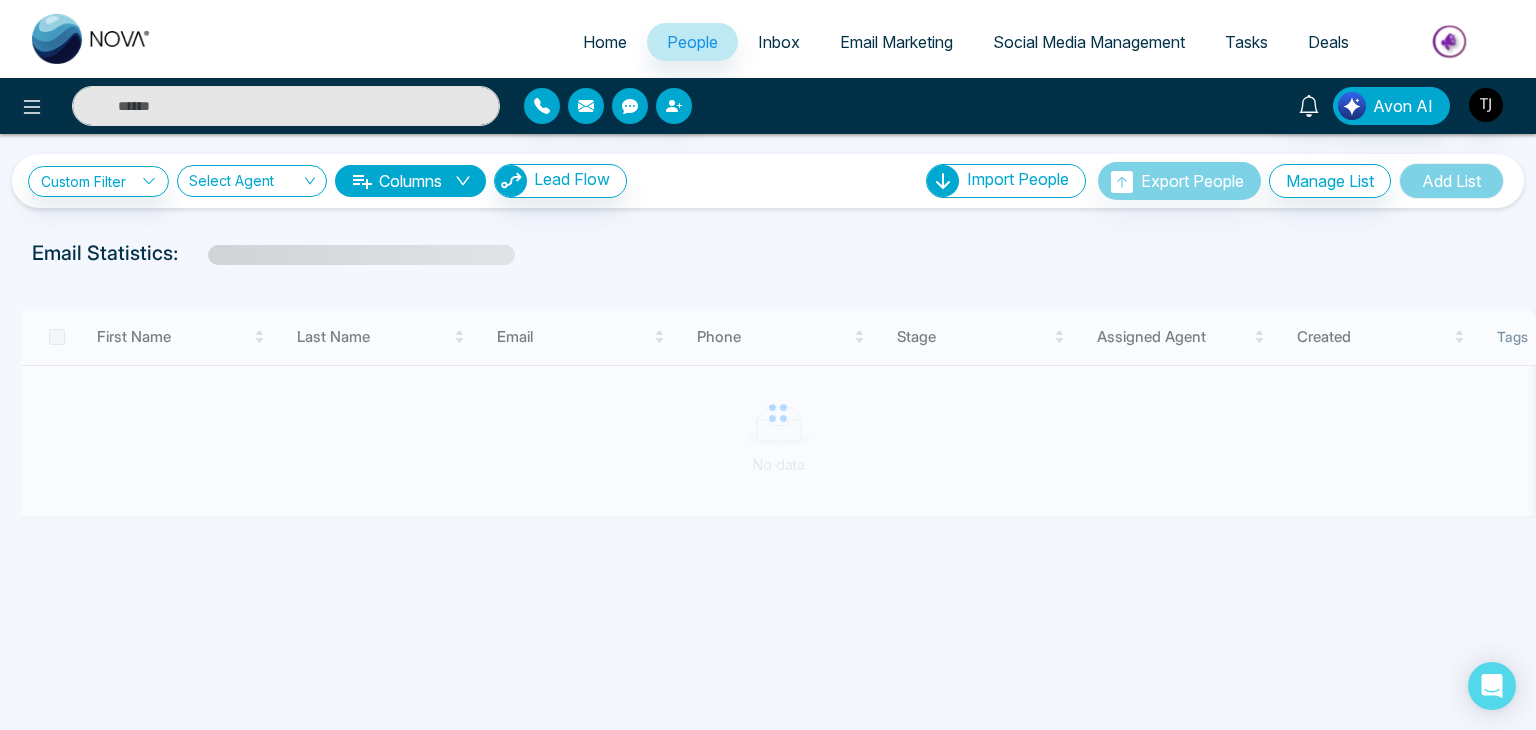 click on "Inbox" at bounding box center (779, 42) 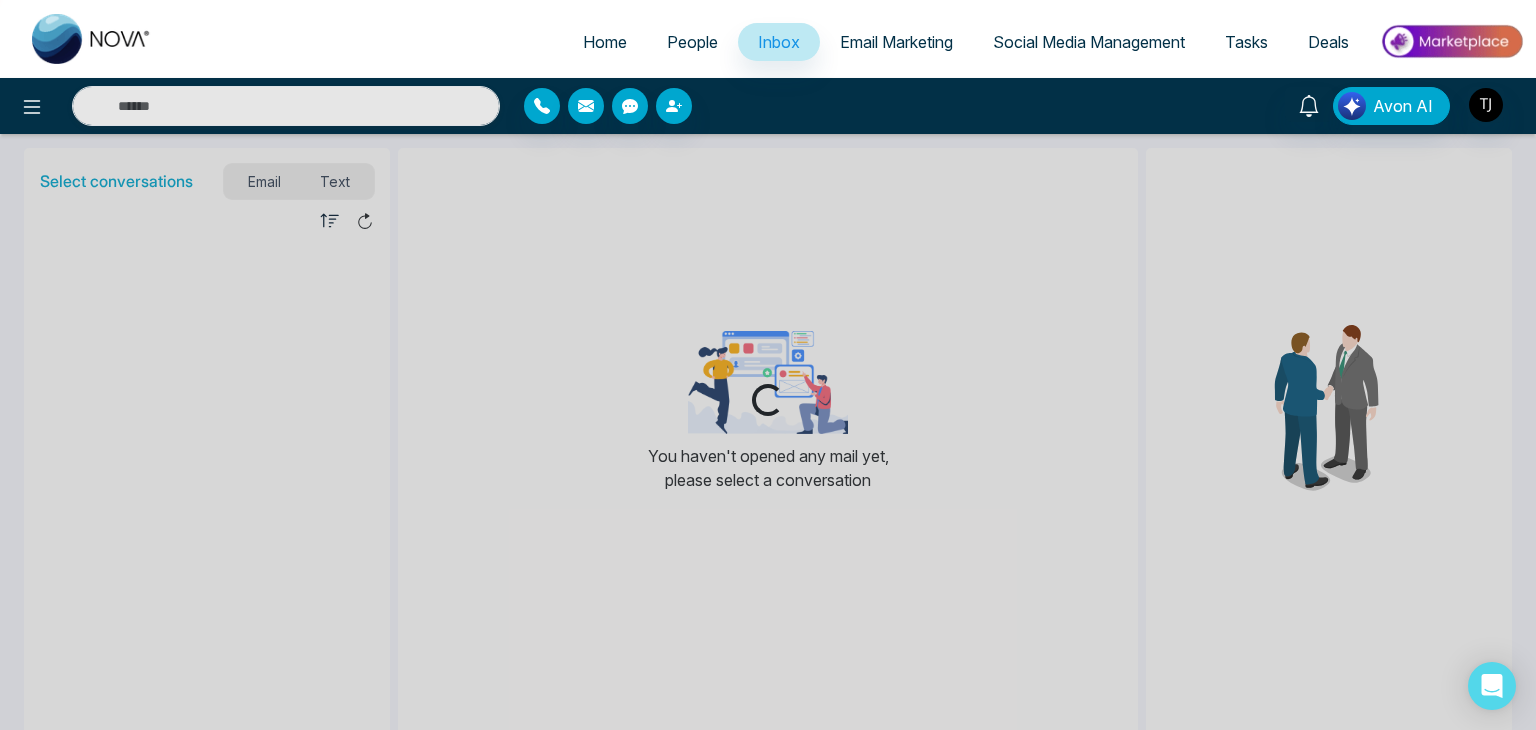 click on "Home" at bounding box center (605, 42) 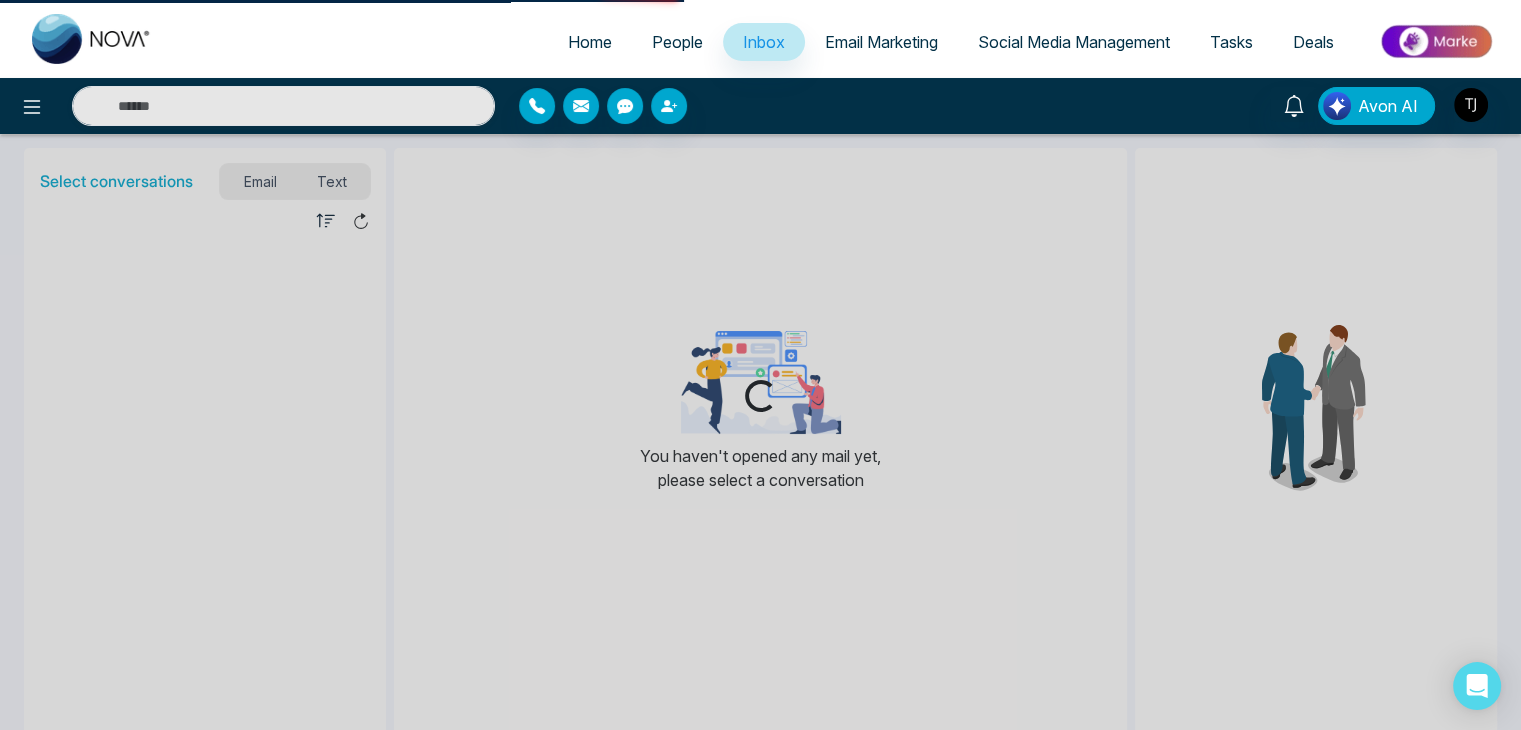 select on "*" 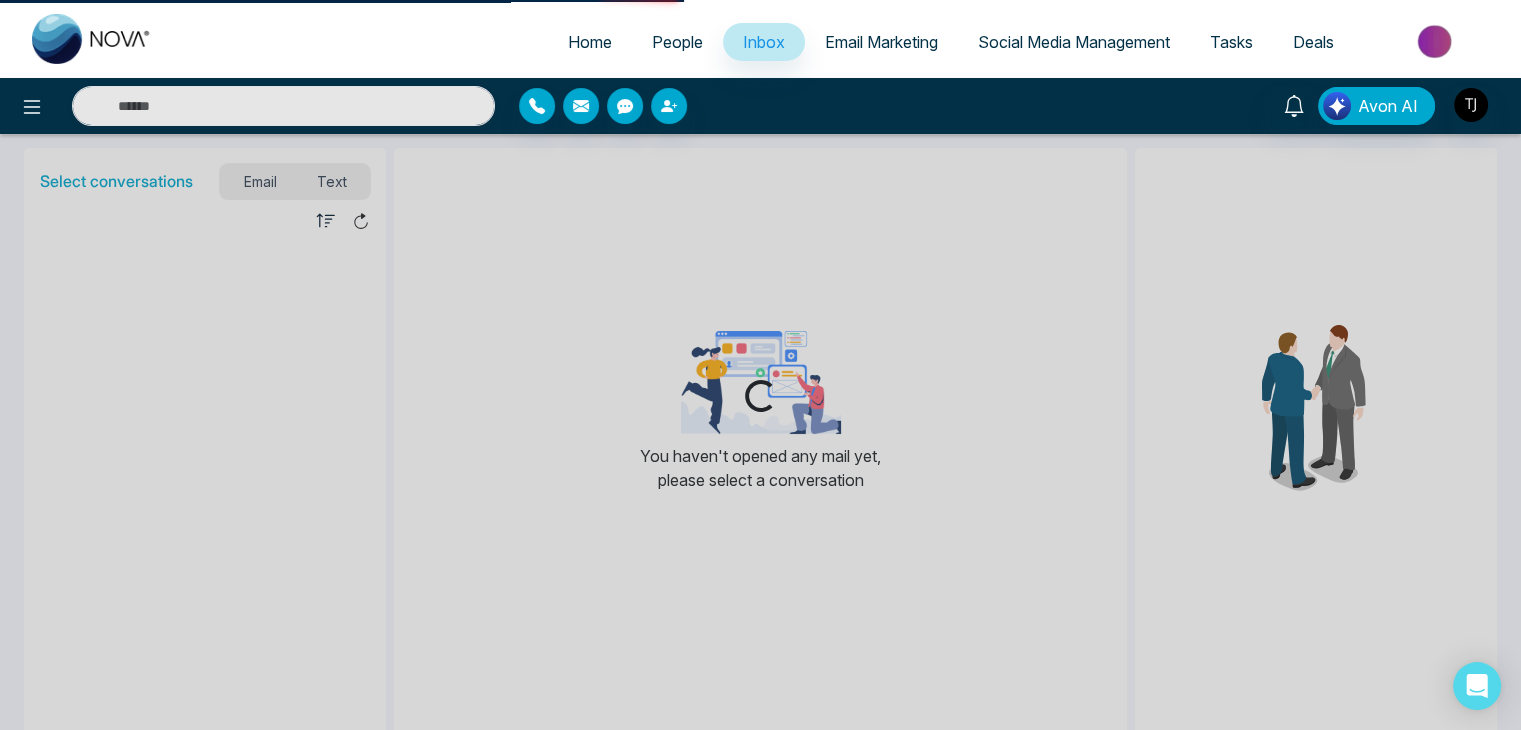 select on "*" 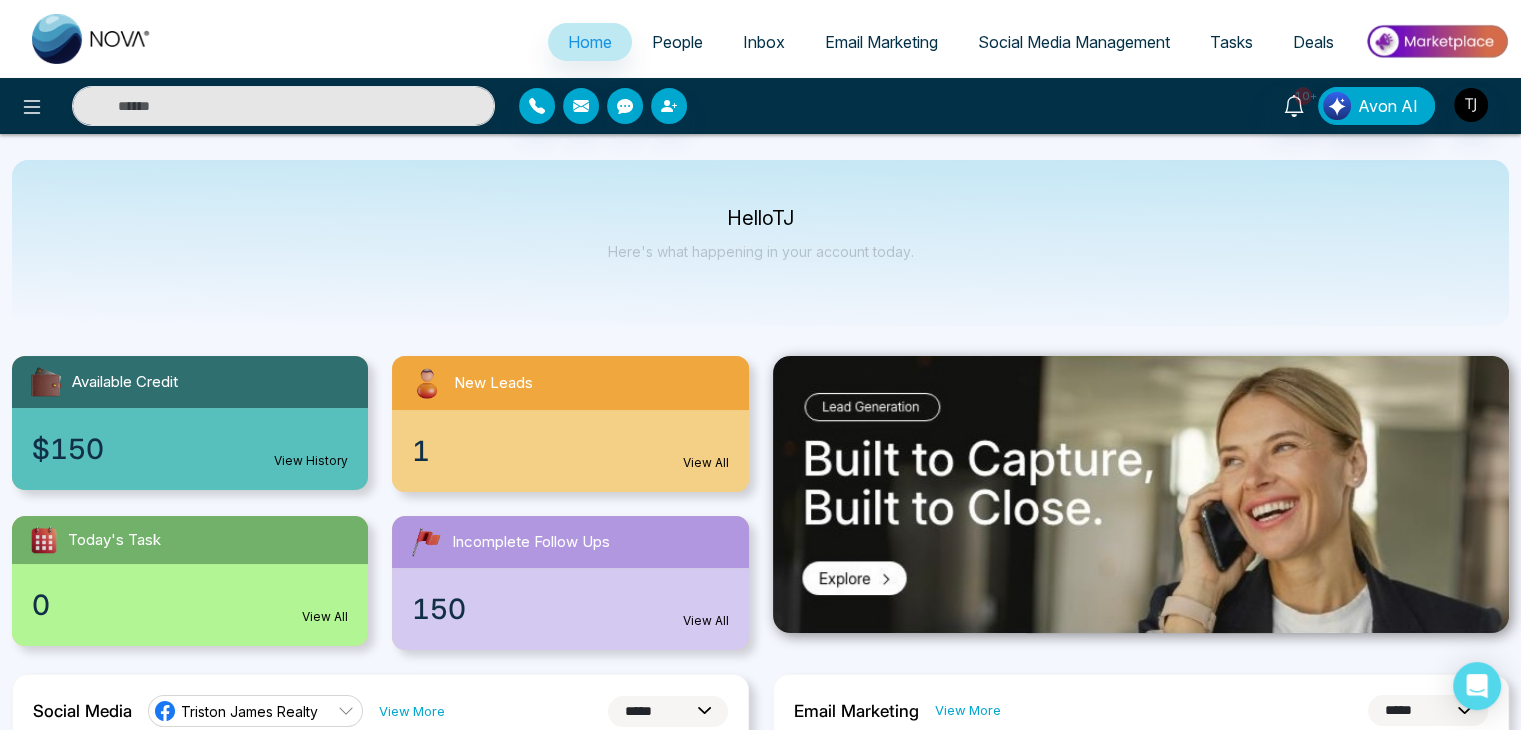 click on "People" at bounding box center [677, 42] 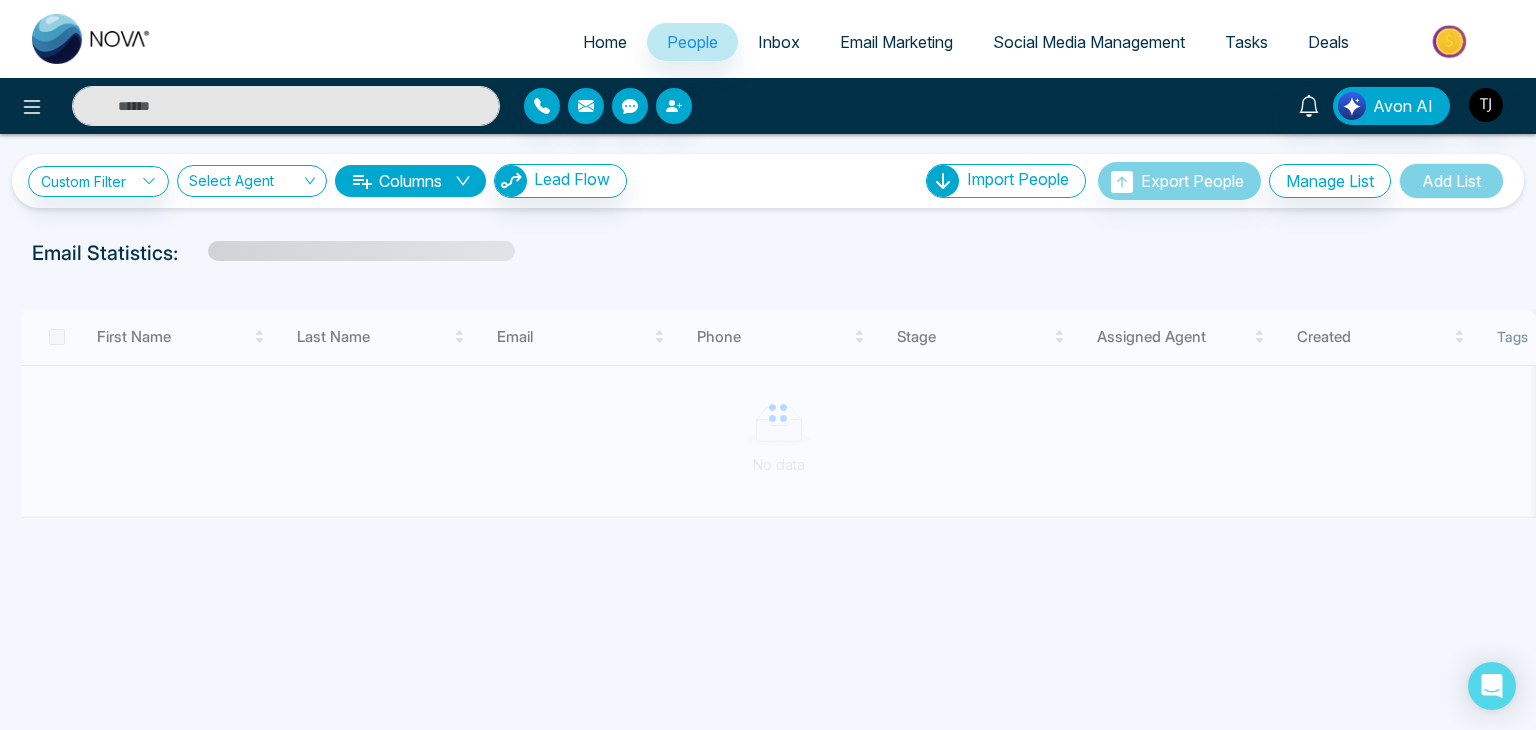 click on "Inbox" at bounding box center (779, 42) 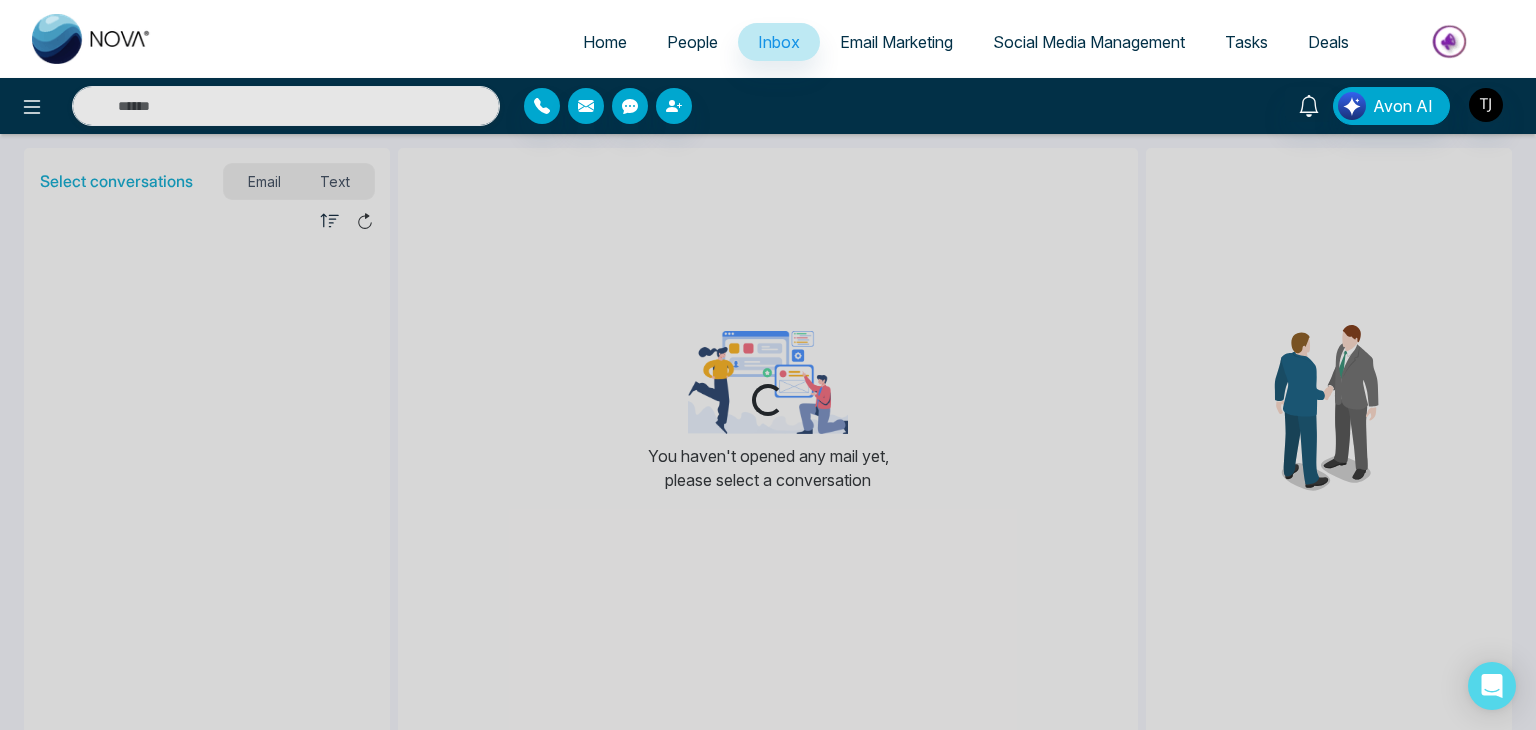 click on "Home" at bounding box center [605, 42] 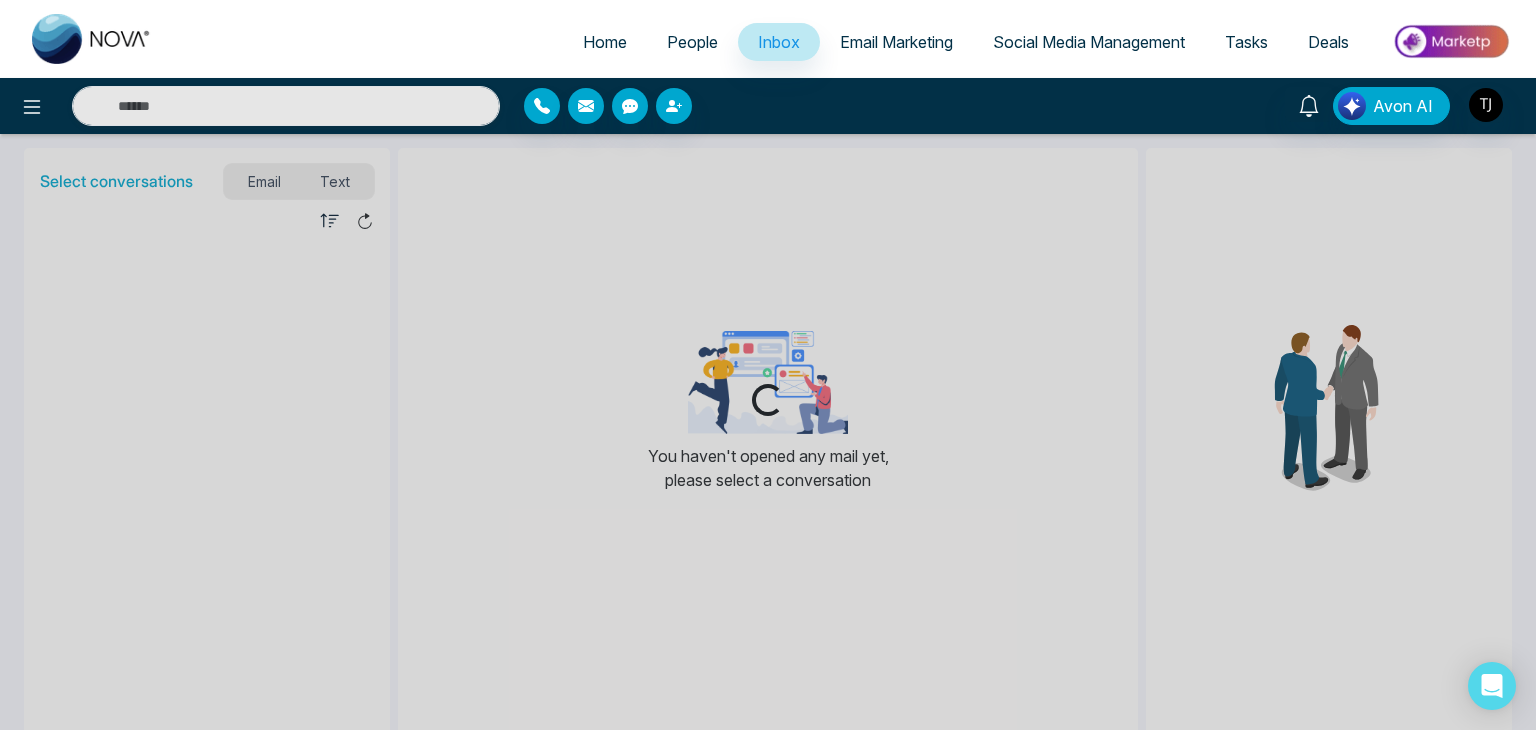 select on "*" 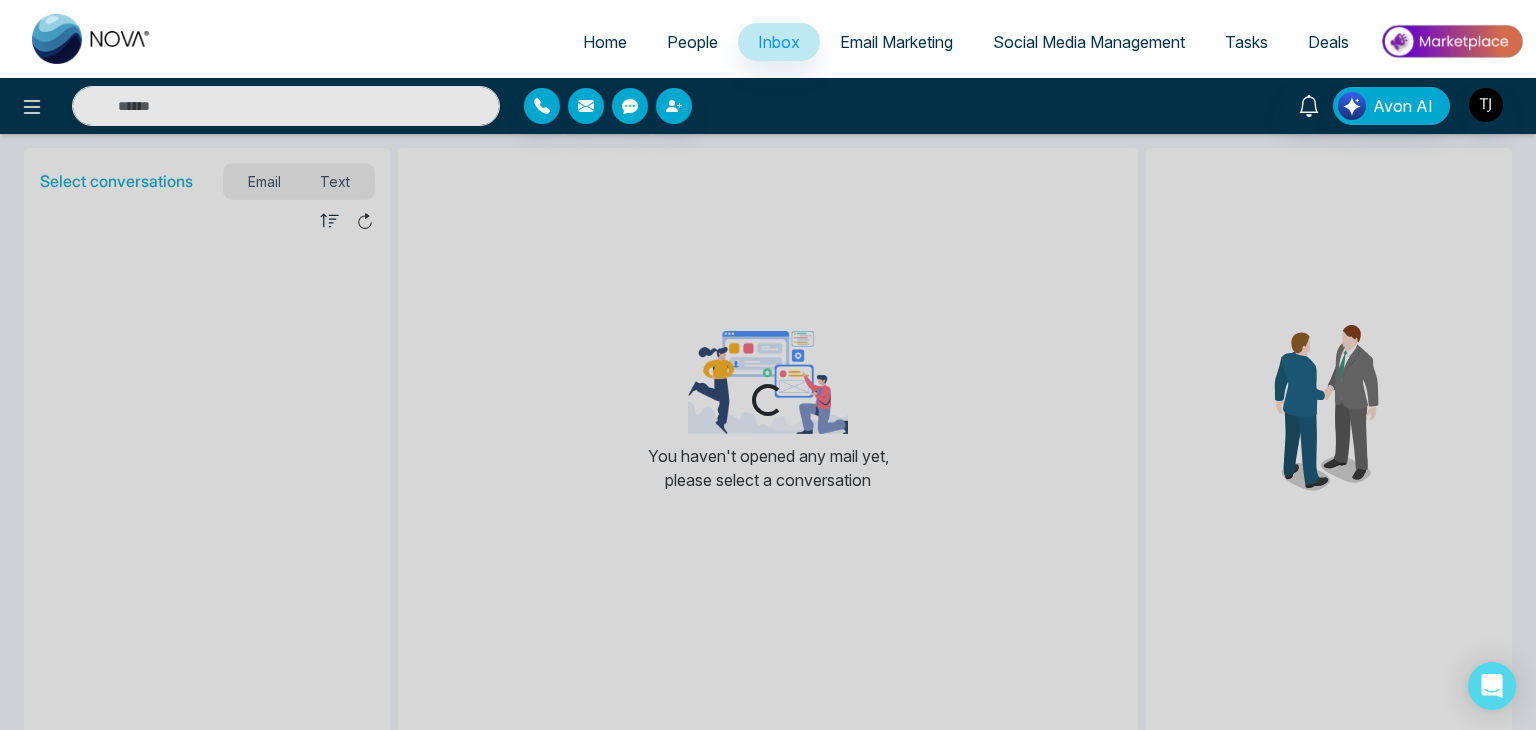 select on "*" 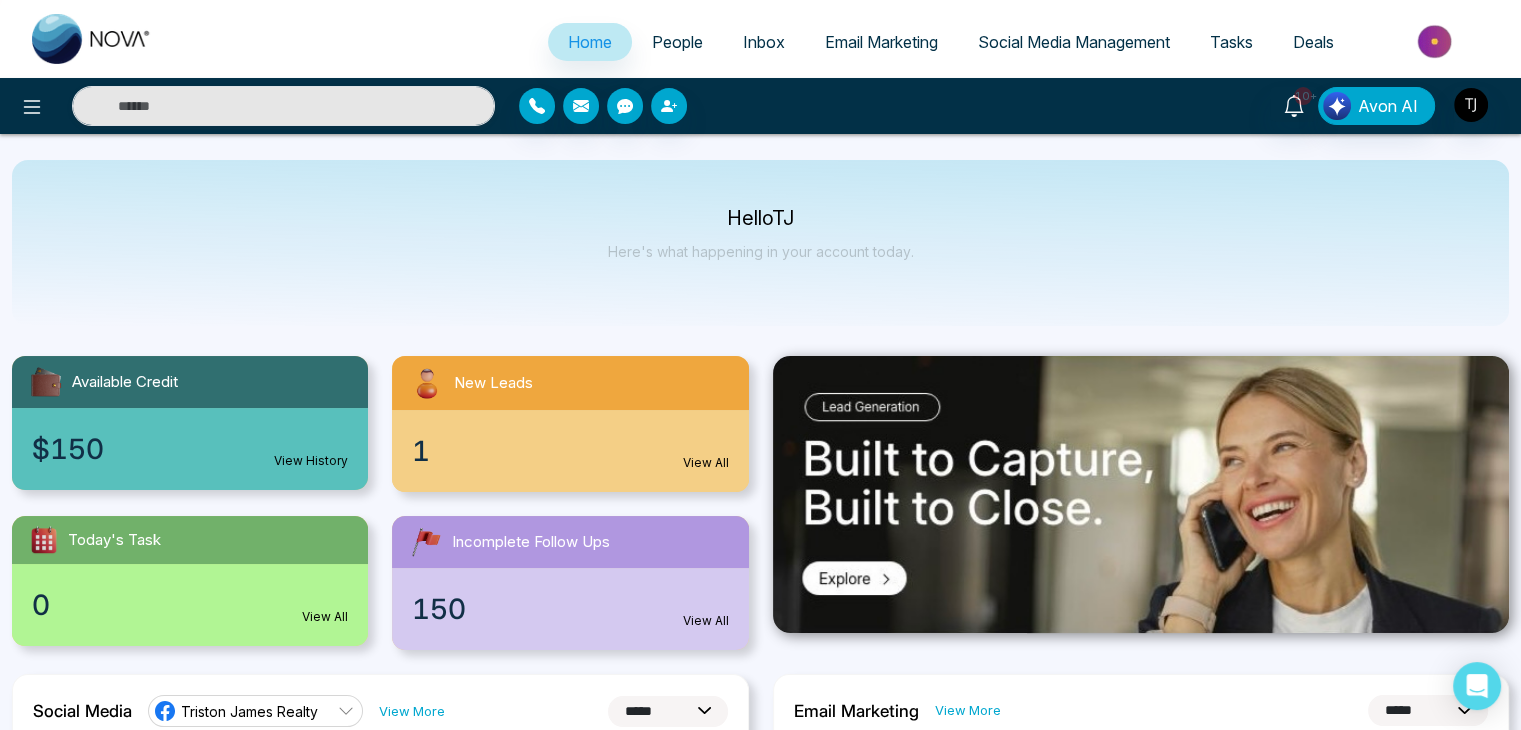 click on "People" at bounding box center [677, 42] 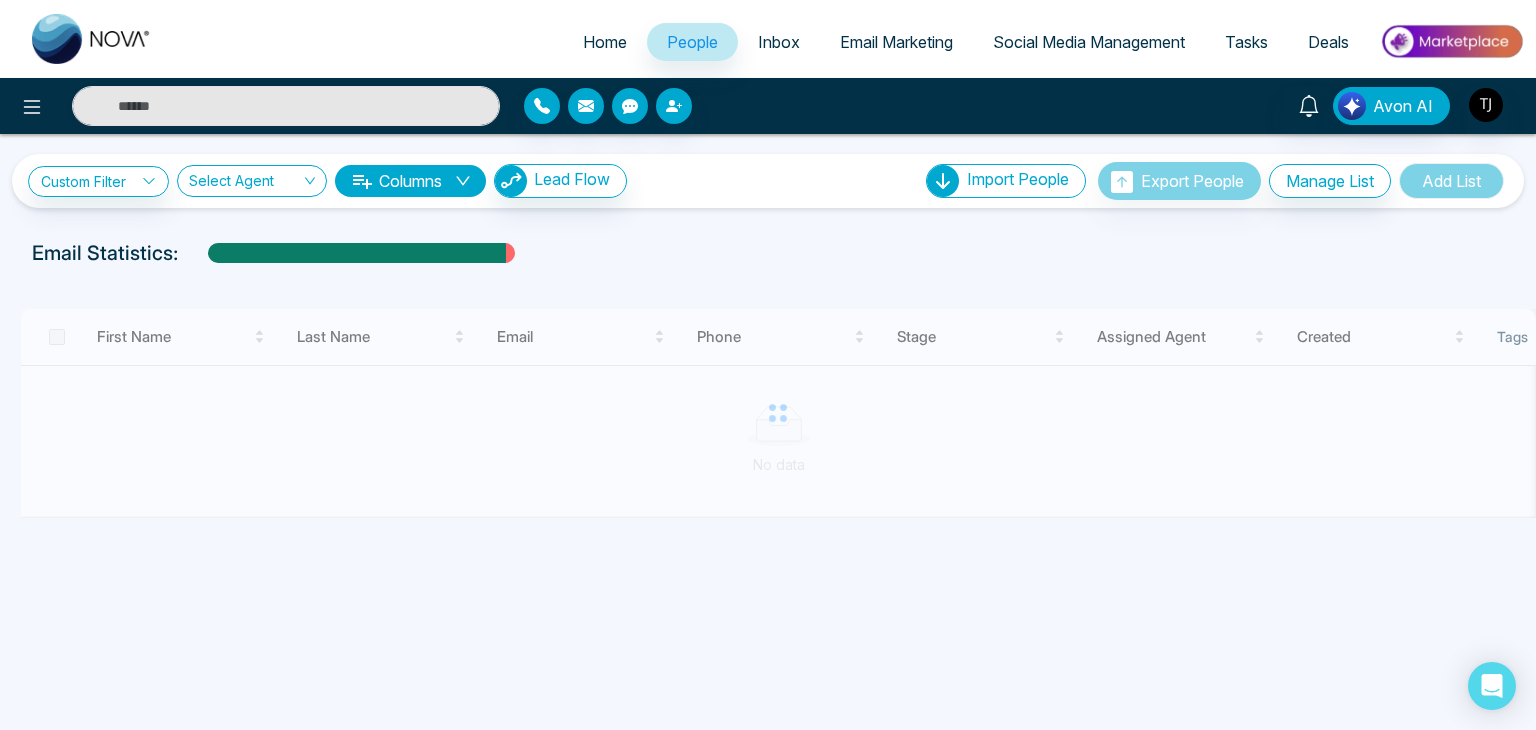 click on "Email Marketing" at bounding box center (896, 42) 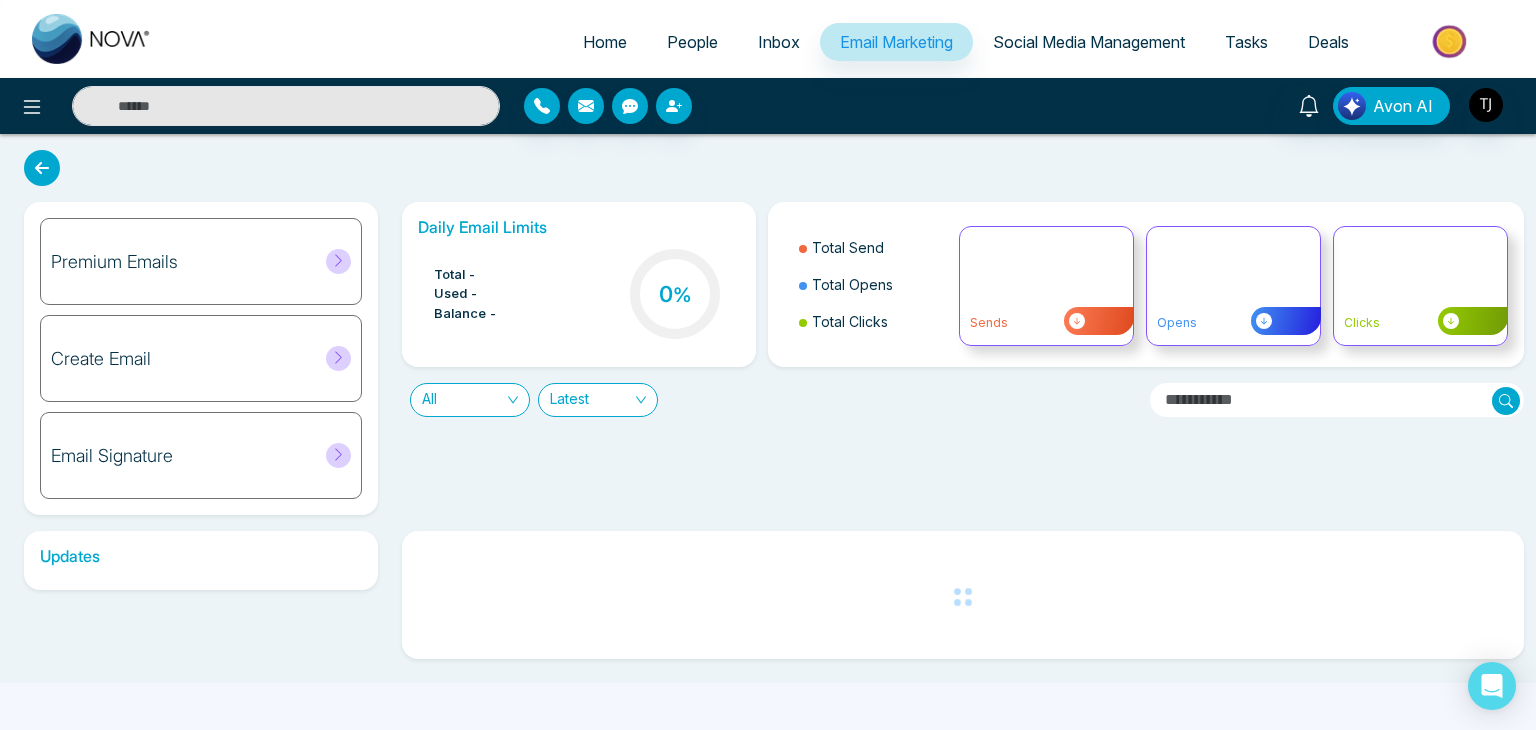 click on "Home" at bounding box center [605, 42] 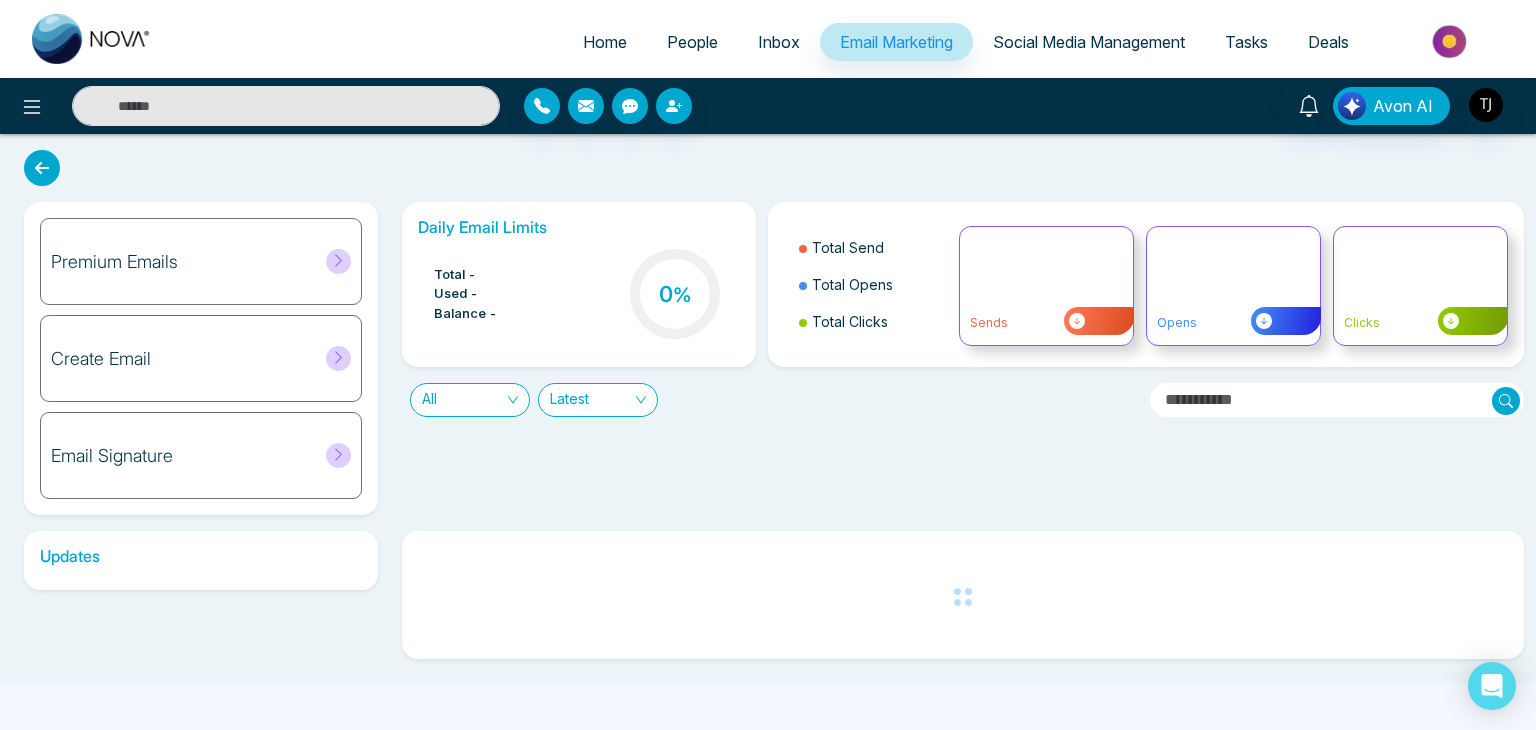 select on "*" 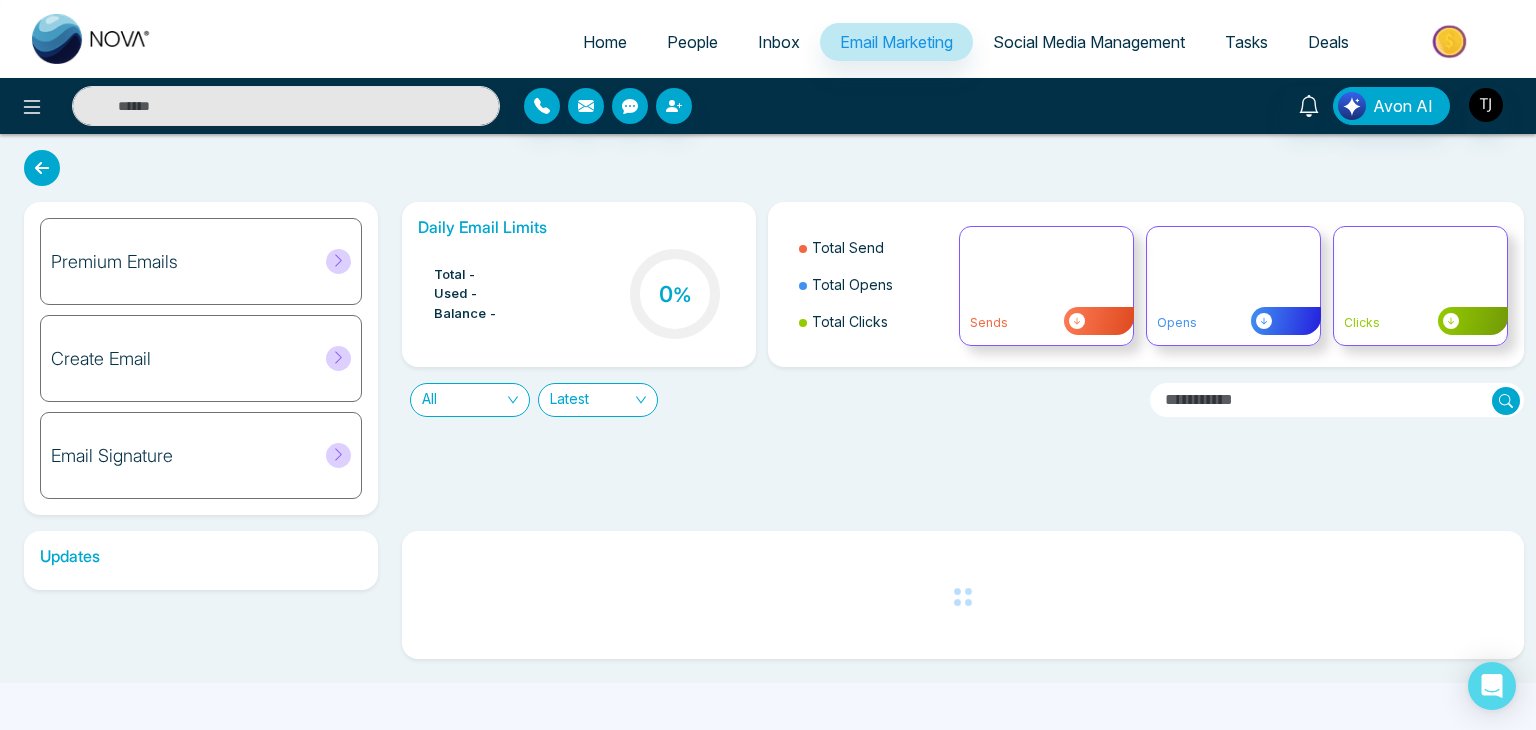 select on "*" 